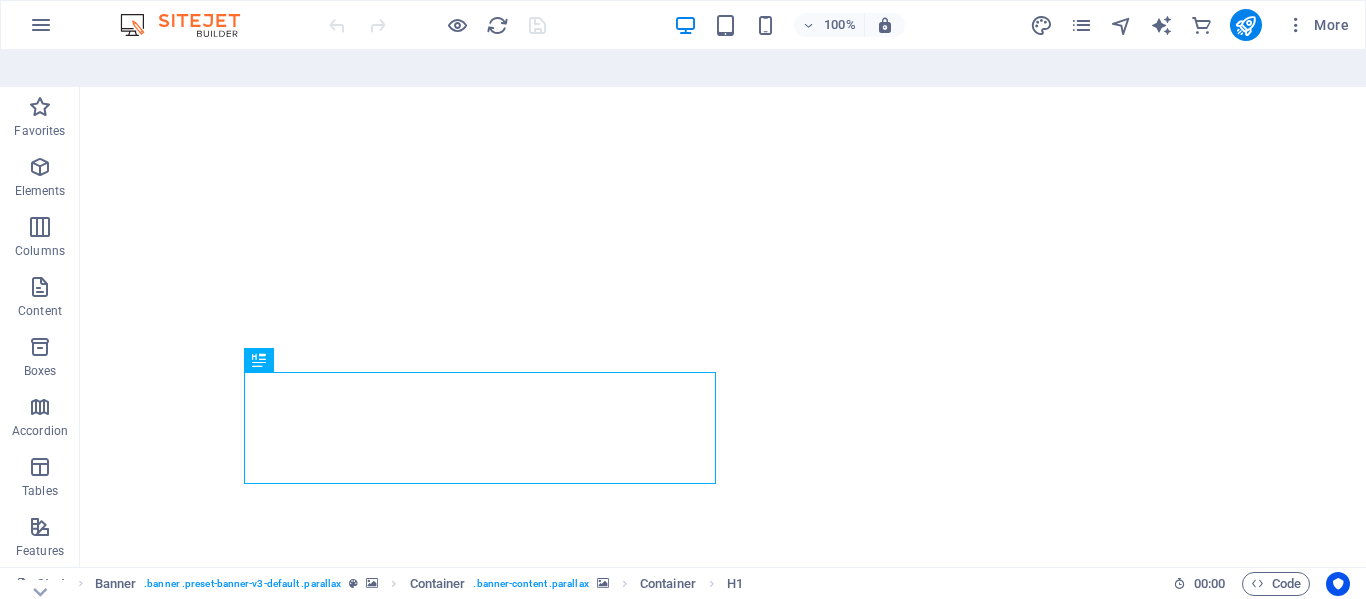 scroll, scrollTop: 0, scrollLeft: 0, axis: both 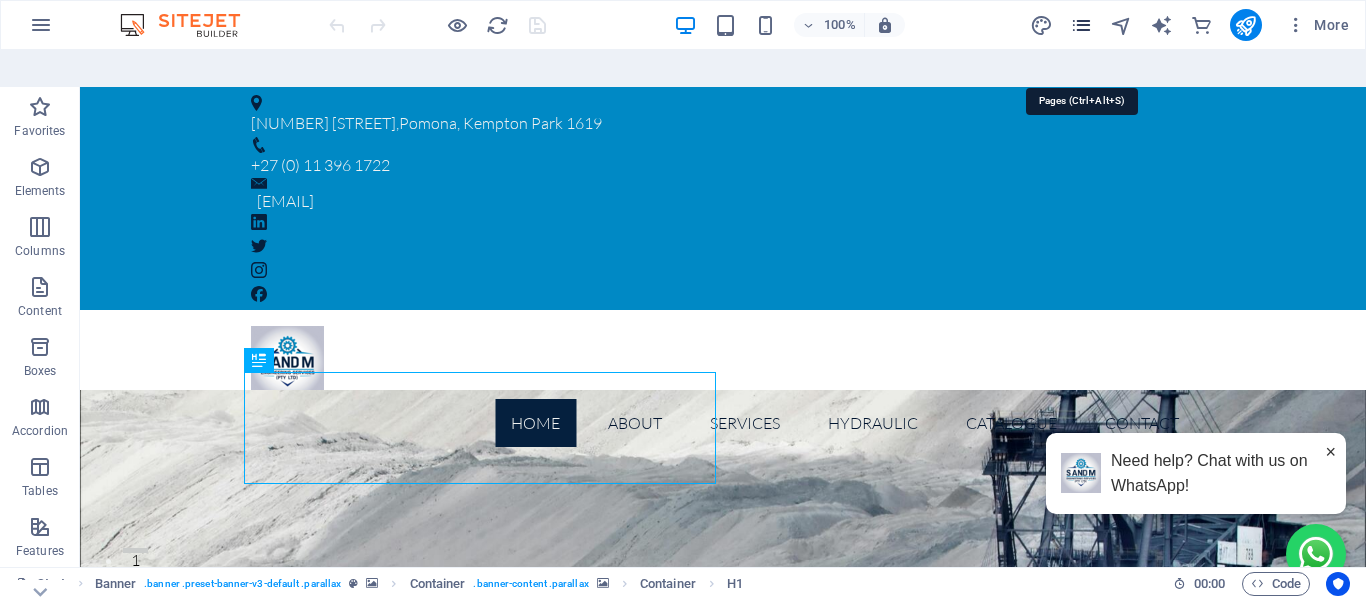 click at bounding box center [1081, 25] 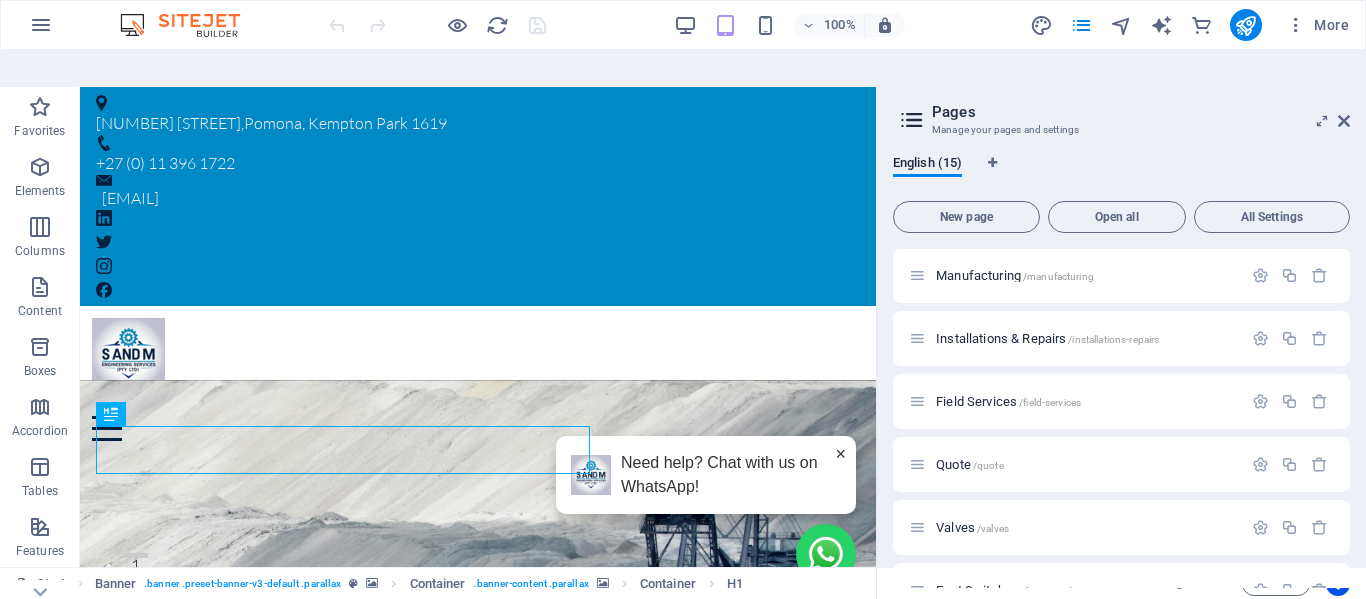 scroll, scrollTop: 606, scrollLeft: 0, axis: vertical 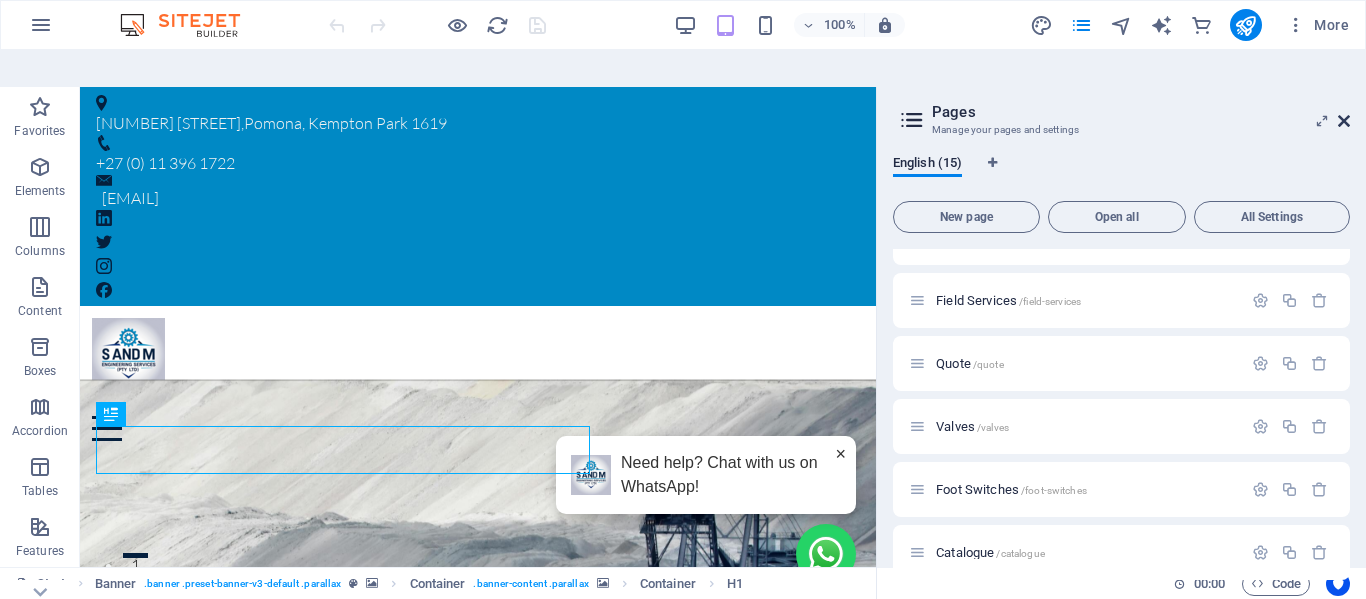 click at bounding box center [1344, 121] 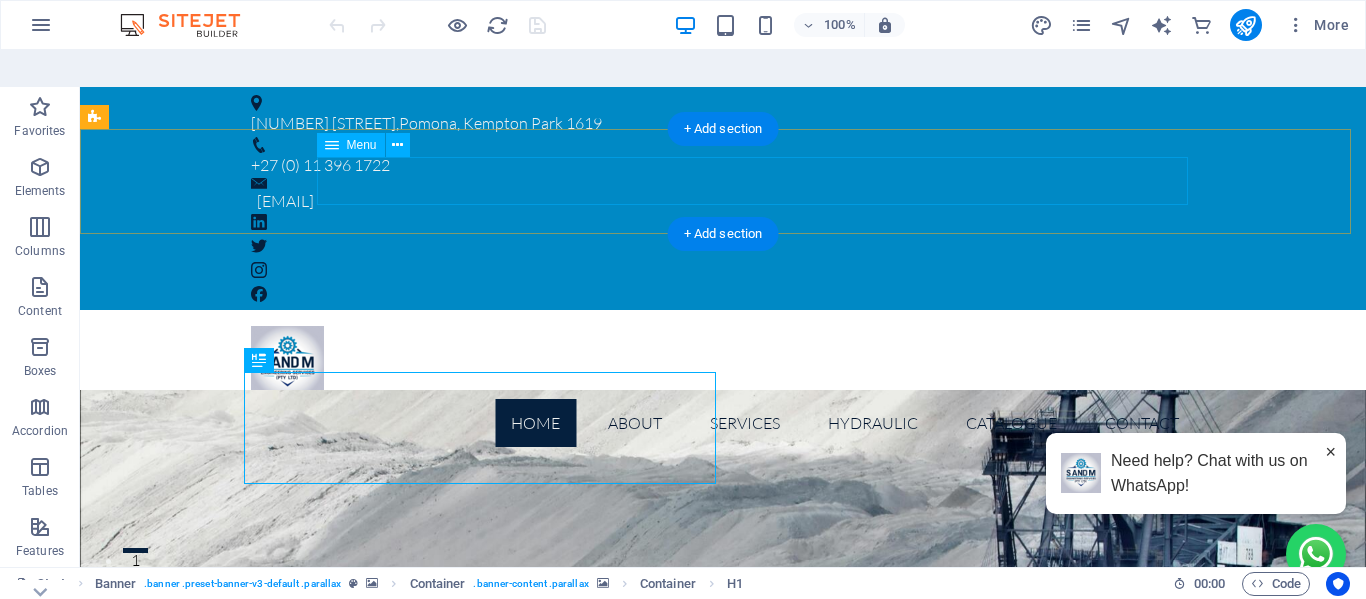 click on "Home About Services Manufacturing Insatallations Field Services Tools & Equipments Hydraulic hydraulic hoses Adapters  Steel tubes Valves Foot Switches Catalogue Contact" at bounding box center (723, 423) 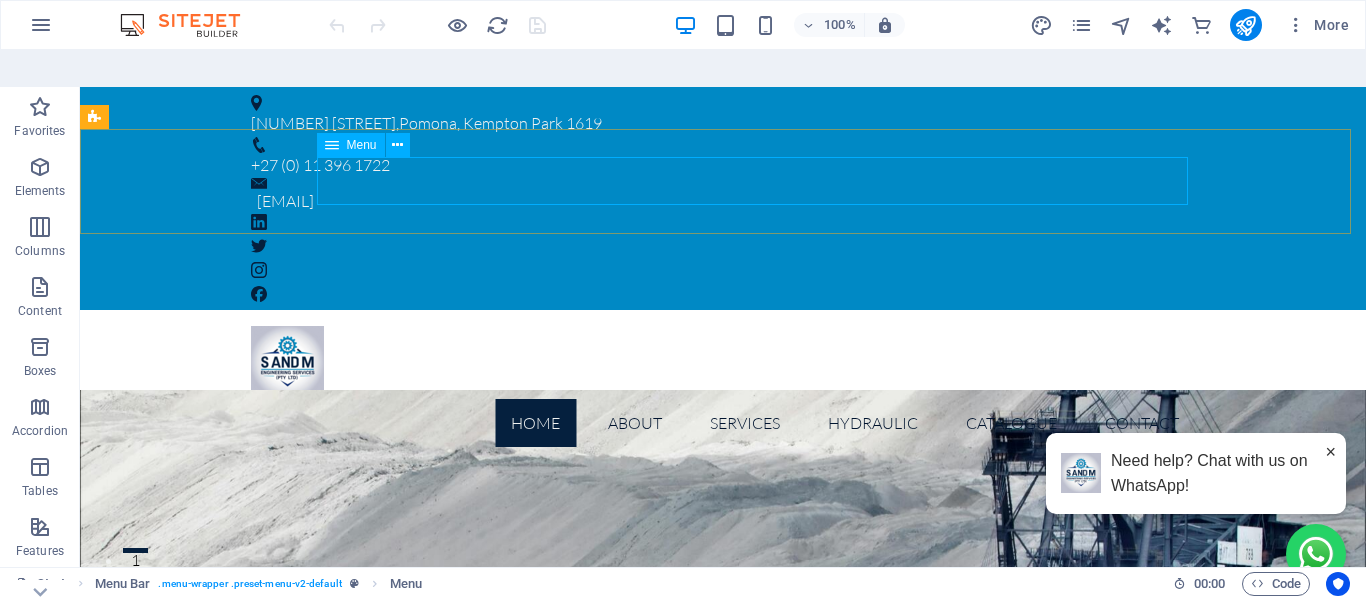 click on "Menu" at bounding box center (362, 145) 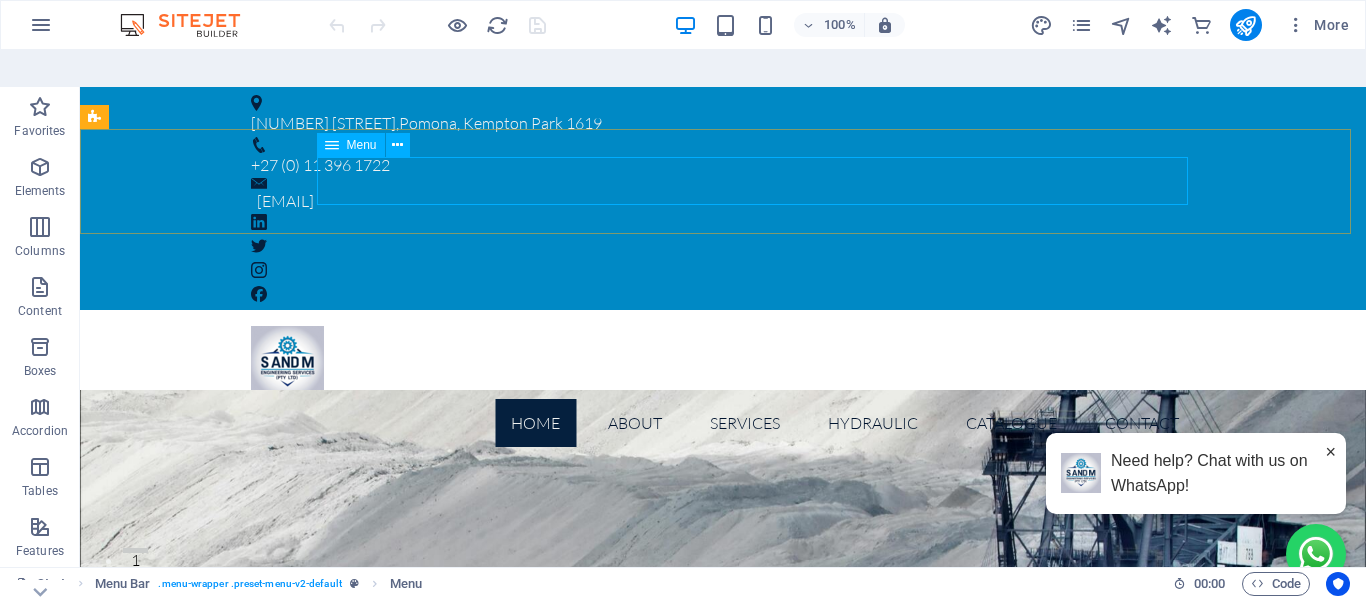 click on "Menu" at bounding box center (362, 145) 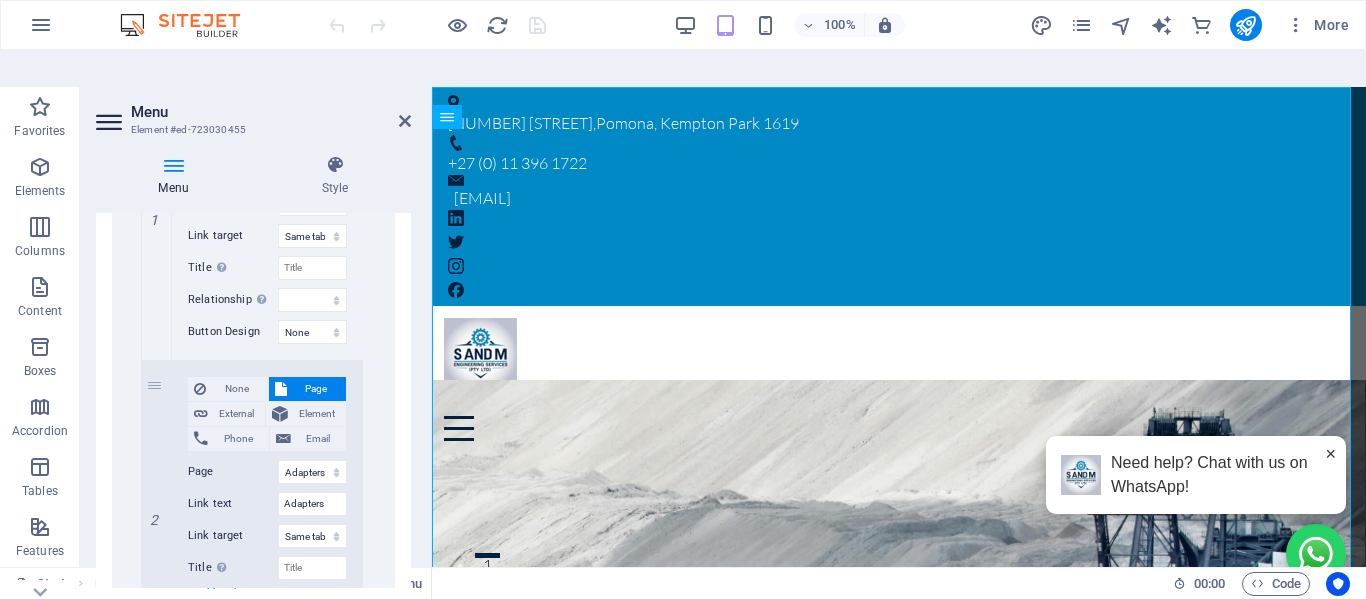 scroll, scrollTop: 2655, scrollLeft: 0, axis: vertical 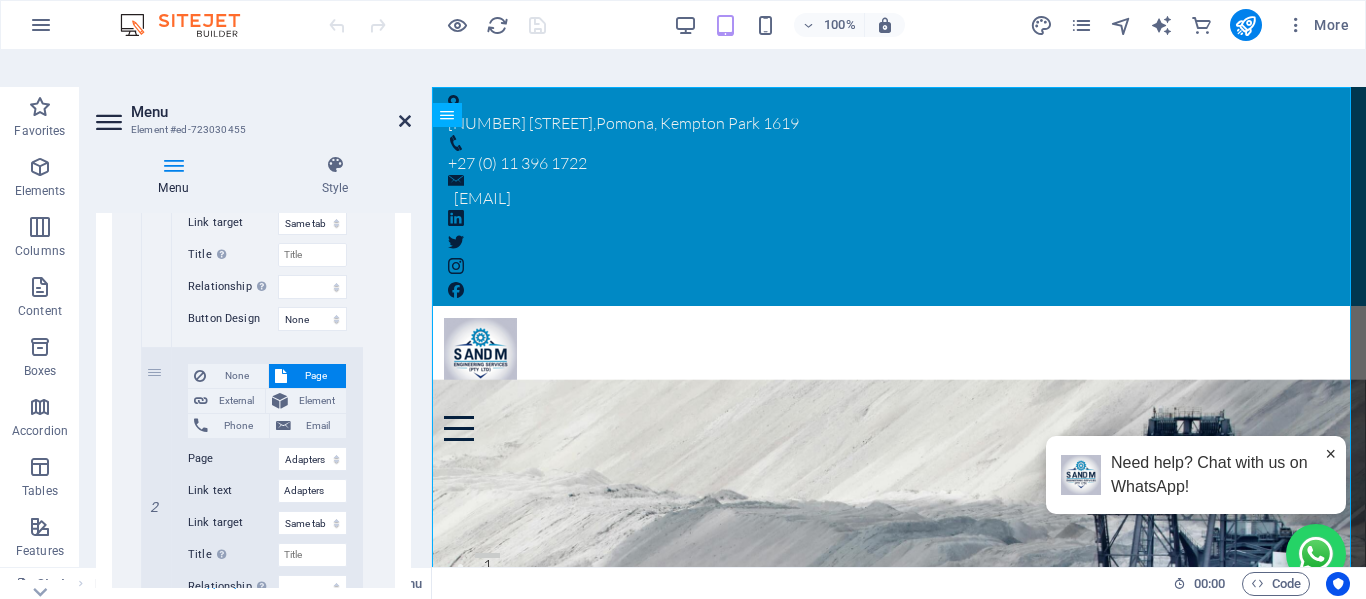 click at bounding box center [405, 121] 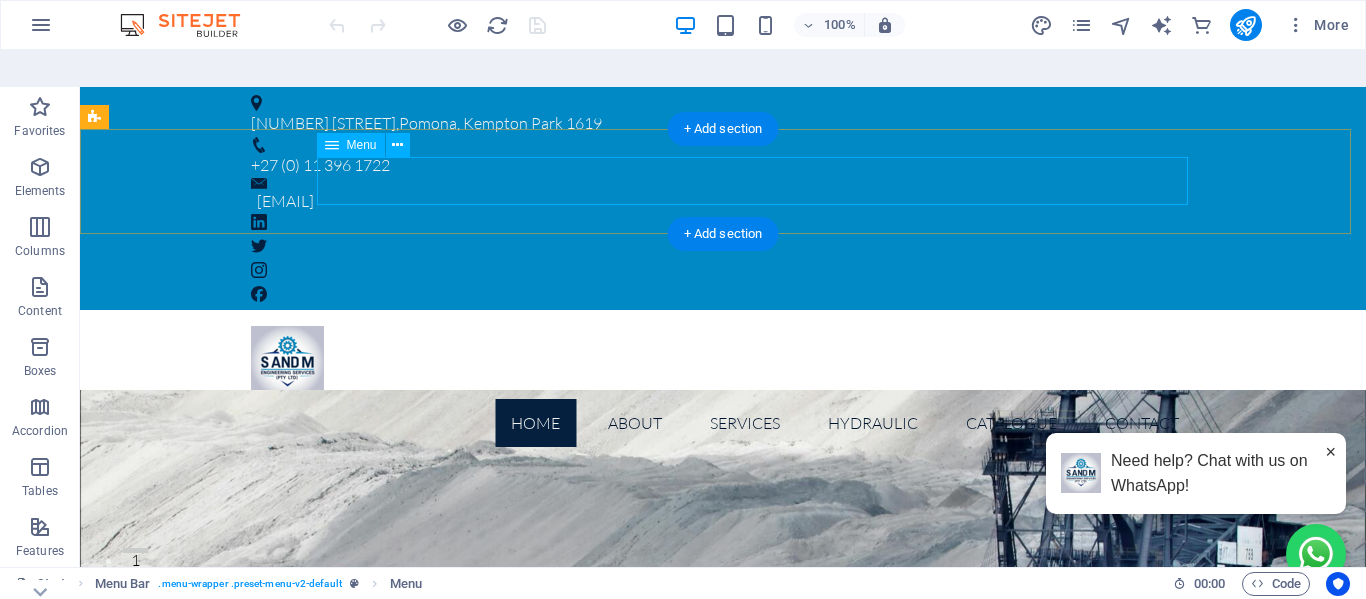 click on "Home About Services Manufacturing Insatallations Field Services Tools & Equipments Hydraulic hydraulic hoses Adapters  Steel tubes Valves Foot Switches Catalogue Contact" at bounding box center (723, 423) 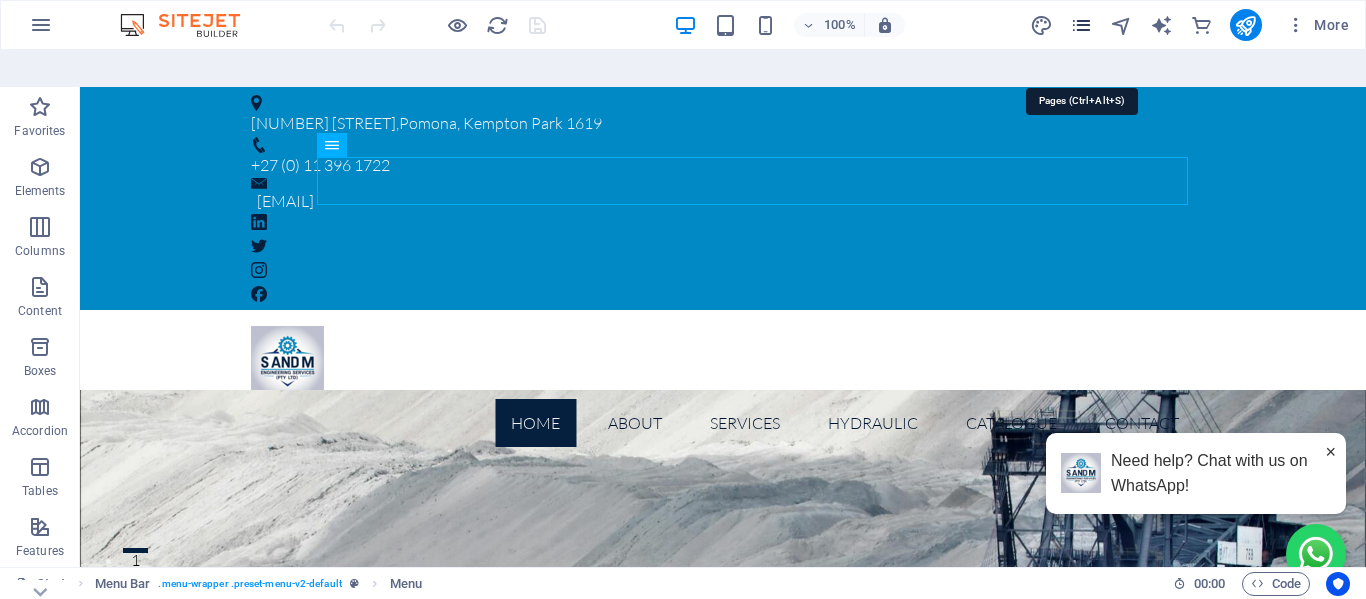 click at bounding box center [1081, 25] 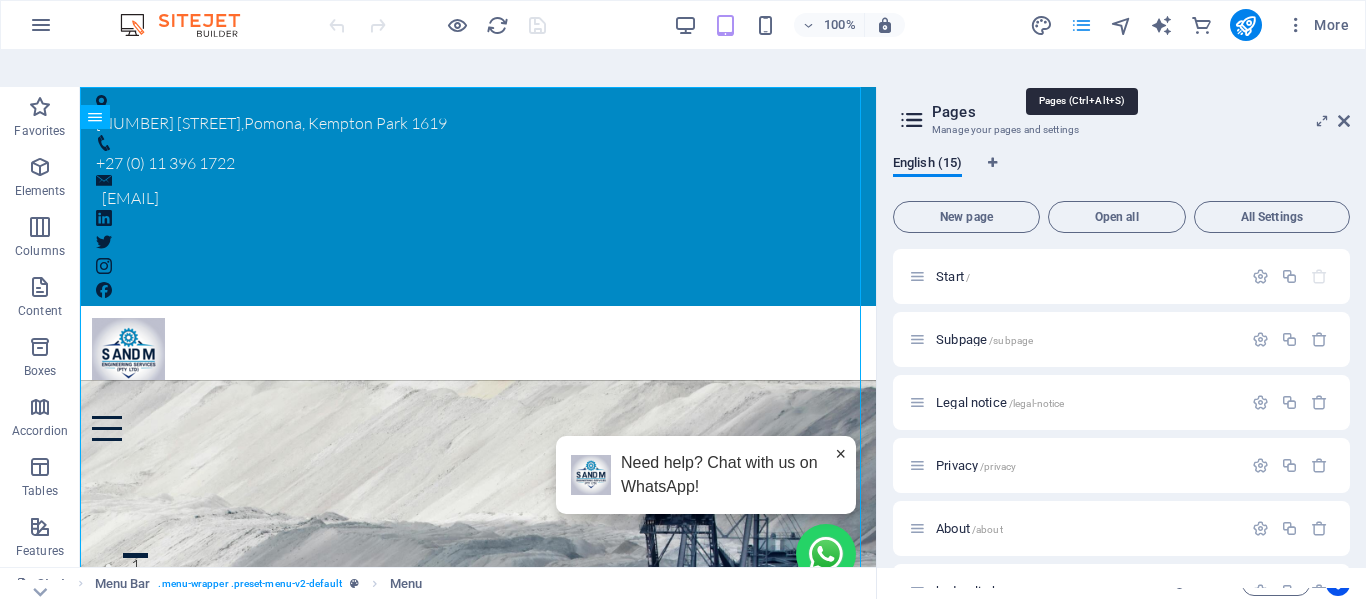 click at bounding box center (1081, 25) 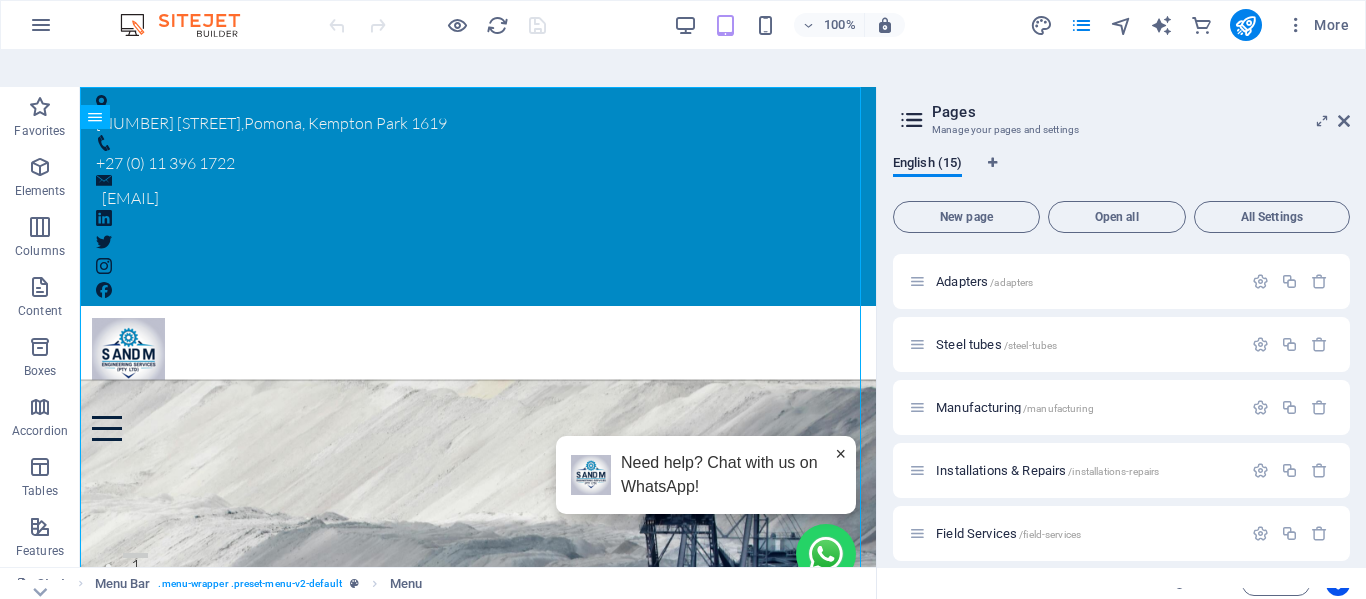 scroll, scrollTop: 606, scrollLeft: 0, axis: vertical 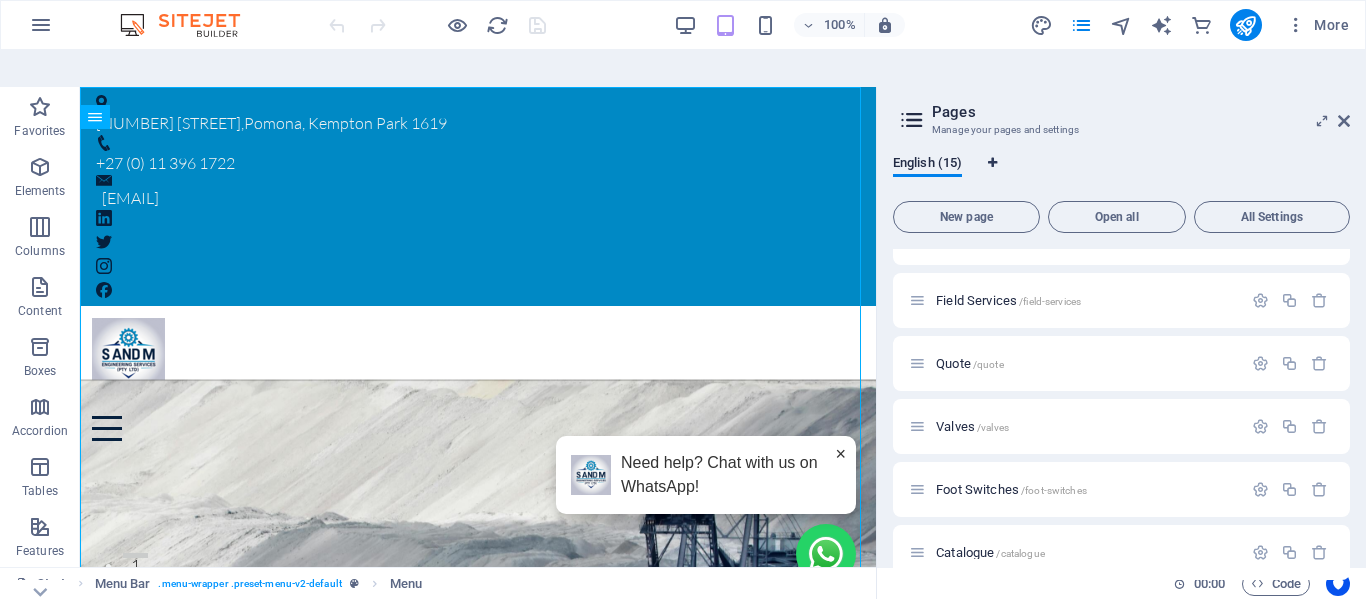click at bounding box center (992, 163) 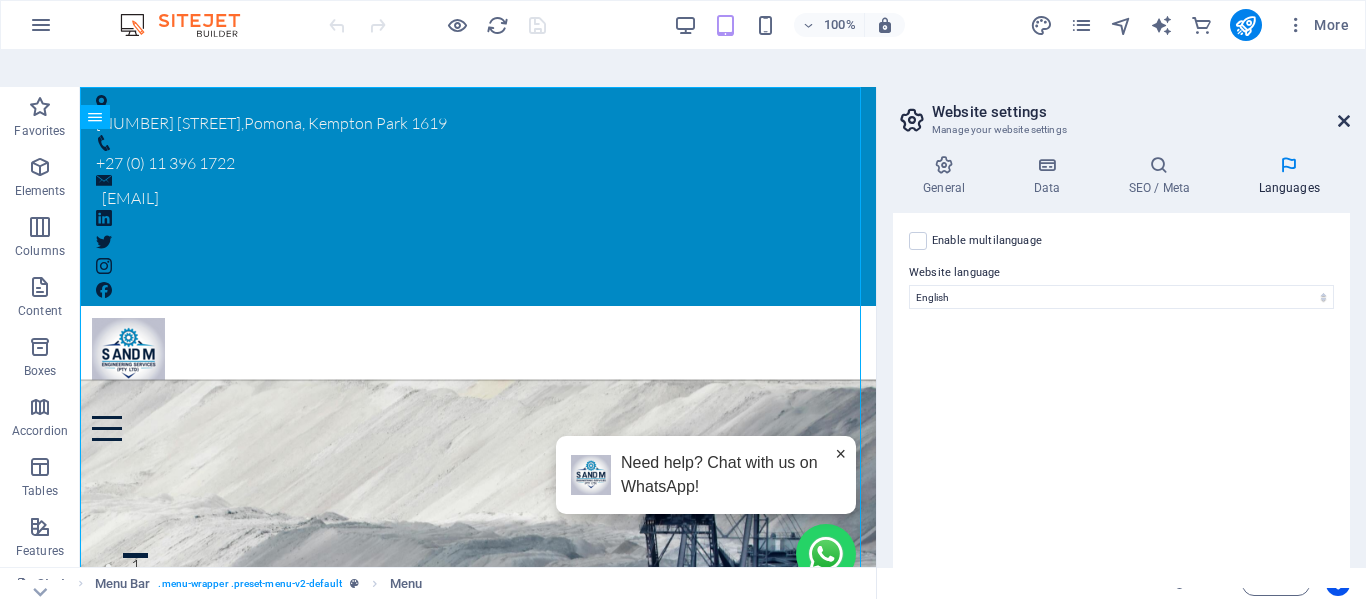 click at bounding box center [1344, 121] 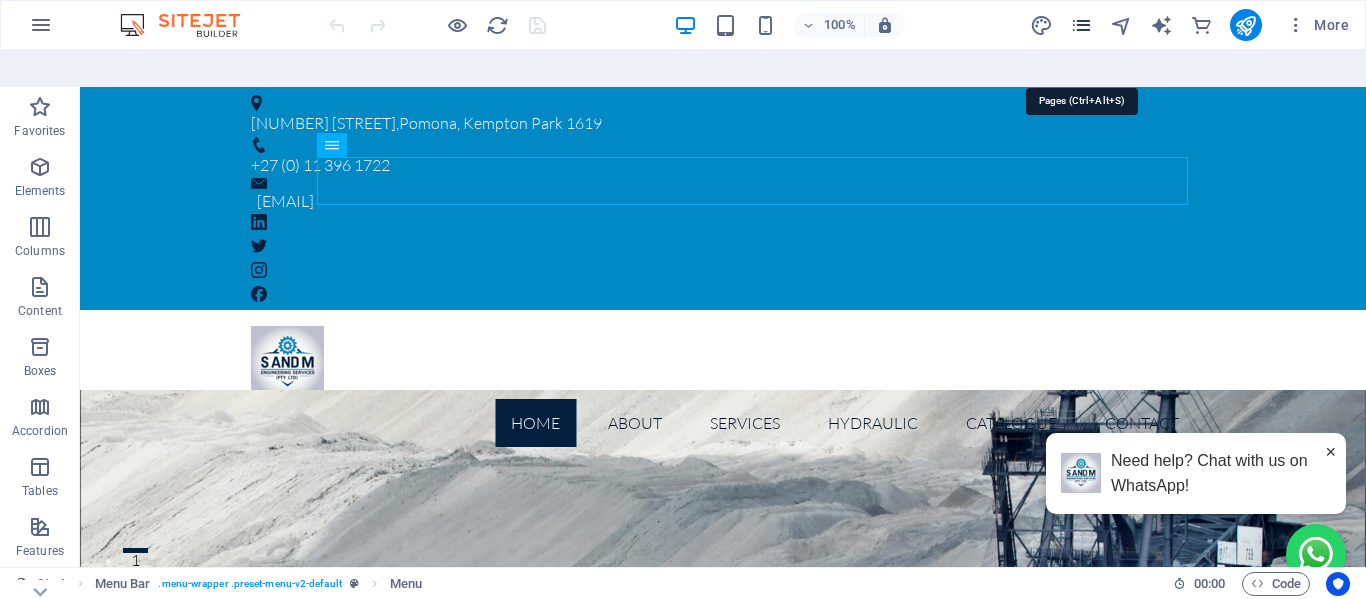 click at bounding box center [1081, 25] 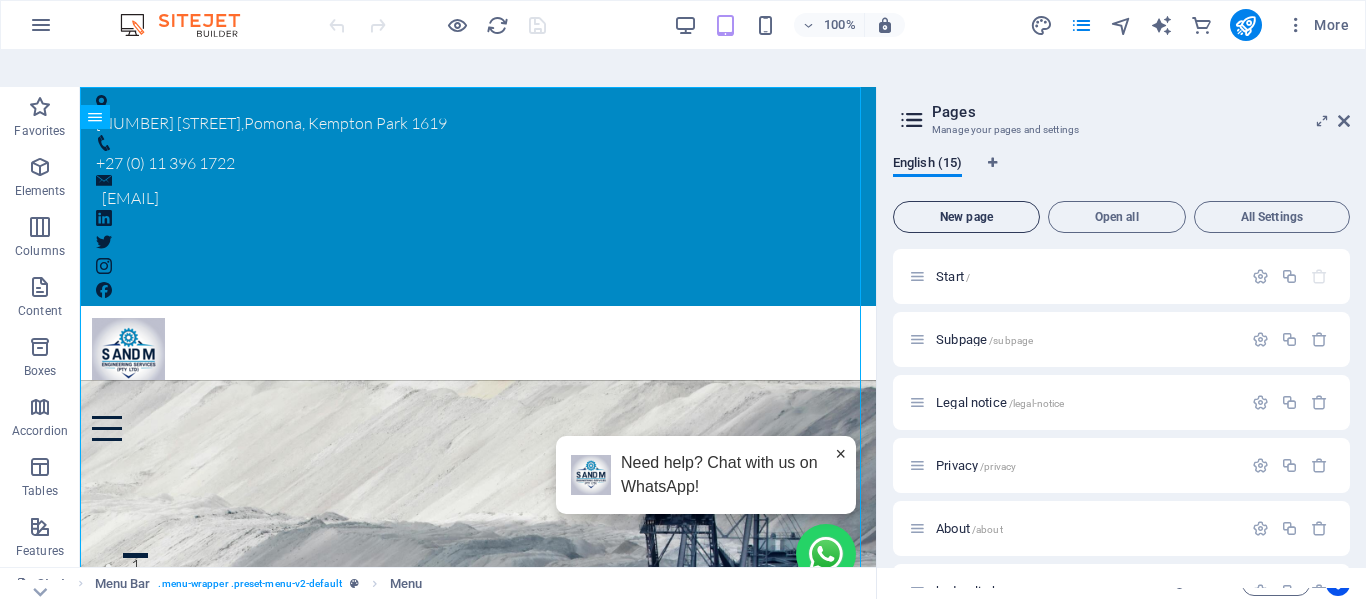 click on "New page" at bounding box center (966, 217) 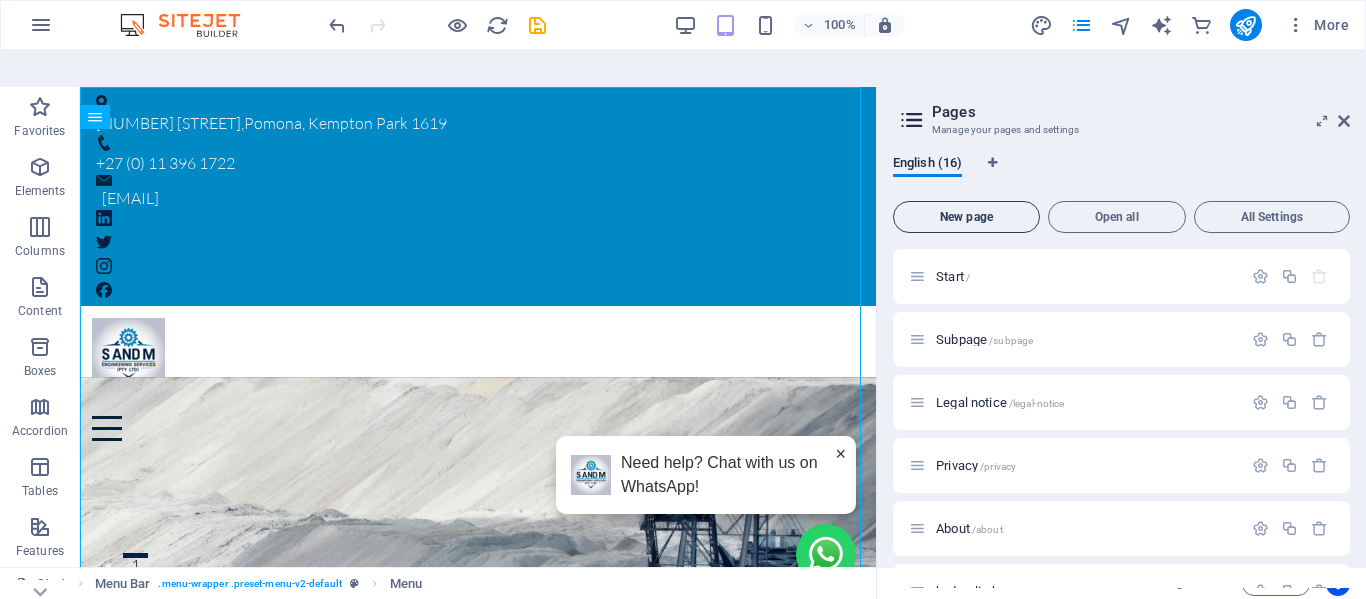 scroll, scrollTop: 879, scrollLeft: 0, axis: vertical 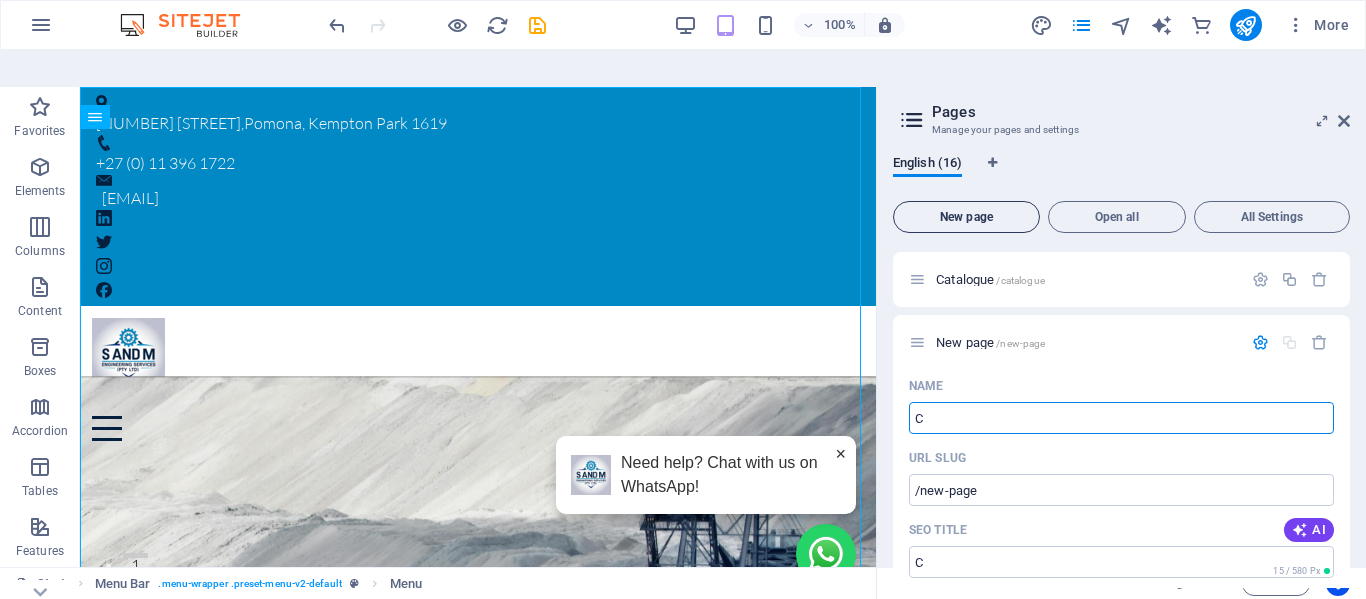 type on "C" 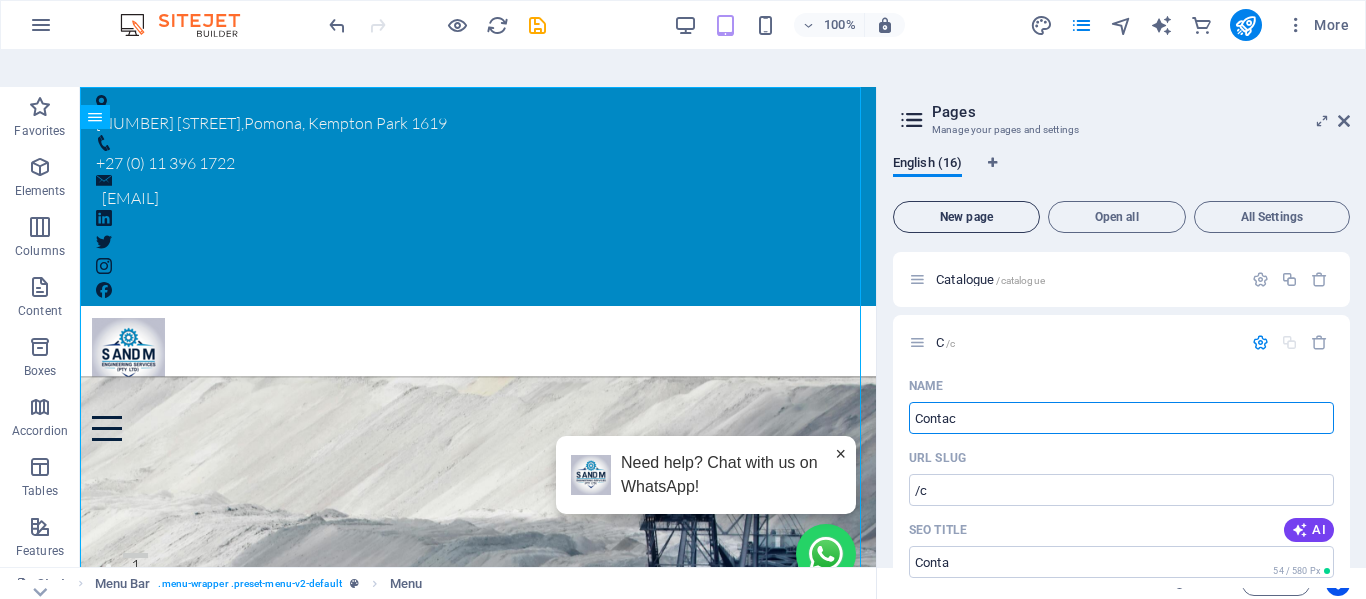 type on "Contact" 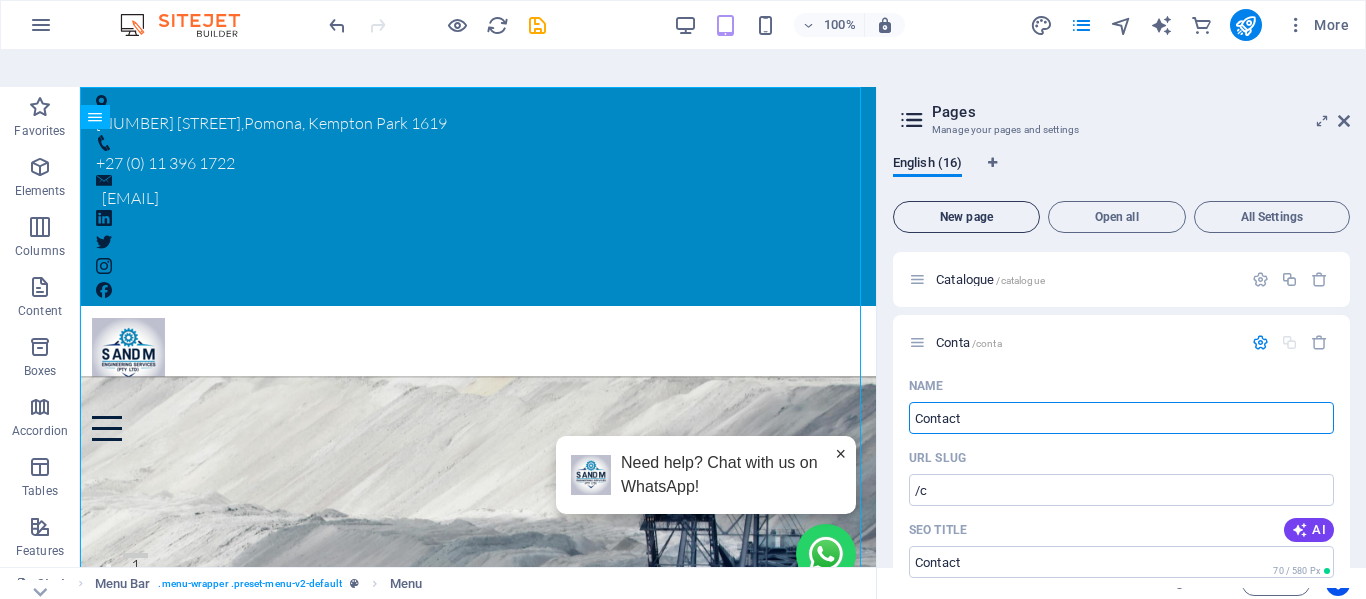 type on "/conta" 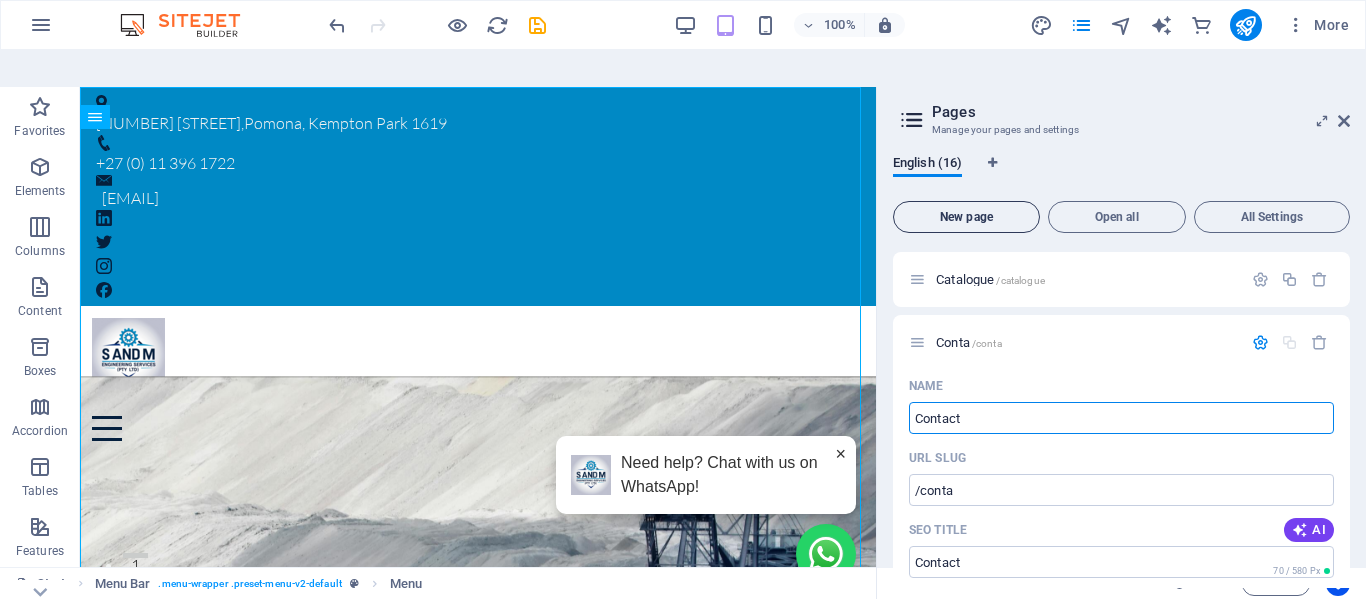 type on "Contact" 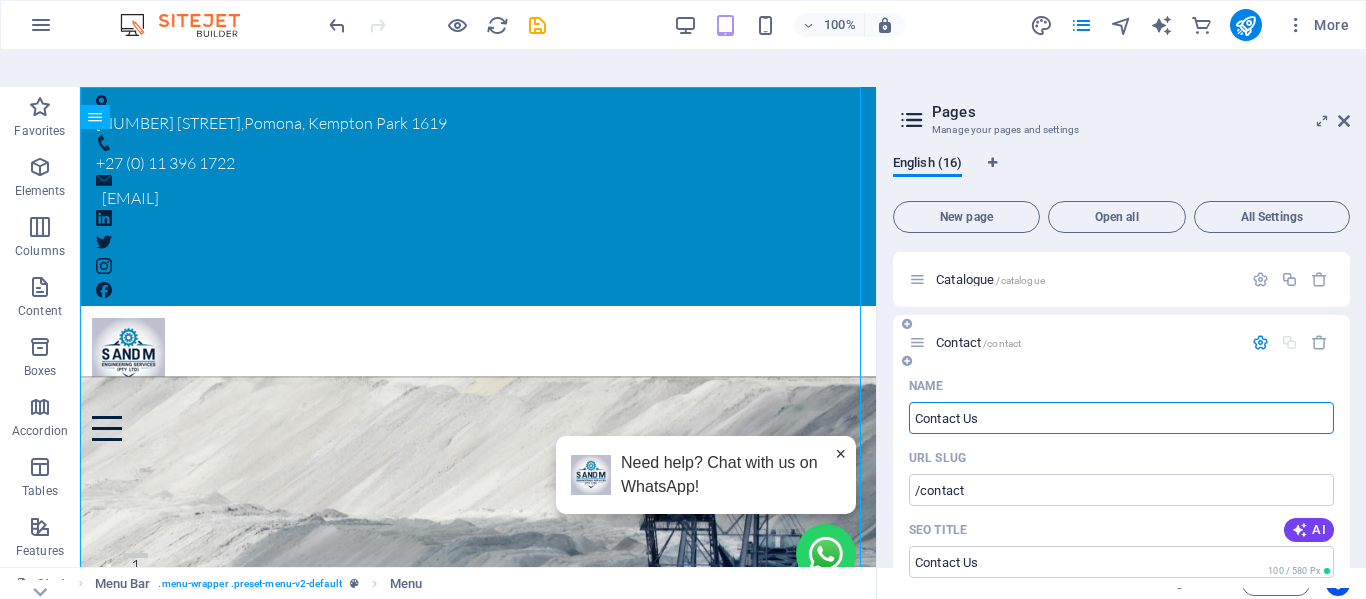 type on "Contact Us" 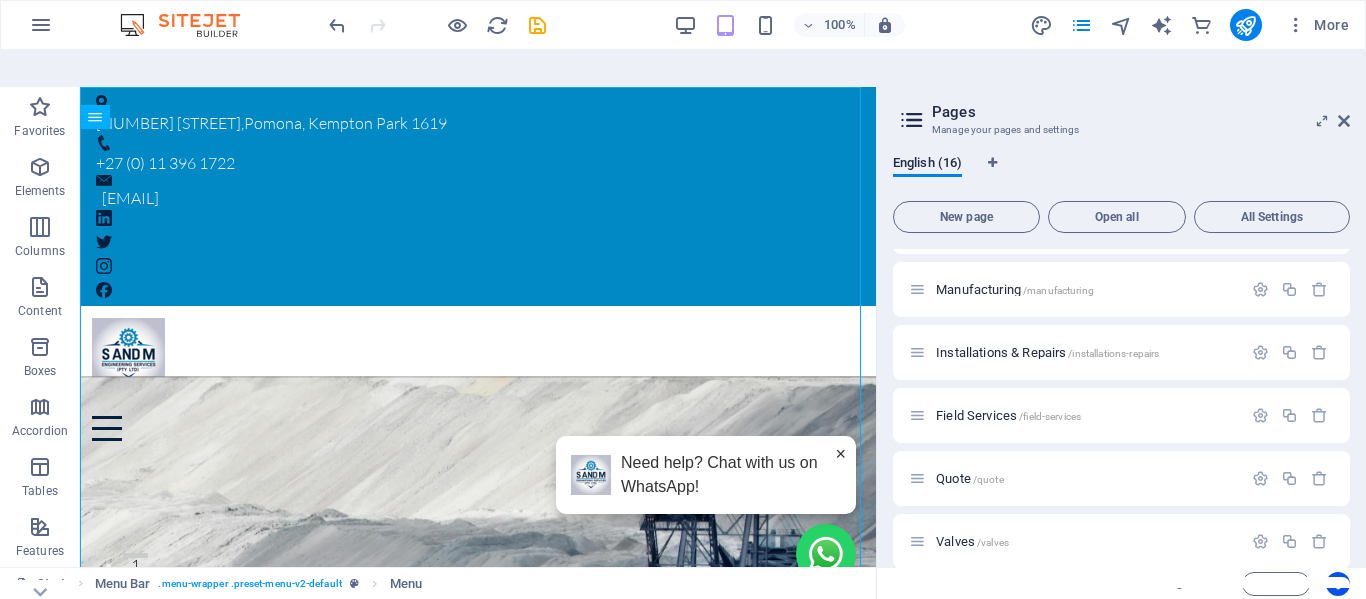 scroll, scrollTop: 167, scrollLeft: 0, axis: vertical 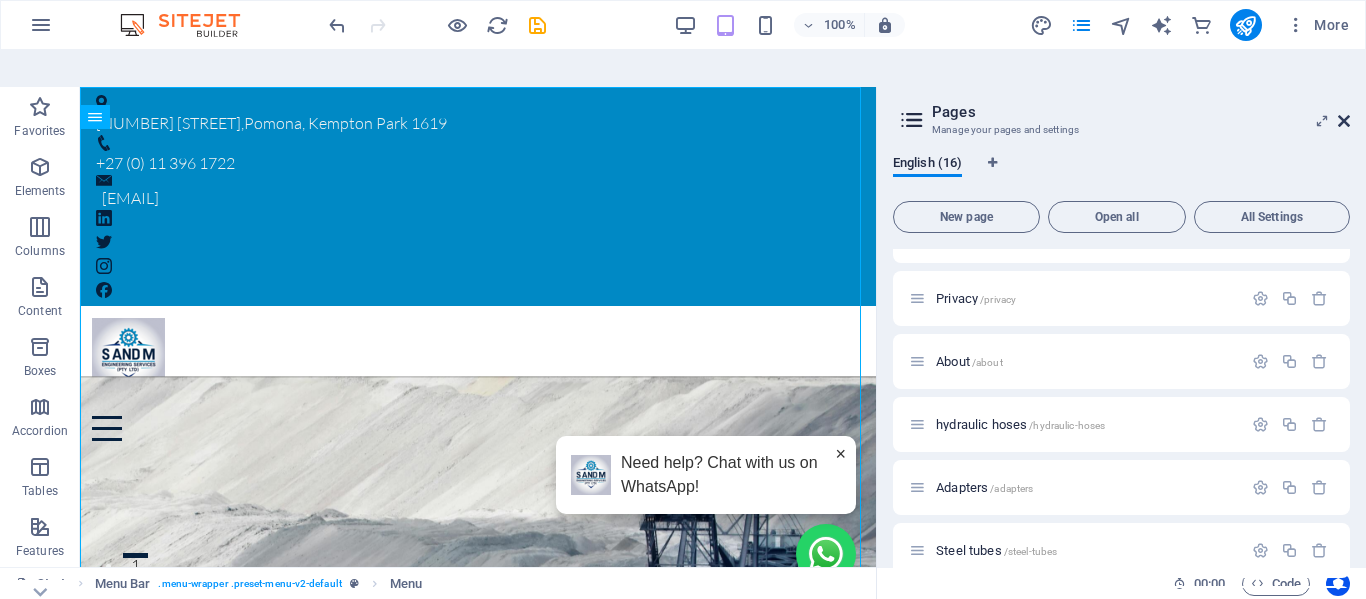 click at bounding box center [1344, 121] 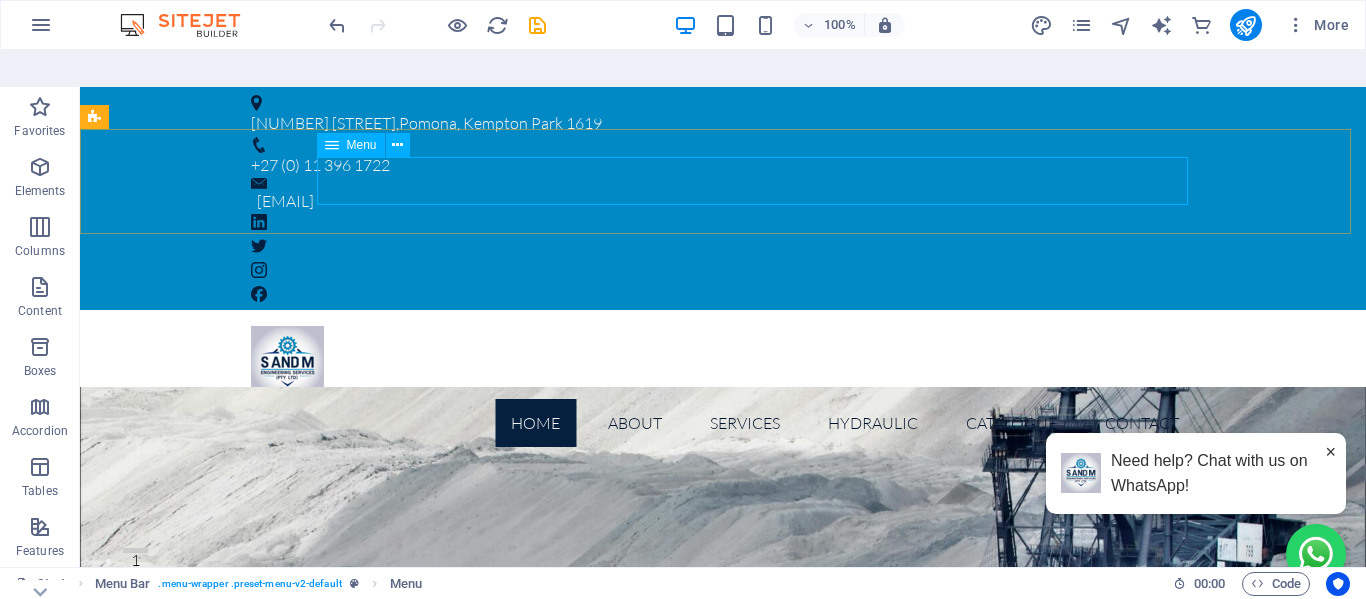 click on "Menu" at bounding box center (362, 145) 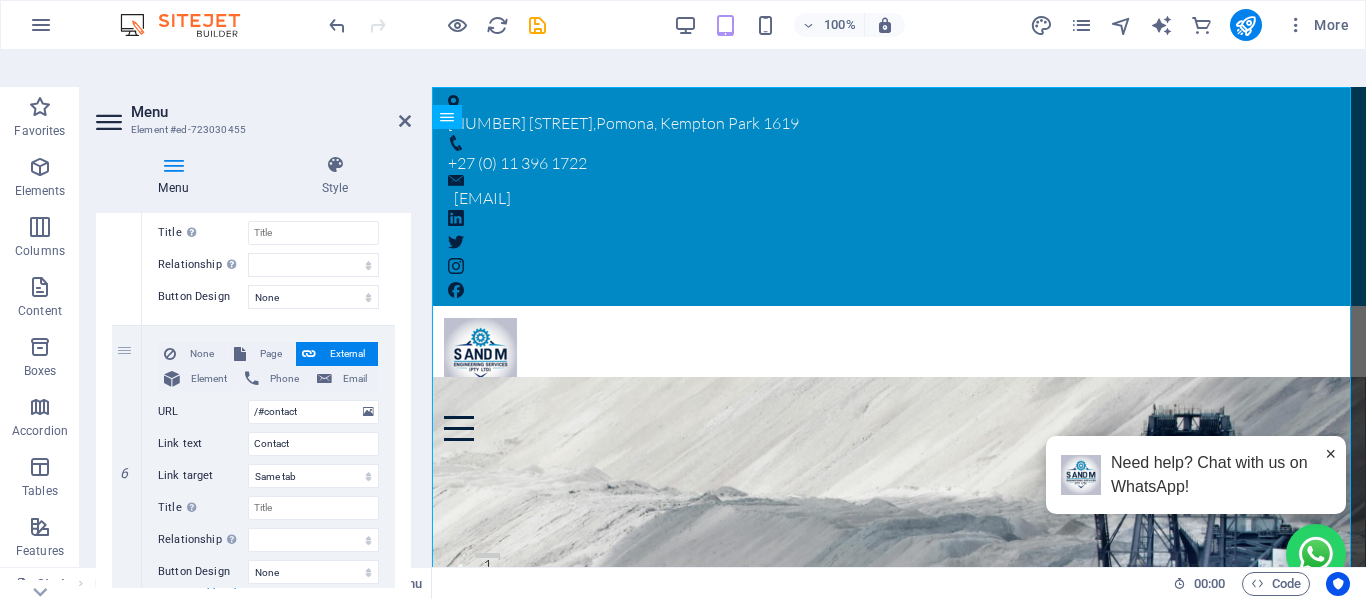 scroll, scrollTop: 4153, scrollLeft: 0, axis: vertical 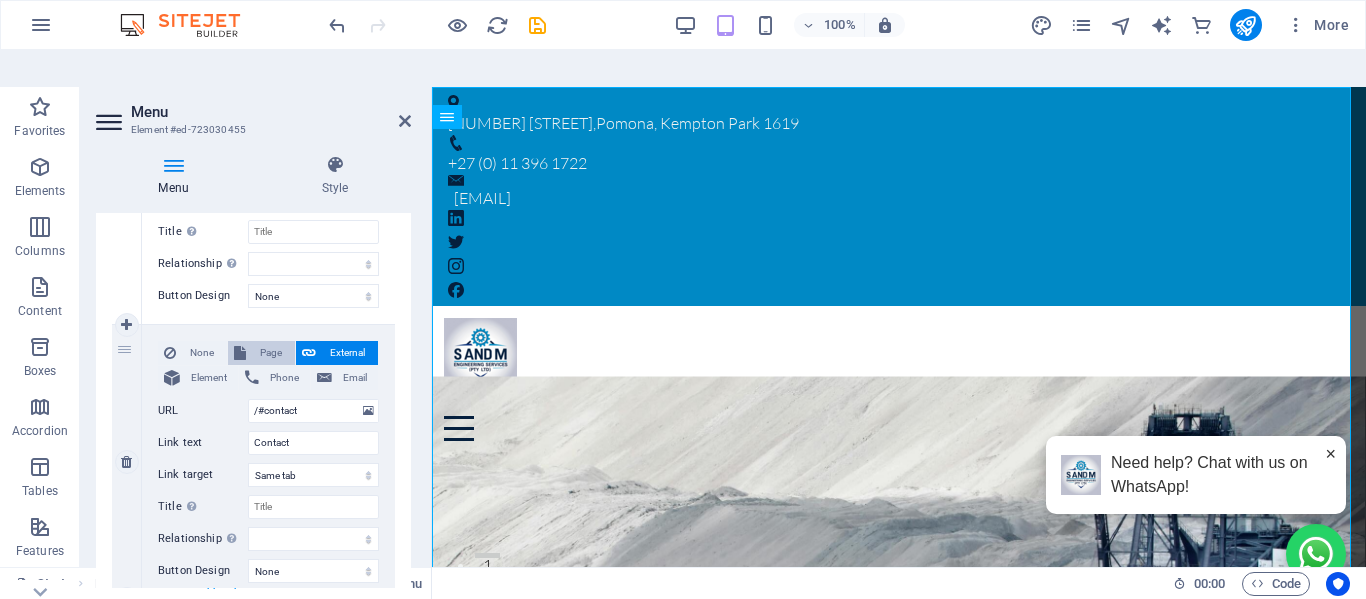 click on "Page" at bounding box center [270, 353] 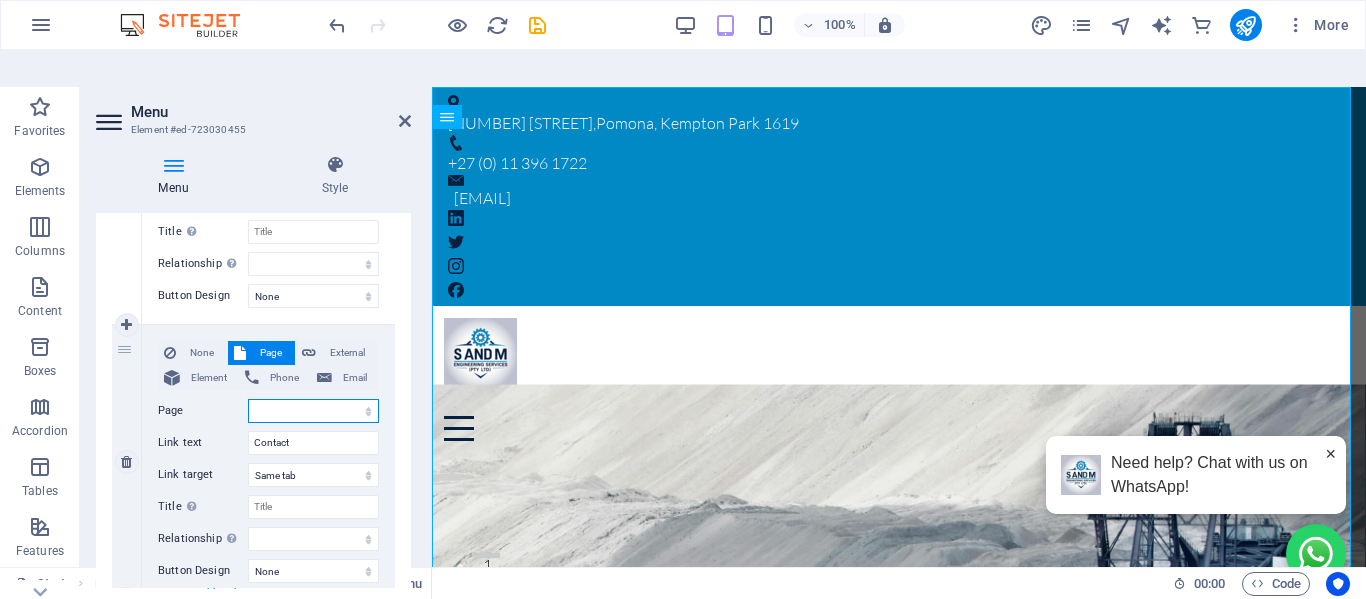 click on "Start Subpage Legal notice Privacy About hydraulic hoses Adapters  Steel tubes Manufacturing Installations &amp; Repairs Field Services Quote Valves Foot Switches Catalogue Contact Us" at bounding box center (313, 411) 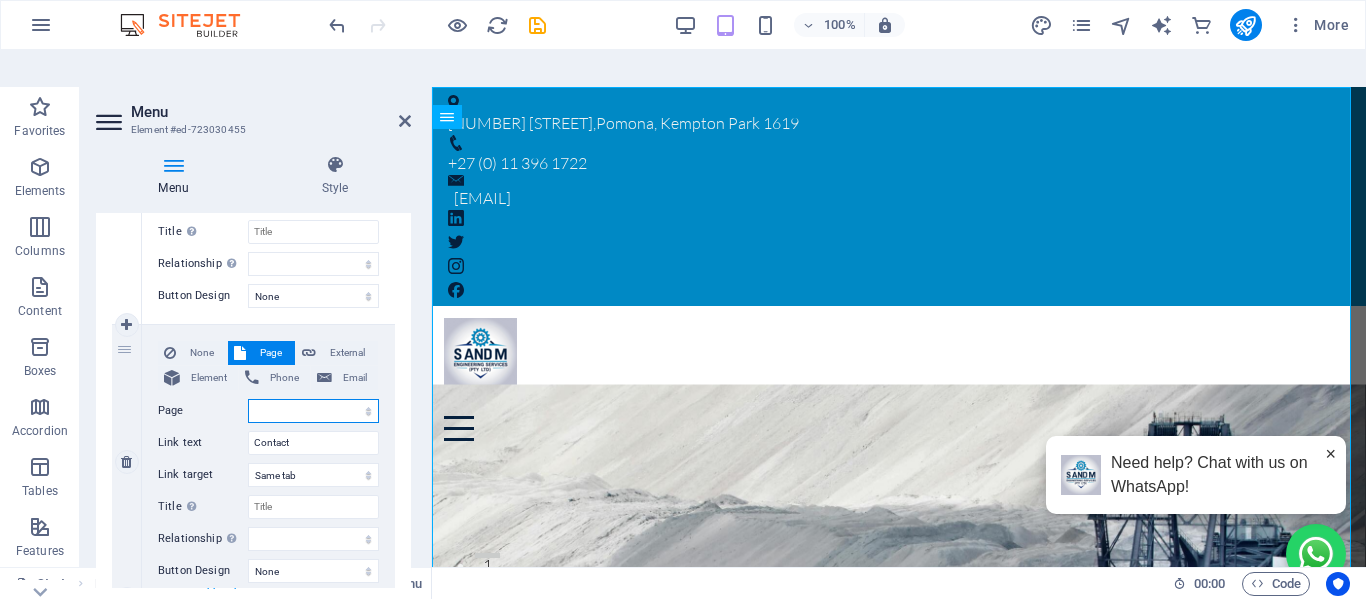 select on "15" 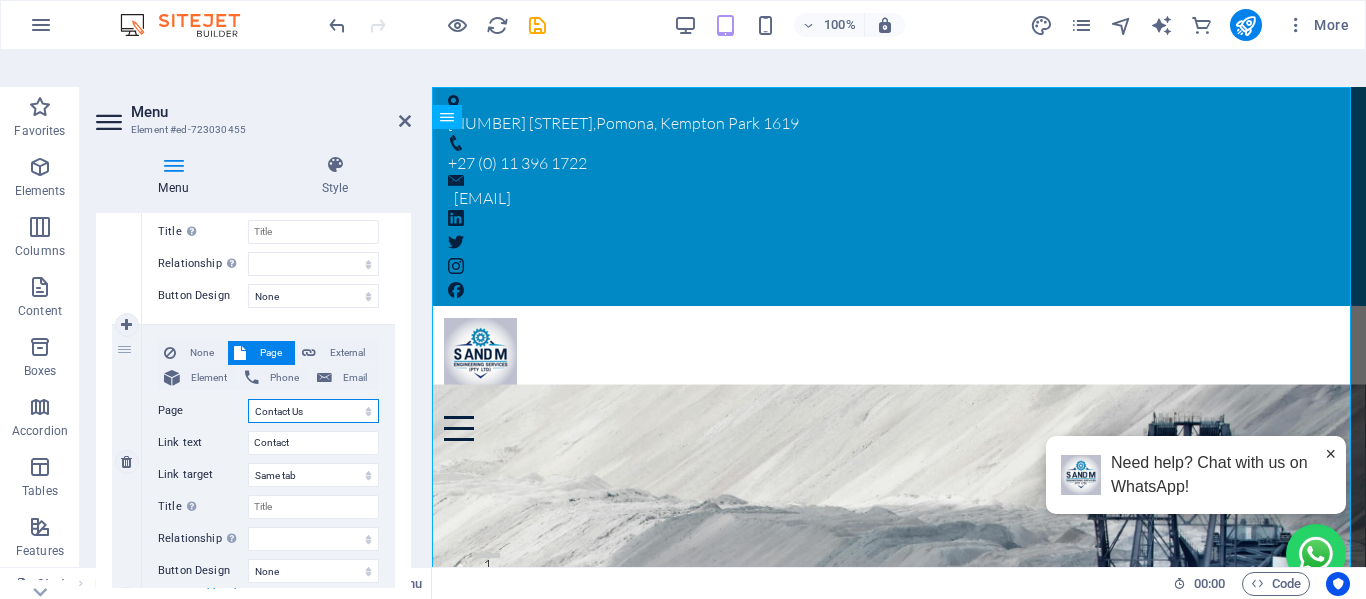 click on "Start Subpage Legal notice Privacy About hydraulic hoses Adapters  Steel tubes Manufacturing Installations &amp; Repairs Field Services Quote Valves Foot Switches Catalogue Contact Us" at bounding box center (313, 411) 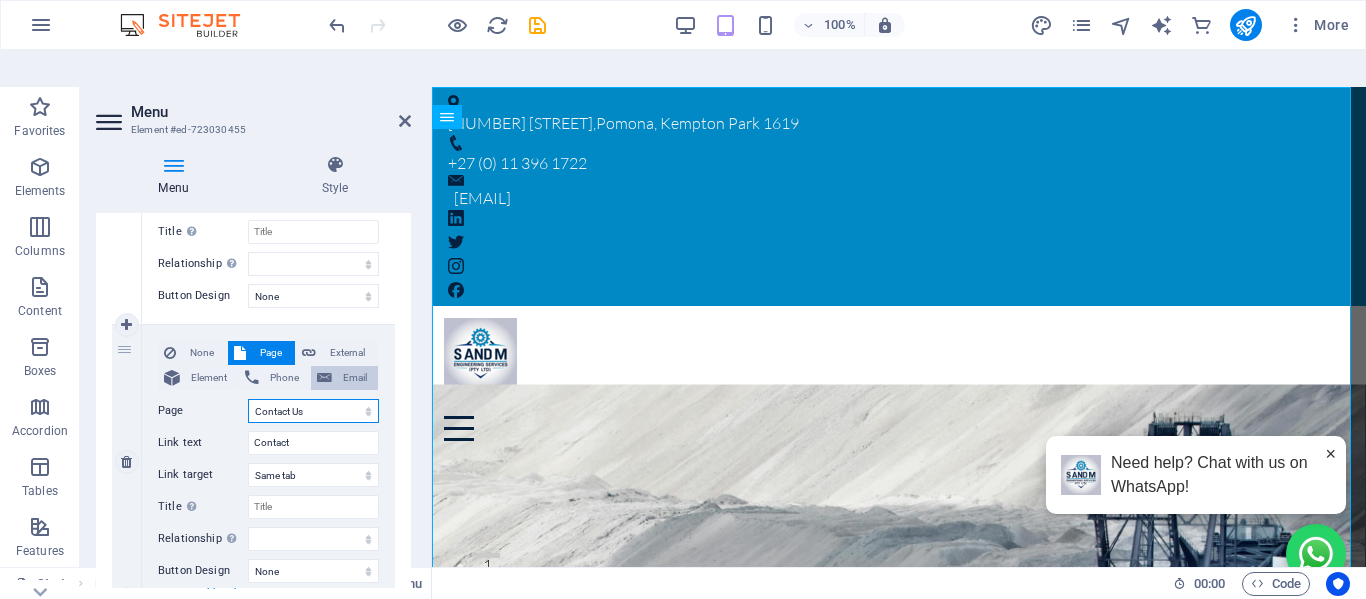 select 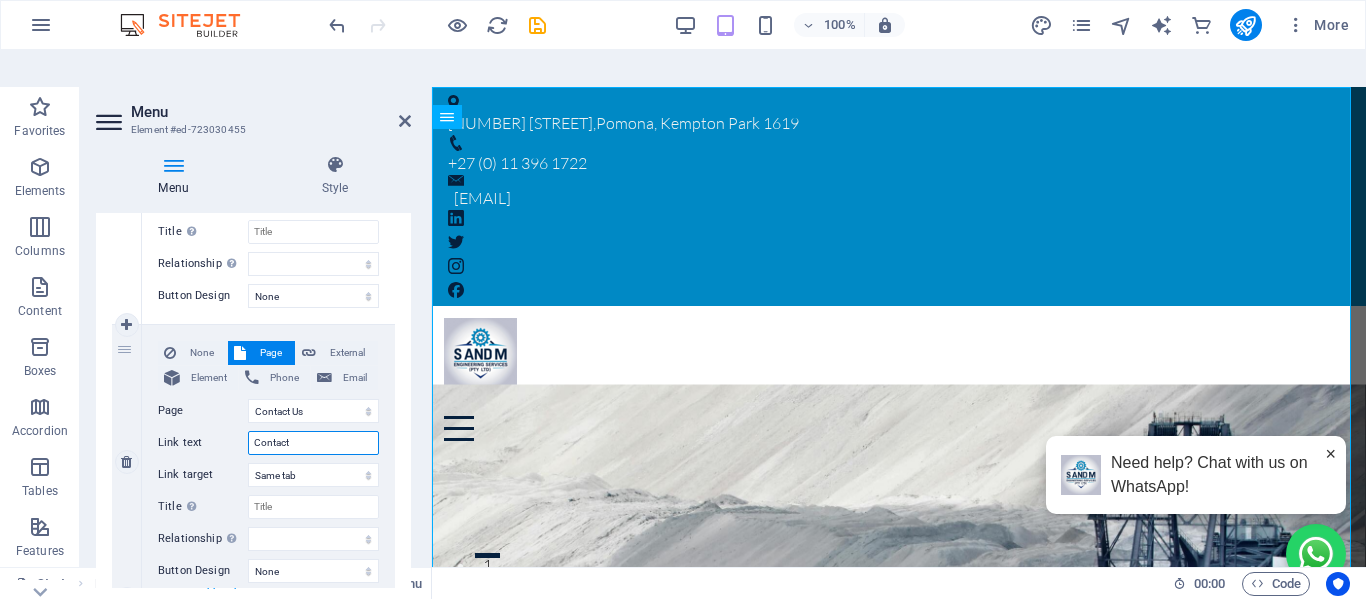 click on "Contact" at bounding box center [313, 443] 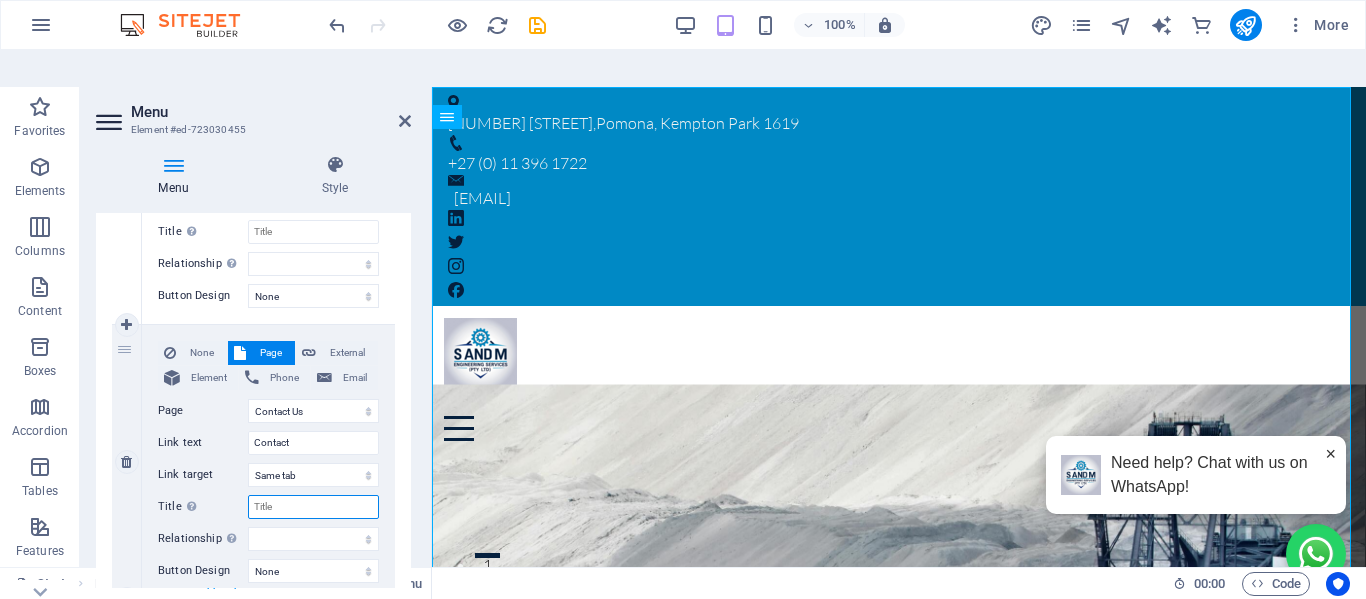 click on "Title Additional link description, should not be the same as the link text. The title is most often shown as a tooltip text when the mouse moves over the element. Leave empty if uncertain." at bounding box center [313, 507] 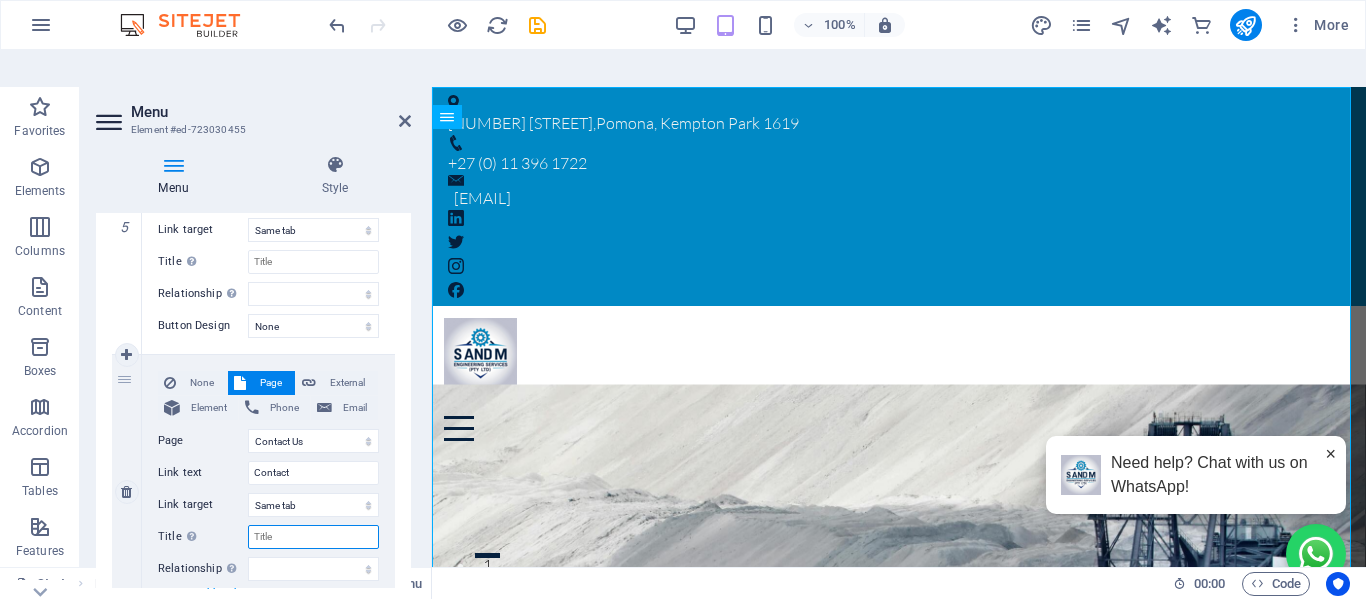 scroll, scrollTop: 4122, scrollLeft: 0, axis: vertical 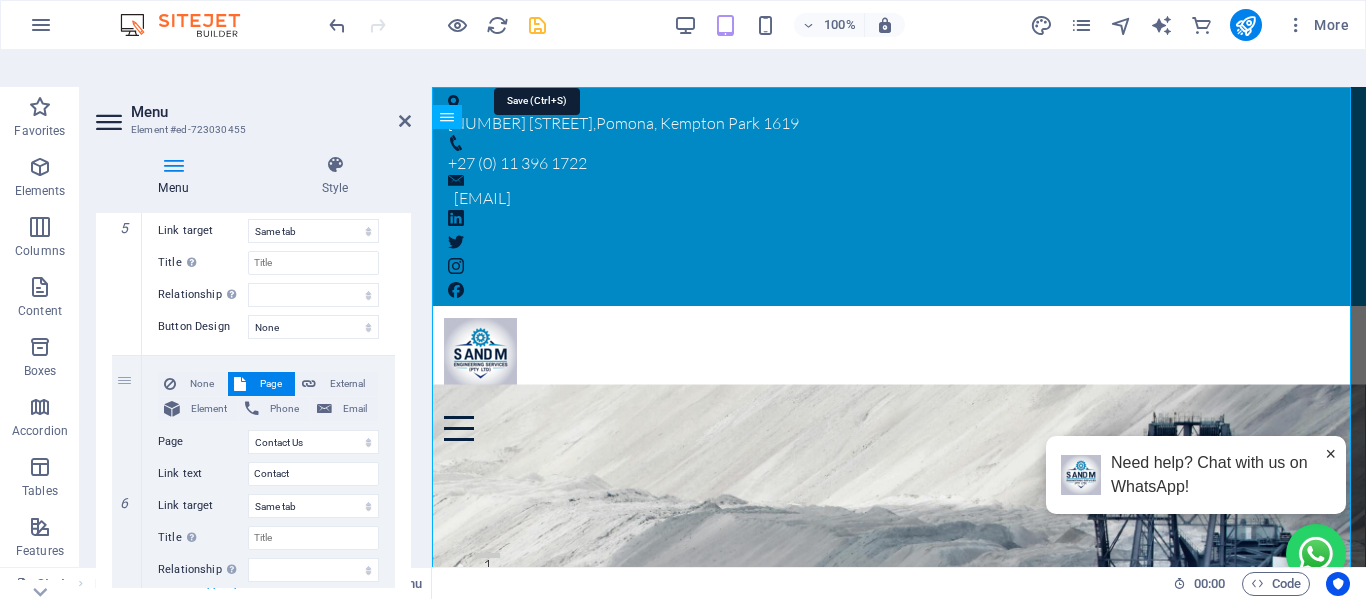 click at bounding box center (537, 25) 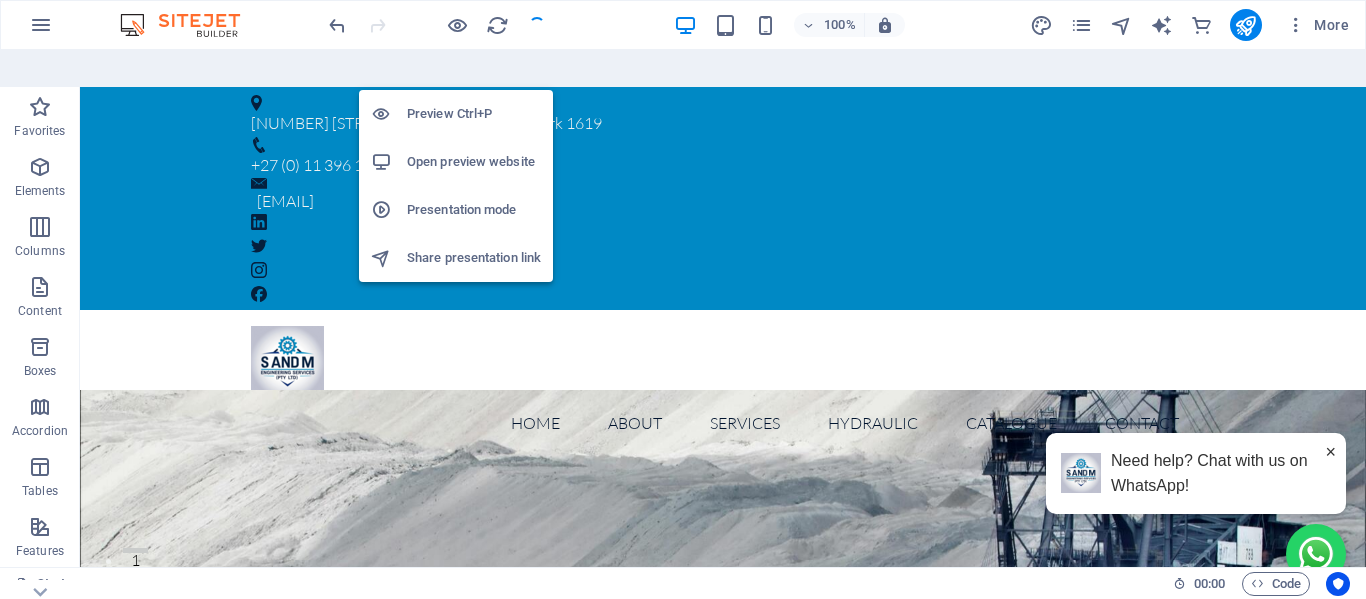 click on "Preview Ctrl+P" at bounding box center [474, 114] 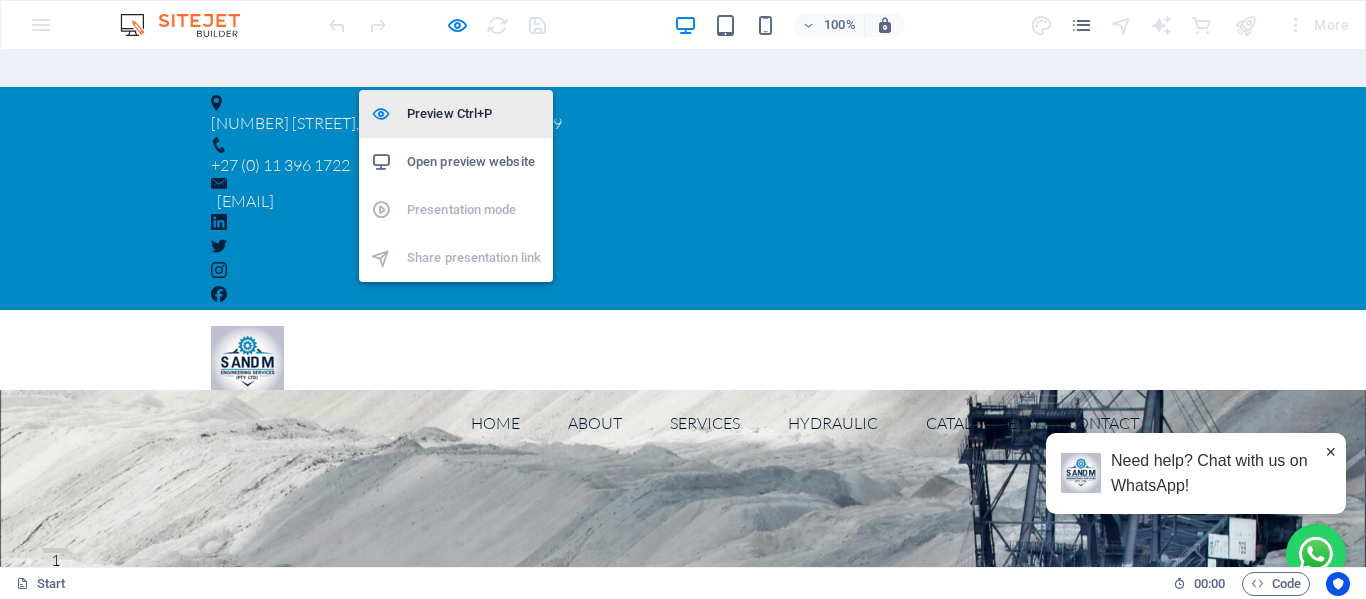 click on "Preview Ctrl+P" at bounding box center (474, 114) 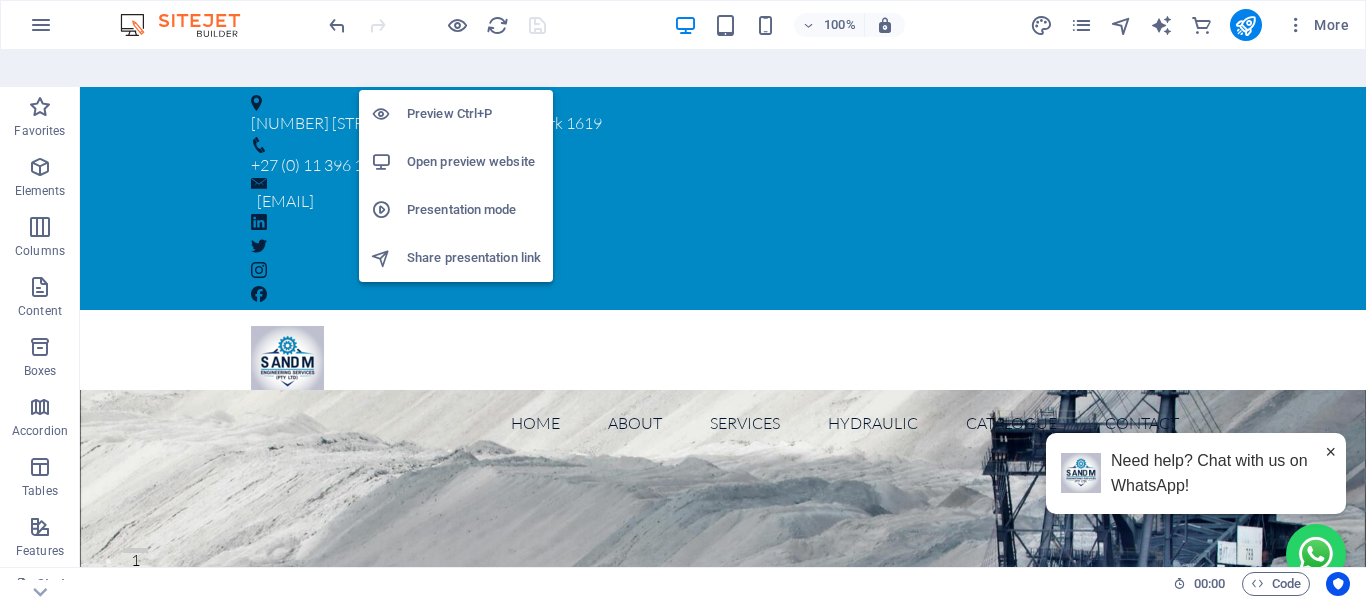 click on "Preview Ctrl+P" at bounding box center (474, 114) 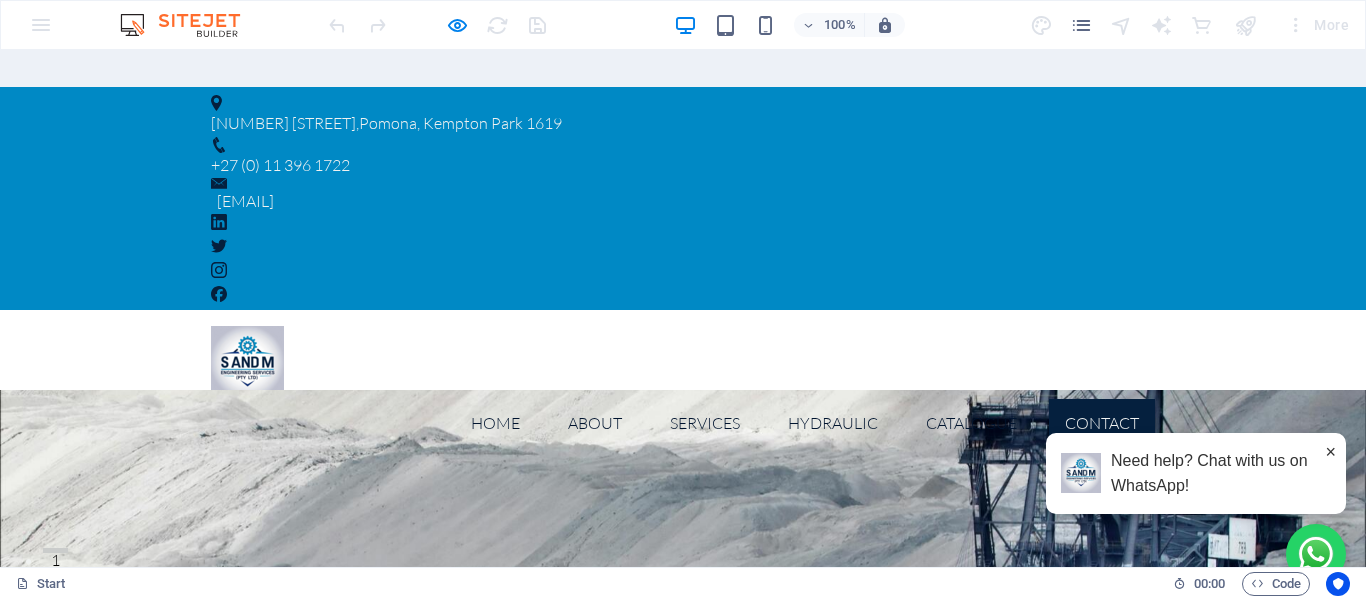 click on "Contact" at bounding box center (1102, 423) 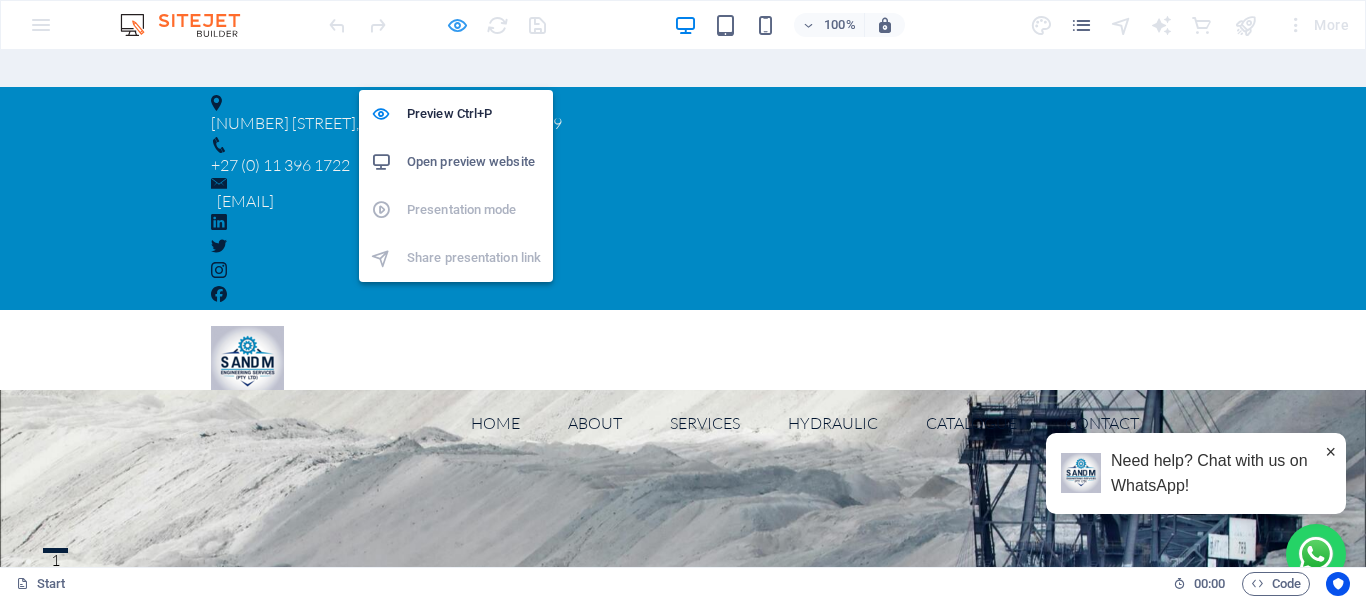click at bounding box center [457, 25] 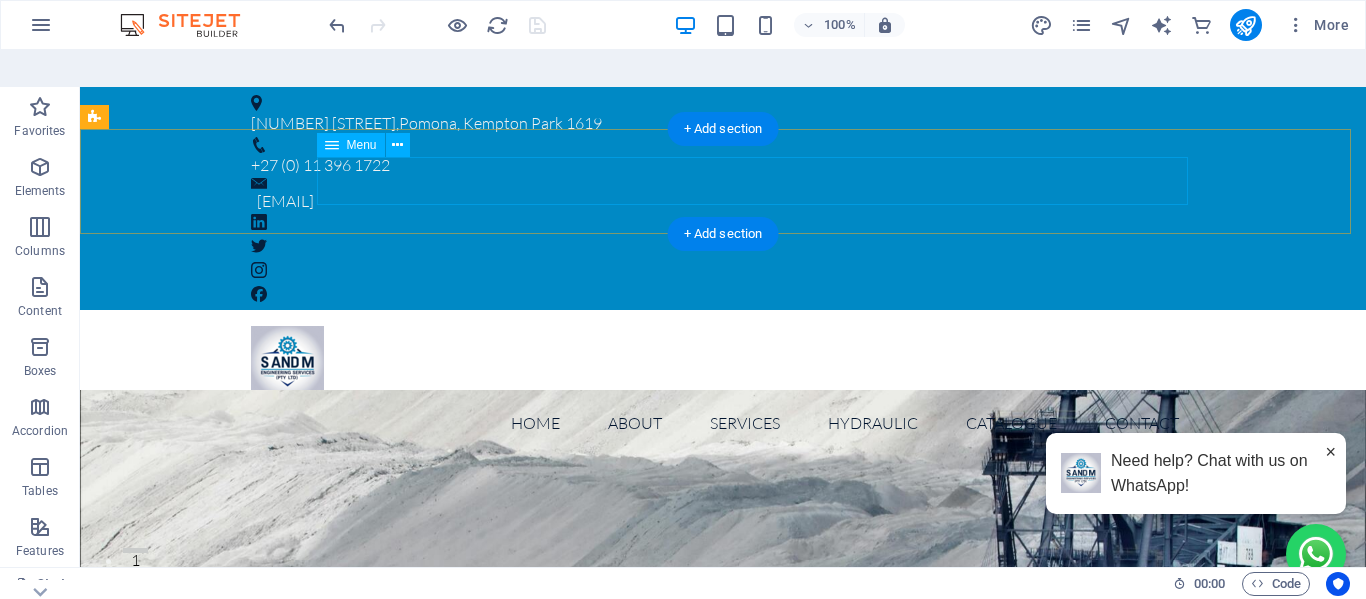 click on "Home About Services Manufacturing Insatallations Field Services Tools & Equipments Hydraulic hydraulic hoses Adapters  Steel tubes Valves Foot Switches Catalogue Contact" at bounding box center (723, 423) 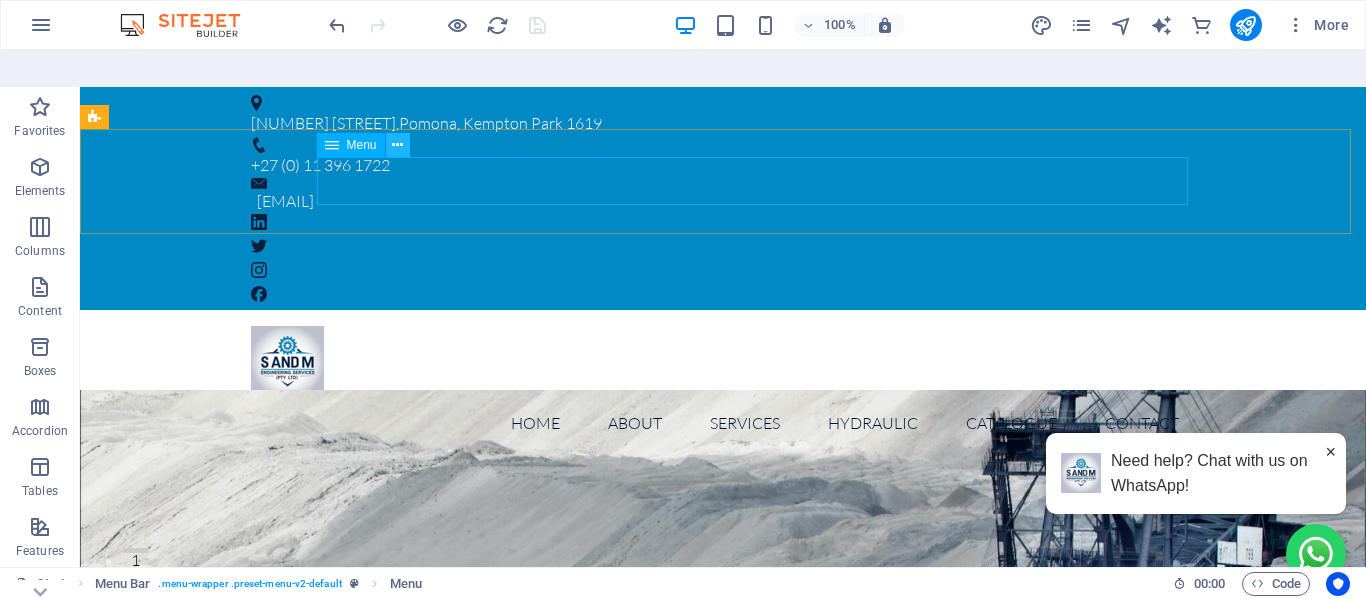 click at bounding box center (397, 145) 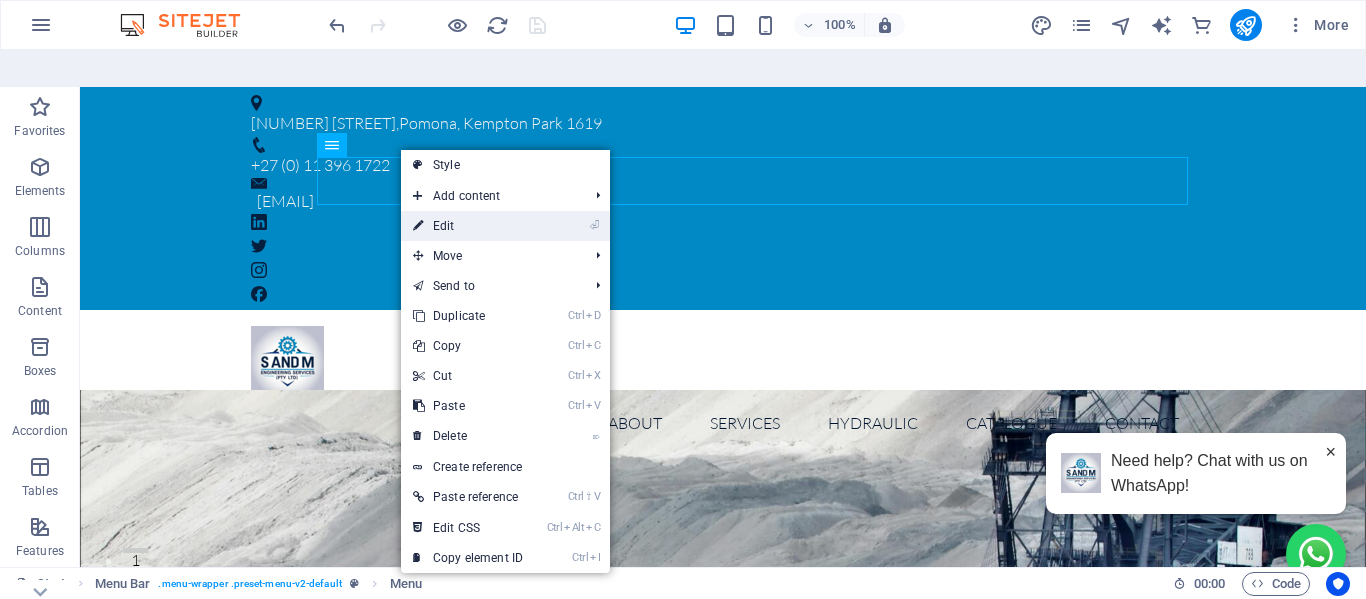 click on "⏎  Edit" at bounding box center [468, 226] 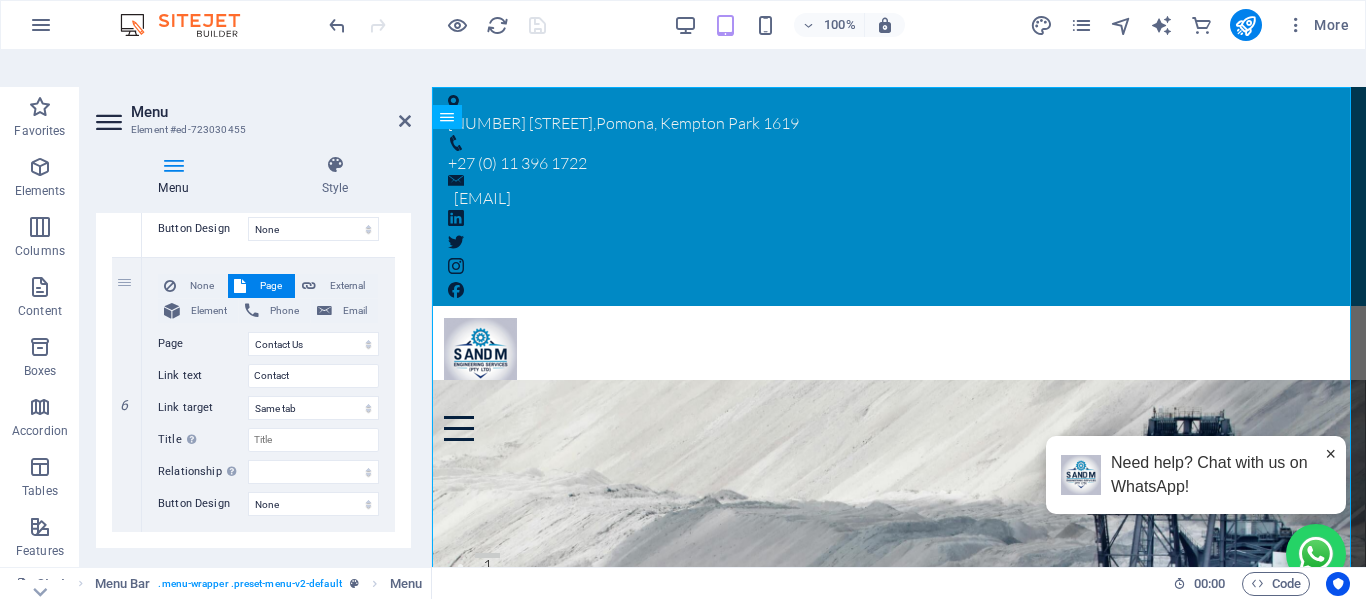 scroll, scrollTop: 4120, scrollLeft: 0, axis: vertical 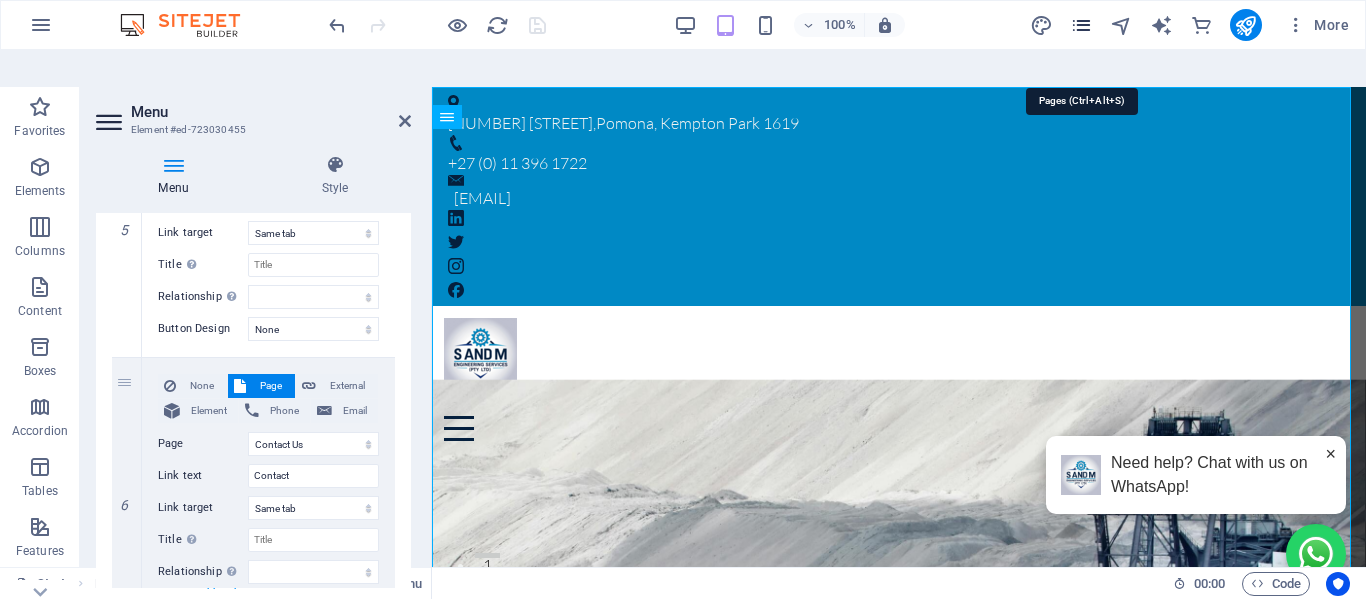 click at bounding box center [1081, 25] 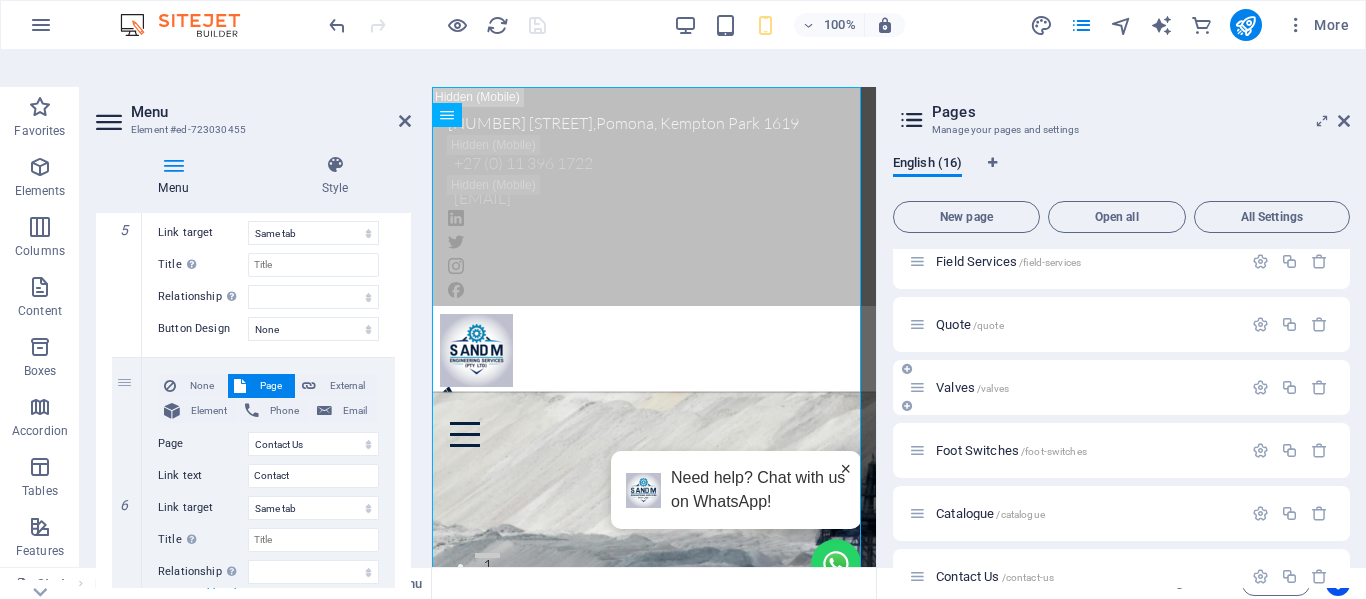 scroll, scrollTop: 669, scrollLeft: 0, axis: vertical 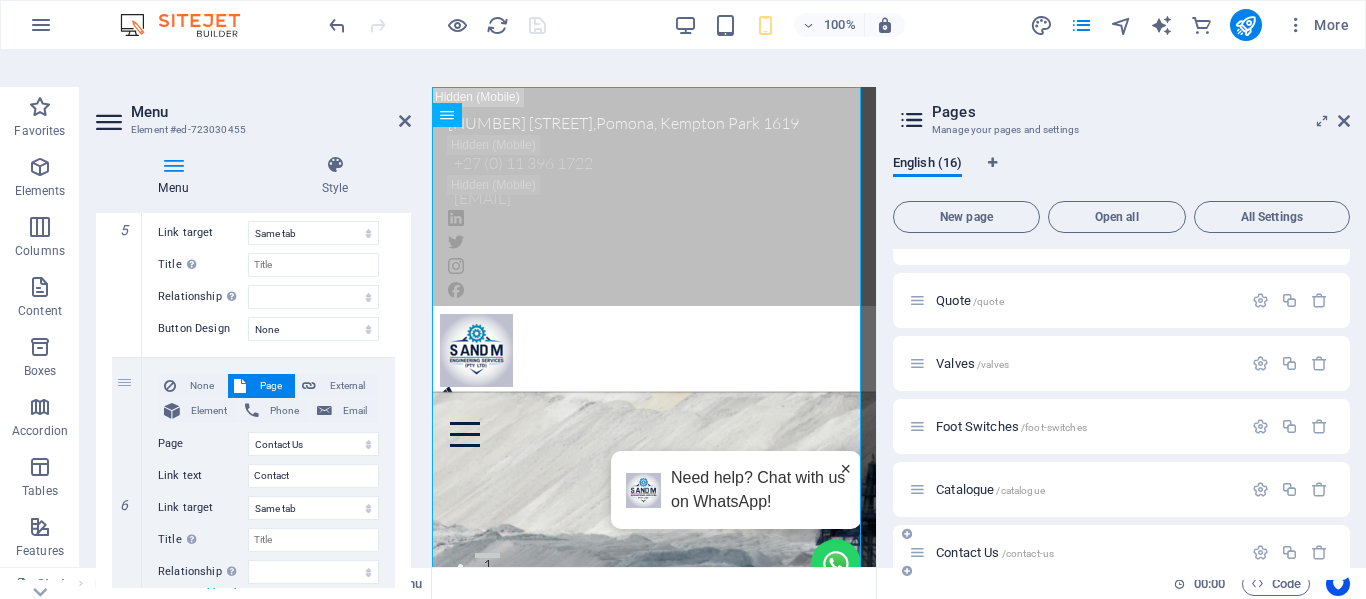 click on "Contact Us /contact-us" at bounding box center [995, 552] 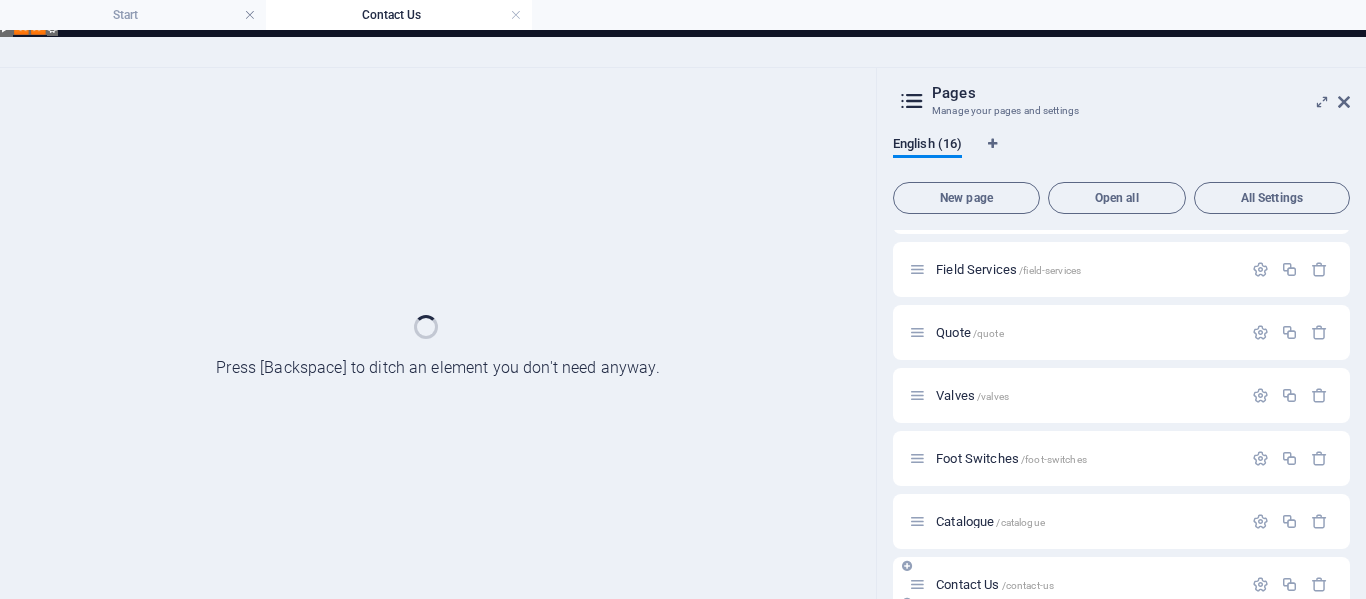 scroll, scrollTop: 618, scrollLeft: 0, axis: vertical 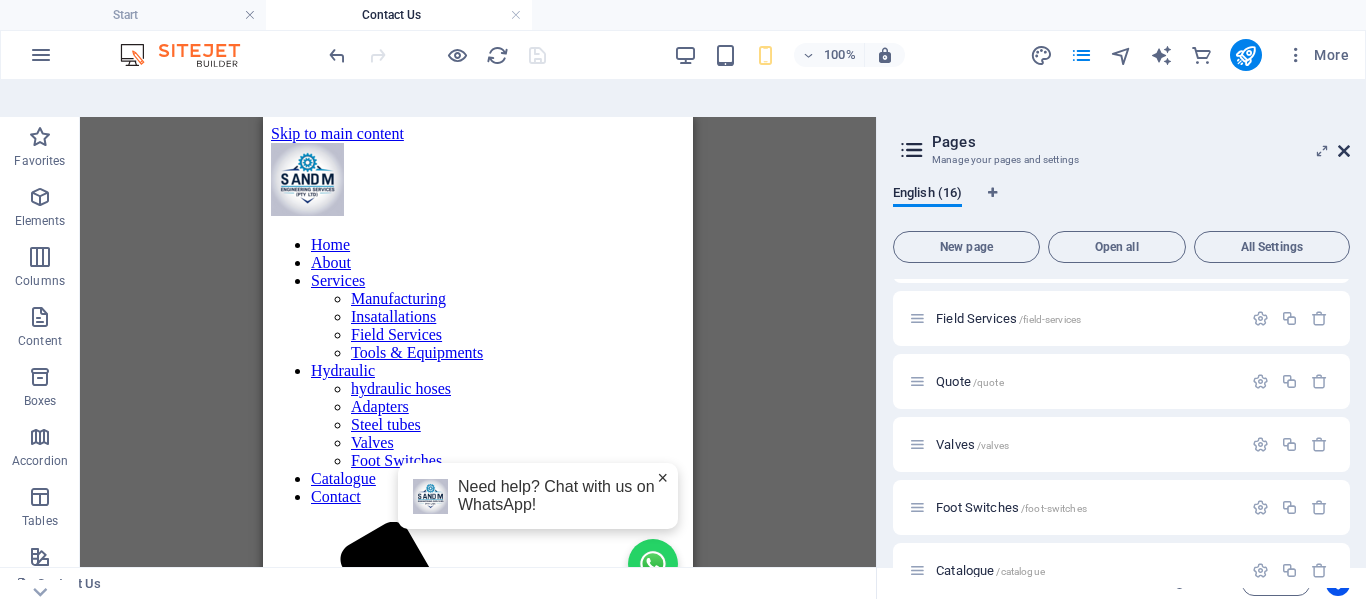 click at bounding box center (1344, 151) 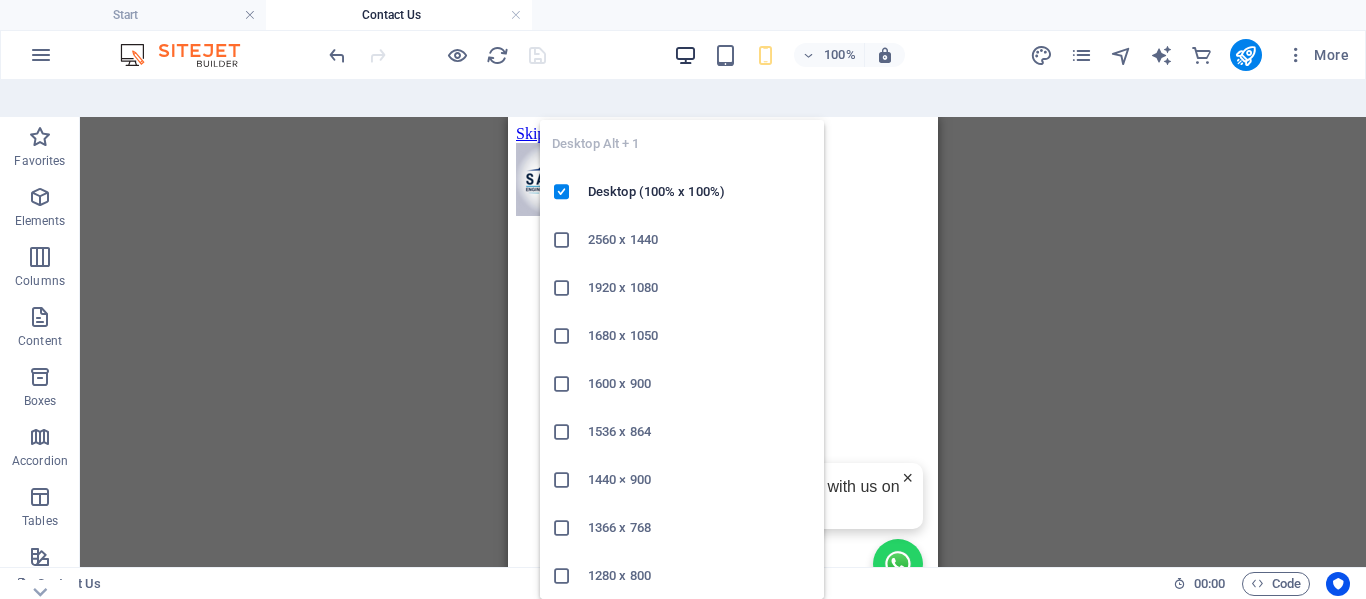 click at bounding box center (685, 55) 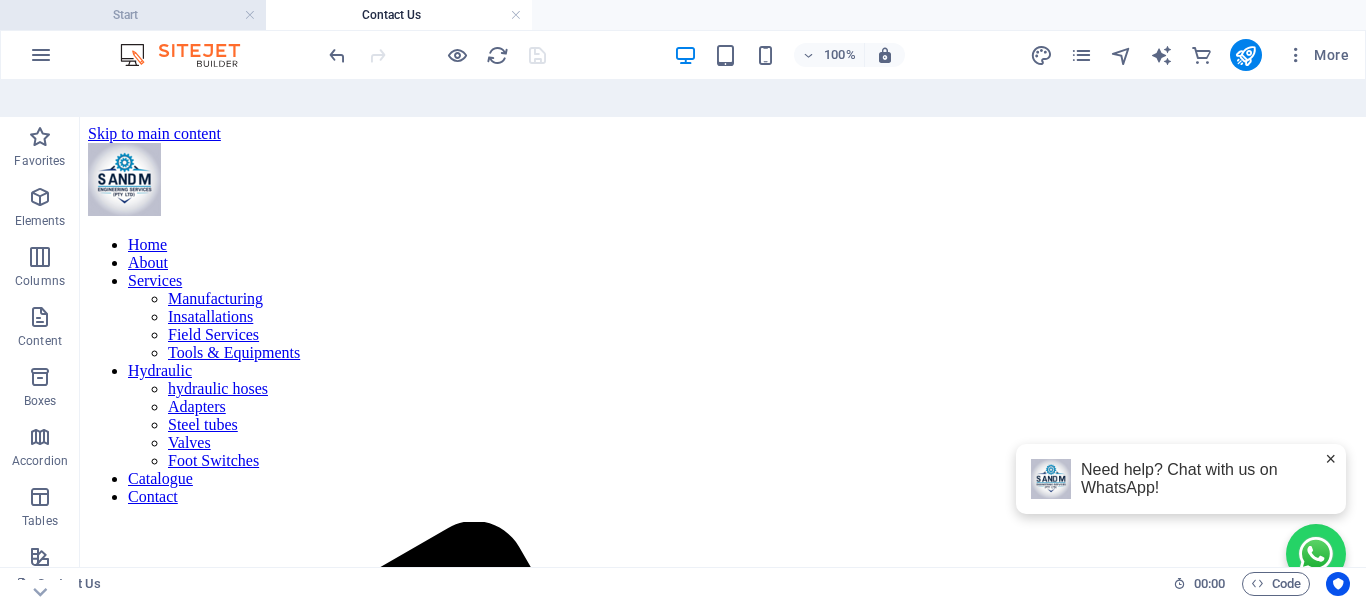 click on "Start" at bounding box center [133, 15] 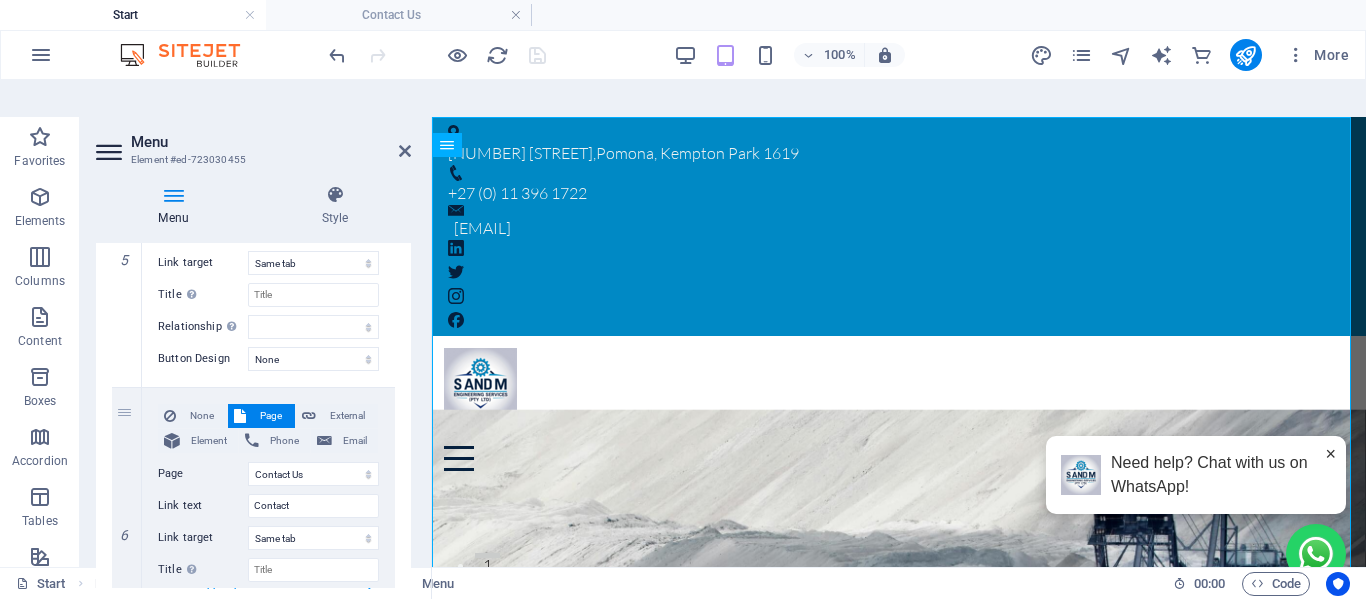 scroll, scrollTop: 4250, scrollLeft: 0, axis: vertical 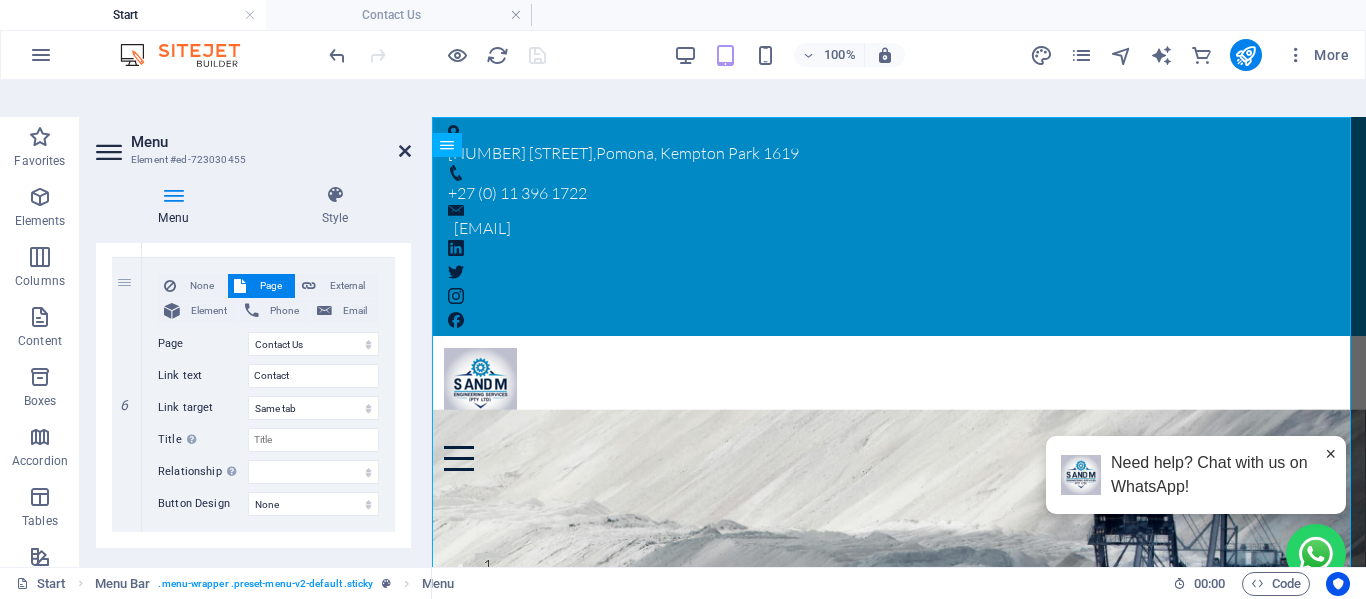 click at bounding box center [405, 151] 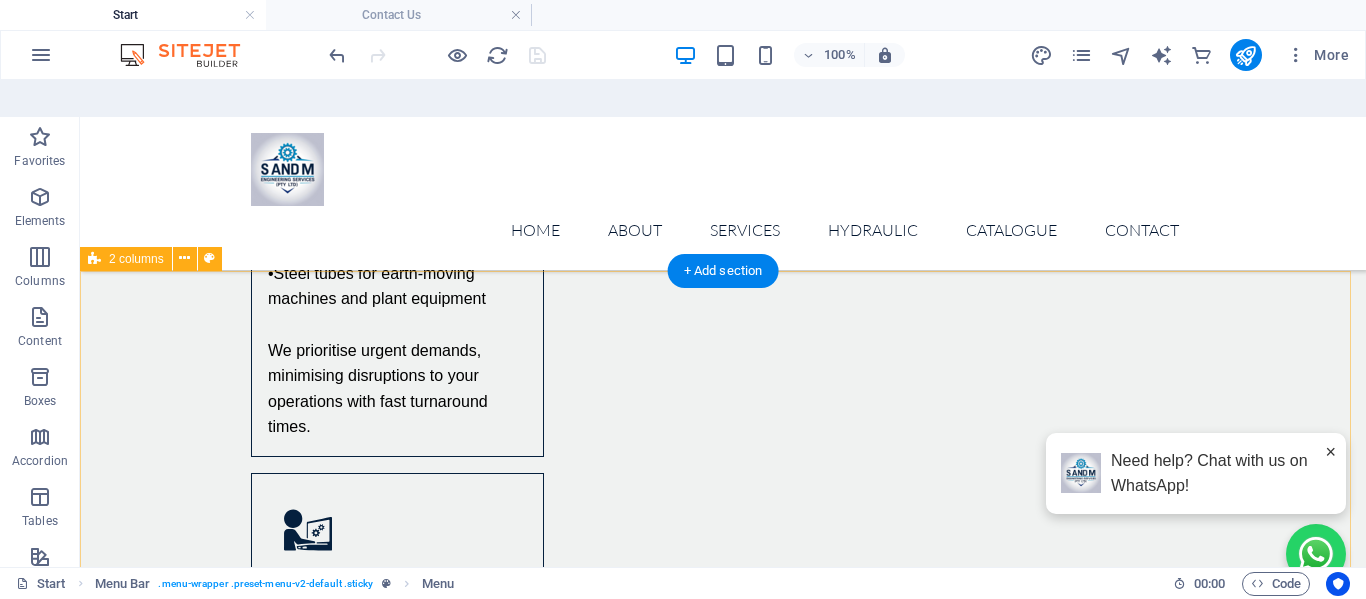 scroll, scrollTop: 5674, scrollLeft: 0, axis: vertical 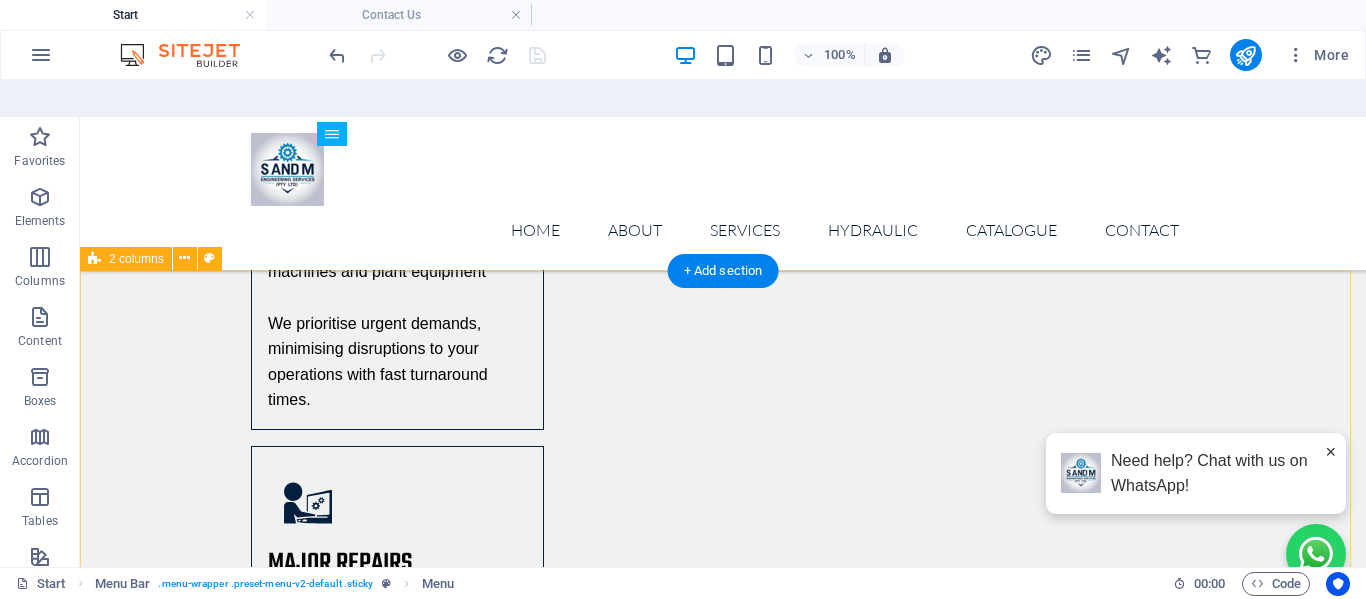 click on "Contact us Solution for Industries S & M Engineering Services is committed to delivering swift and dependable hydraulic solutions for your mining and construction requirements. If you have inquiries about our products, services, or custom solutions, our dedicated team is eager to assist you. Contact us today to explore how we can enhance your operations. We look forward to partnering with you to provide customised hydraulic solutions. Reach out now for prompt assistance or to request a quote!   I have read and understand the privacy policy. Unreadable? Load new Submit" at bounding box center (723, 7488) 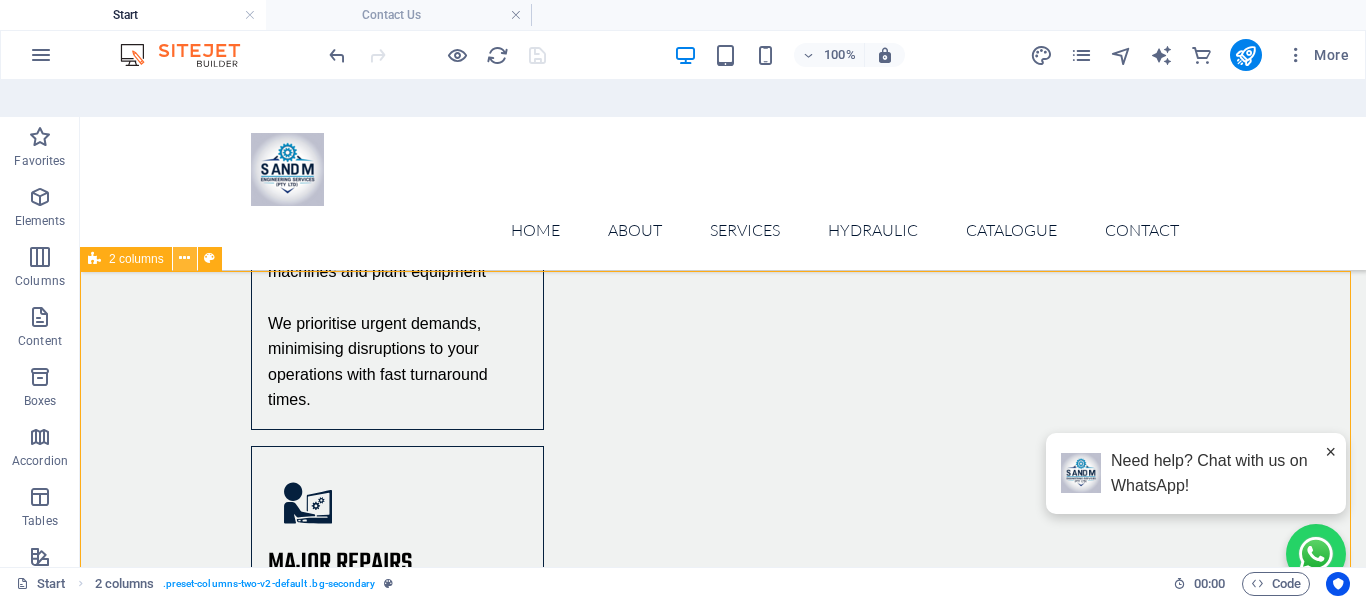 click at bounding box center [184, 258] 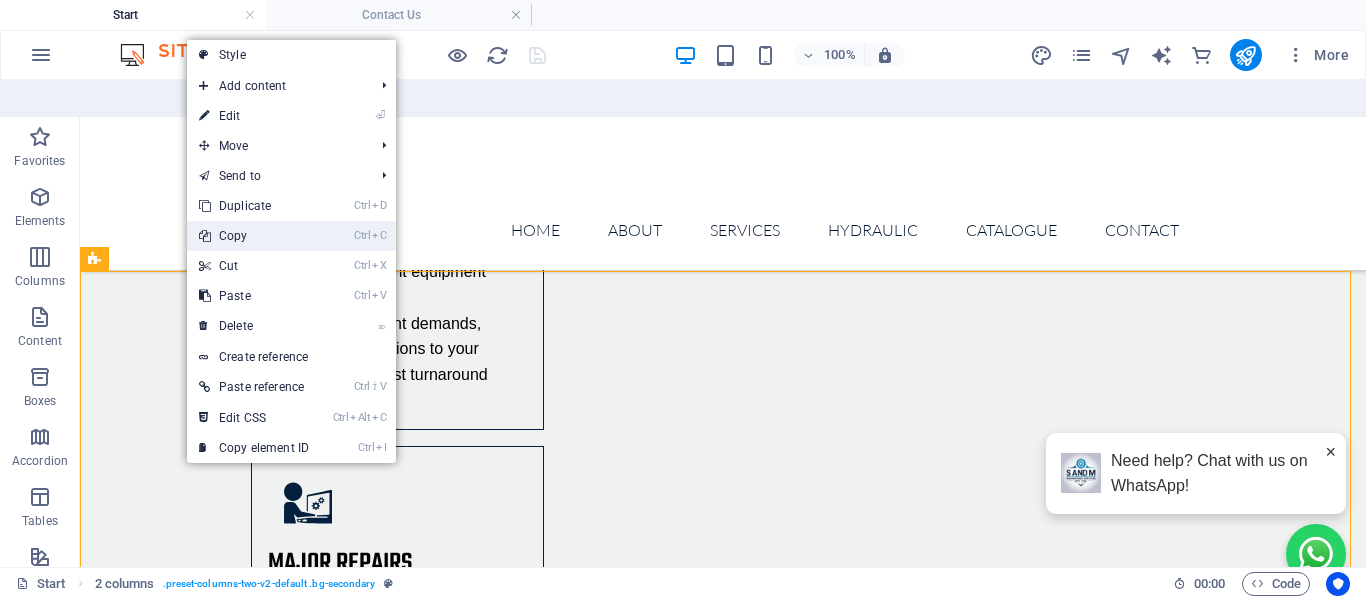 click on "Ctrl C  Copy" at bounding box center (254, 236) 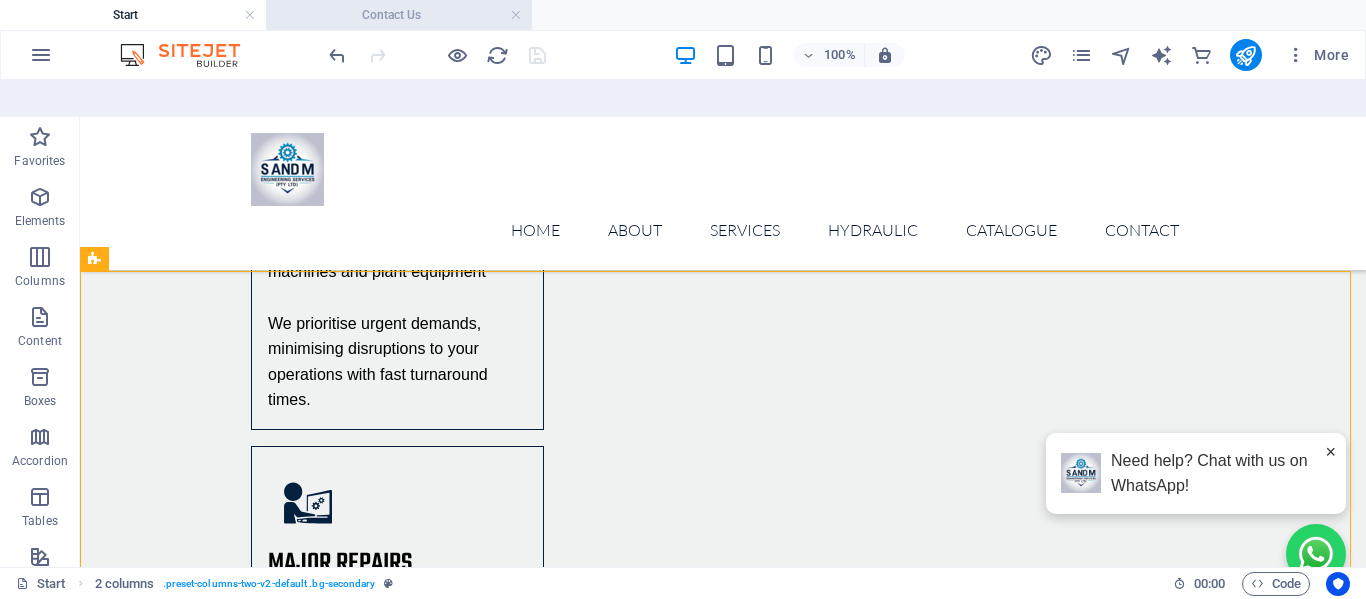 click on "Contact Us" at bounding box center [399, 15] 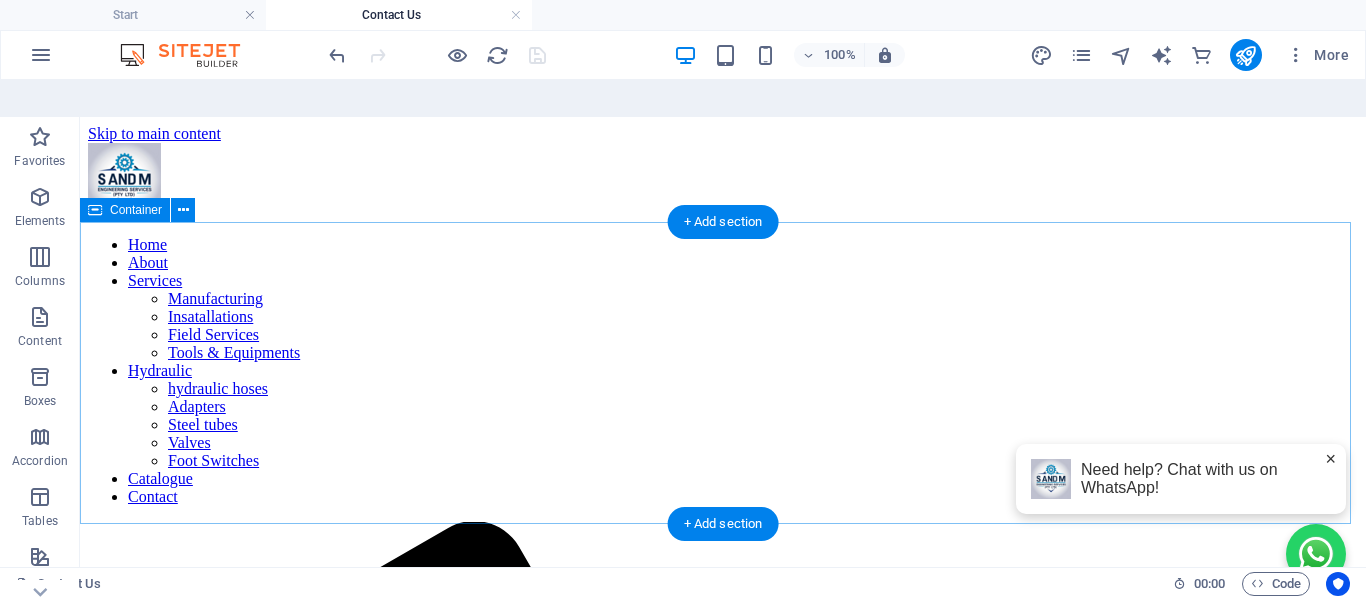 click on "Drop content here or  Add elements  Paste clipboard" at bounding box center [723, 2262] 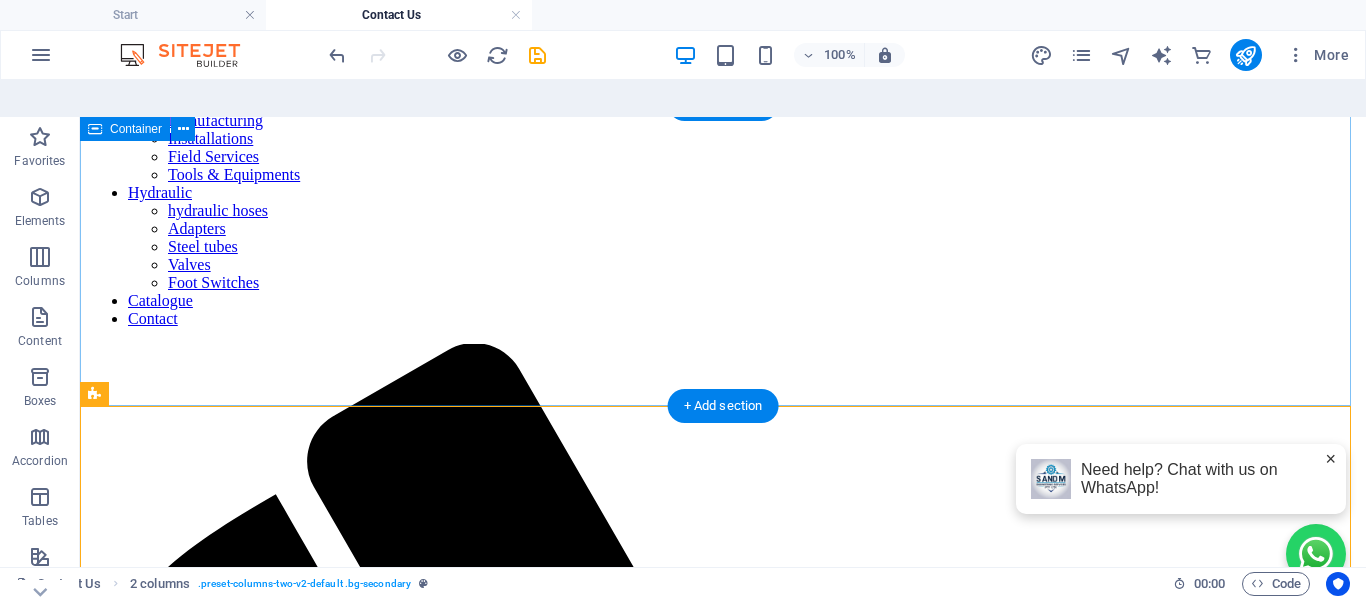 scroll, scrollTop: 0, scrollLeft: 0, axis: both 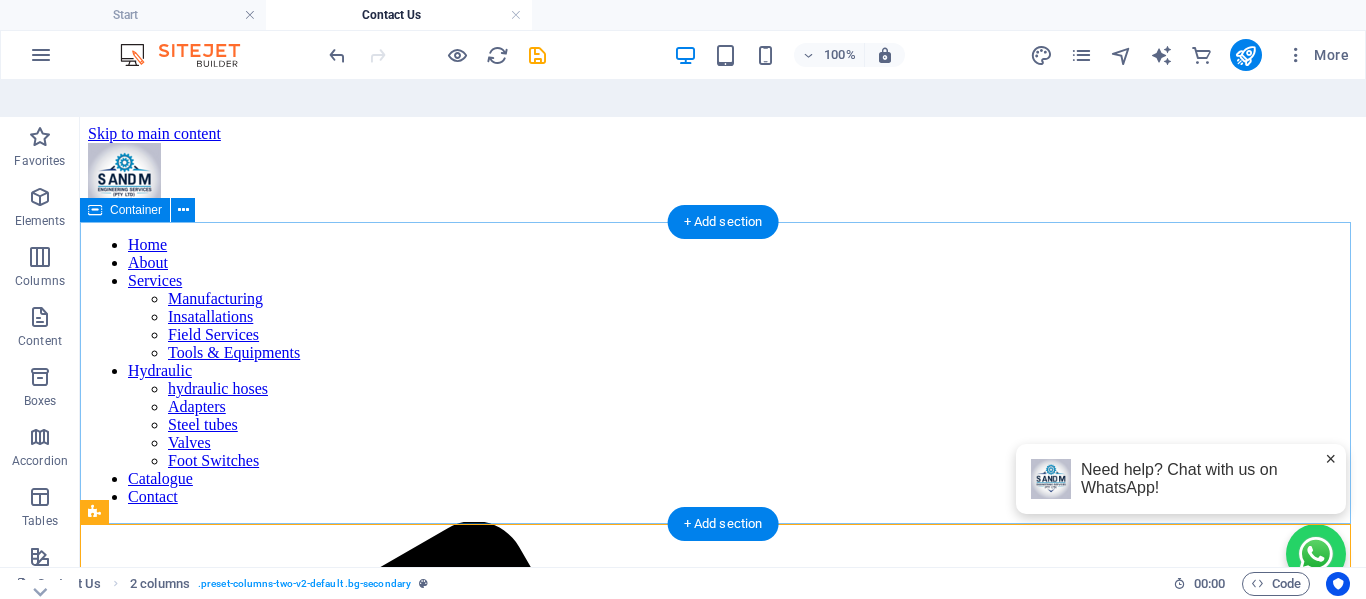 click on "Drop content here or  Add elements  Paste clipboard" at bounding box center (723, 2262) 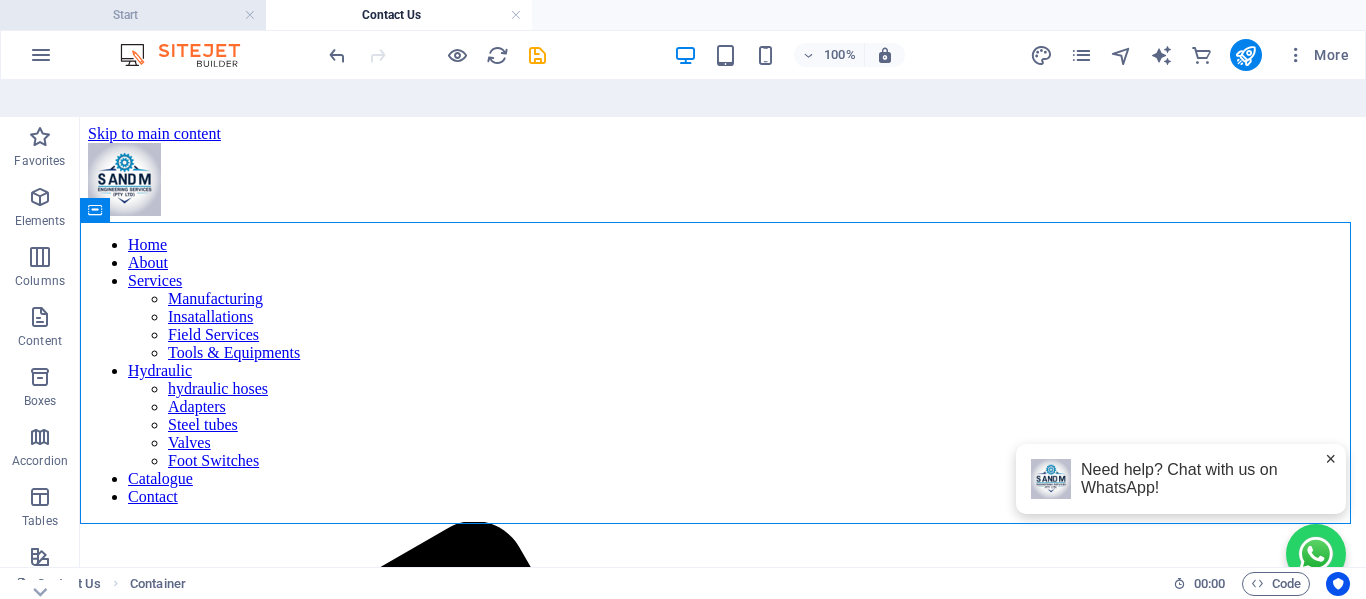 click on "Start" at bounding box center [133, 15] 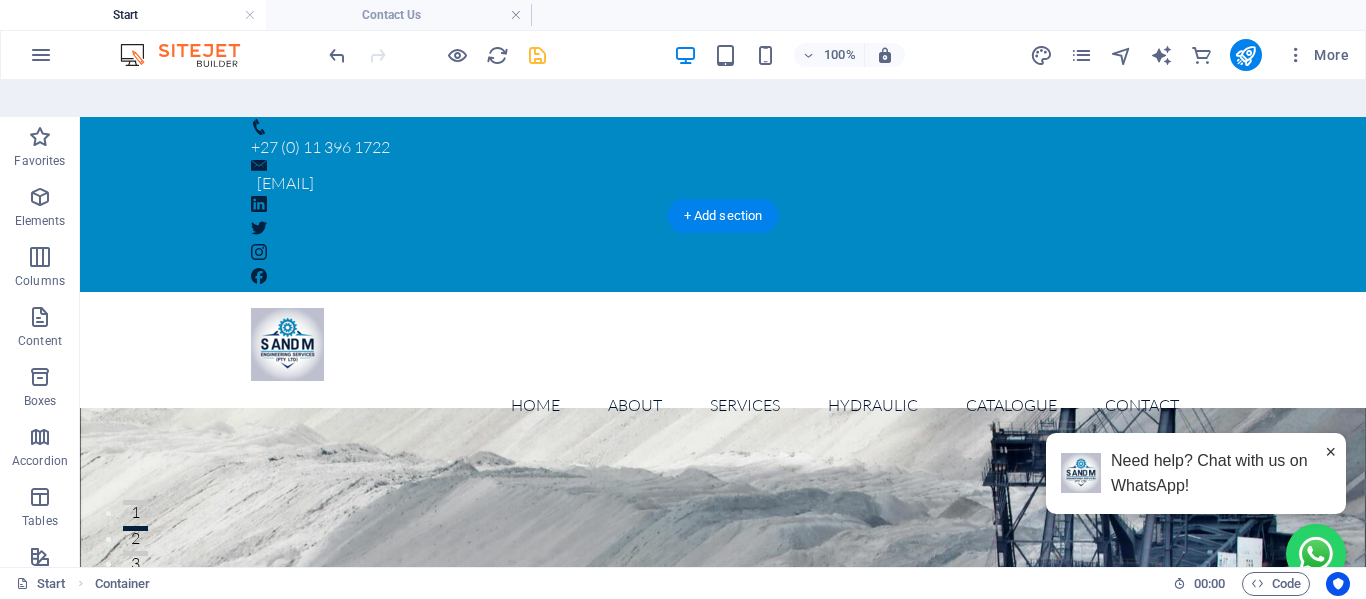 scroll, scrollTop: 0, scrollLeft: 0, axis: both 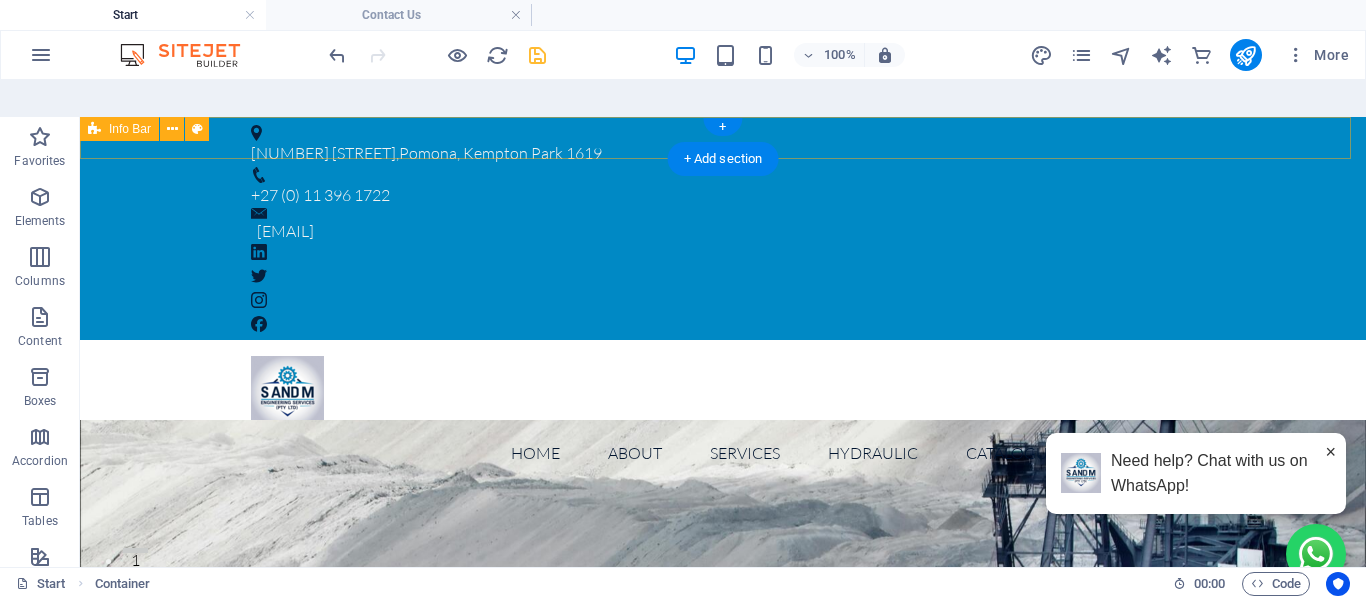 click on "116 E.P Malan Road ,  Pomona, Kempton Park   1619 +27 (0) 11 396 1722  ludewigs@icon.co.za" at bounding box center [723, 228] 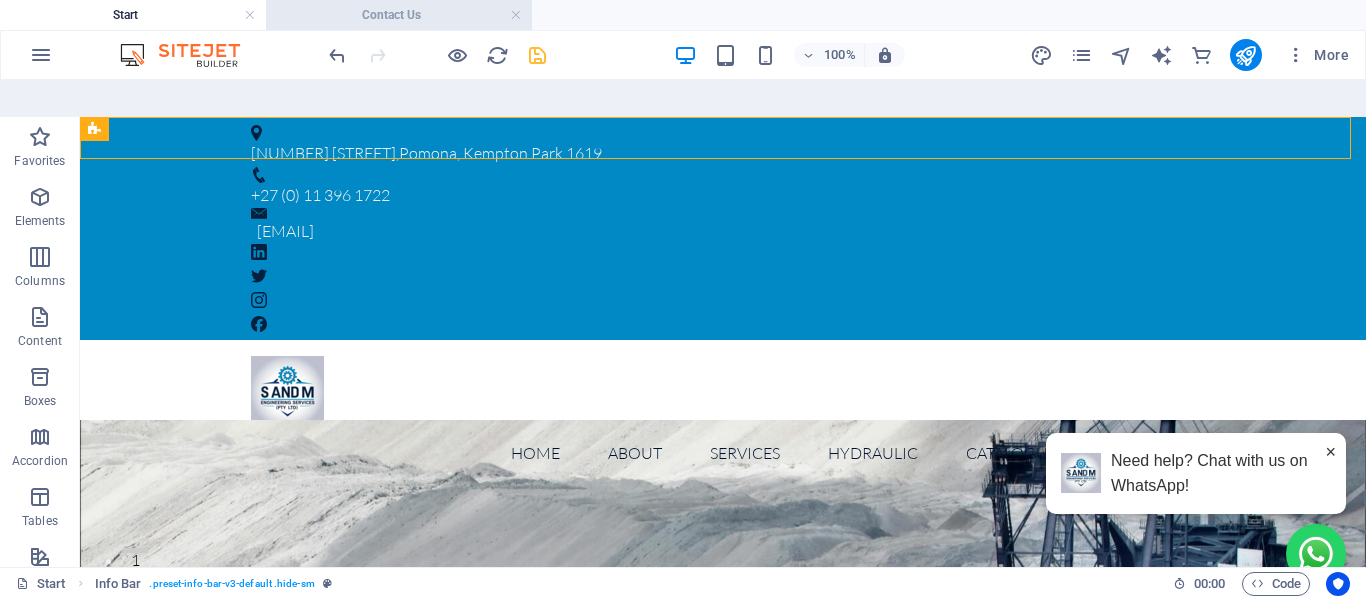 click on "Contact Us" at bounding box center (399, 15) 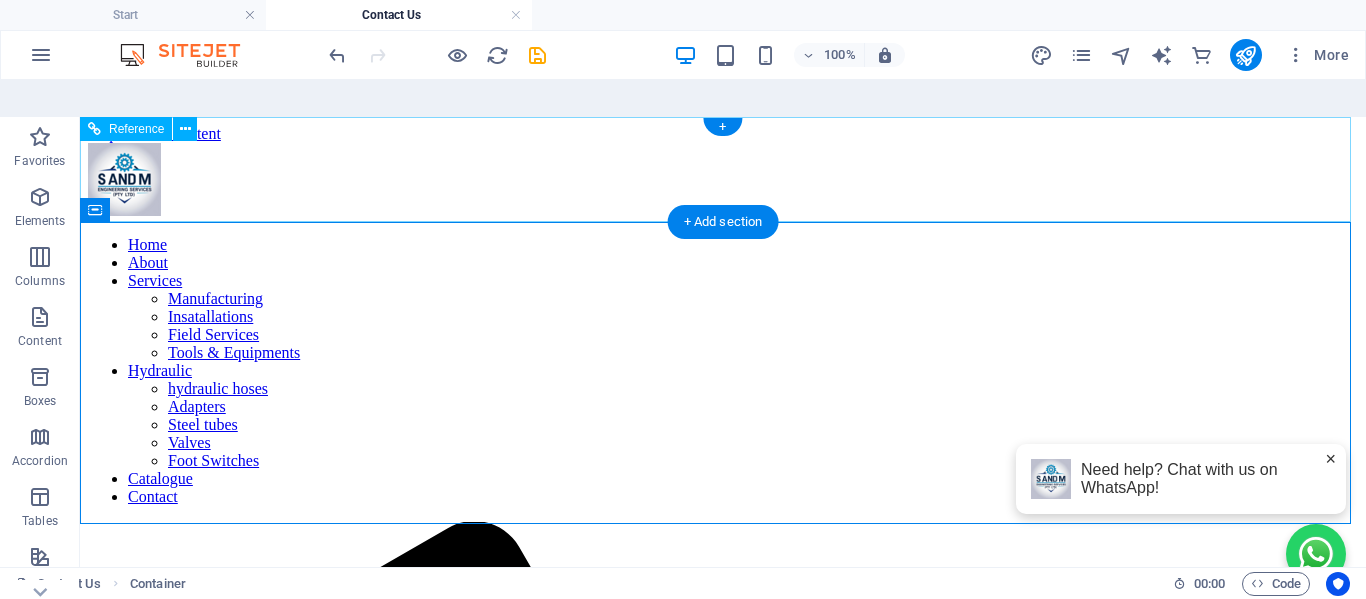 click on "Home About Services Manufacturing Insatallations Field Services Tools & Equipments Hydraulic hydraulic hoses Adapters  Steel tubes Valves Foot Switches Catalogue Contact" at bounding box center [723, 371] 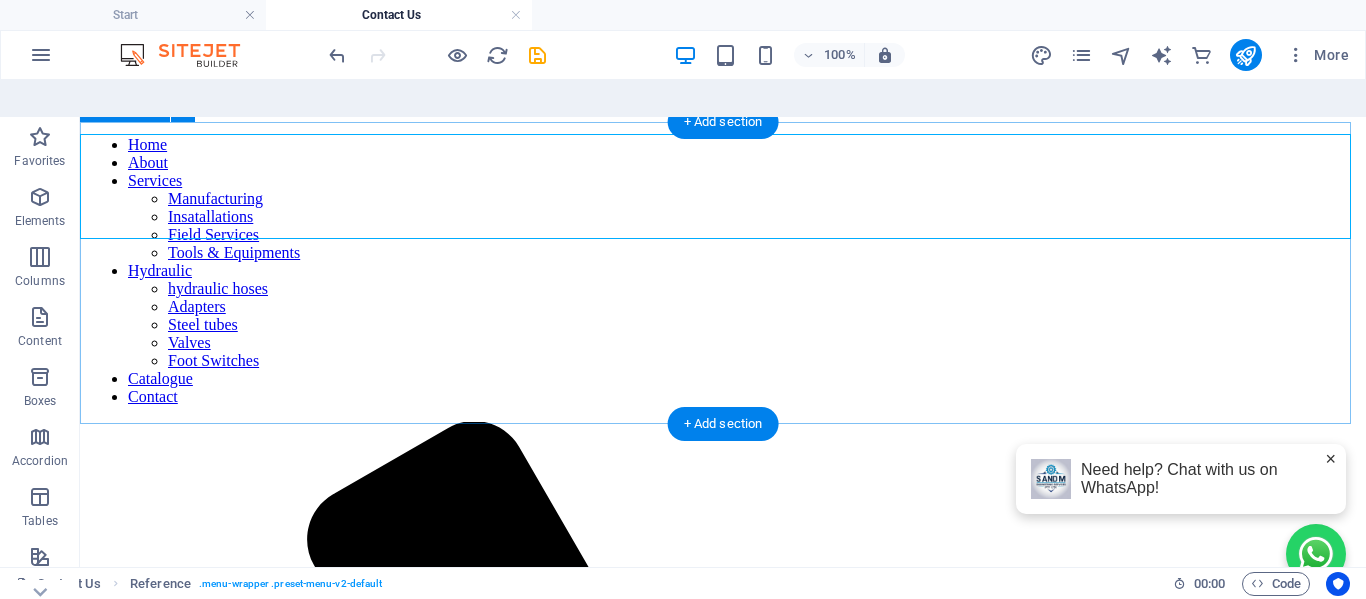 scroll, scrollTop: 0, scrollLeft: 0, axis: both 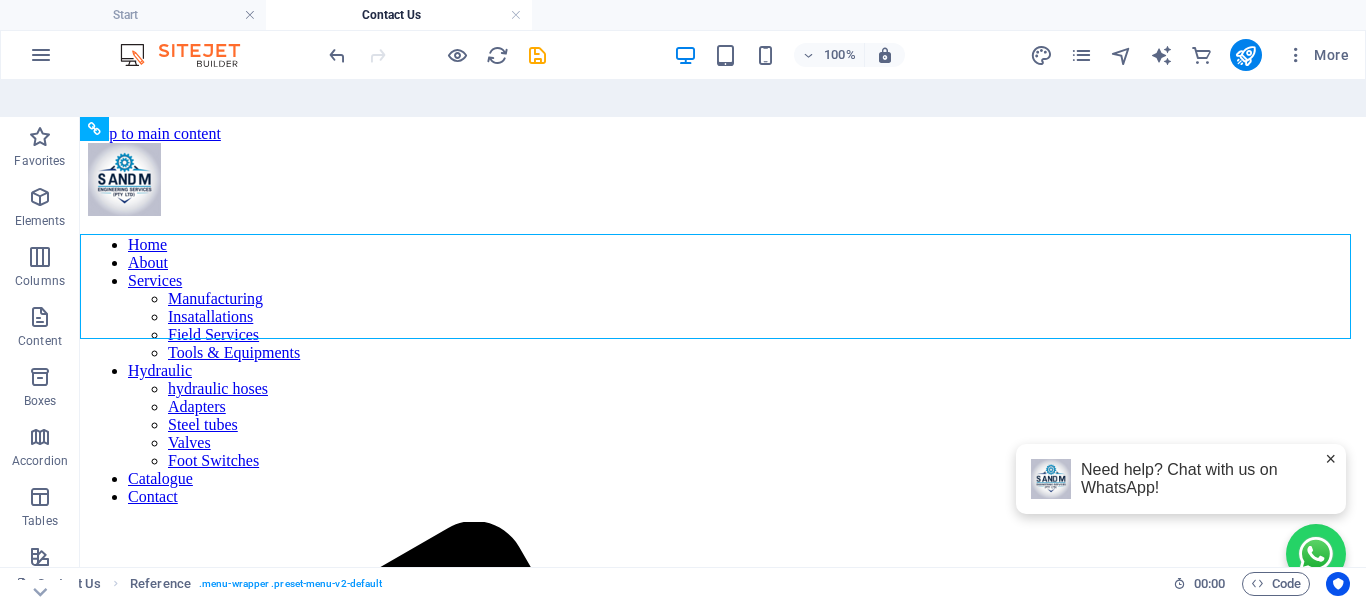 click on "Contact Us" at bounding box center (399, 15) 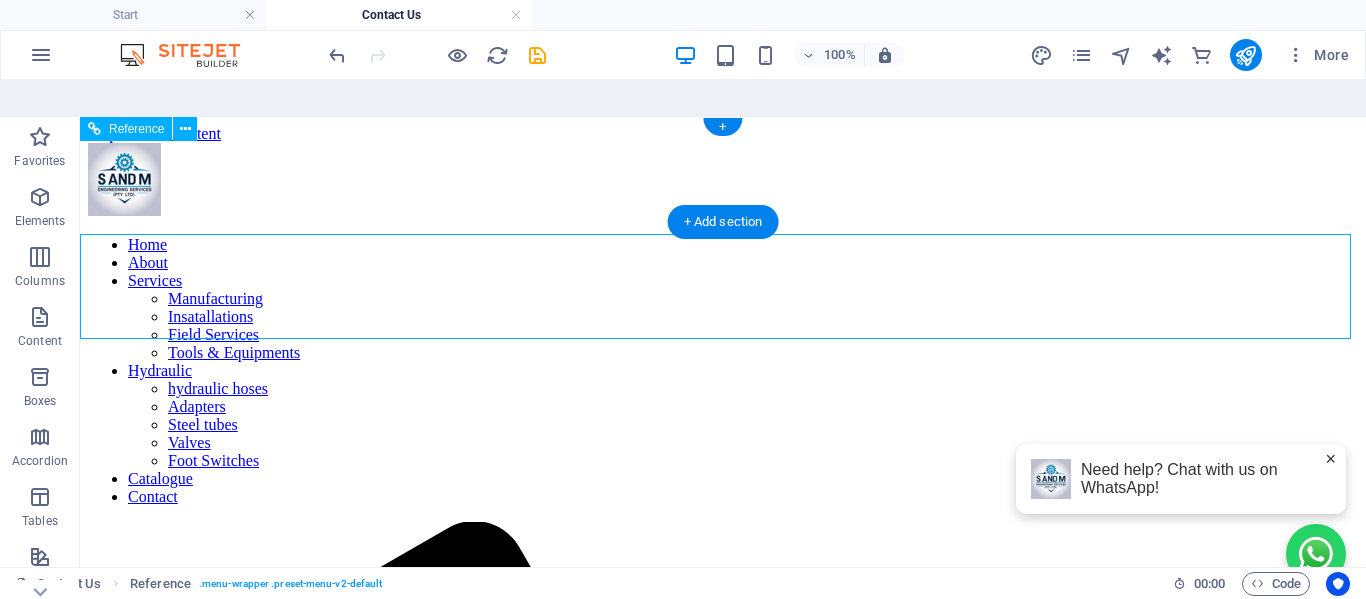 click on "Home About Services Manufacturing Insatallations Field Services Tools & Equipments Hydraulic hydraulic hoses Adapters  Steel tubes Valves Foot Switches Catalogue Contact" at bounding box center [723, 371] 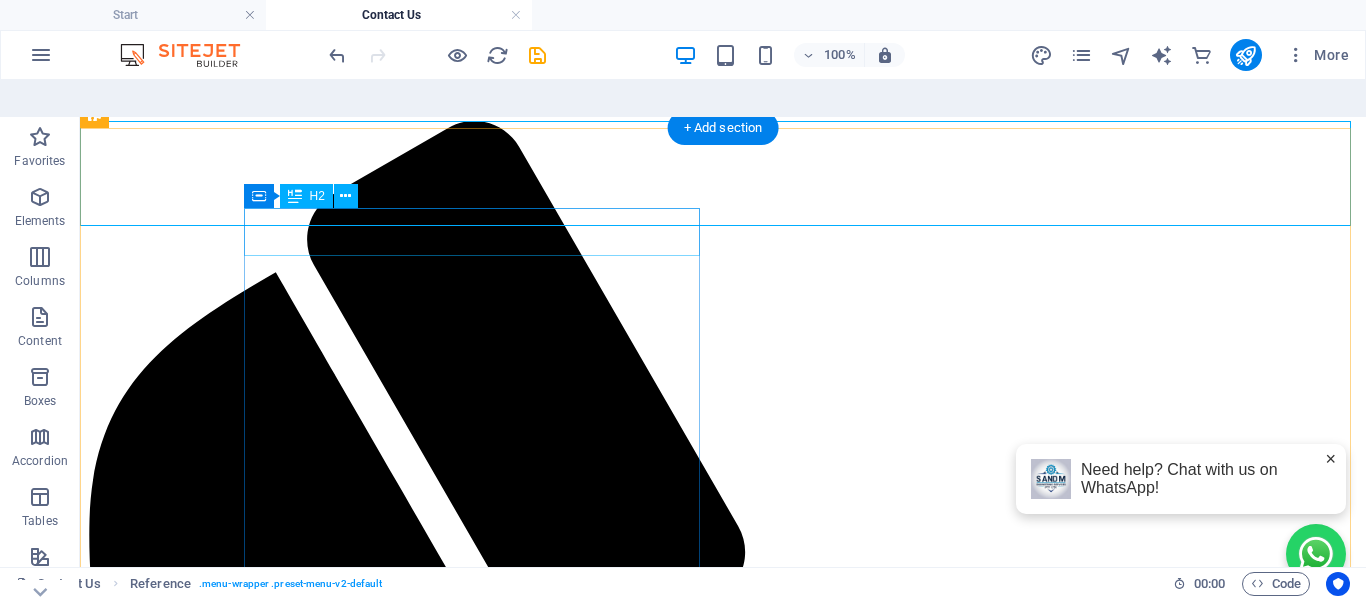 scroll, scrollTop: 0, scrollLeft: 0, axis: both 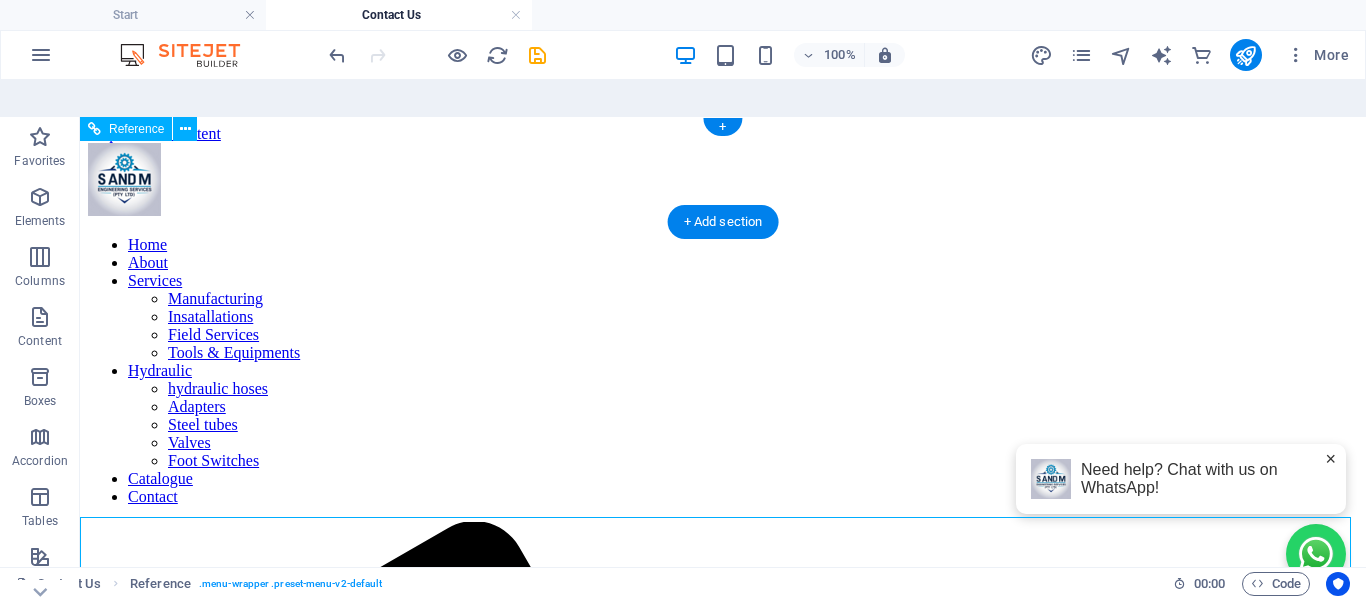 click on "Home About Services Manufacturing Insatallations Field Services Tools & Equipments Hydraulic hydraulic hoses Adapters  Steel tubes Valves Foot Switches Catalogue Contact" at bounding box center (723, 371) 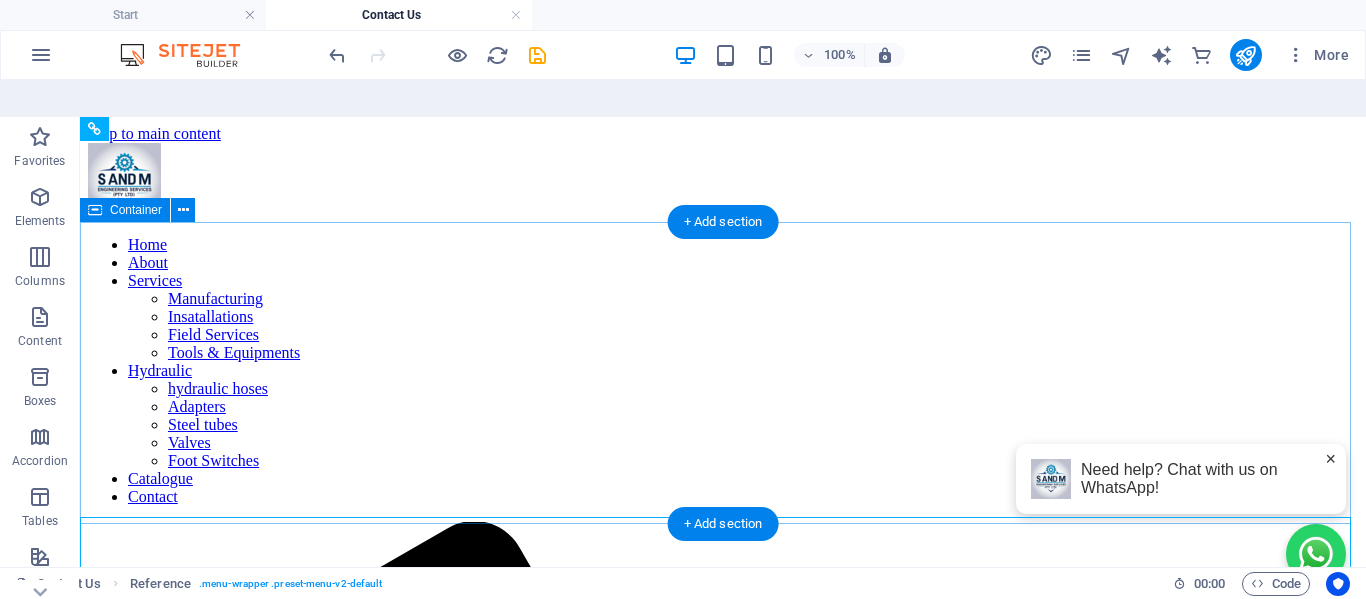 click on "Drop content here or  Add elements  Paste clipboard" at bounding box center (723, 2262) 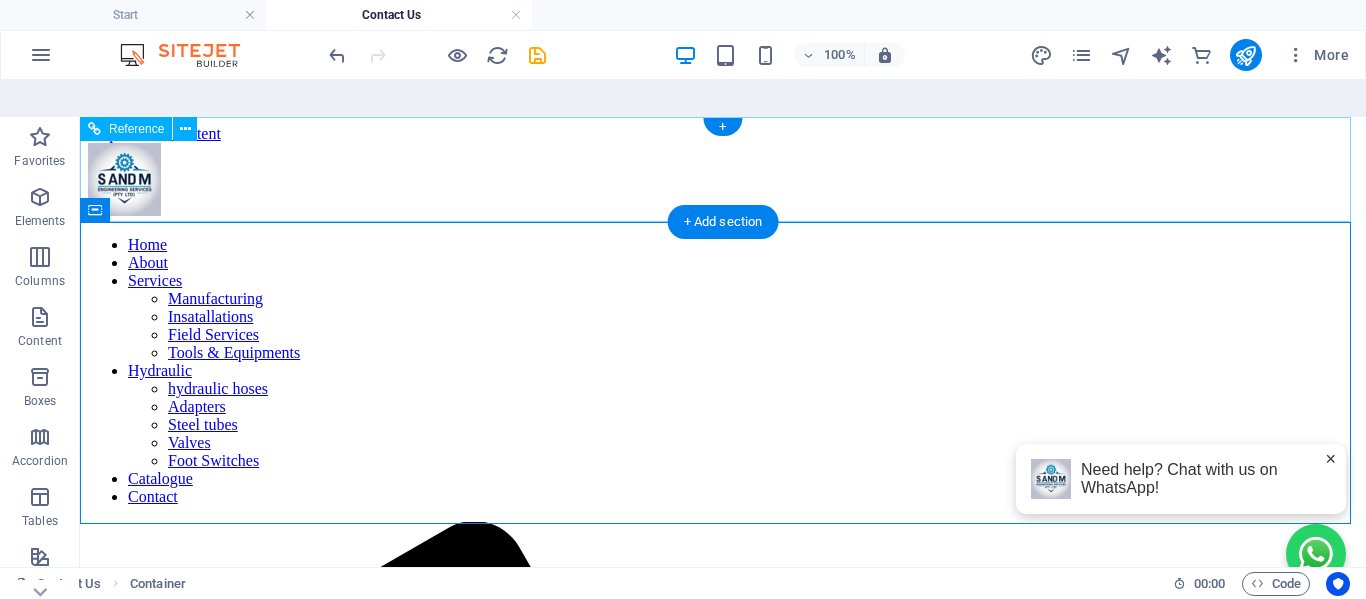 click on "Home About Services Manufacturing Insatallations Field Services Tools & Equipments Hydraulic hydraulic hoses Adapters  Steel tubes Valves Foot Switches Catalogue Contact" at bounding box center [723, 371] 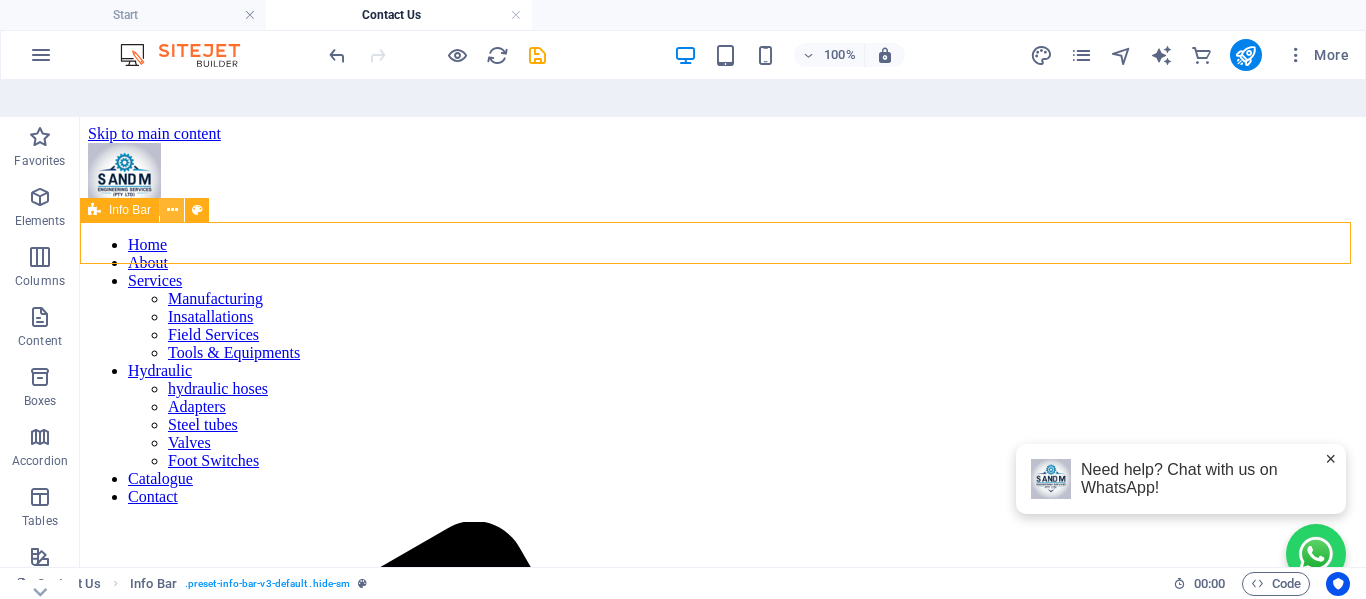 click at bounding box center [172, 210] 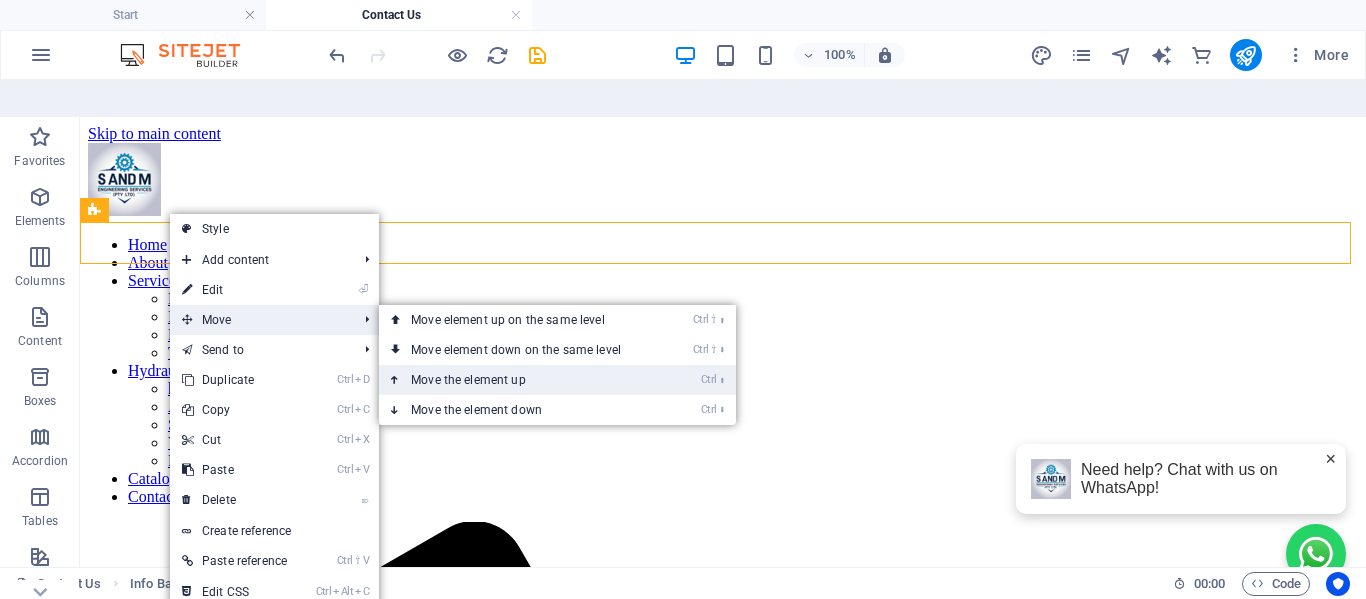 click on "Ctrl ⬆  Move the element up" at bounding box center (520, 380) 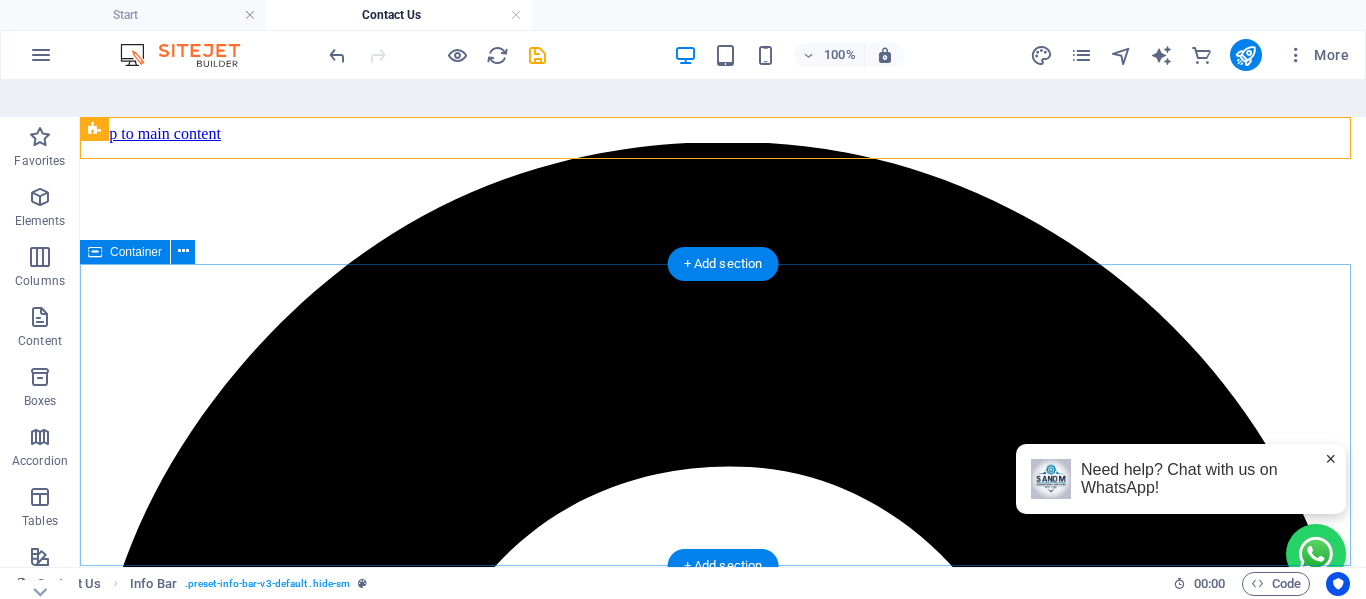 click on "Drop content here or  Add elements  Paste clipboard" at bounding box center (723, 11691) 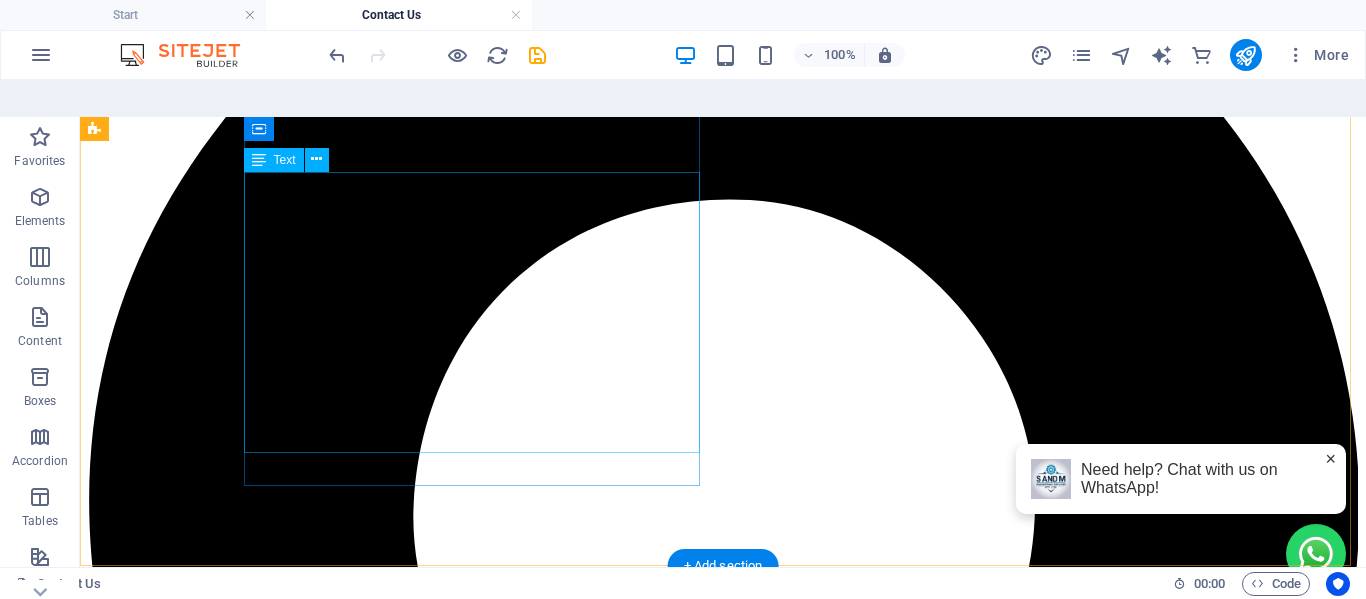 scroll, scrollTop: 567, scrollLeft: 0, axis: vertical 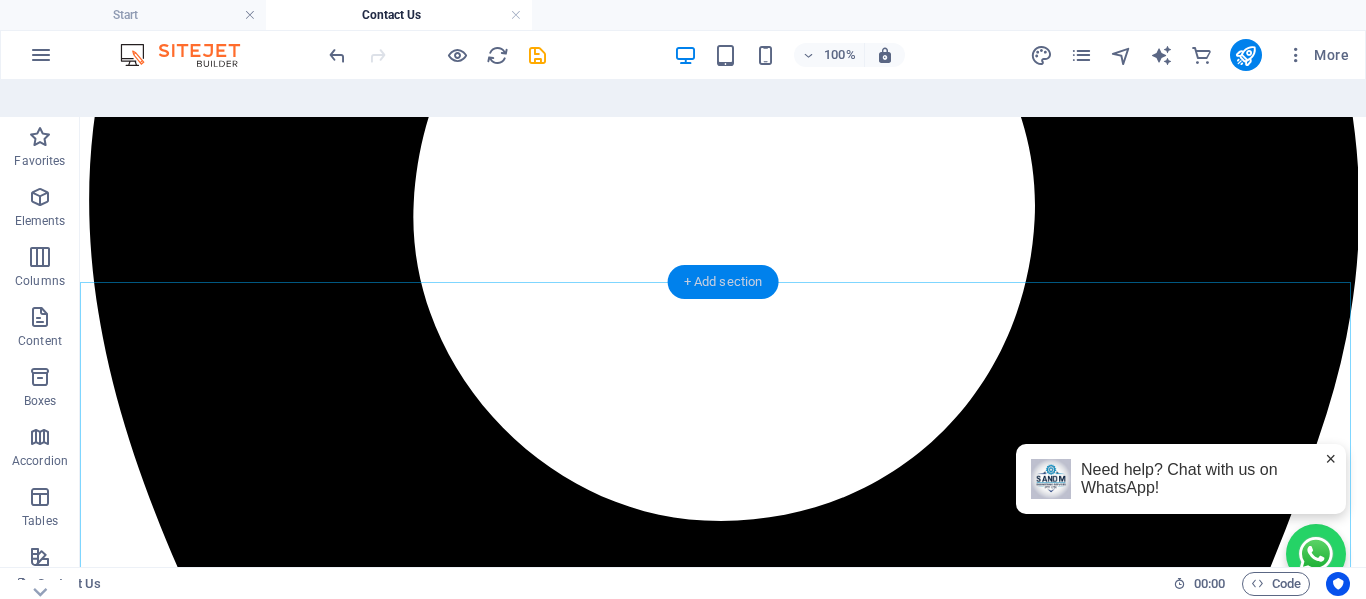 click on "+ Add section" at bounding box center (723, 282) 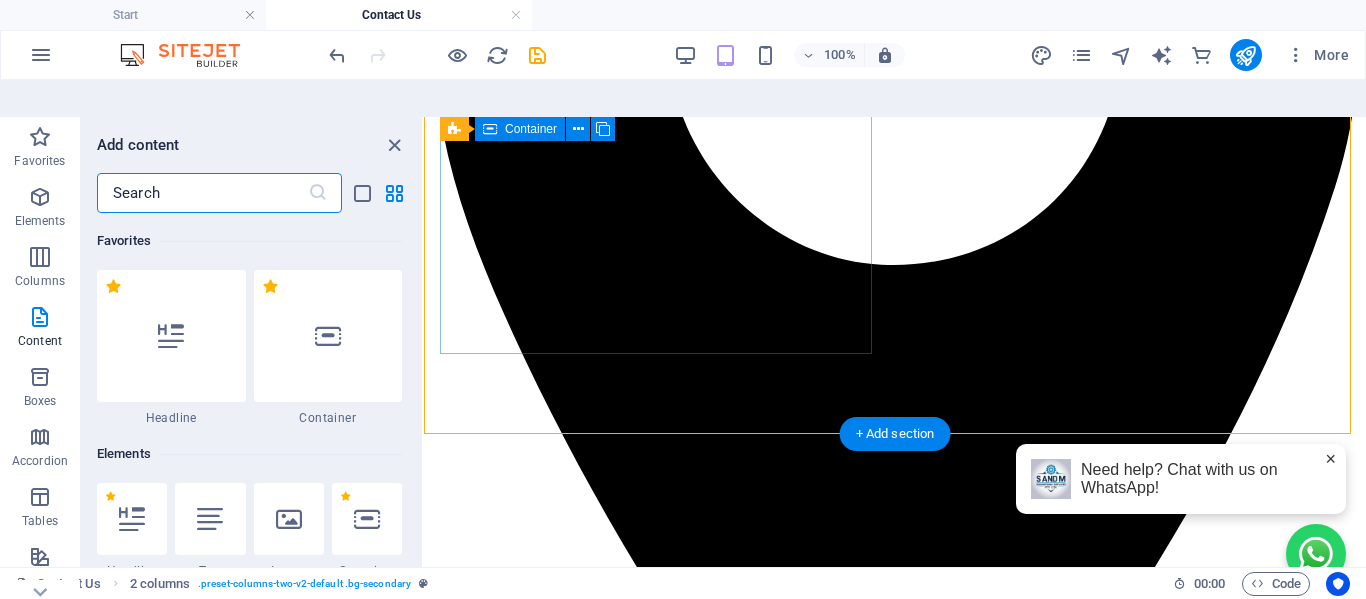 scroll, scrollTop: 544, scrollLeft: 0, axis: vertical 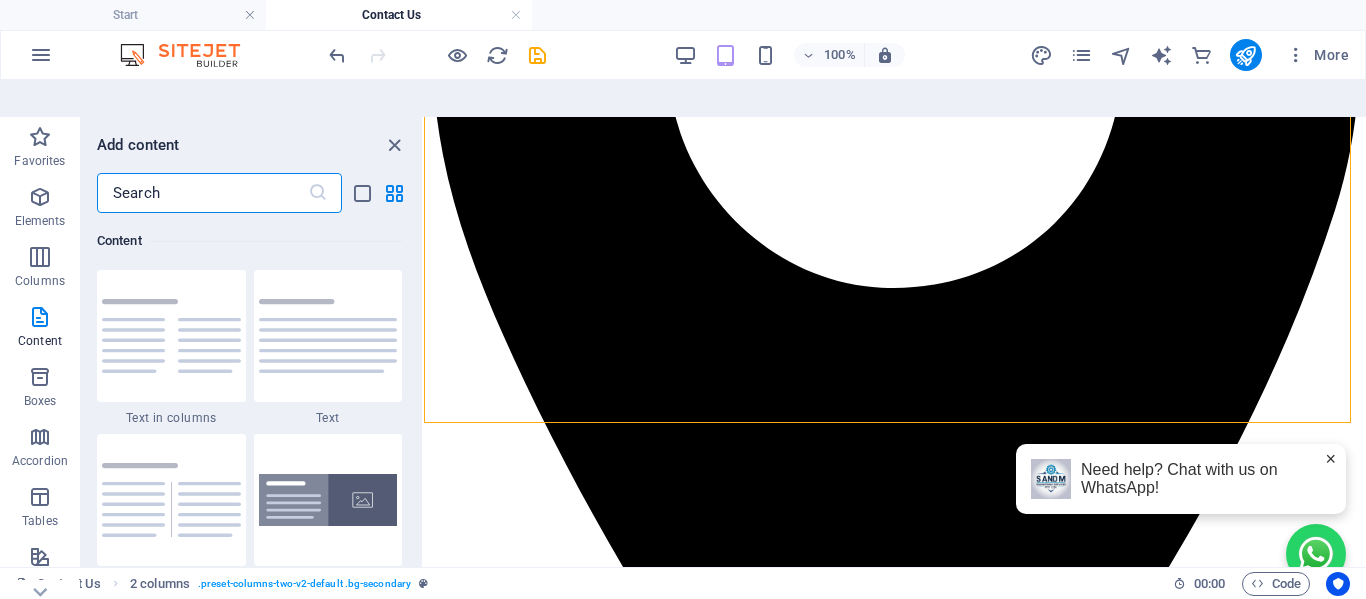 click at bounding box center [202, 193] 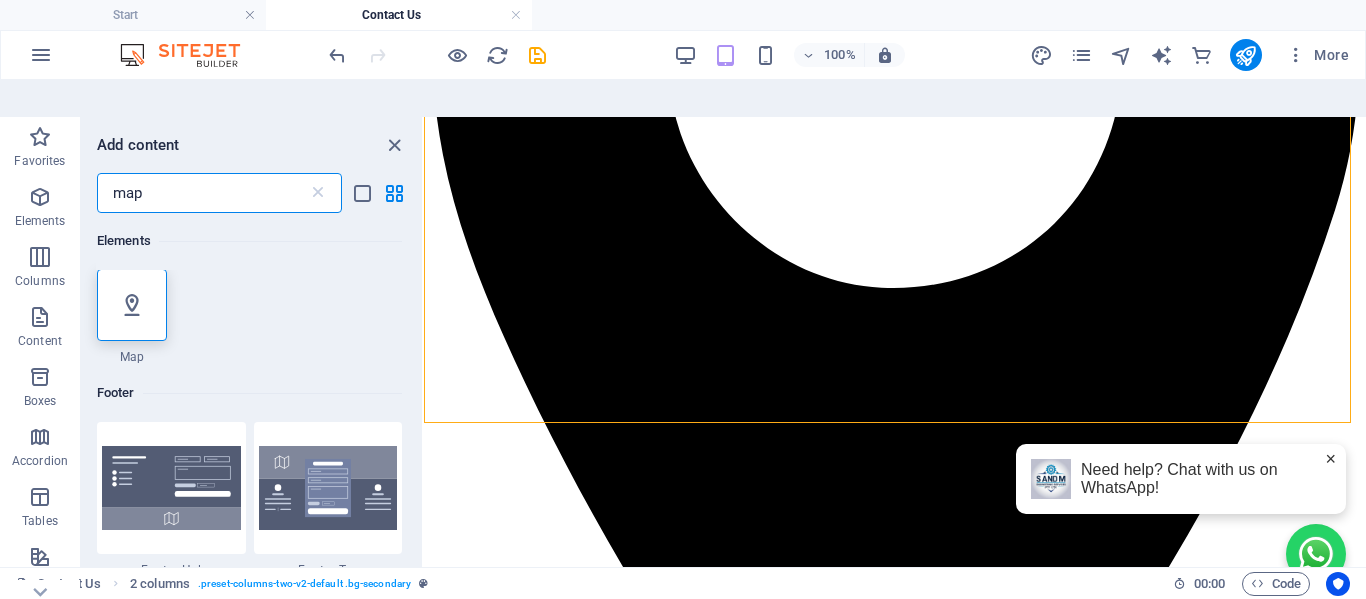 scroll, scrollTop: 0, scrollLeft: 0, axis: both 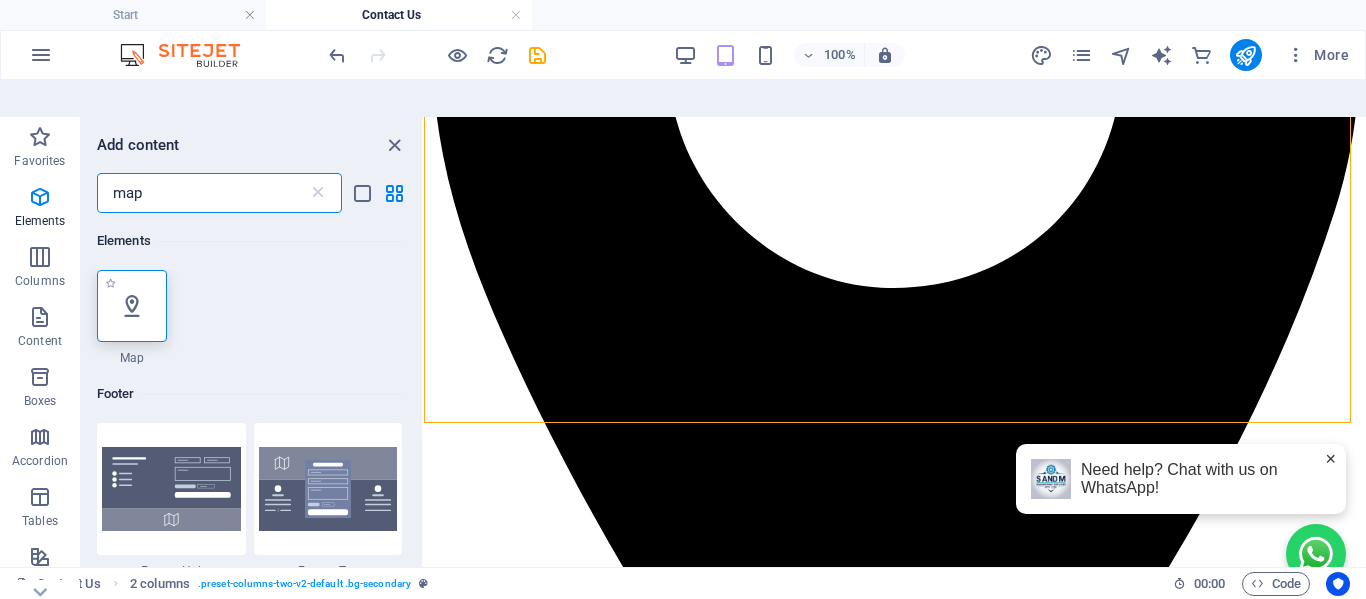 type on "map" 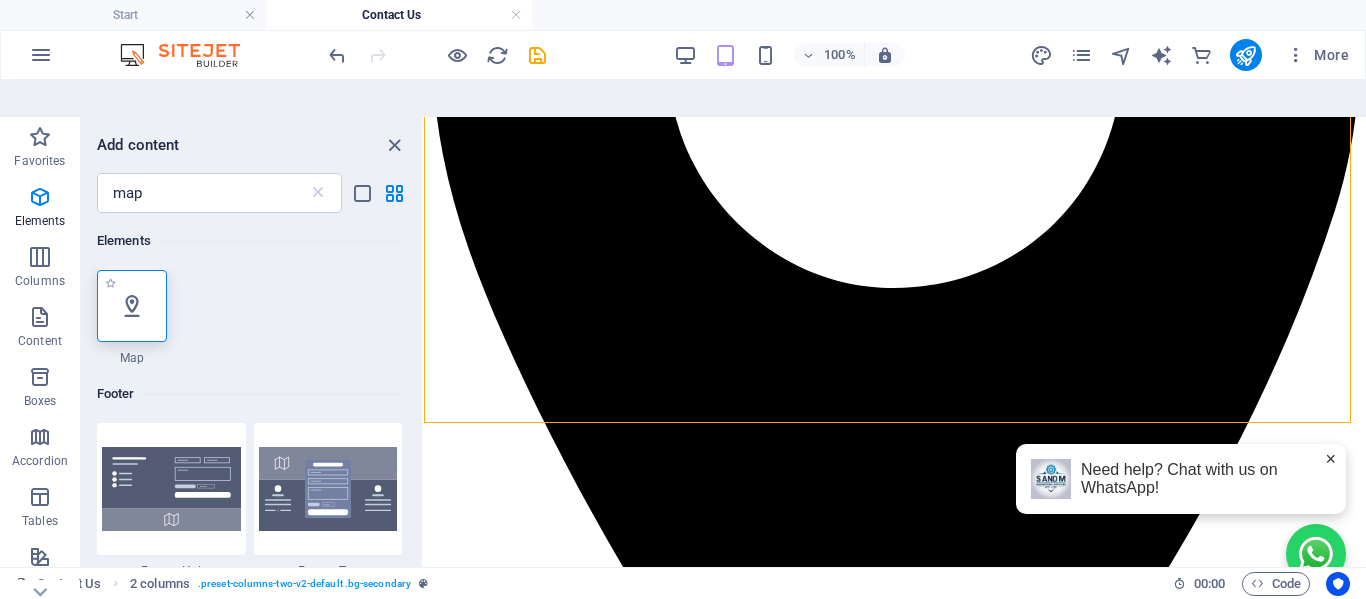click at bounding box center (132, 306) 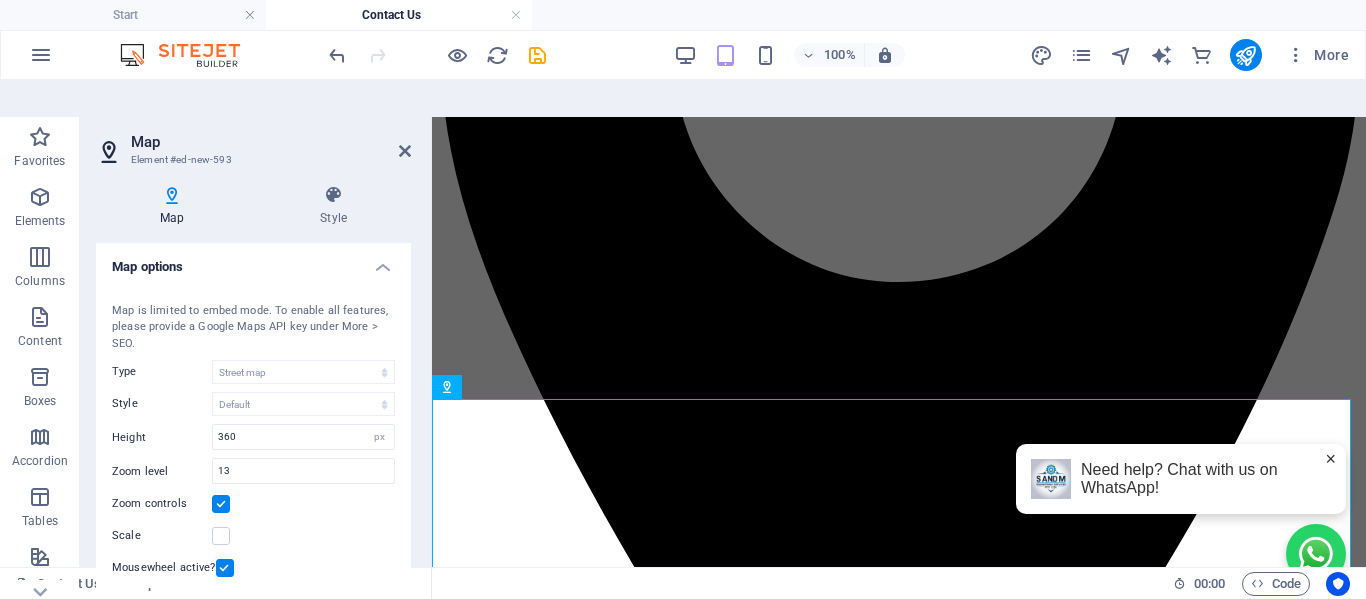 scroll, scrollTop: 568, scrollLeft: 0, axis: vertical 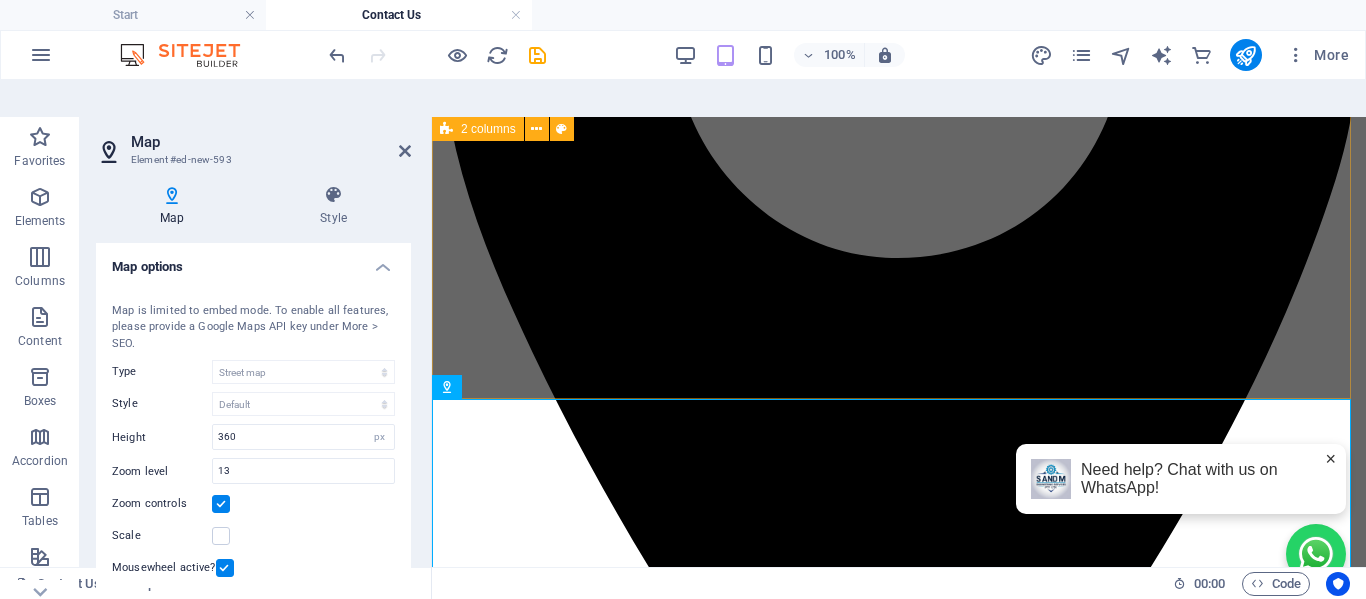 click on "Contact us Solution for Industries S & M Engineering Services is committed to delivering swift and dependable hydraulic solutions for your mining and construction requirements. If you have inquiries about our products, services, or custom solutions, our dedicated team is eager to assist you. Contact us today to explore how we can enhance your operations. We look forward to partnering with you to provide customised hydraulic solutions. Reach out now for prompt assistance or to request a quote!   I have read and understand the privacy policy. Unreadable? Load new Submit" at bounding box center [899, 8364] 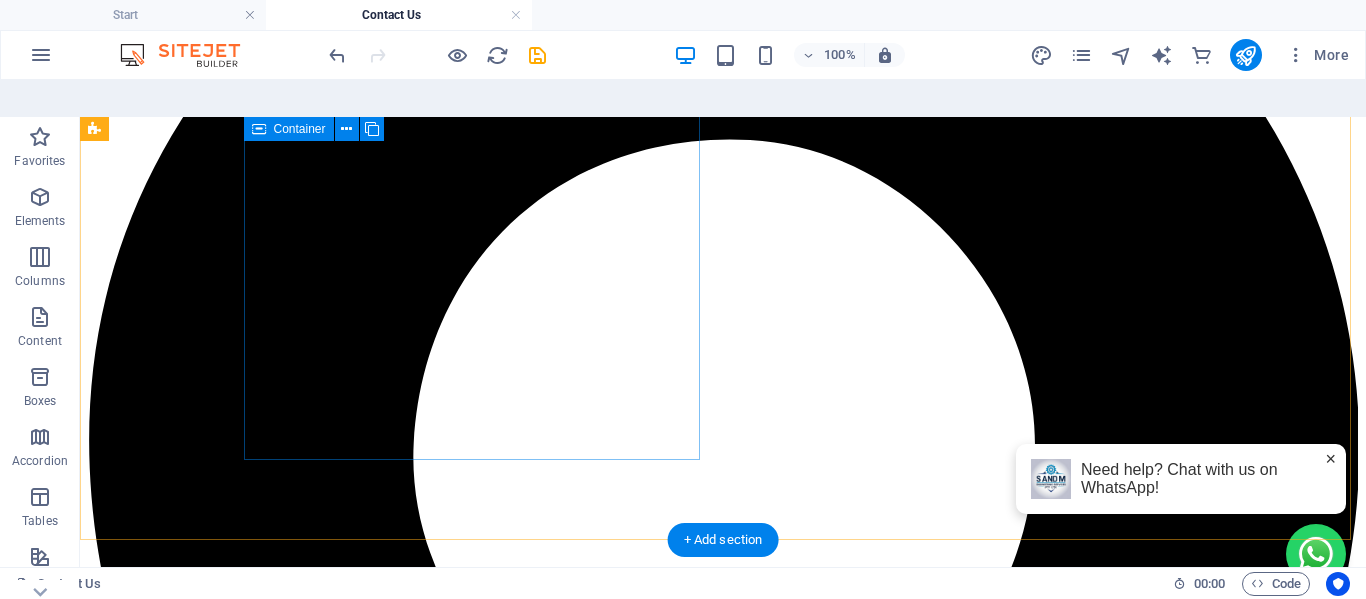 scroll, scrollTop: 182, scrollLeft: 0, axis: vertical 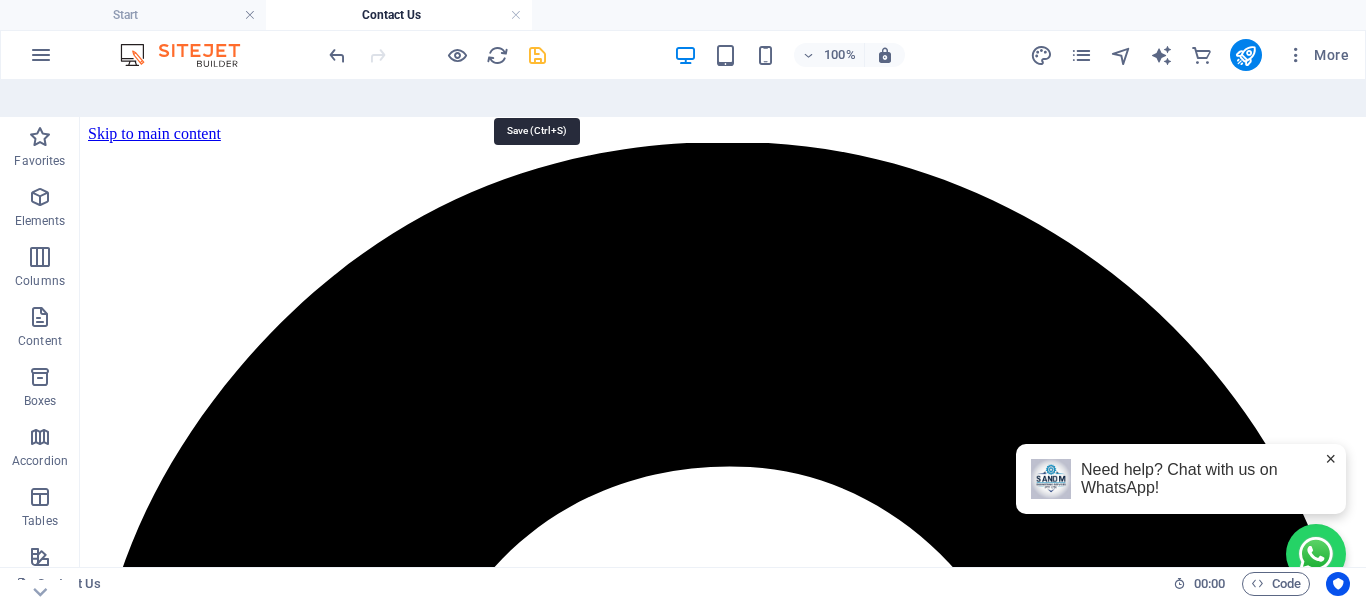 click at bounding box center (537, 55) 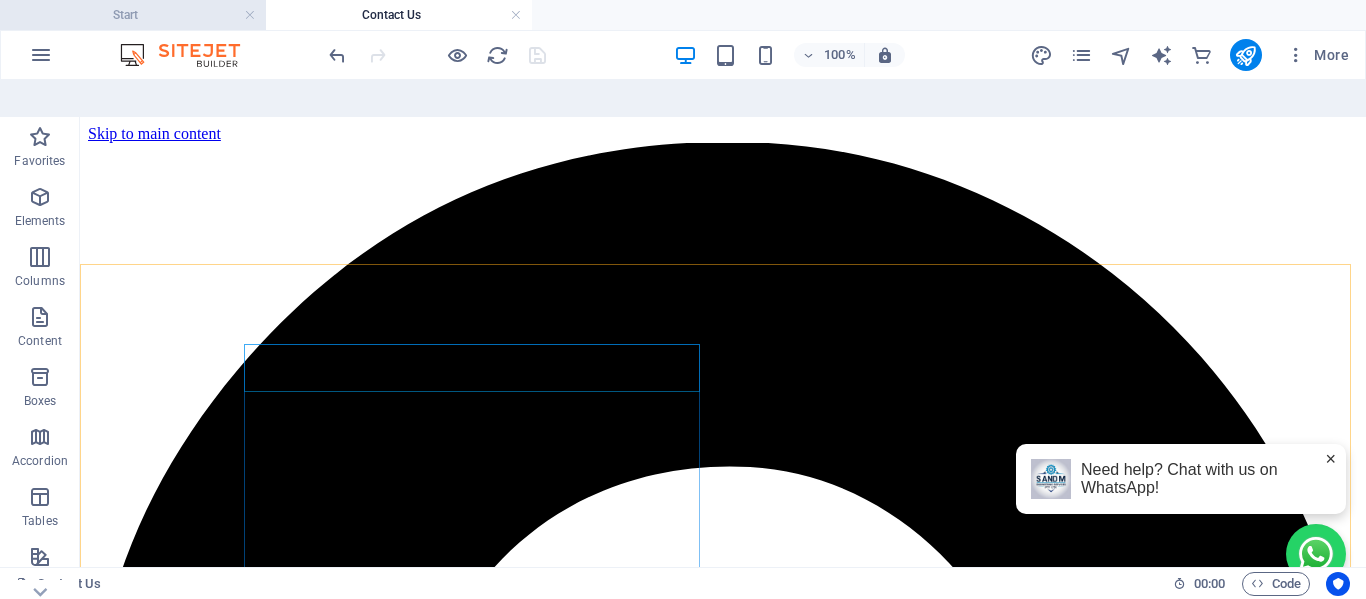 click on "Start" at bounding box center (133, 15) 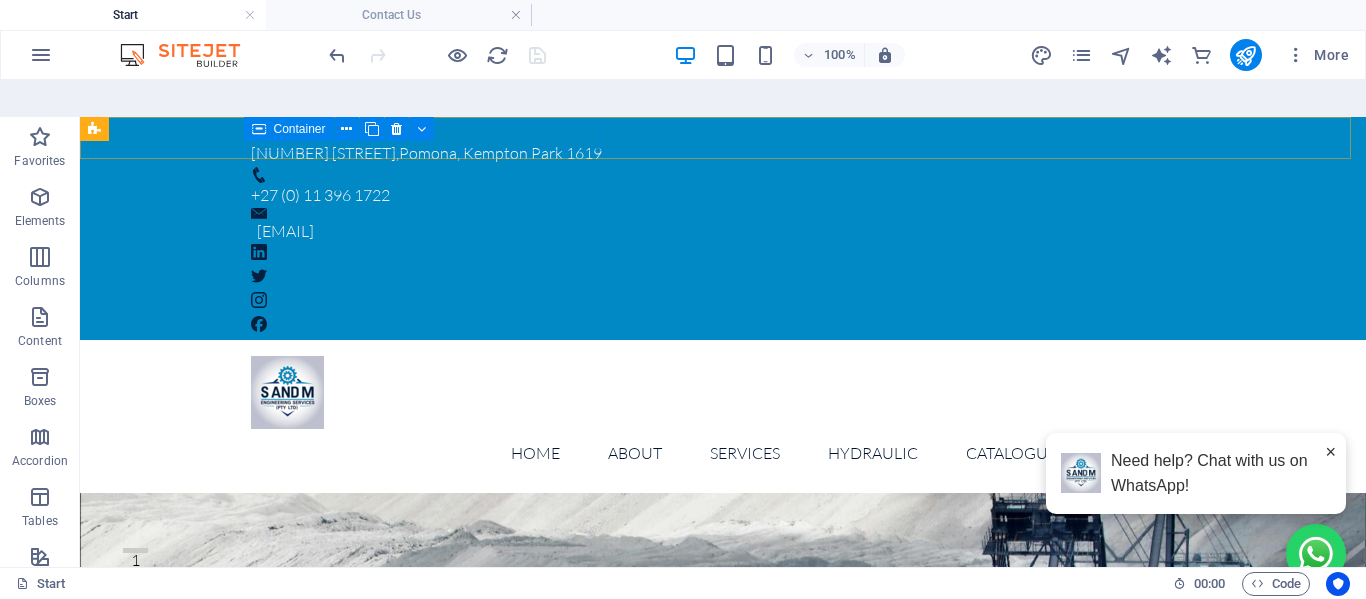 click on "Start" at bounding box center (133, 15) 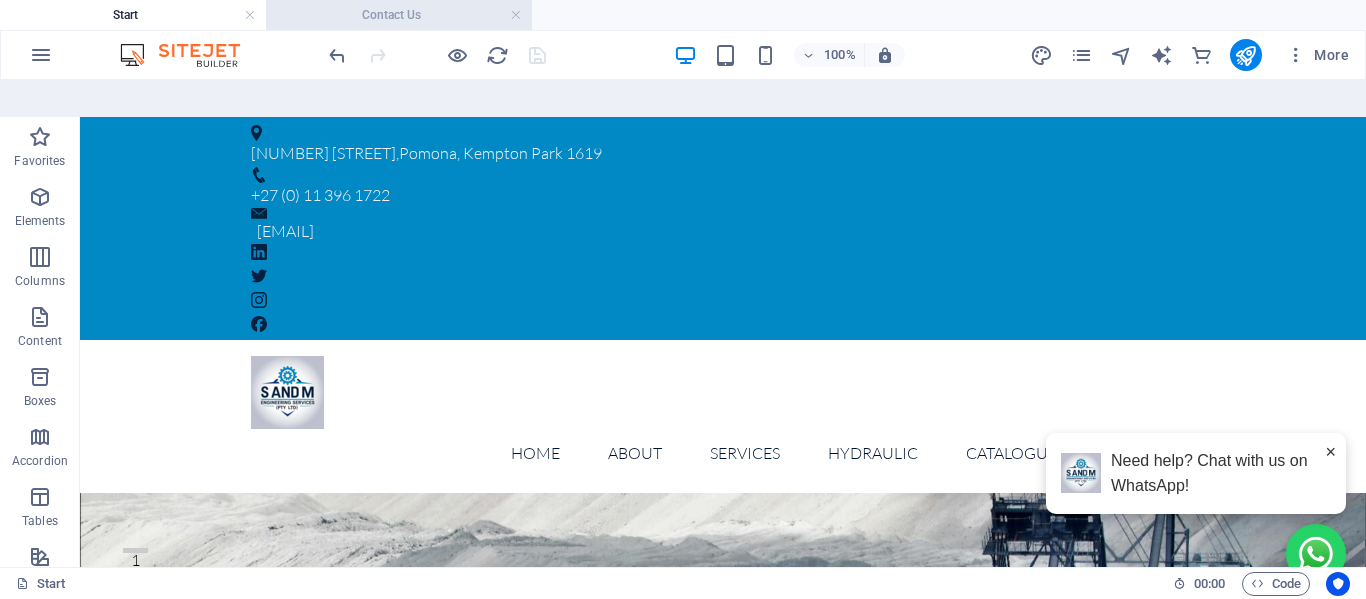 click on "Contact Us" at bounding box center [399, 15] 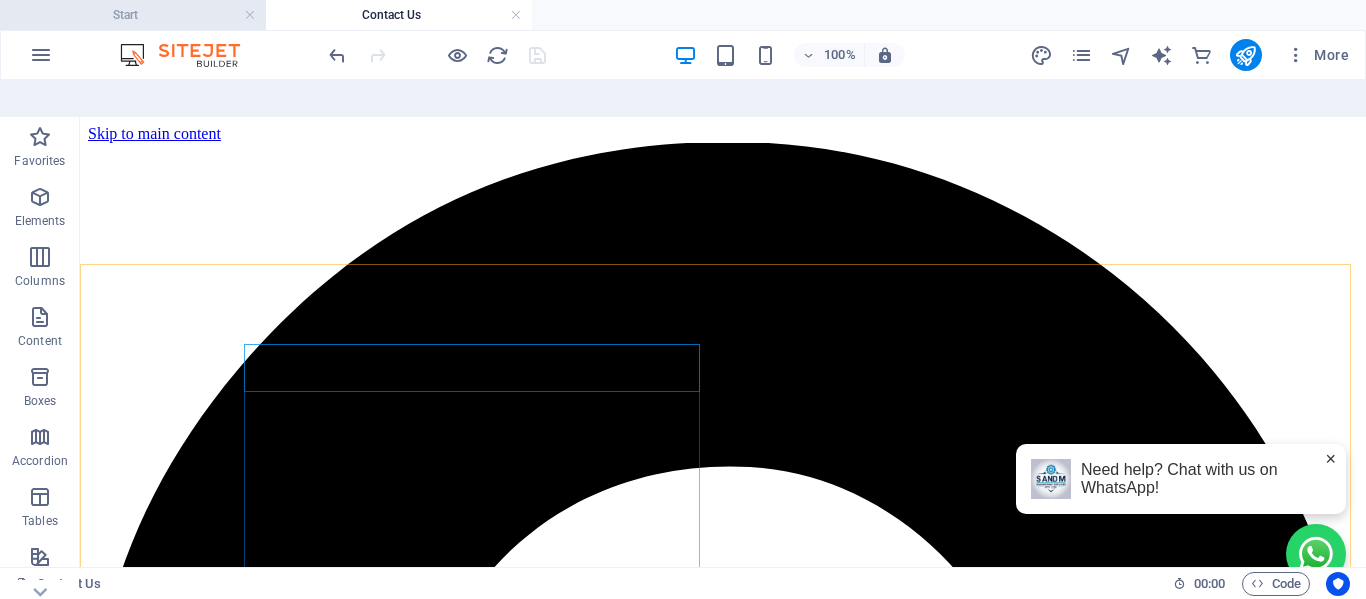 click on "Start" at bounding box center [133, 15] 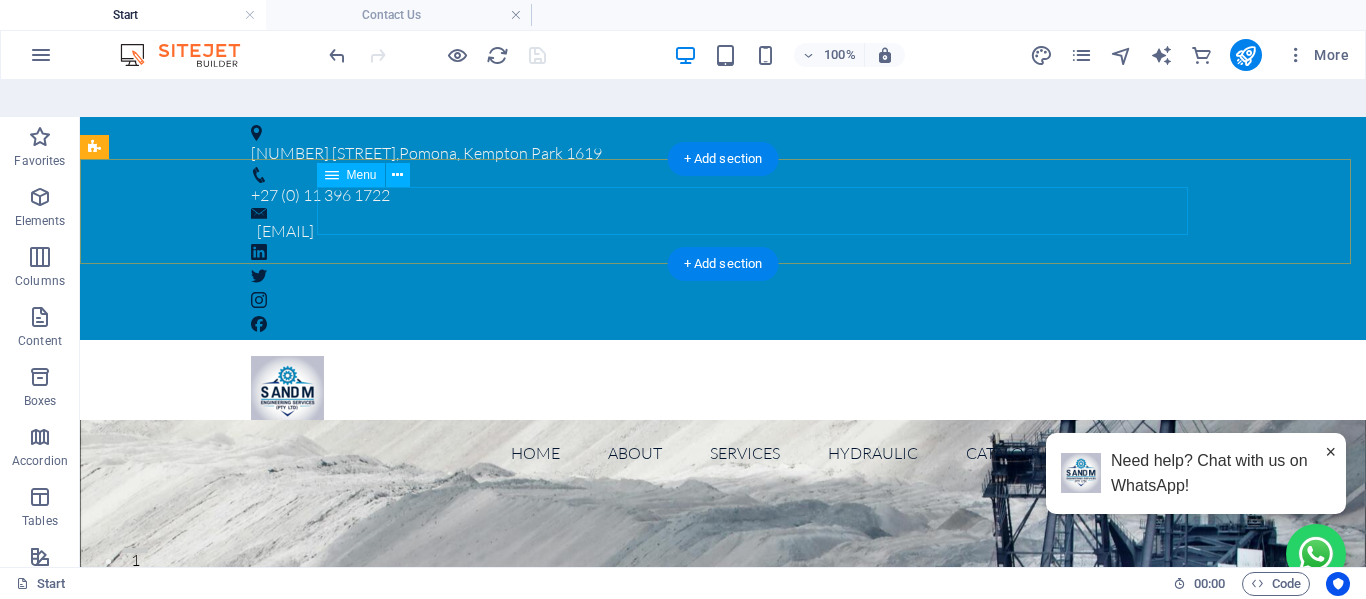 click on "Home About Services Manufacturing Insatallations Field Services Tools & Equipments Hydraulic hydraulic hoses Adapters  Steel tubes Valves Foot Switches Catalogue Contact" at bounding box center [723, 453] 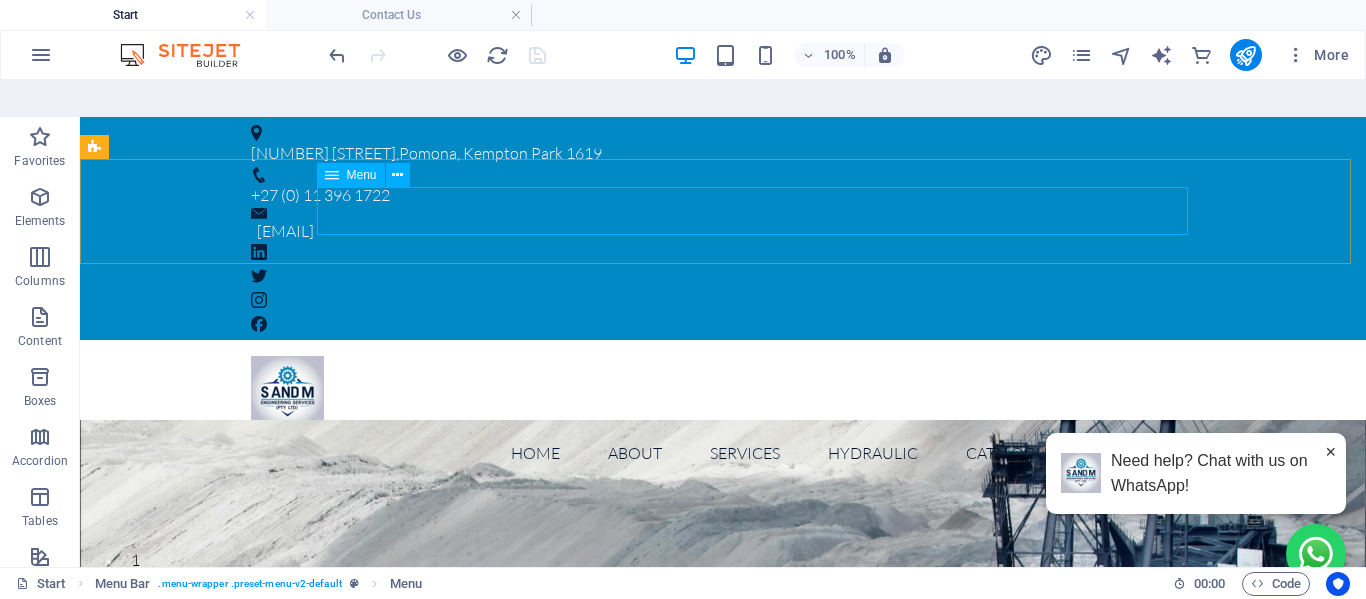 click on "Menu" at bounding box center (362, 175) 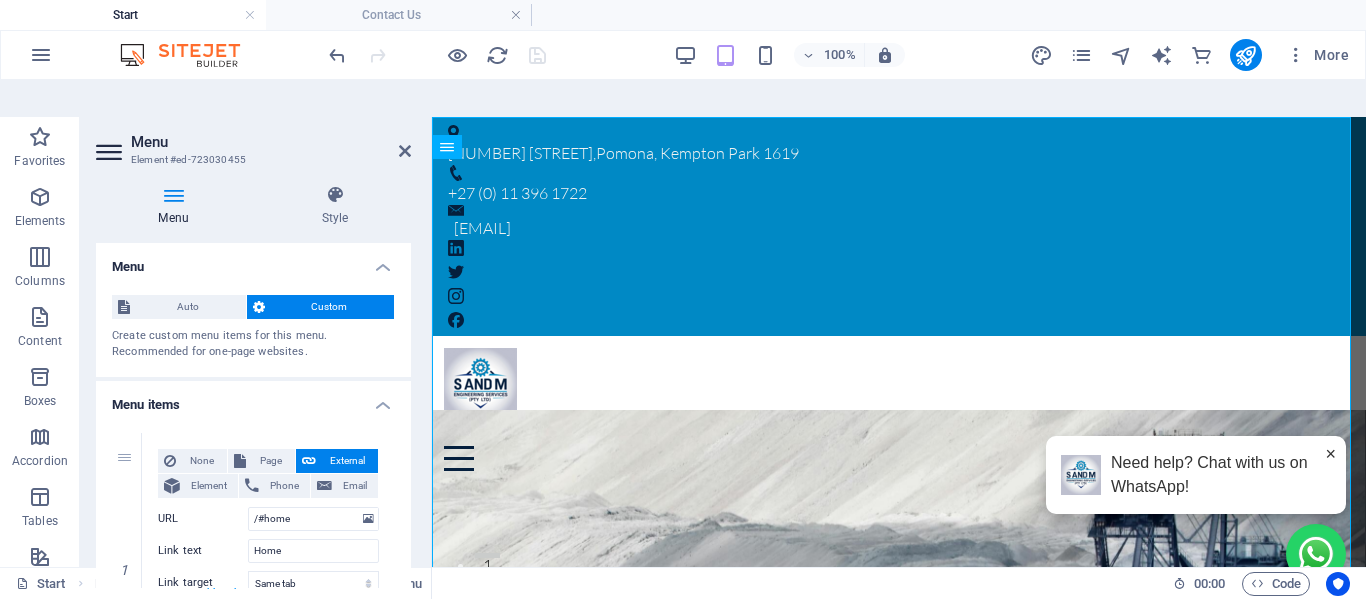 click at bounding box center [173, 195] 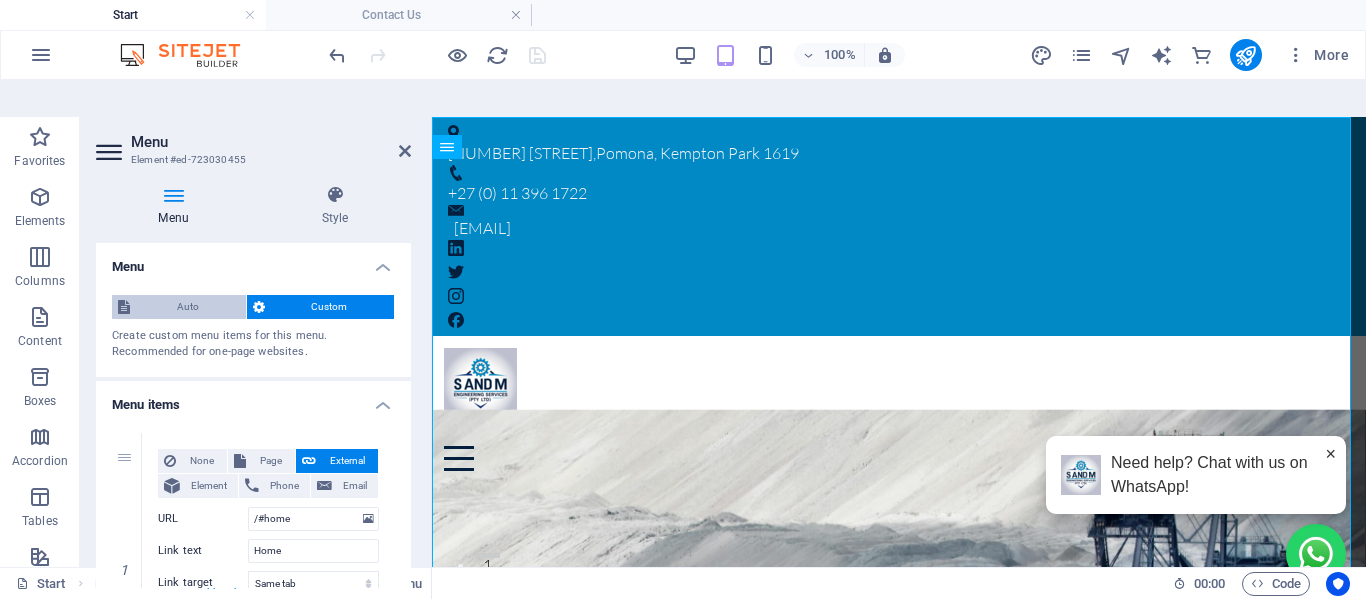 click on "Auto" at bounding box center [188, 307] 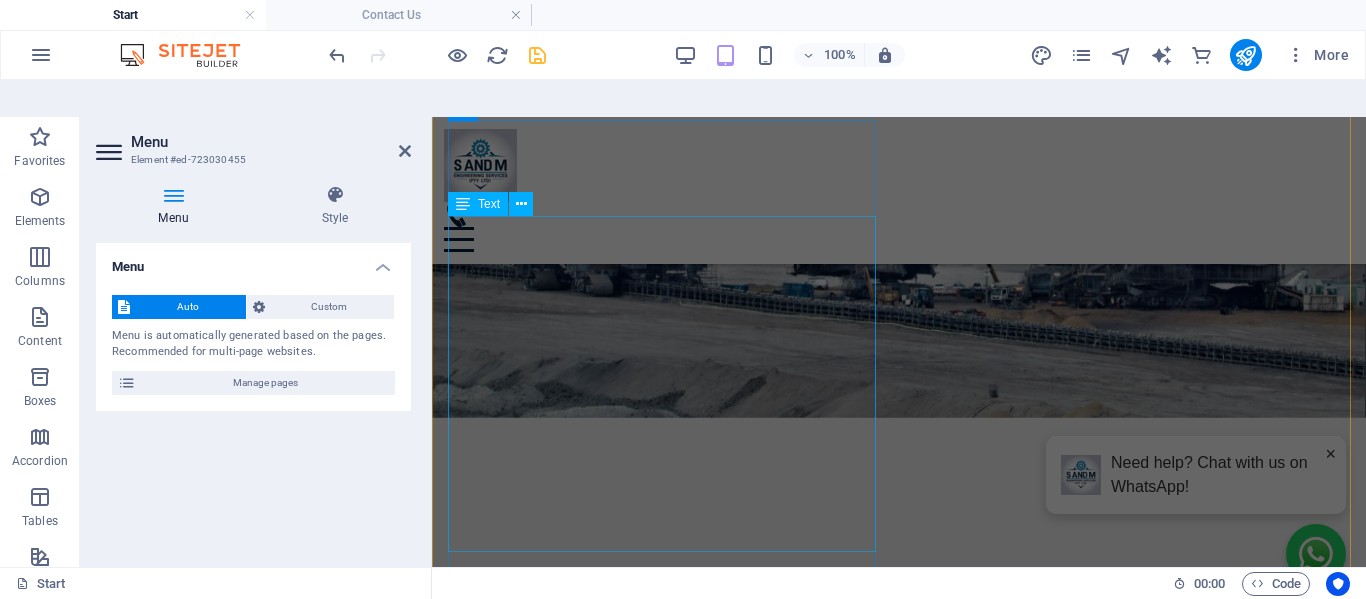 scroll, scrollTop: 800, scrollLeft: 0, axis: vertical 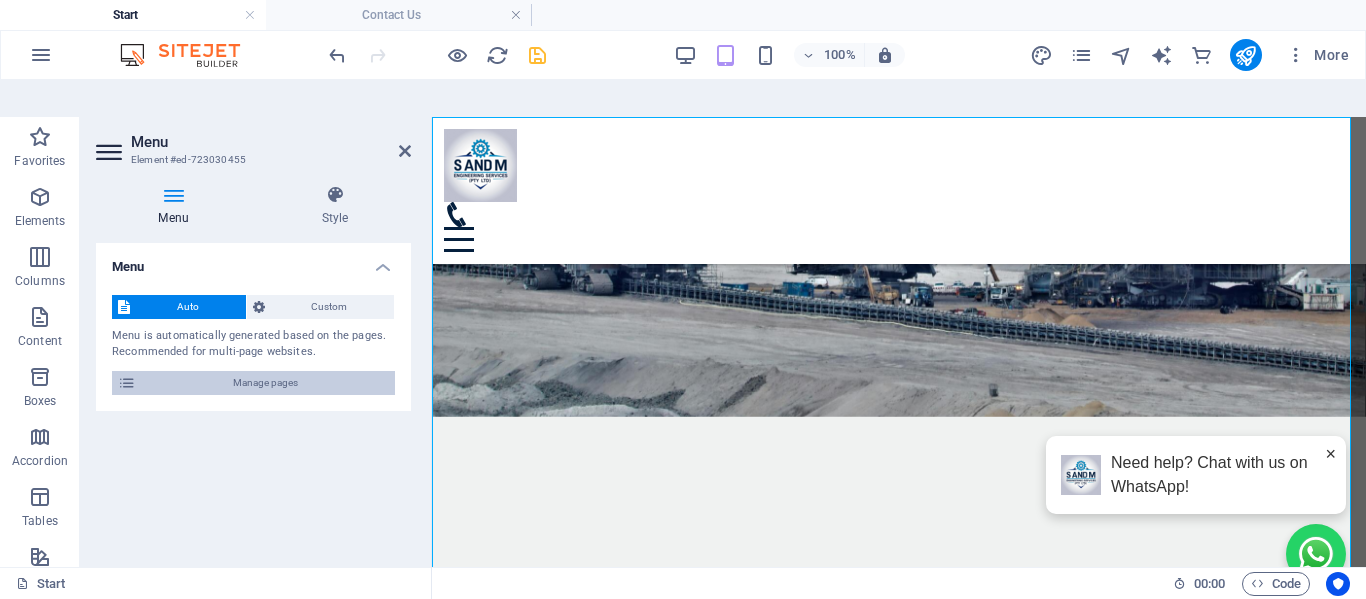 click on "Manage pages" at bounding box center (265, 383) 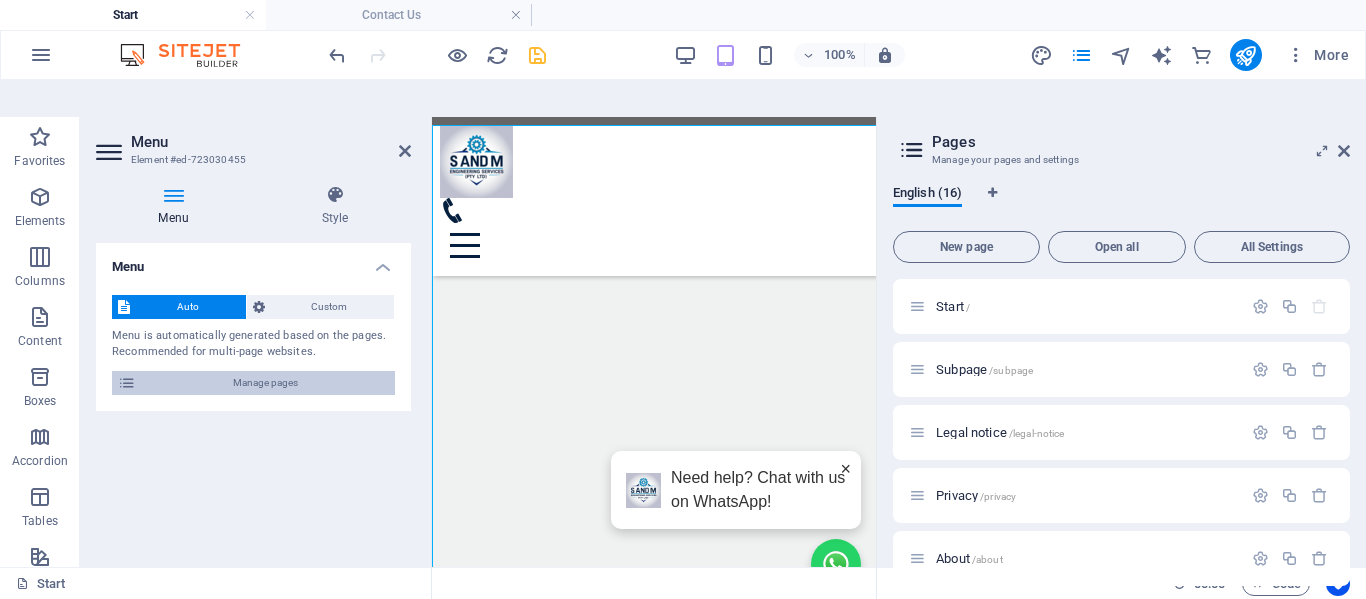 scroll, scrollTop: 792, scrollLeft: 0, axis: vertical 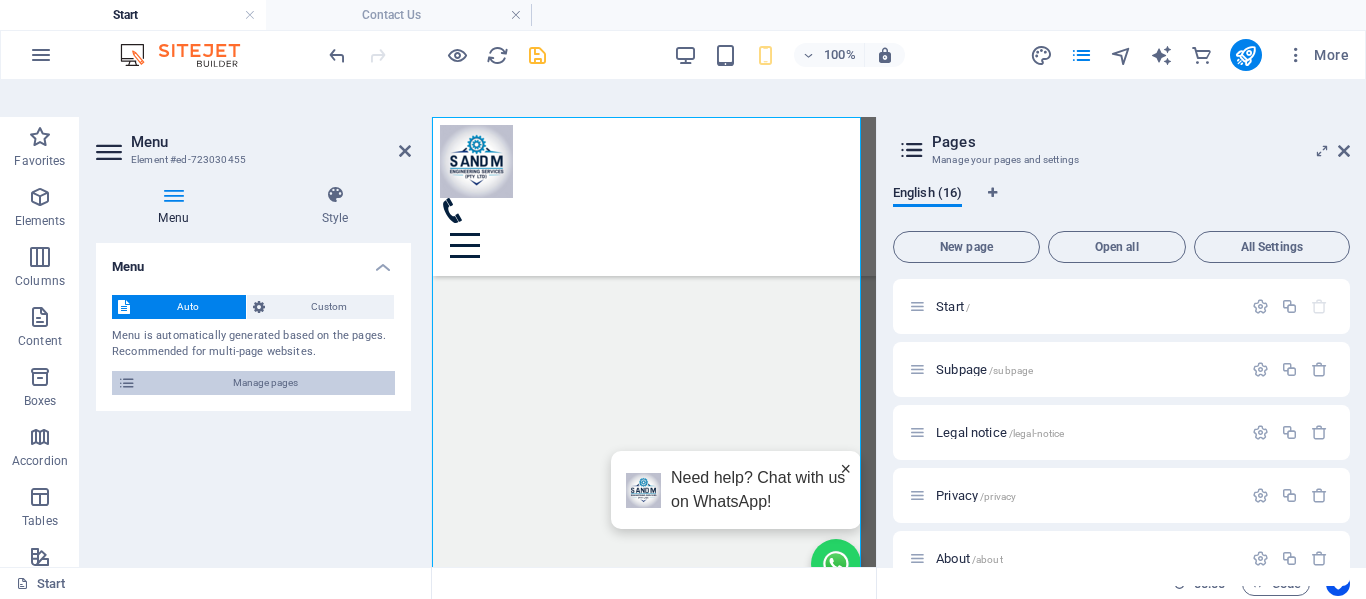 click on "Manage pages" at bounding box center (265, 383) 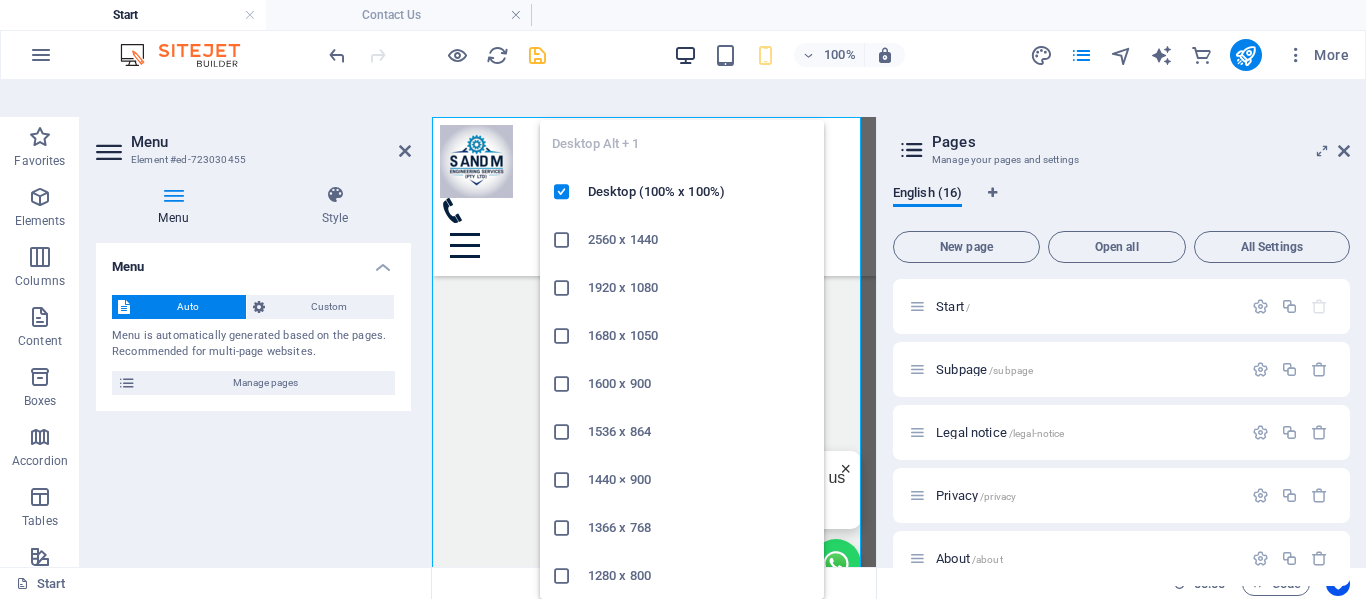 click at bounding box center (685, 55) 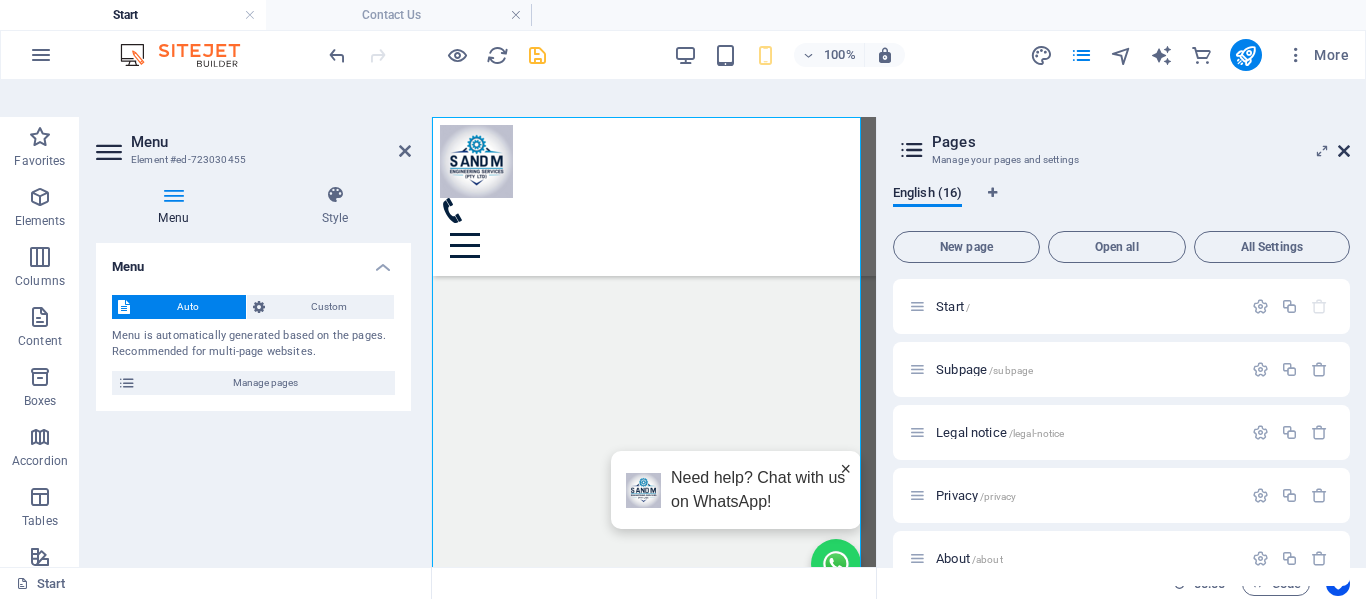 drag, startPoint x: 1345, startPoint y: 109, endPoint x: 761, endPoint y: 27, distance: 589.72876 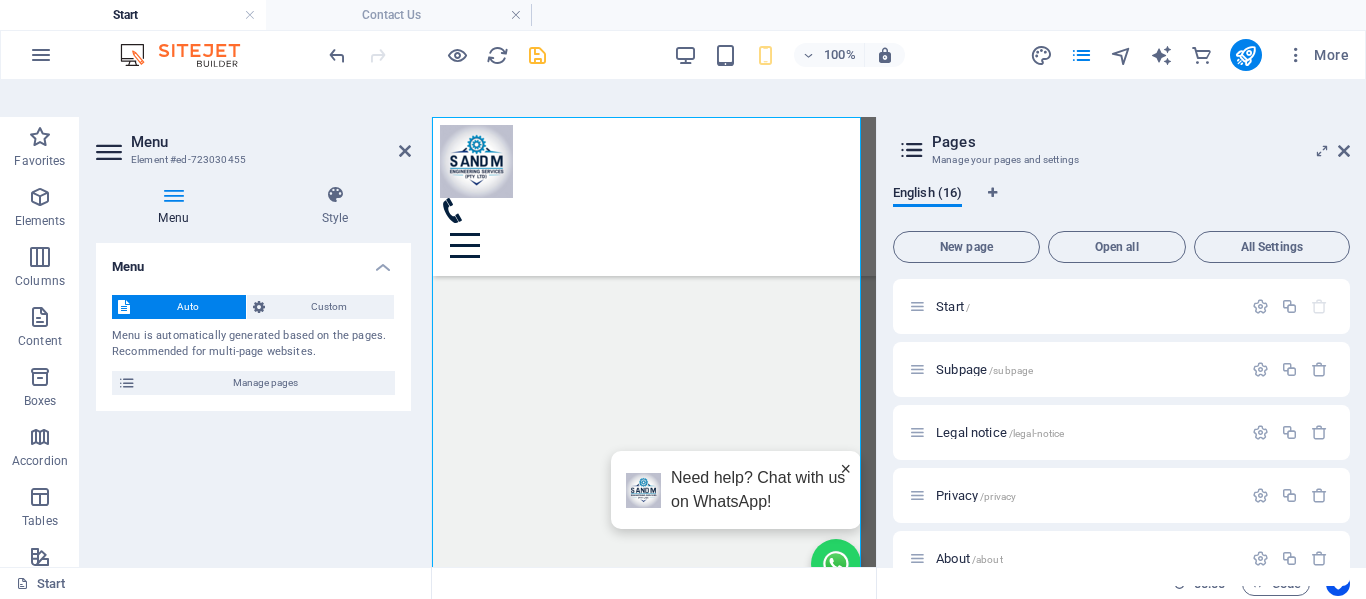 scroll, scrollTop: 800, scrollLeft: 0, axis: vertical 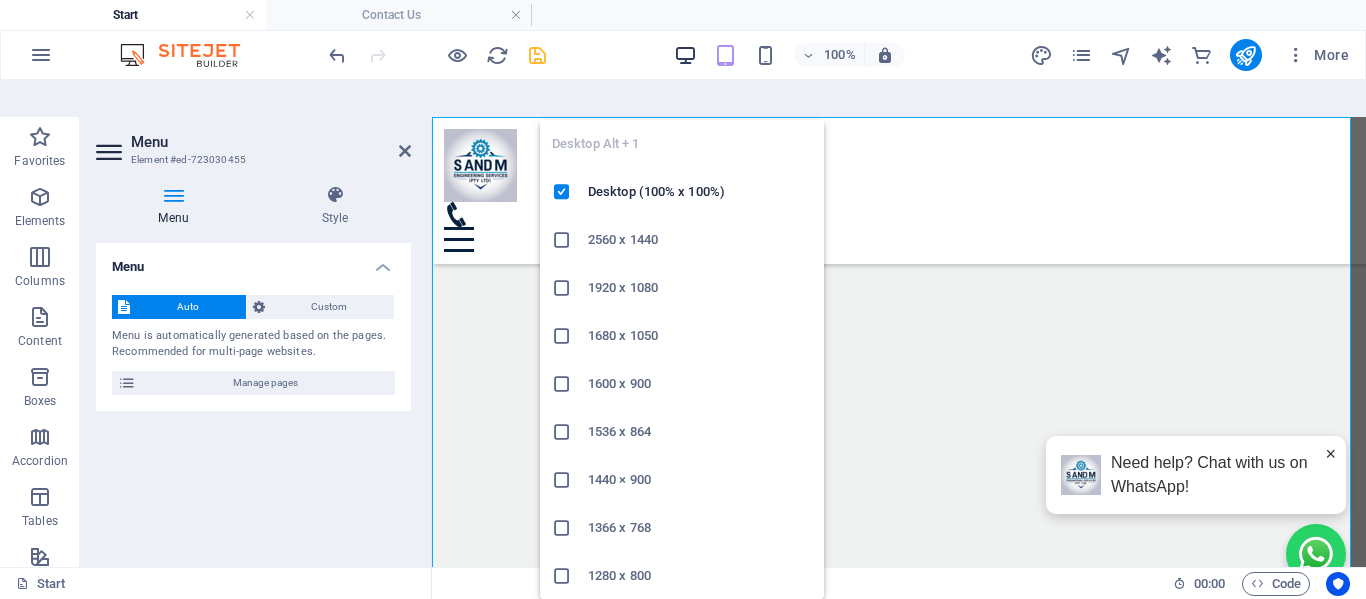 click at bounding box center [685, 55] 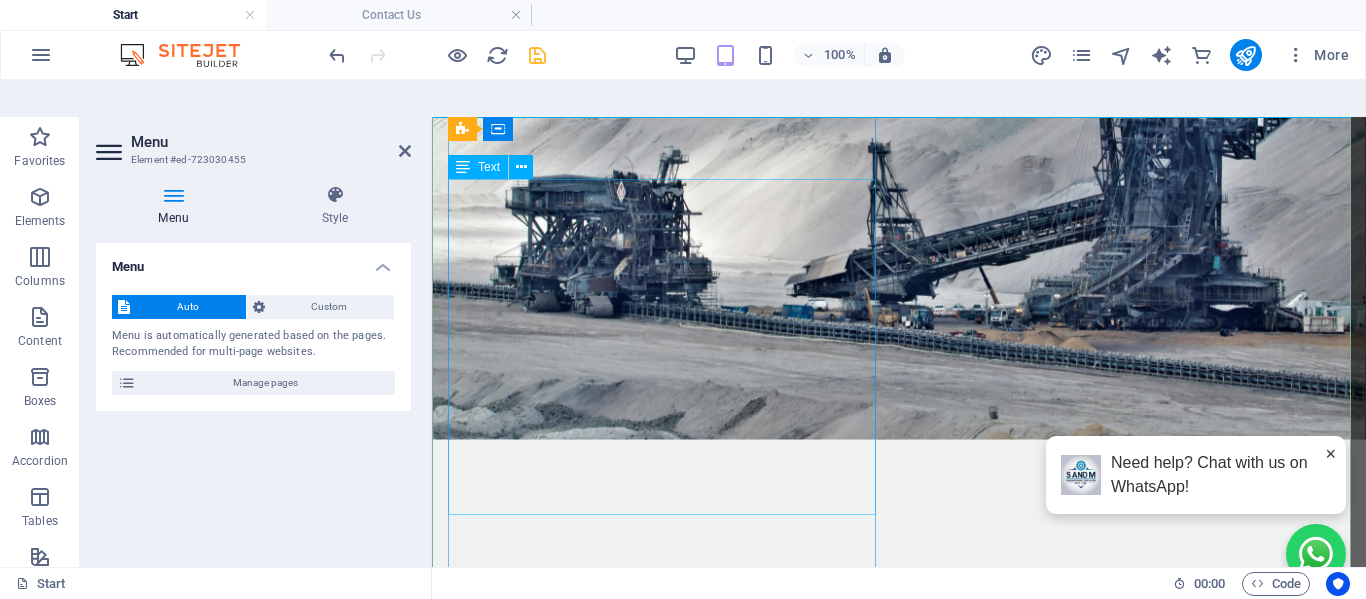 scroll, scrollTop: 400, scrollLeft: 0, axis: vertical 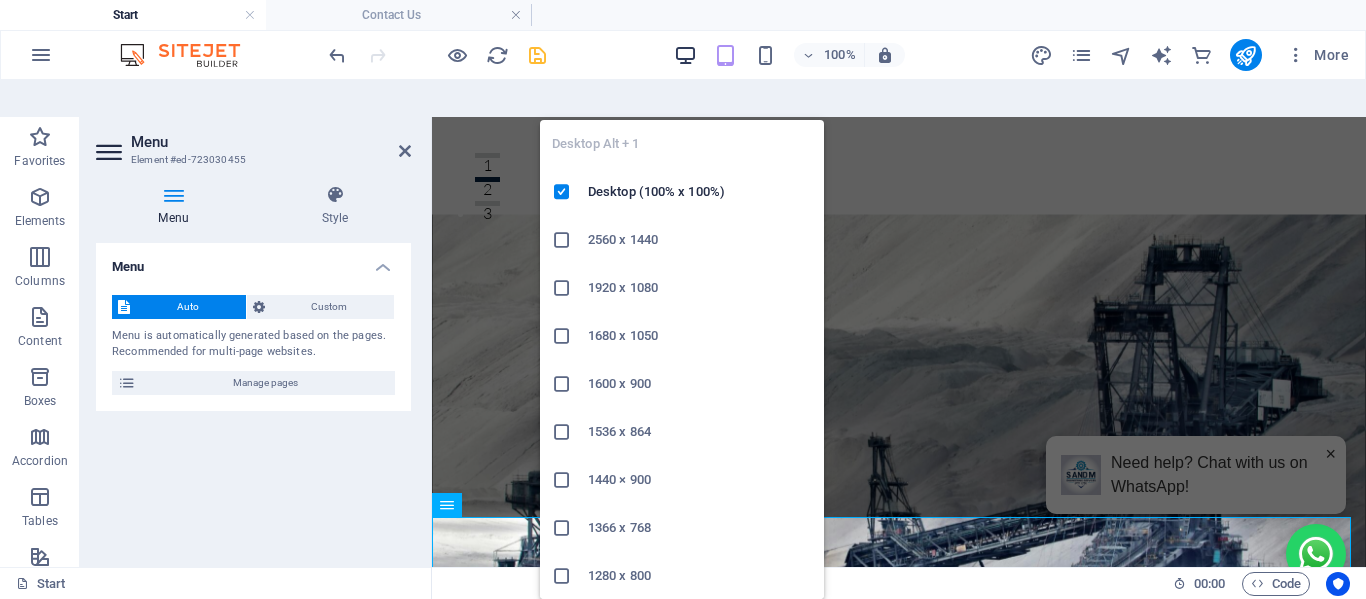 click at bounding box center (685, 55) 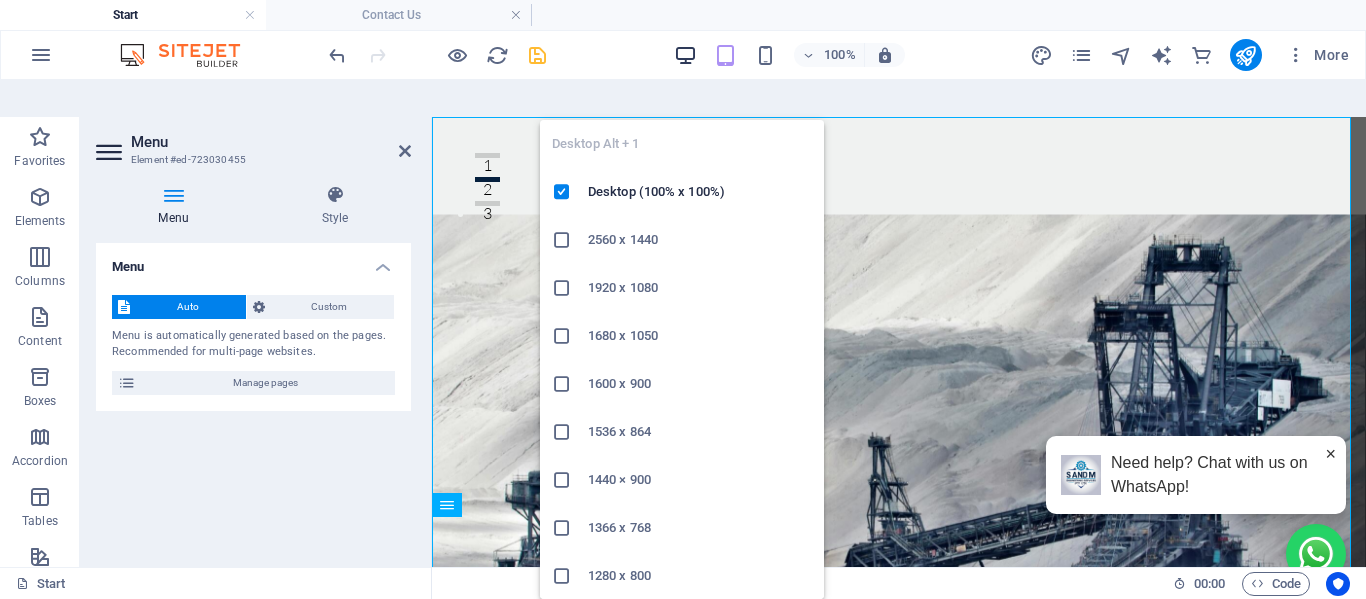 click at bounding box center [685, 55] 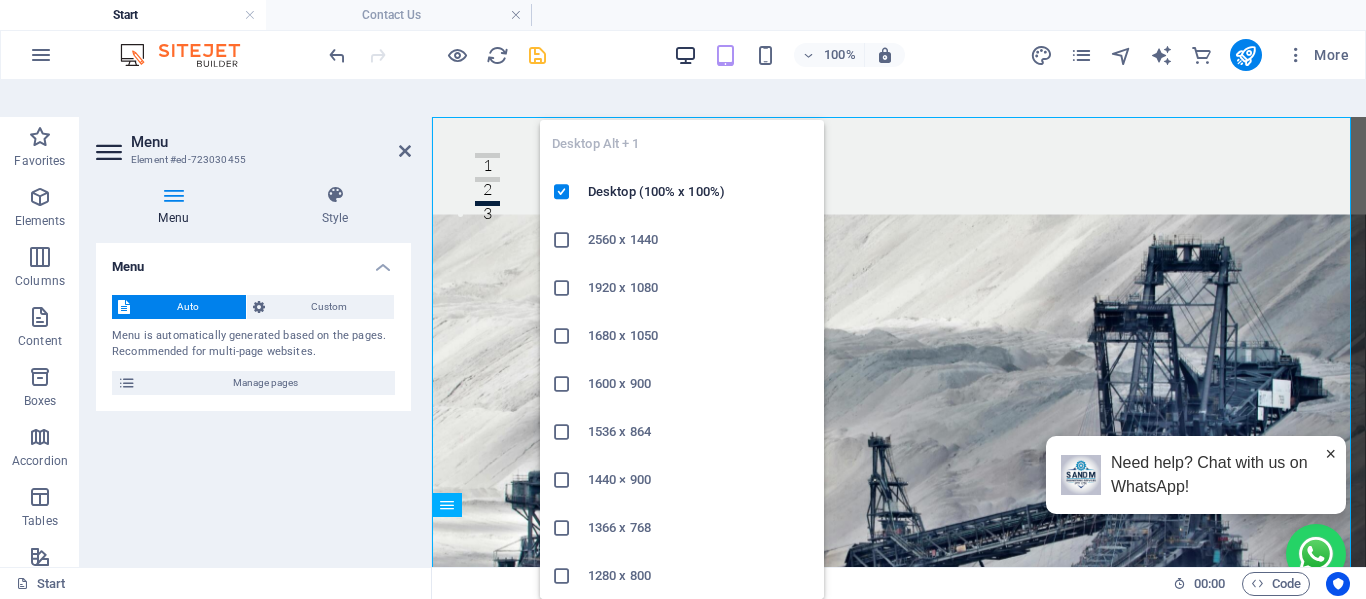 click at bounding box center (685, 55) 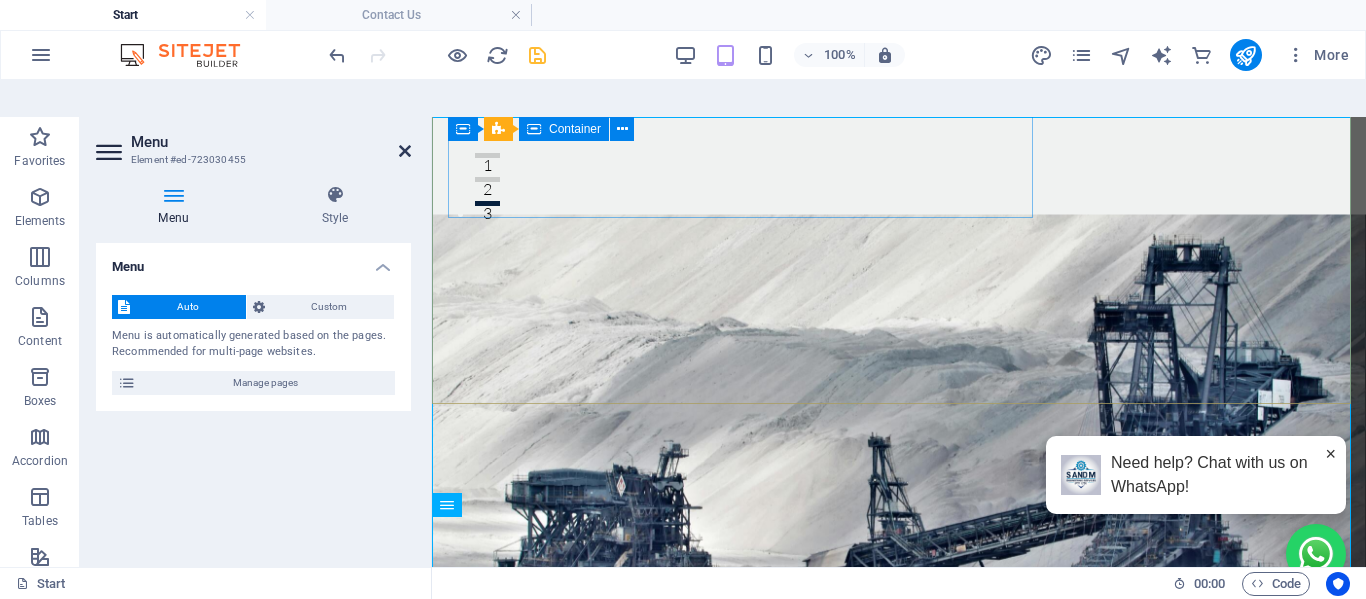 click at bounding box center [405, 151] 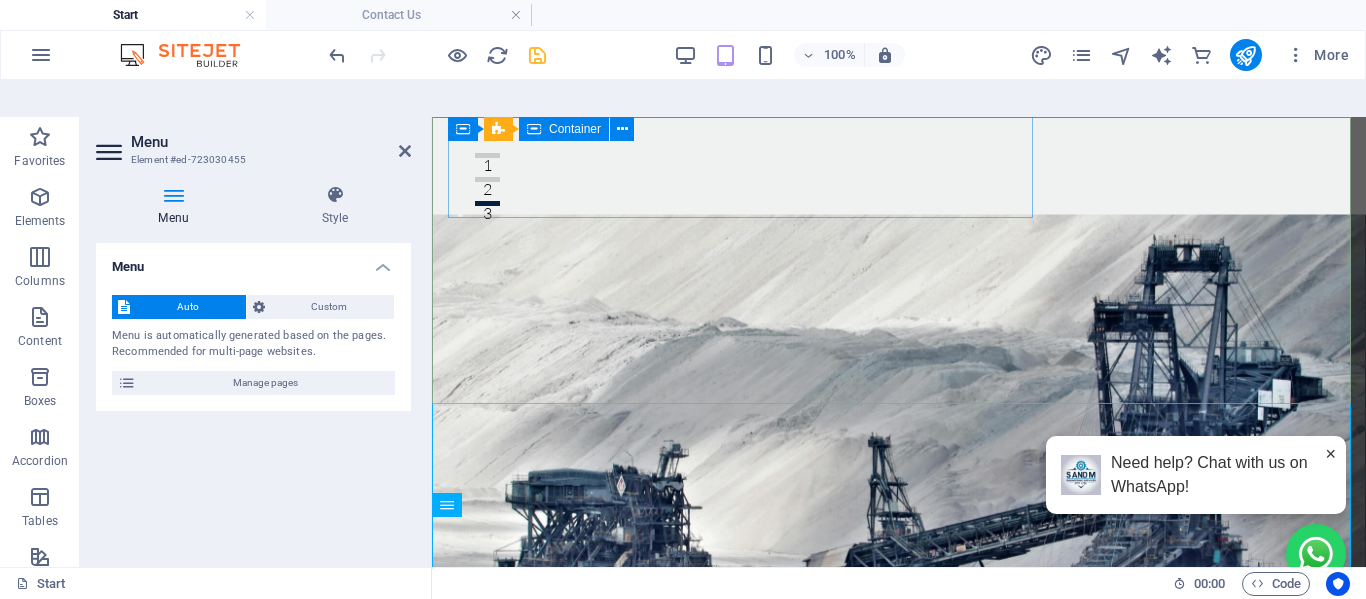 scroll, scrollTop: 0, scrollLeft: 0, axis: both 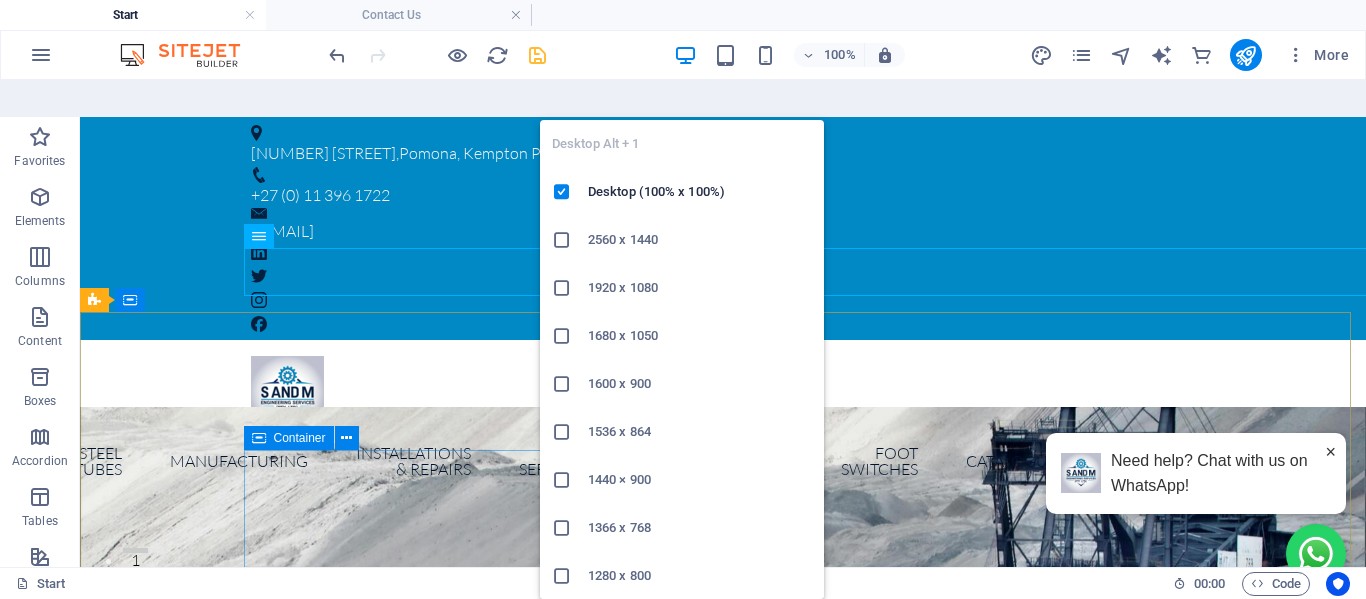 click at bounding box center [685, 55] 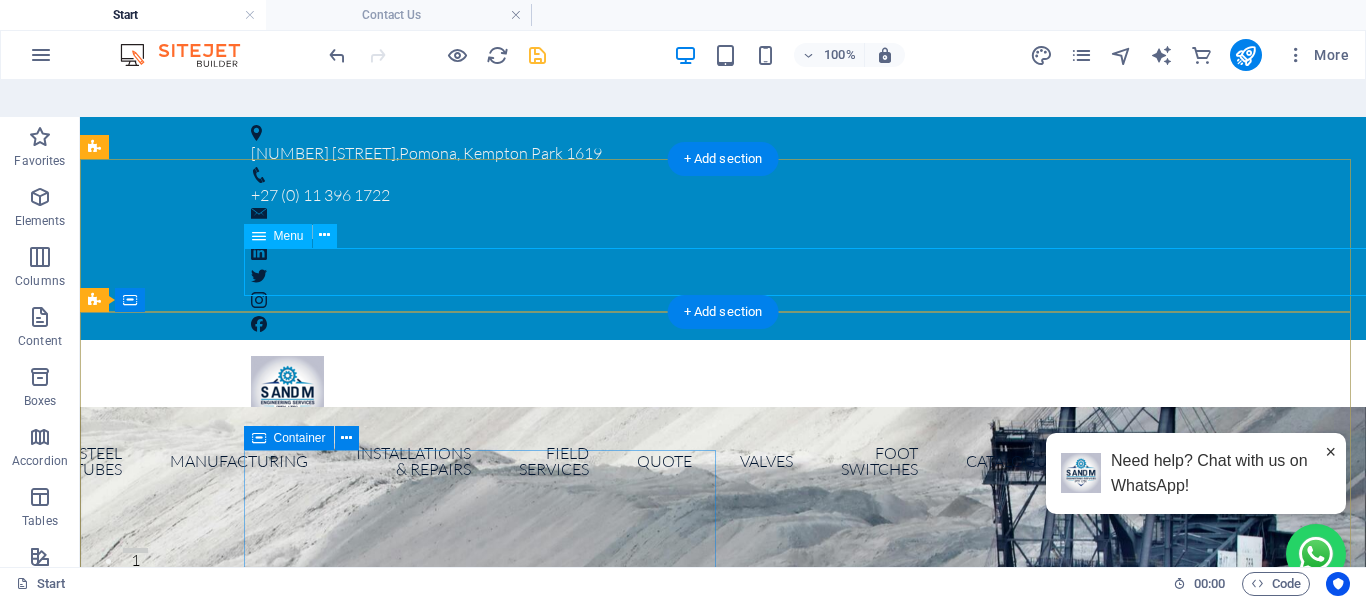 click on "Start Subpage Privacy About hydraulic hoses Adapters  Steel tubes Manufacturing Installations & Repairs Field Services Quote Valves Foot Switches Catalogue Contact Us" at bounding box center [723, 461] 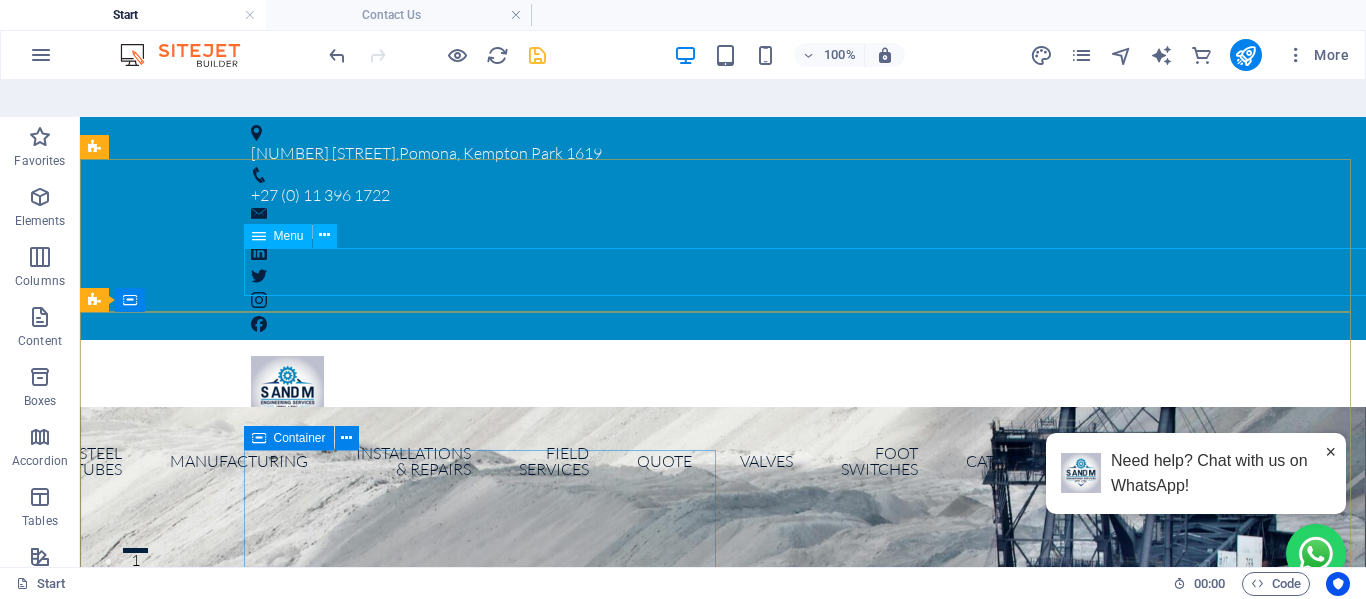 click on "Menu" at bounding box center (289, 236) 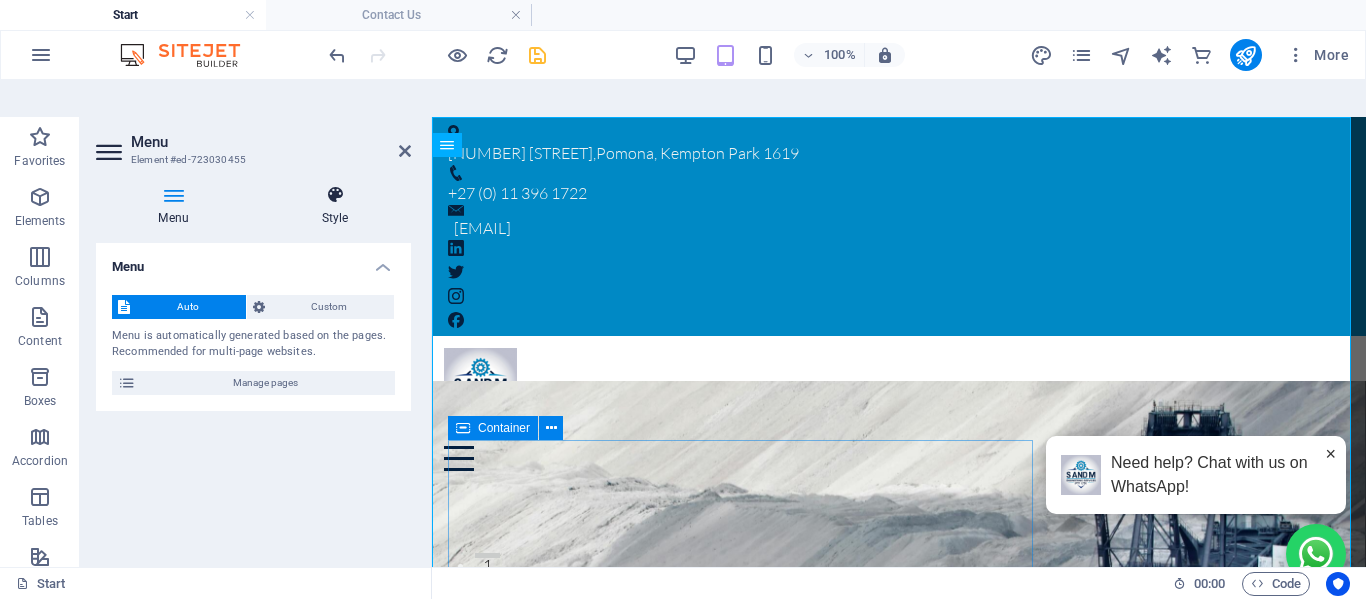 click at bounding box center [335, 195] 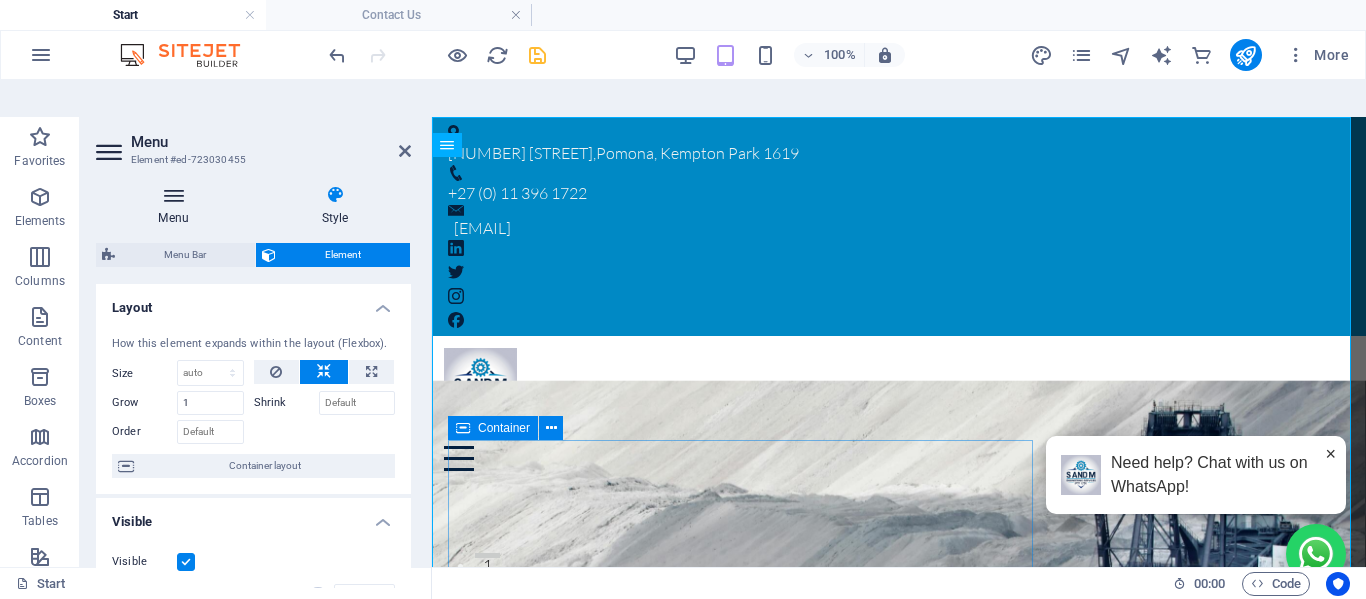 click on "Menu" at bounding box center [177, 206] 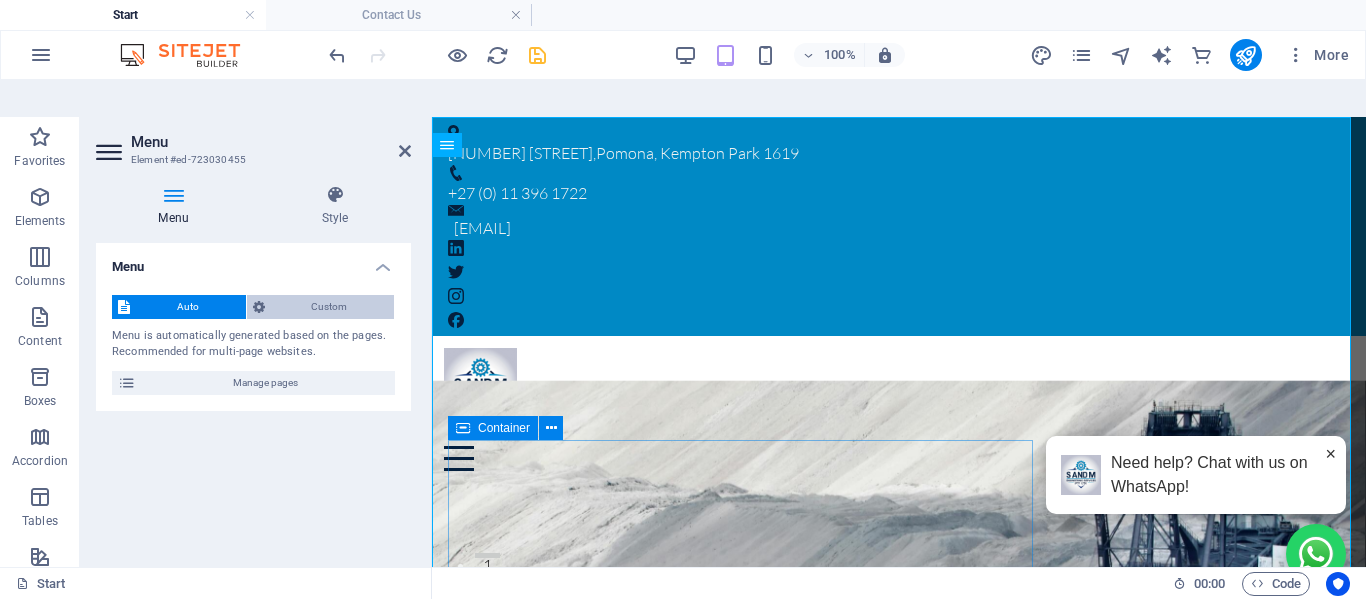 click on "Custom" at bounding box center (330, 307) 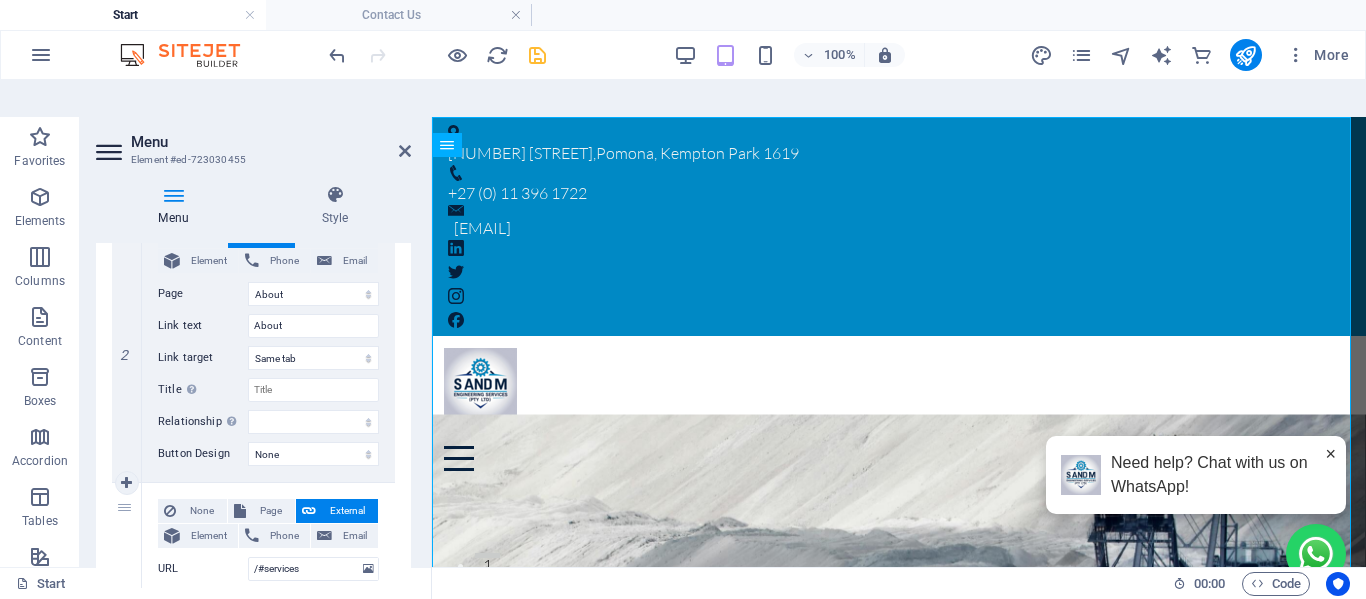 scroll, scrollTop: 900, scrollLeft: 0, axis: vertical 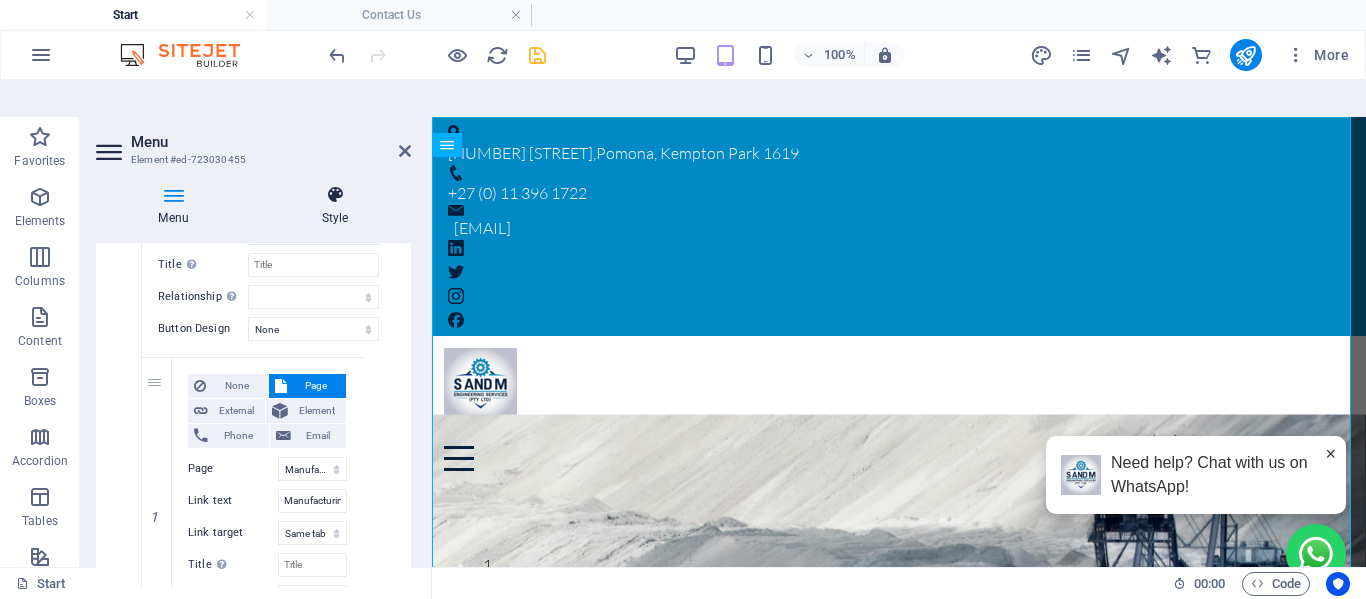 click at bounding box center (335, 195) 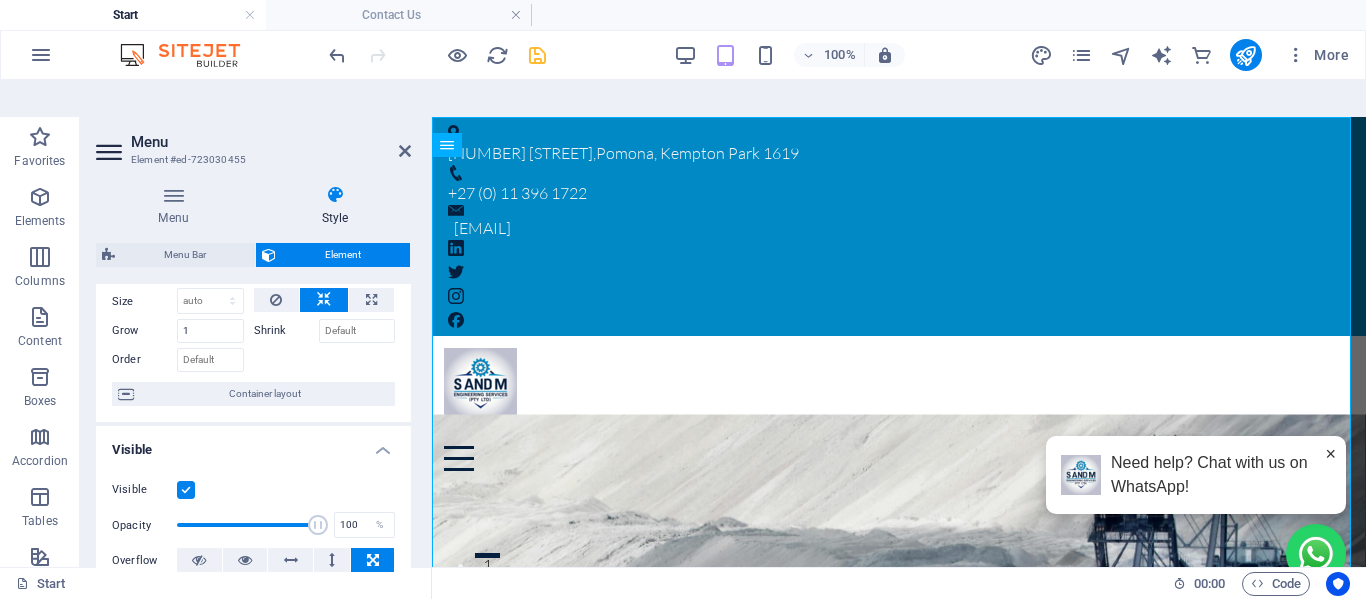 scroll, scrollTop: 0, scrollLeft: 0, axis: both 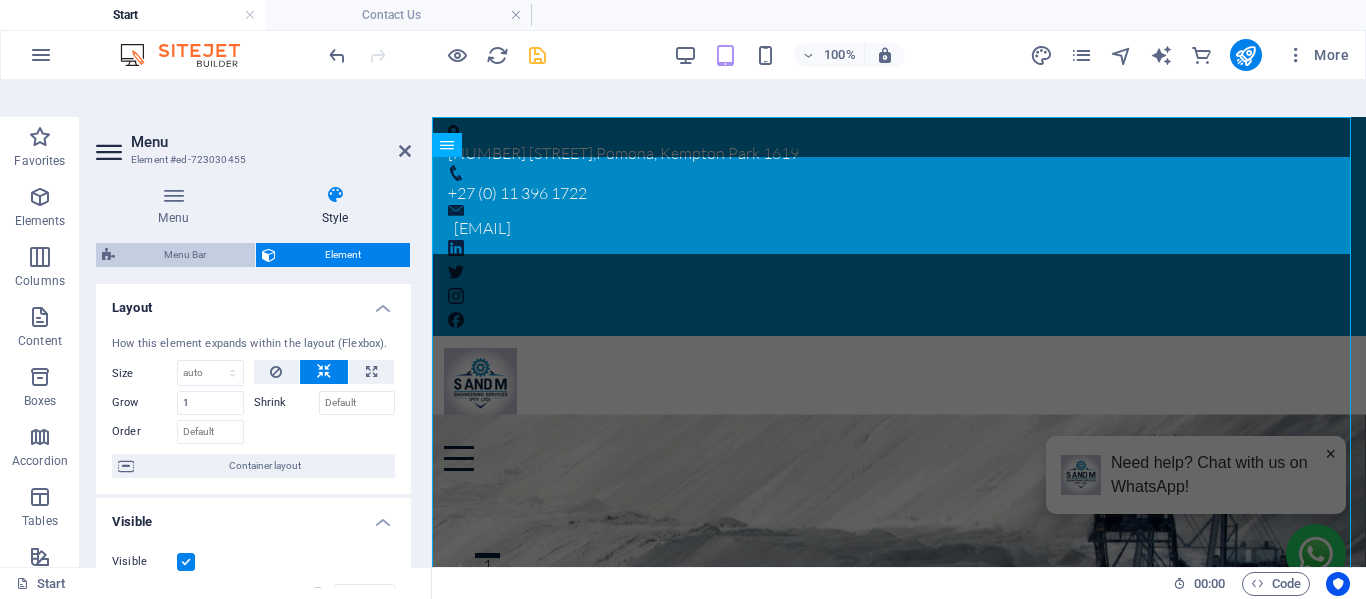 click on "Menu Bar" at bounding box center [185, 255] 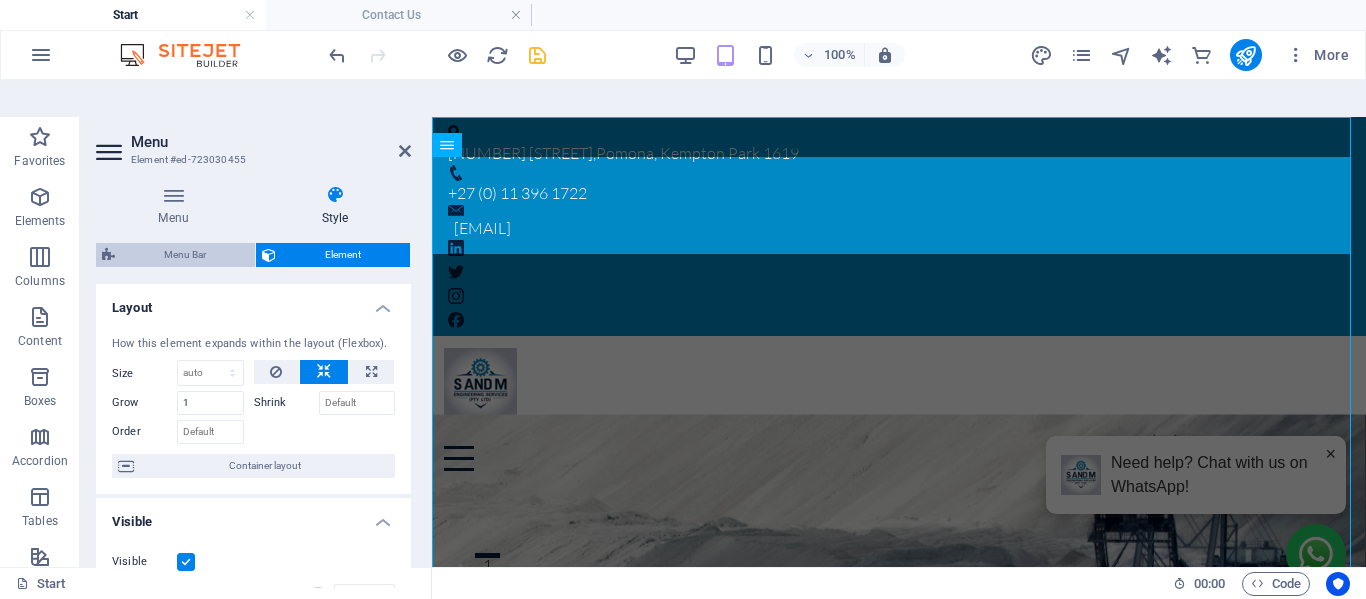 select on "rem" 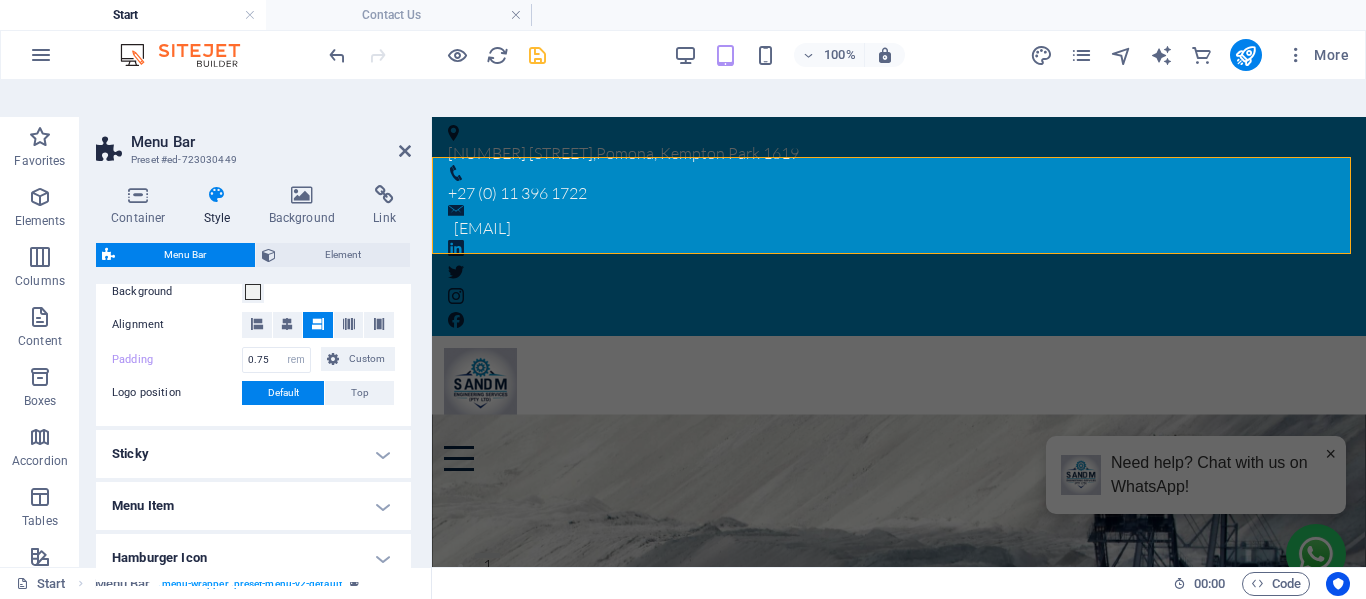scroll, scrollTop: 500, scrollLeft: 0, axis: vertical 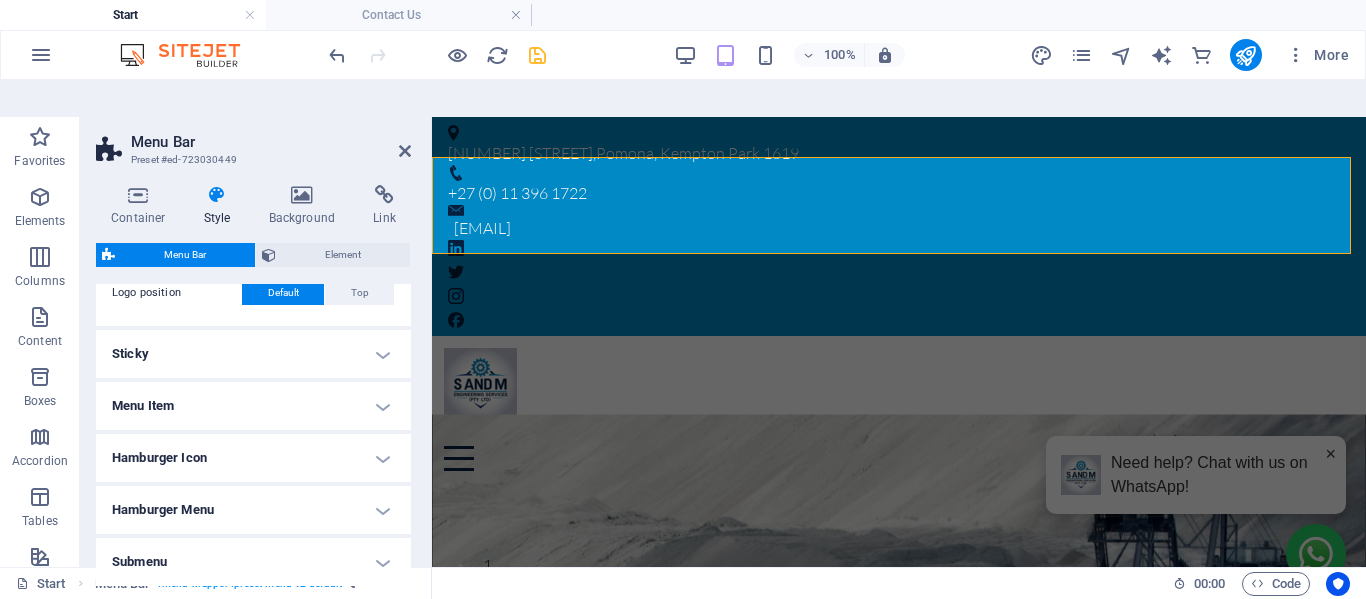 click on "Hamburger Icon" at bounding box center [253, 458] 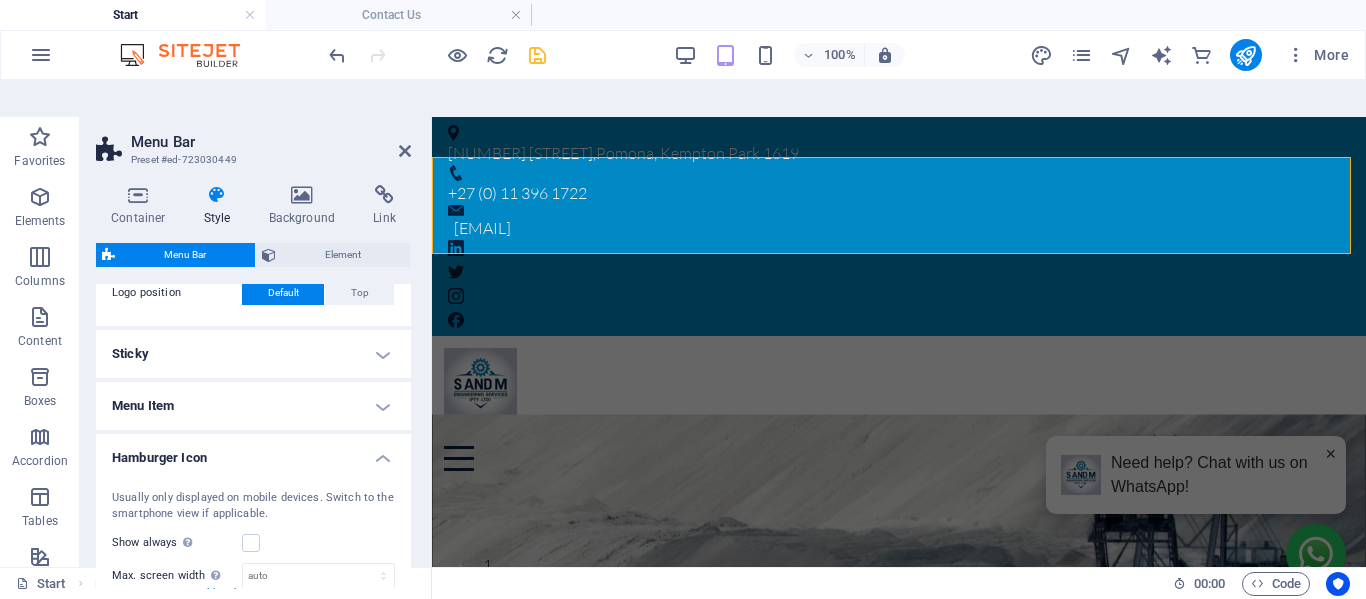 scroll, scrollTop: 600, scrollLeft: 0, axis: vertical 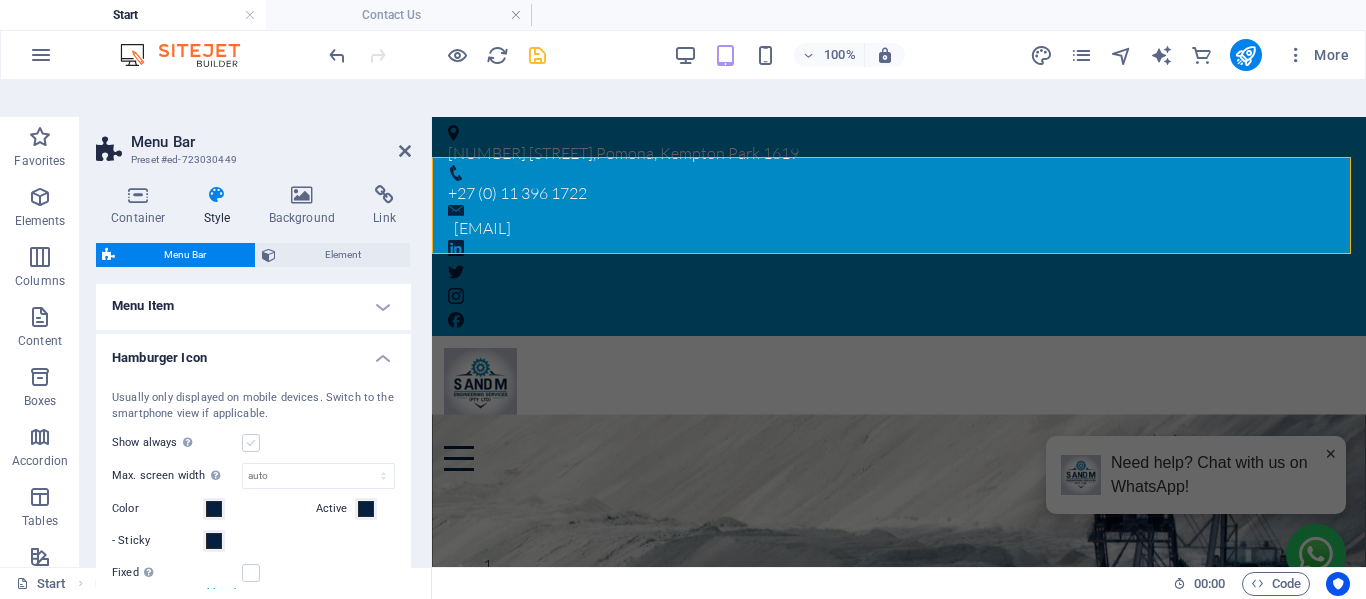click at bounding box center [251, 443] 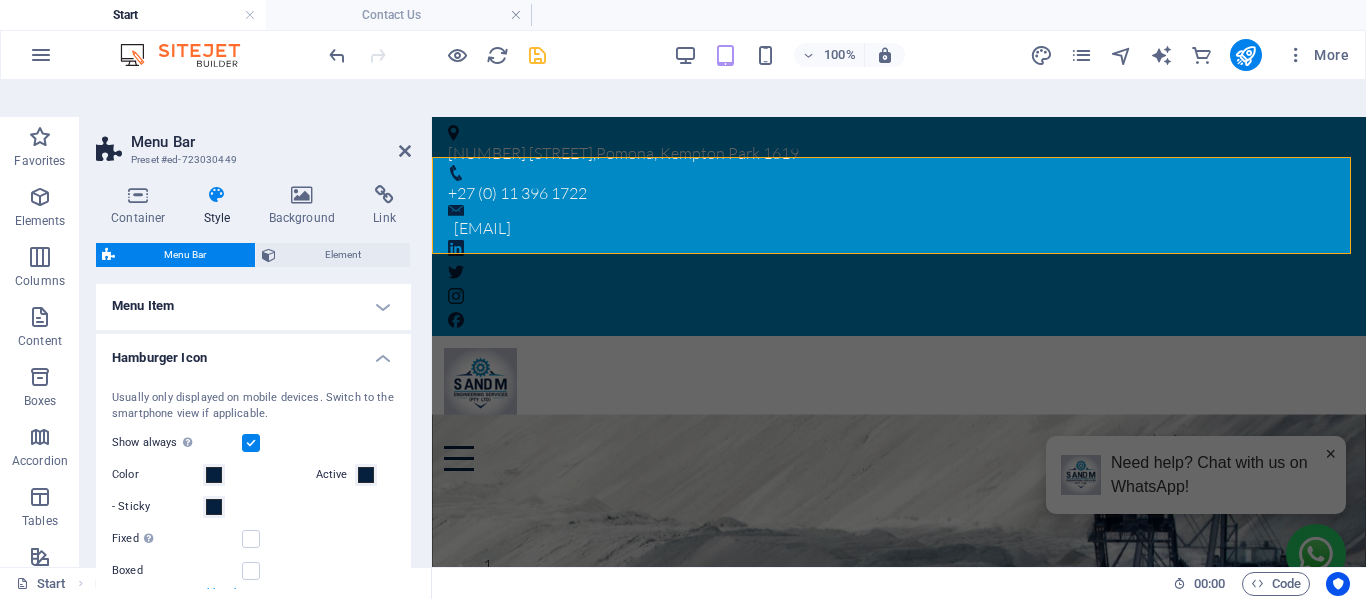 click at bounding box center [251, 443] 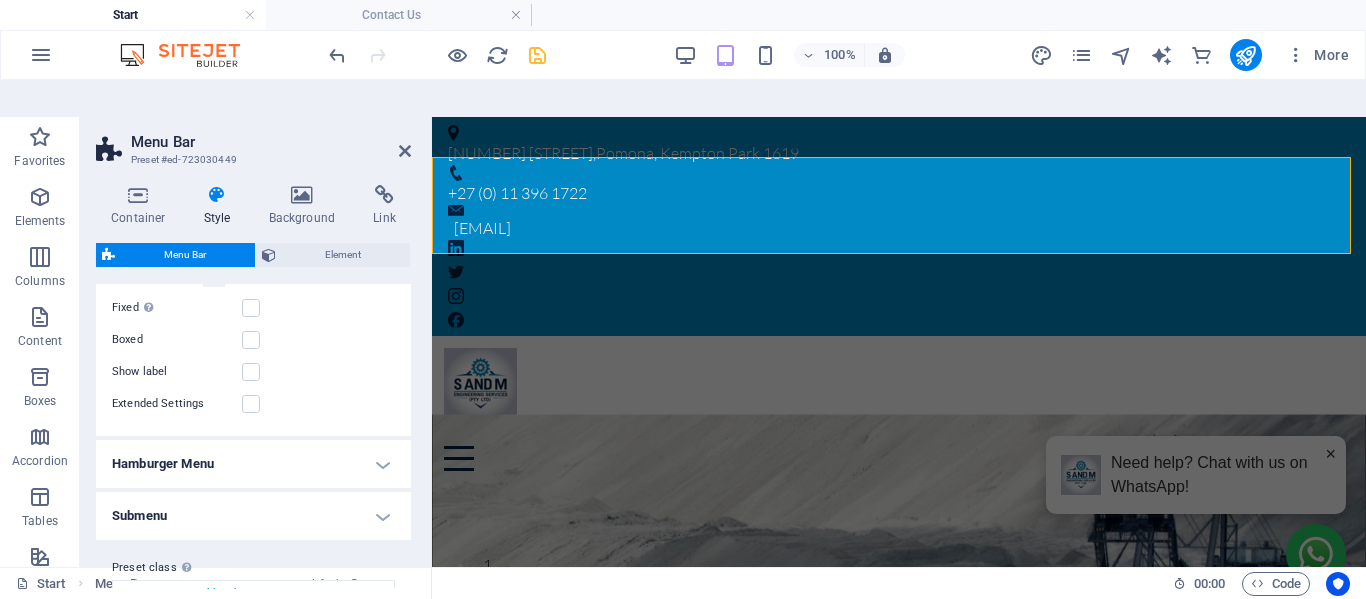 scroll, scrollTop: 897, scrollLeft: 0, axis: vertical 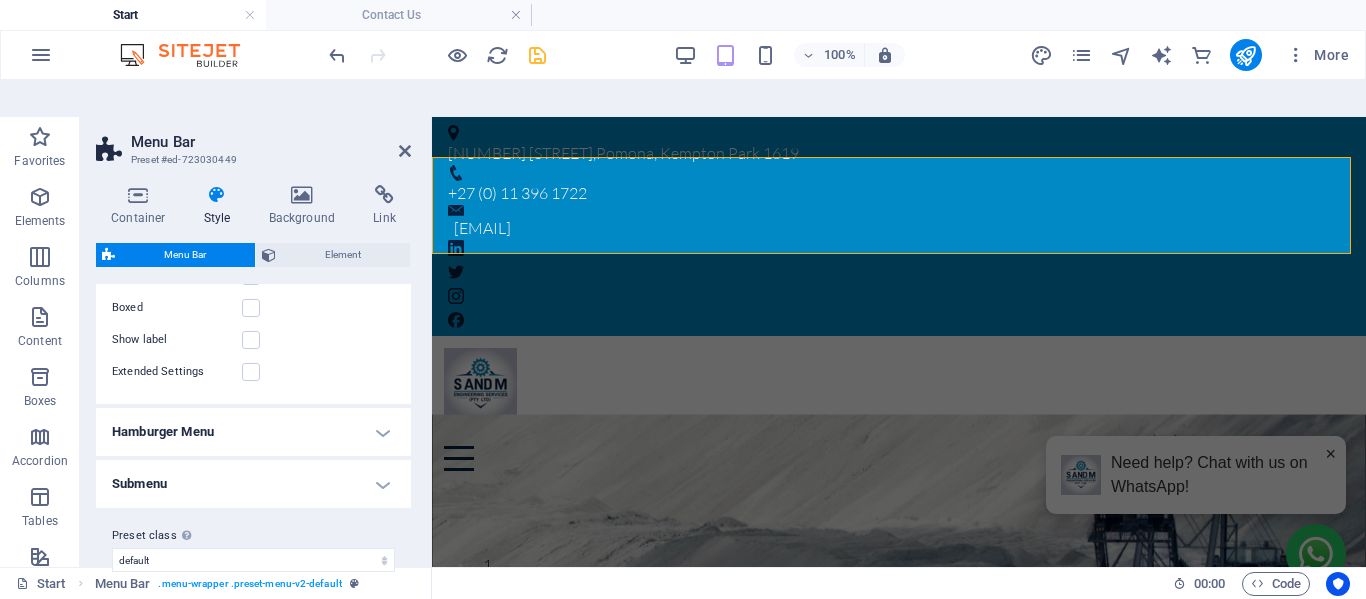 click on "Hamburger Menu" at bounding box center (253, 432) 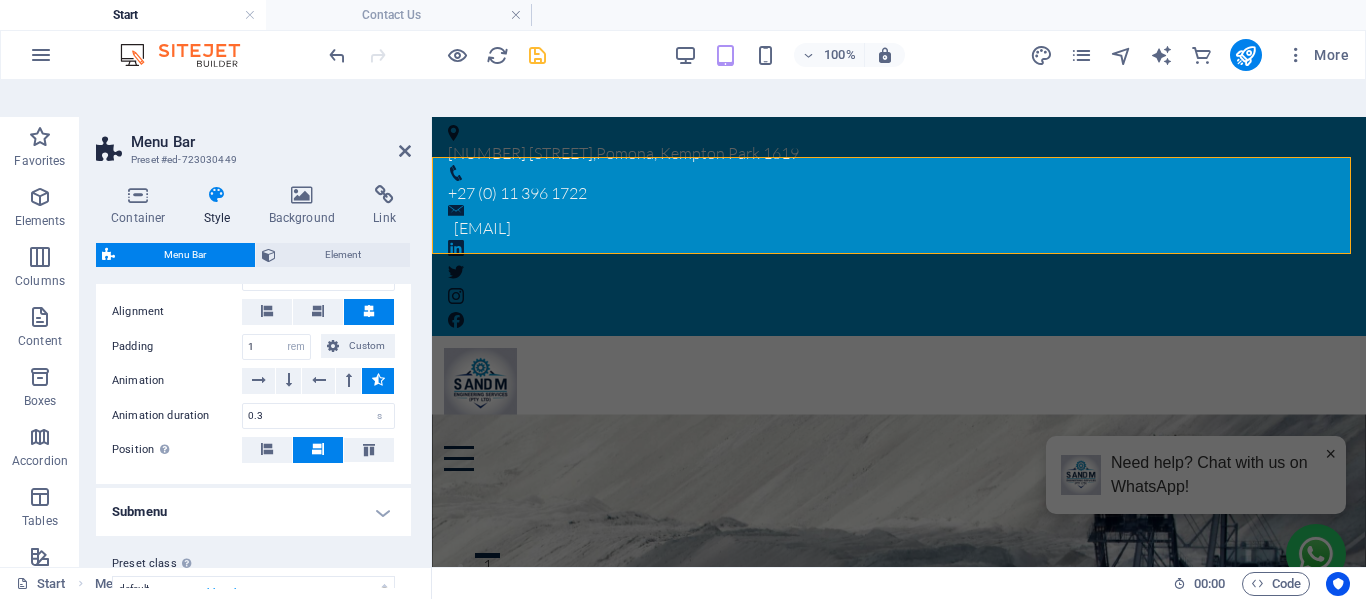 scroll, scrollTop: 1197, scrollLeft: 0, axis: vertical 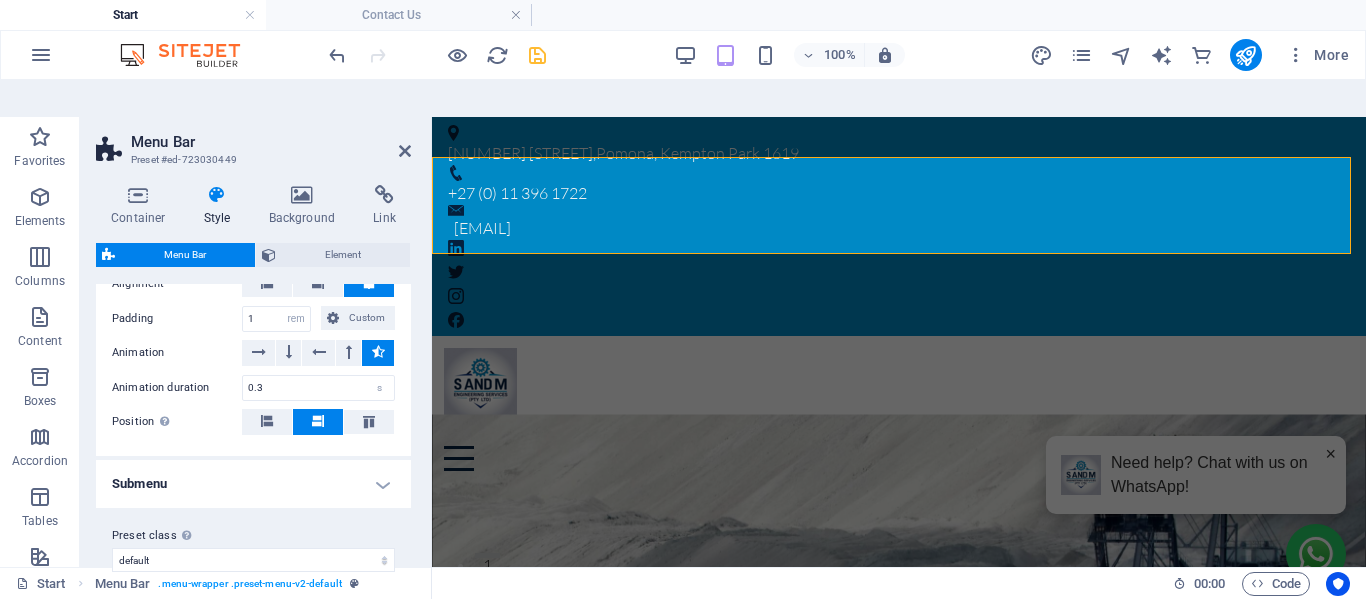 click on "Submenu" at bounding box center (253, 484) 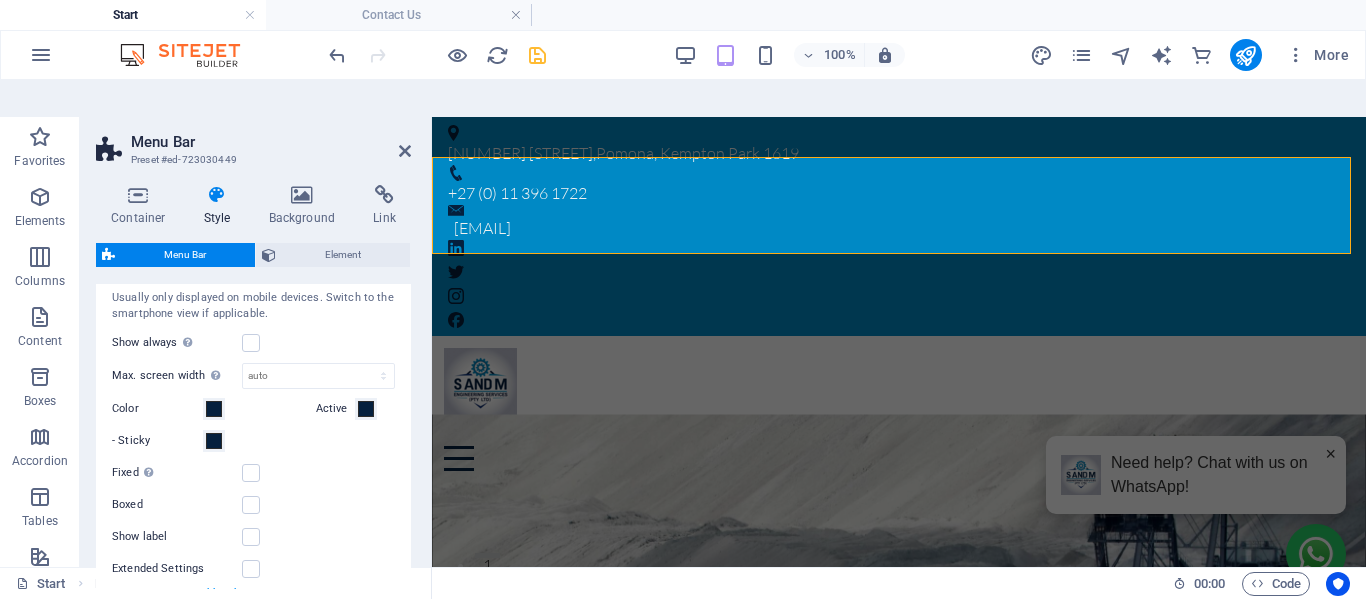 scroll, scrollTop: 800, scrollLeft: 0, axis: vertical 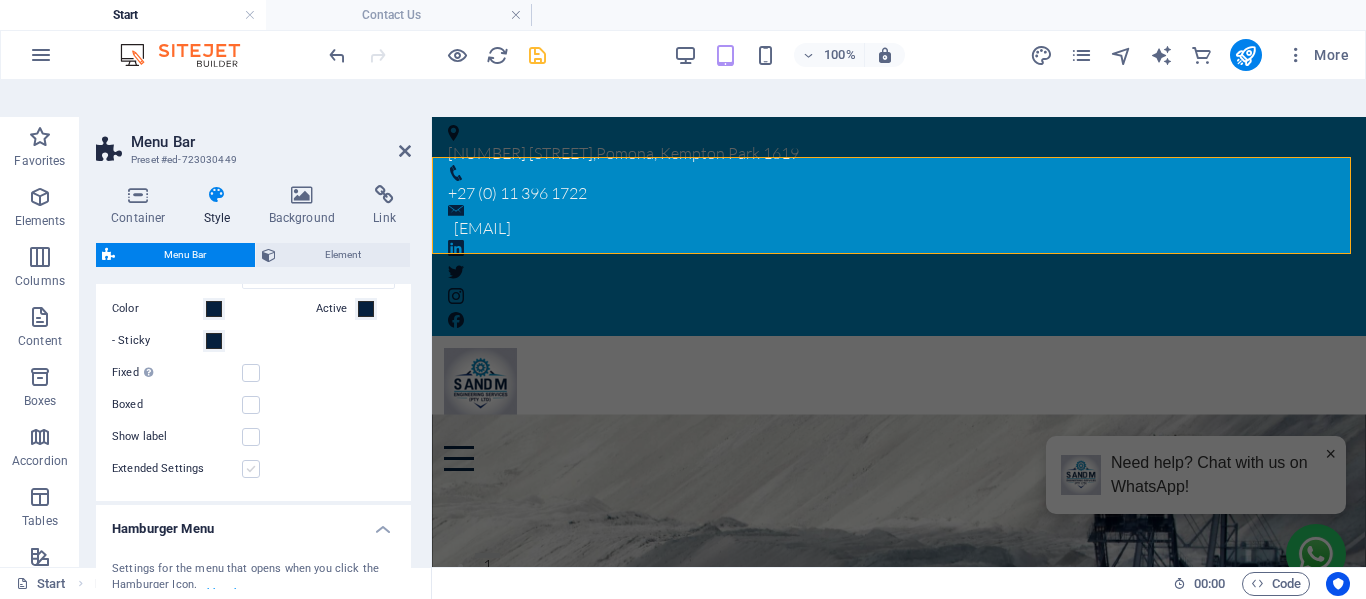 click at bounding box center [251, 469] 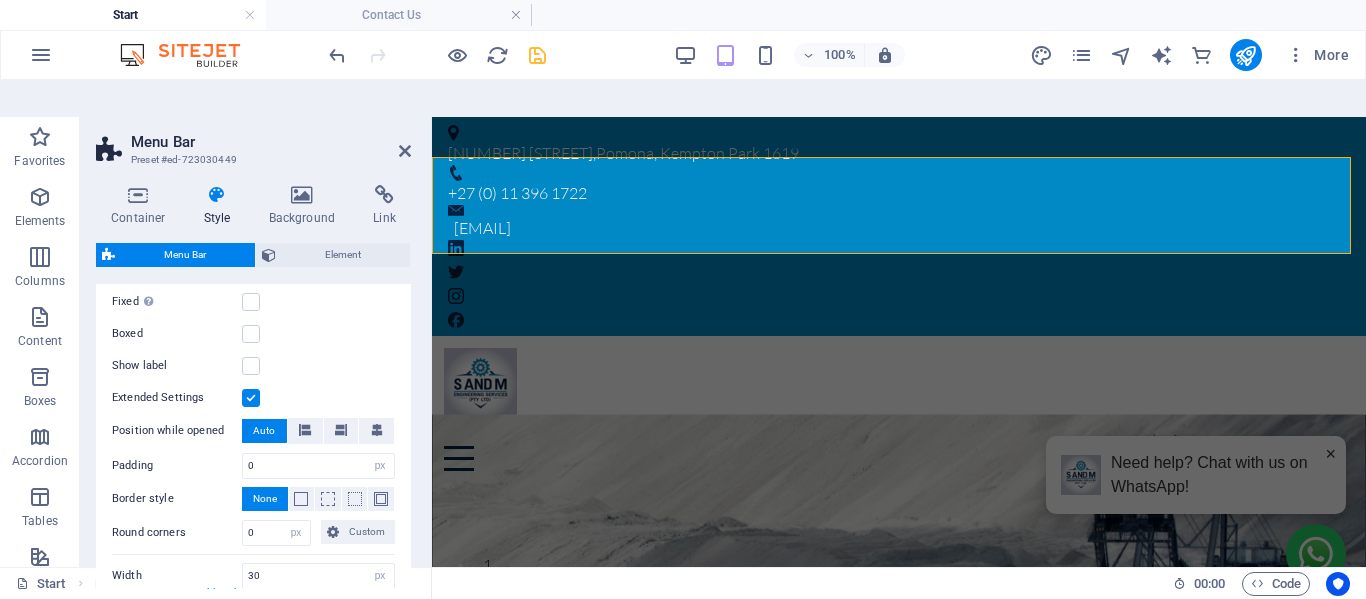 scroll, scrollTop: 900, scrollLeft: 0, axis: vertical 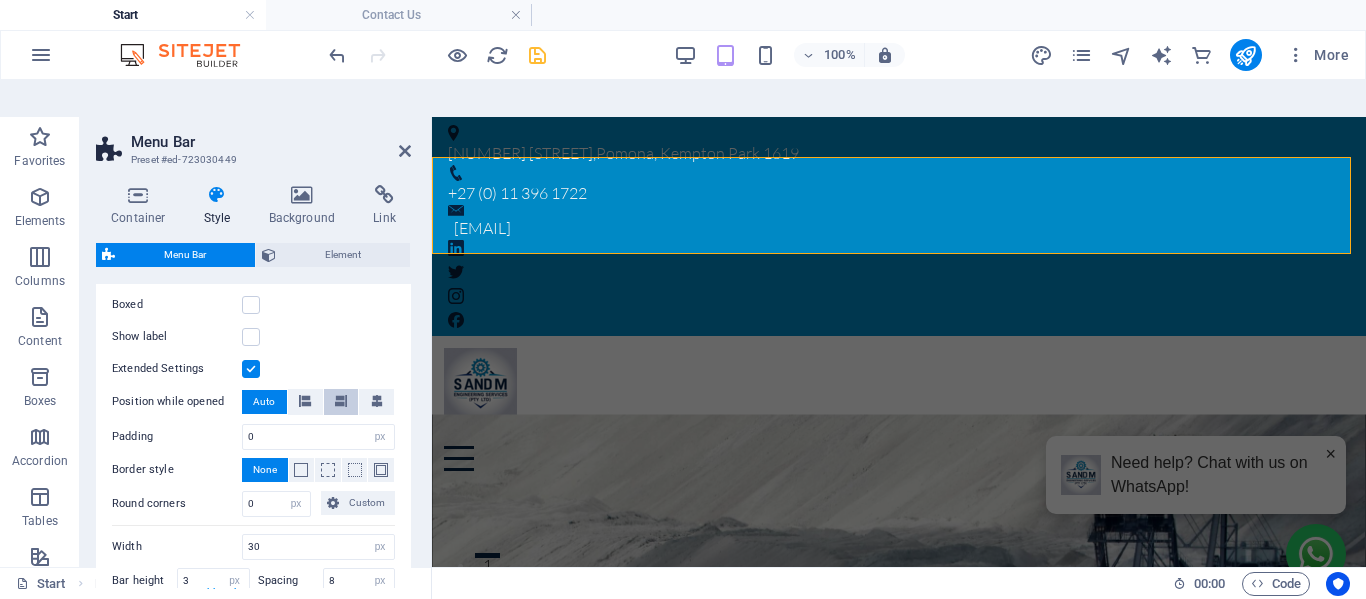 click at bounding box center (341, 401) 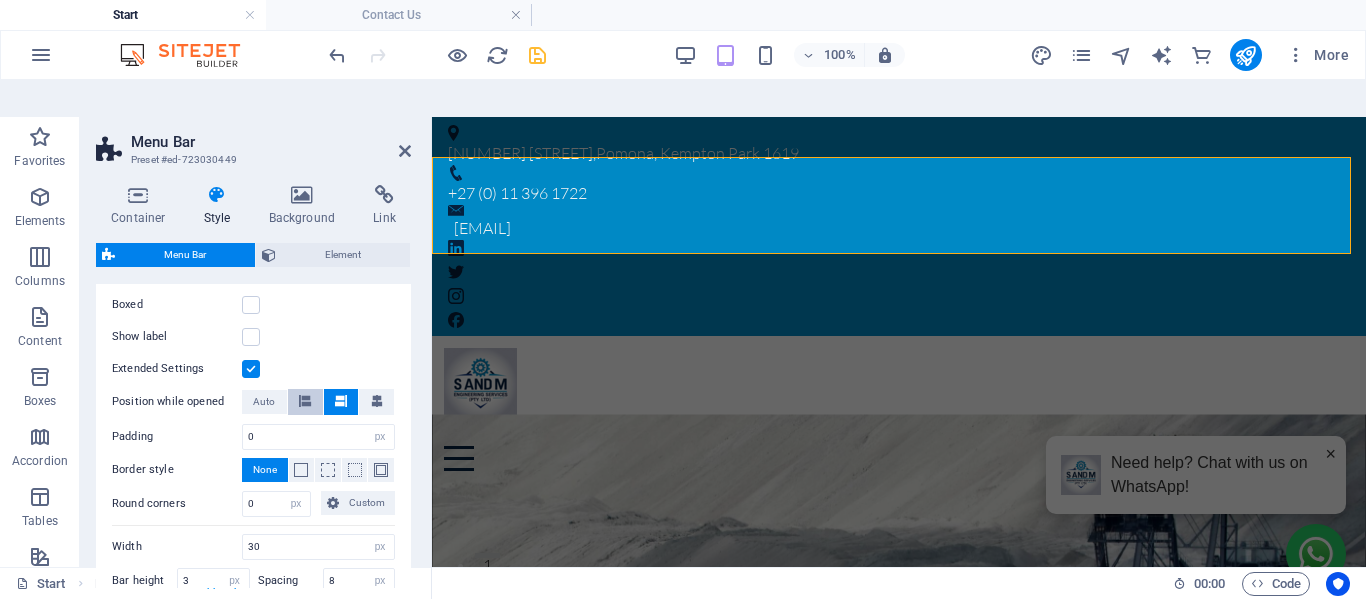 click at bounding box center (305, 401) 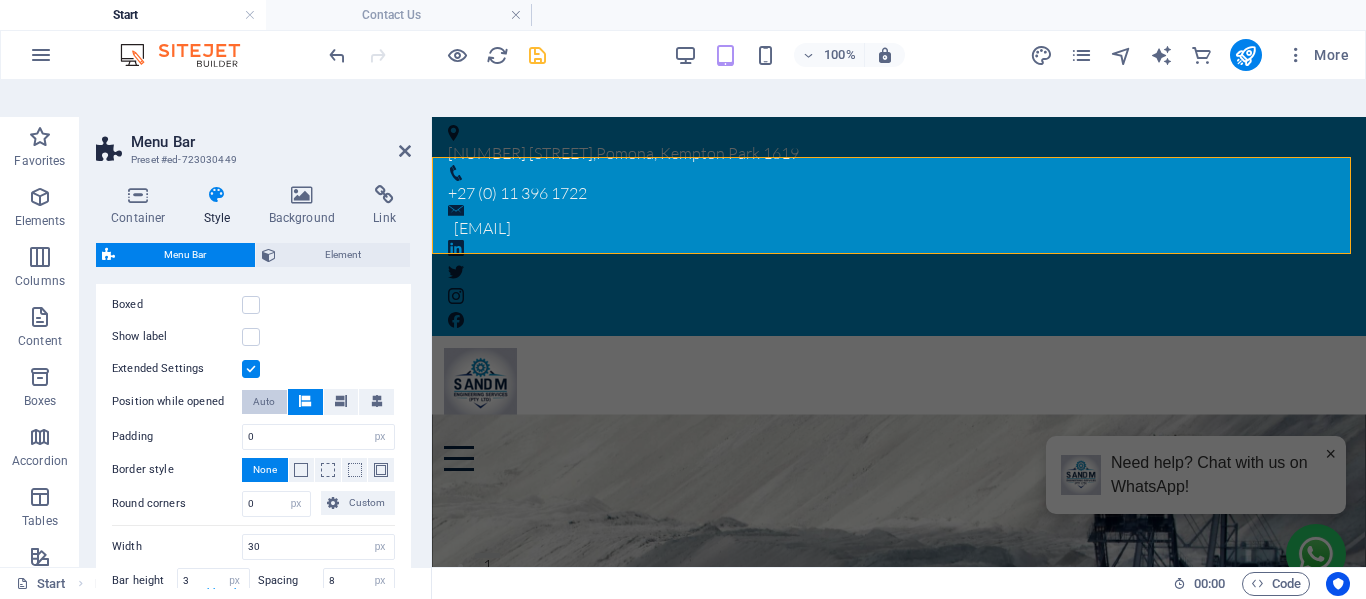 click on "Auto" at bounding box center (264, 402) 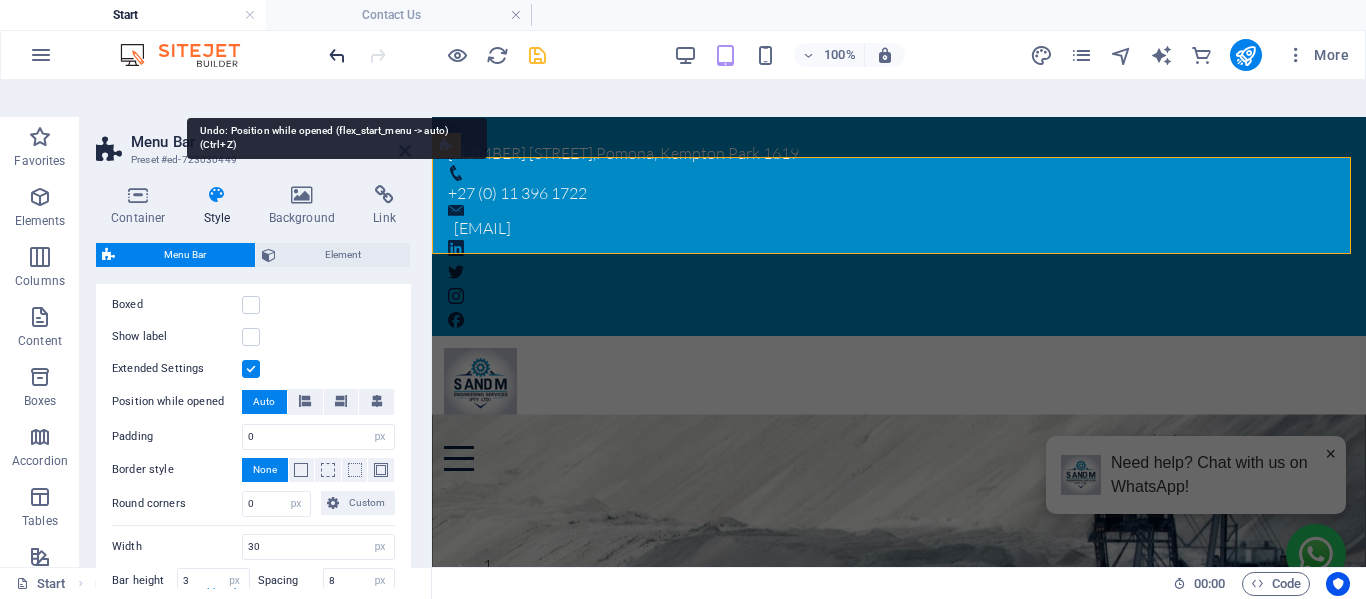 click at bounding box center (337, 55) 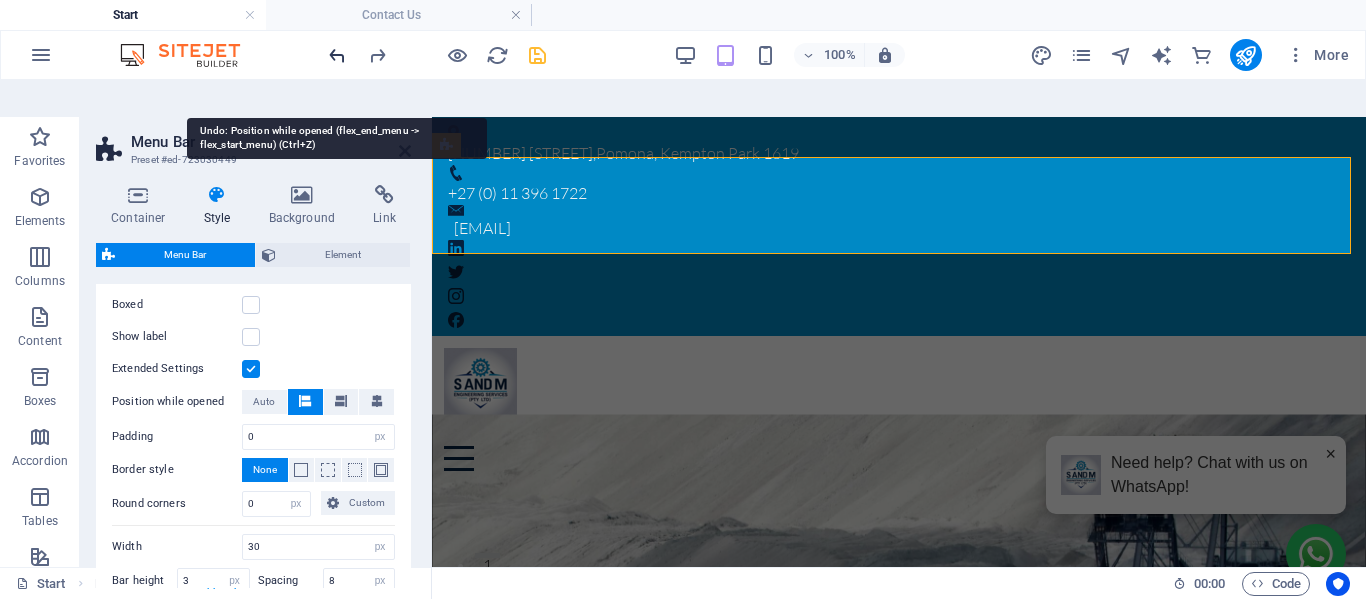 click at bounding box center [337, 55] 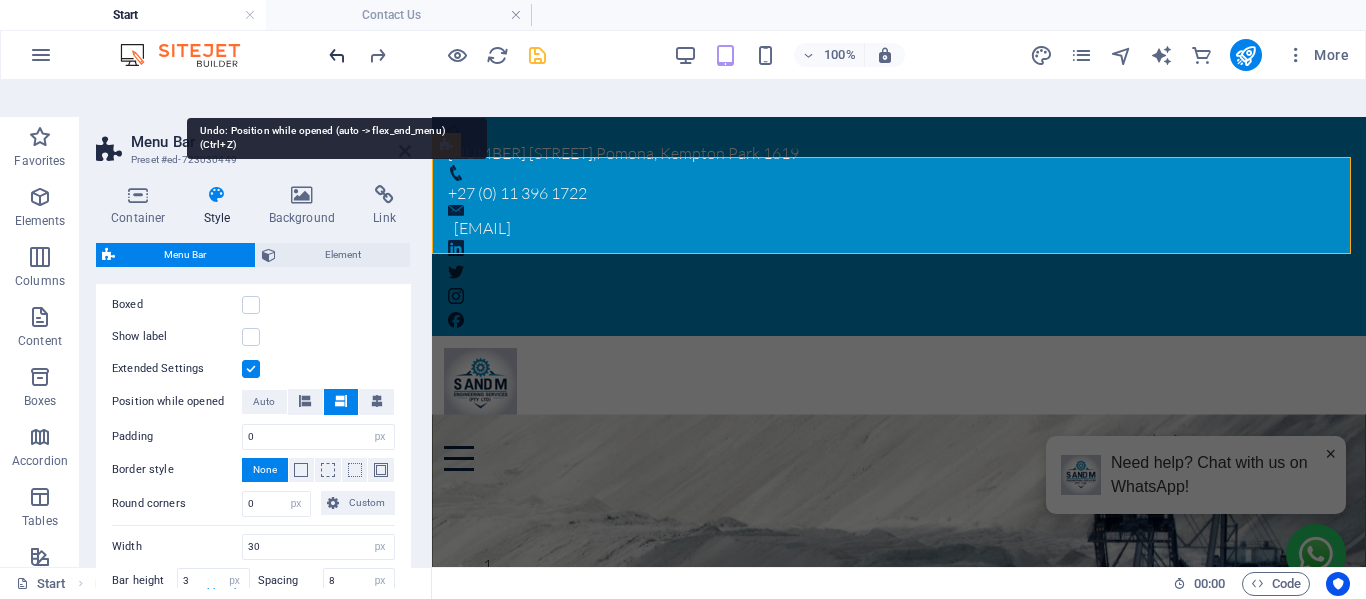 click at bounding box center (337, 55) 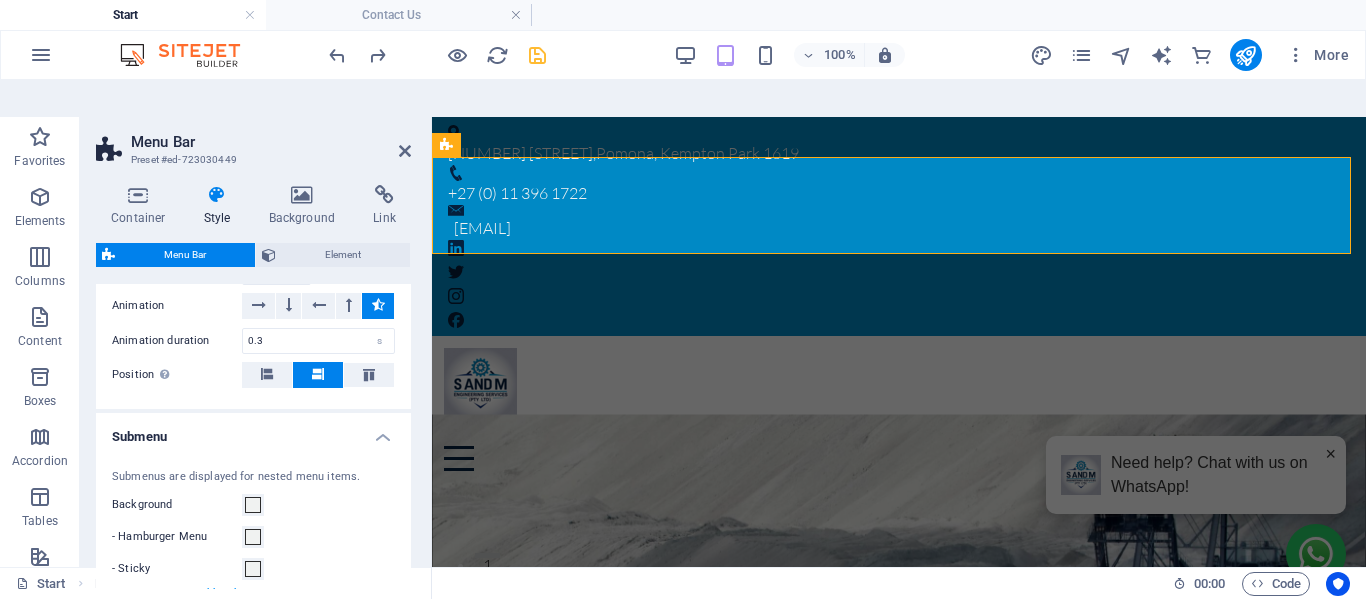 scroll, scrollTop: 1457, scrollLeft: 0, axis: vertical 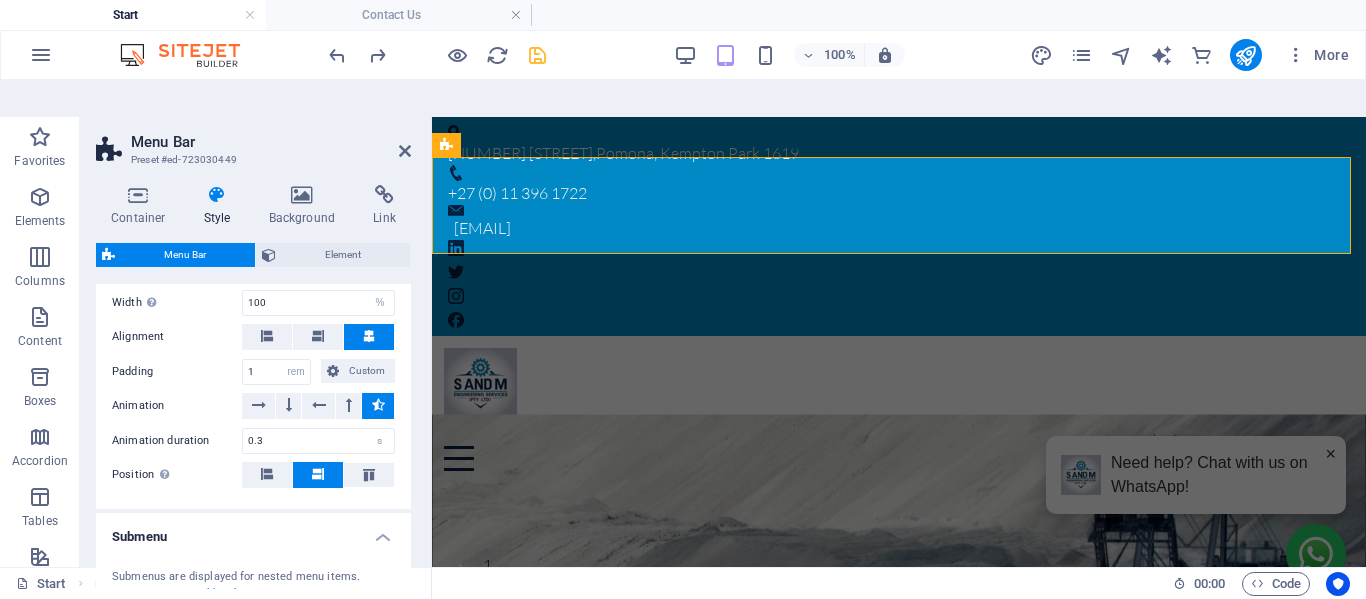 click on "Menu Bar" at bounding box center (185, 255) 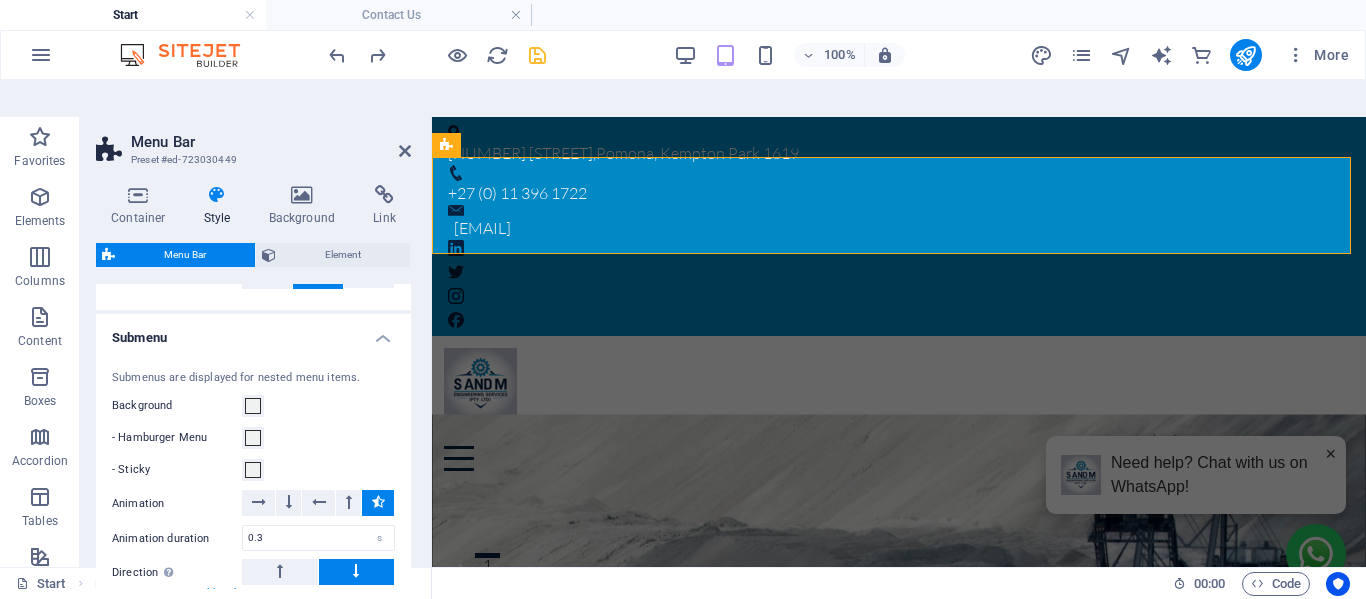 scroll, scrollTop: 1657, scrollLeft: 0, axis: vertical 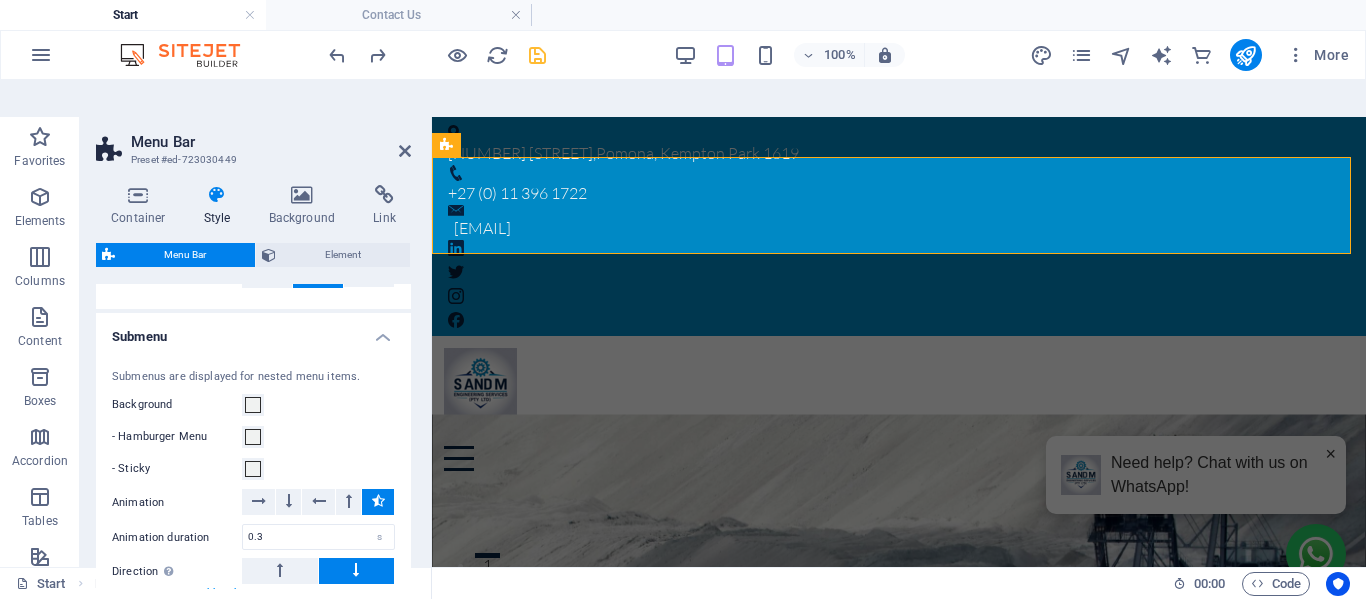 click on "Submenu" at bounding box center [253, 331] 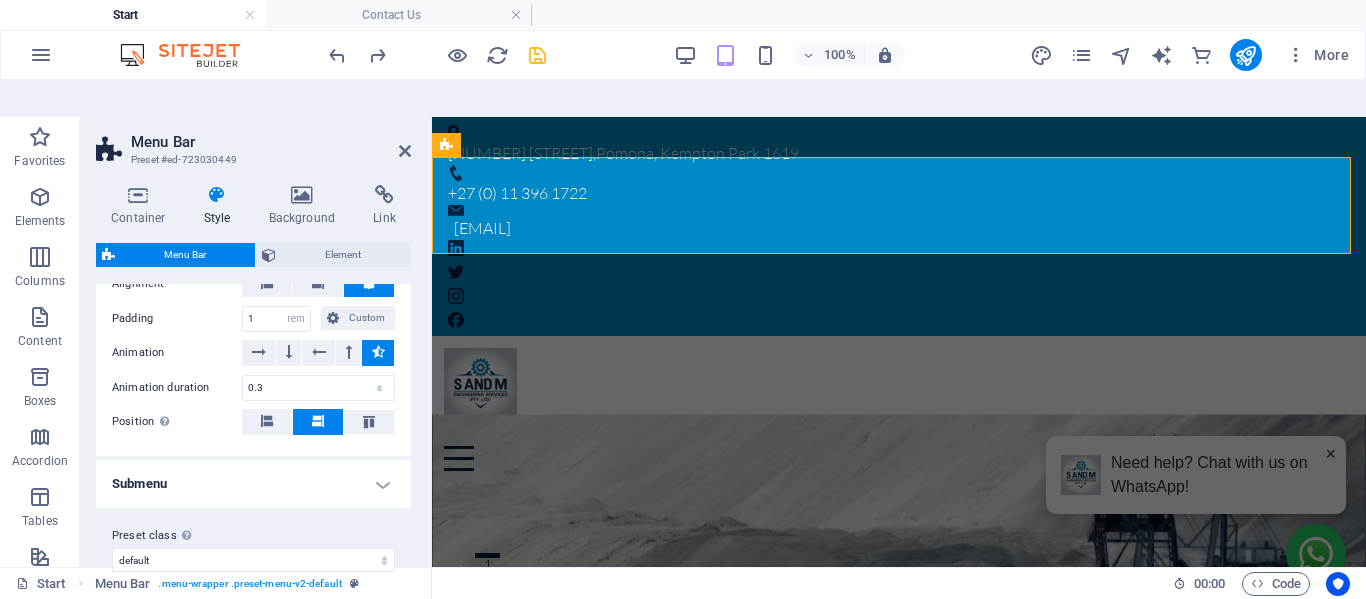click on "Submenu" at bounding box center [253, 484] 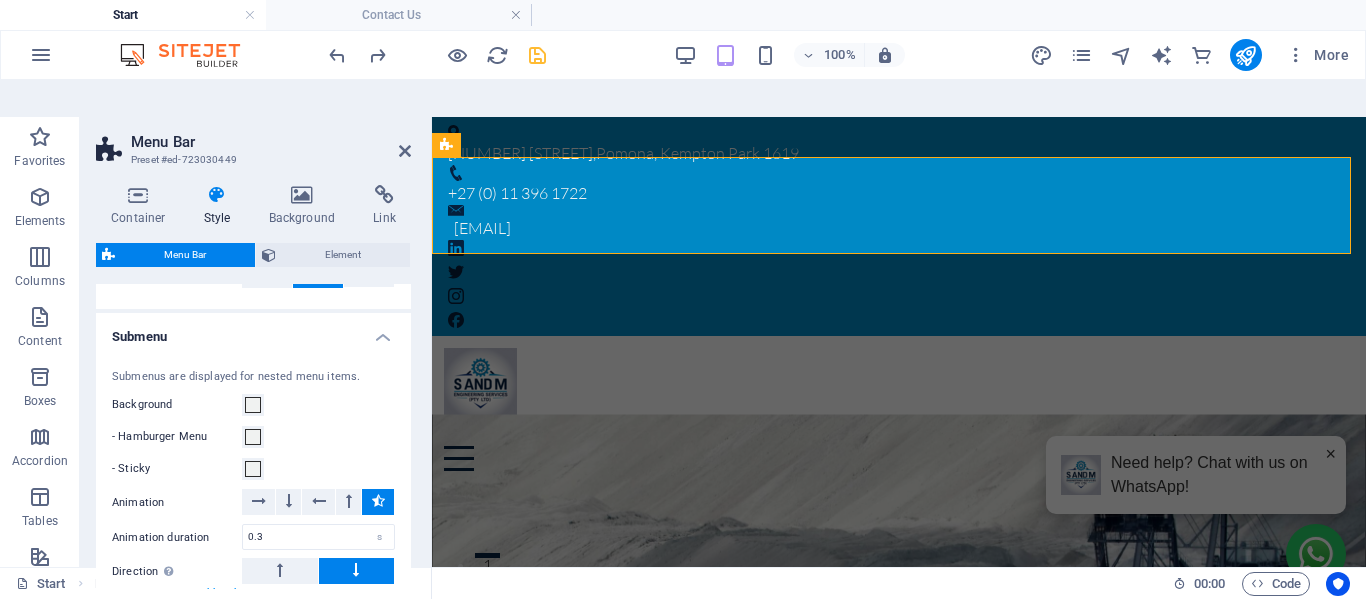 click on "Submenu" at bounding box center [253, 331] 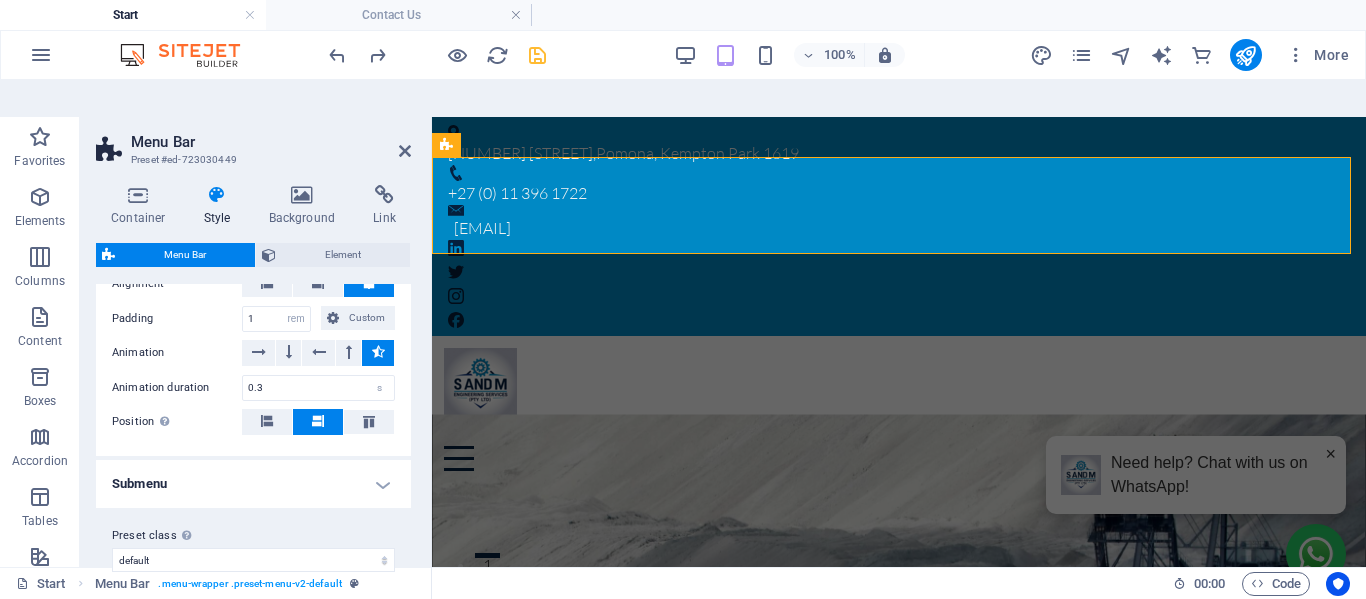 click on "Submenu" at bounding box center (253, 484) 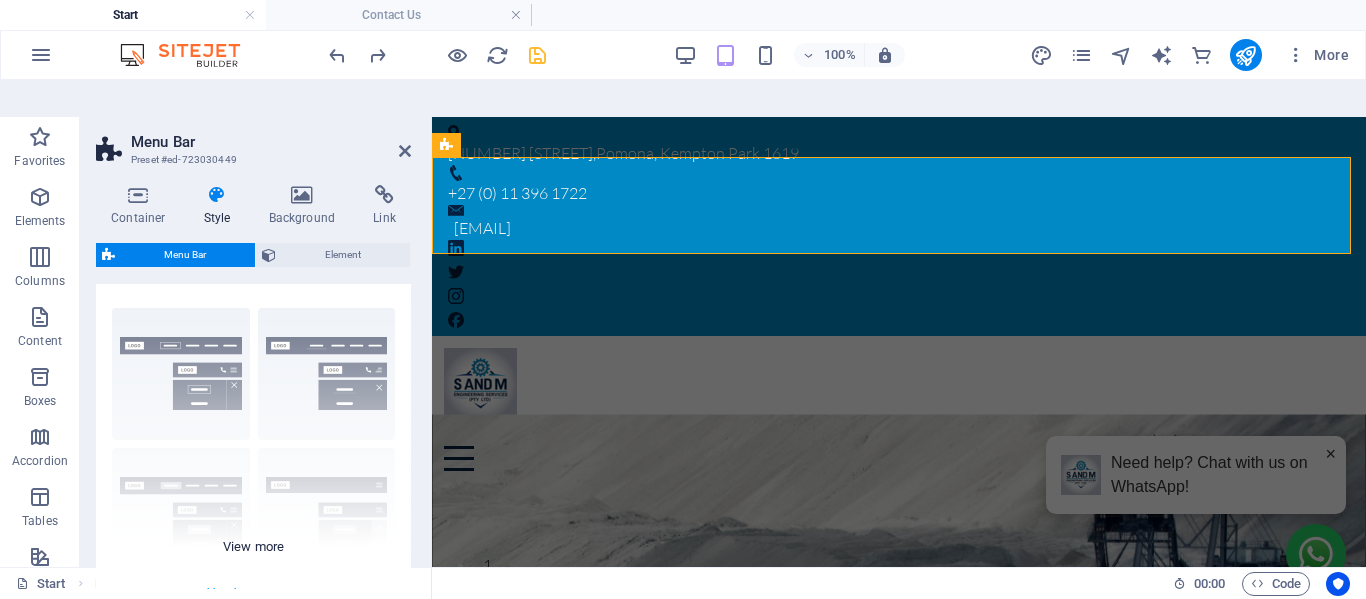scroll, scrollTop: 0, scrollLeft: 0, axis: both 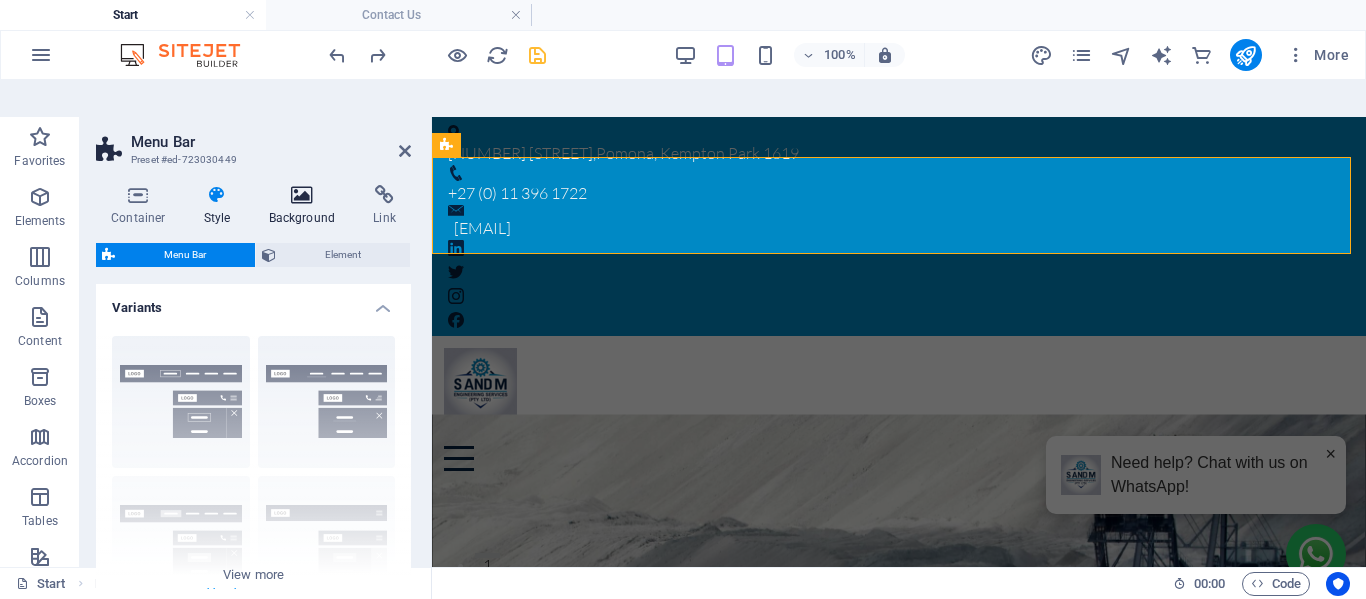 click at bounding box center [302, 195] 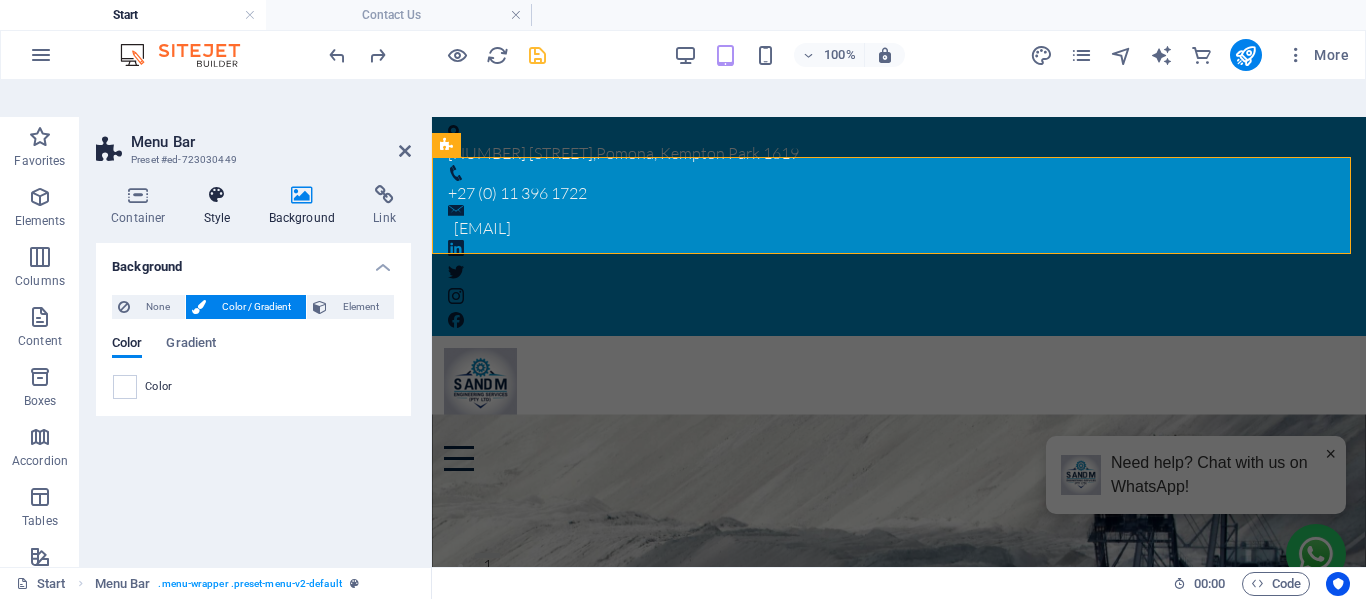 click at bounding box center (217, 195) 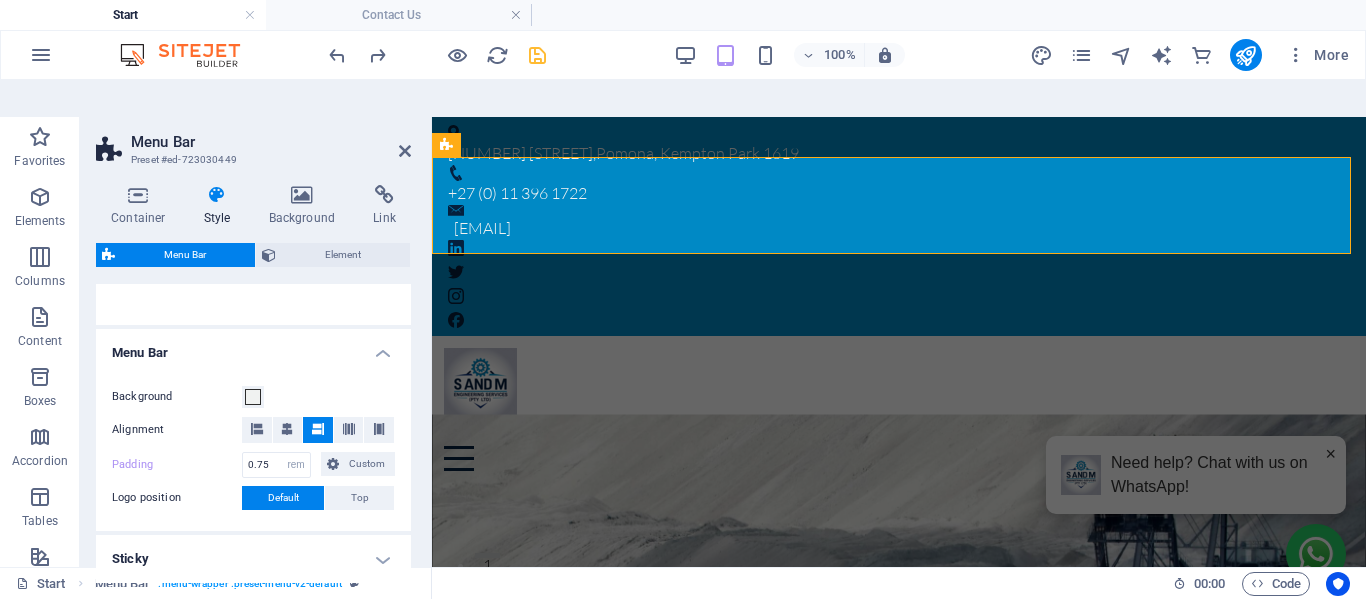 scroll, scrollTop: 300, scrollLeft: 0, axis: vertical 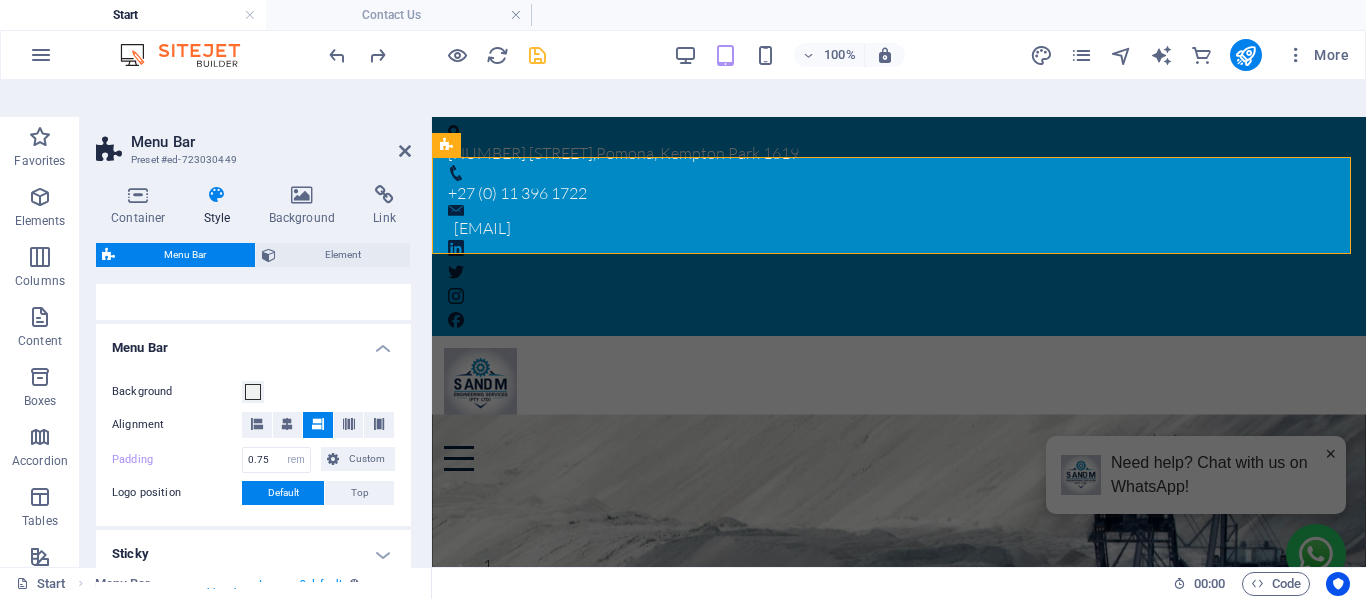 click on "Menu Bar" at bounding box center (253, 342) 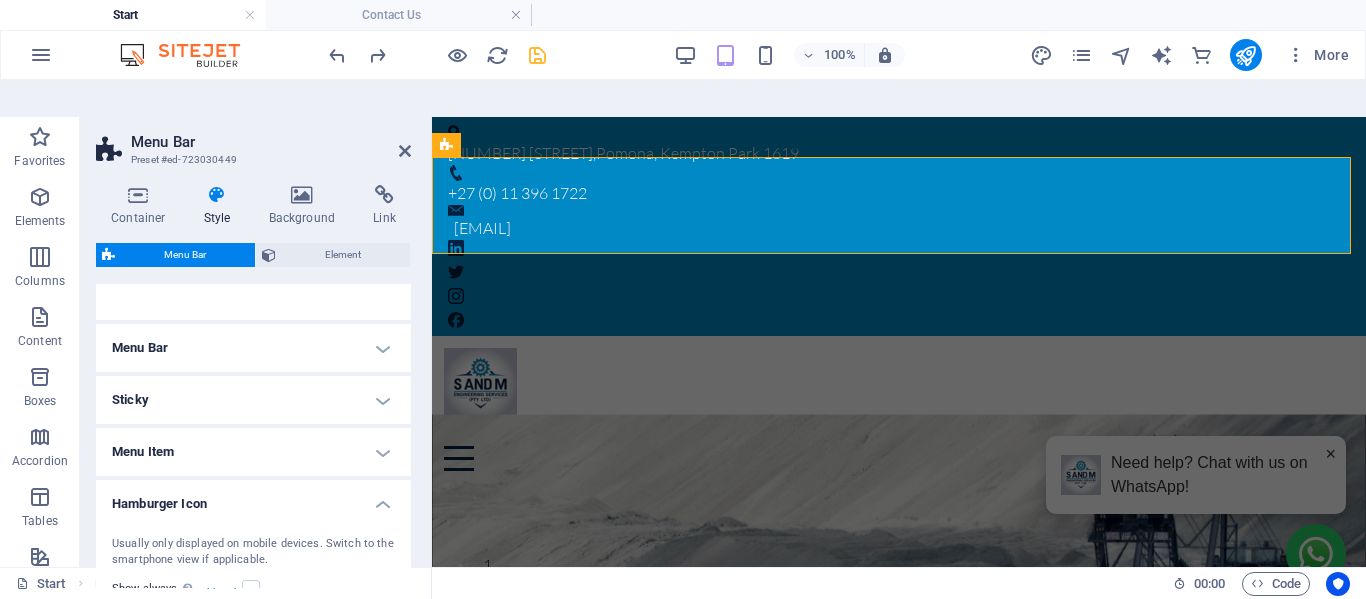scroll, scrollTop: 400, scrollLeft: 0, axis: vertical 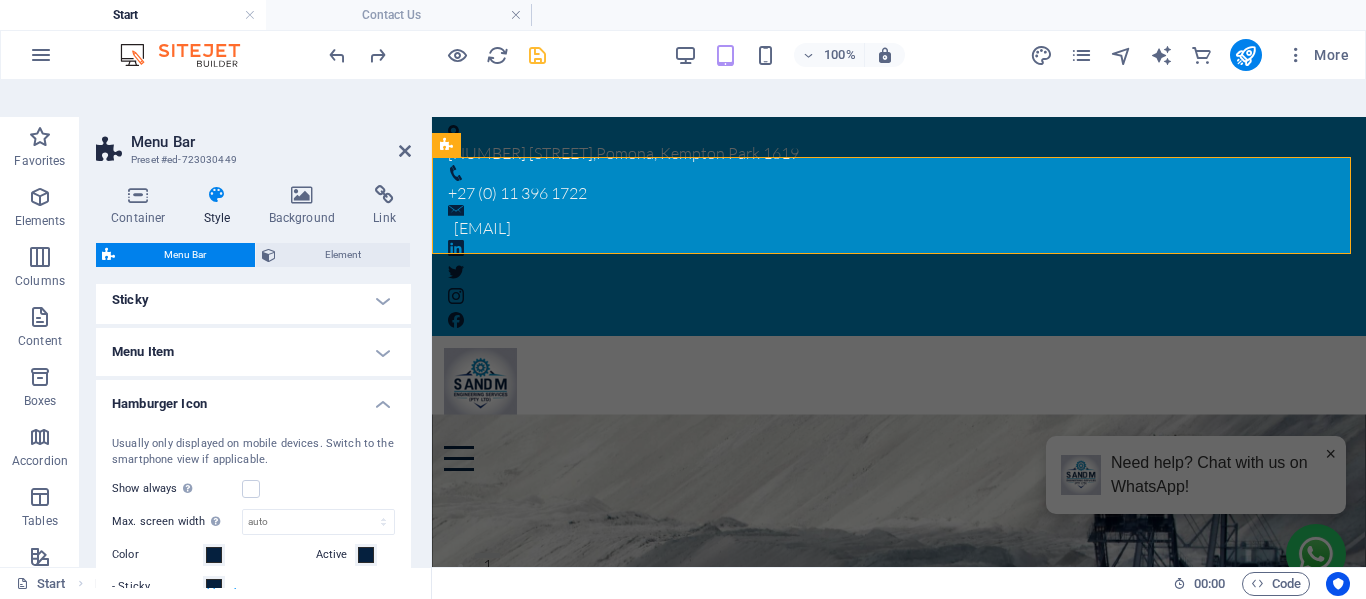 click on "Hamburger Icon" at bounding box center [253, 398] 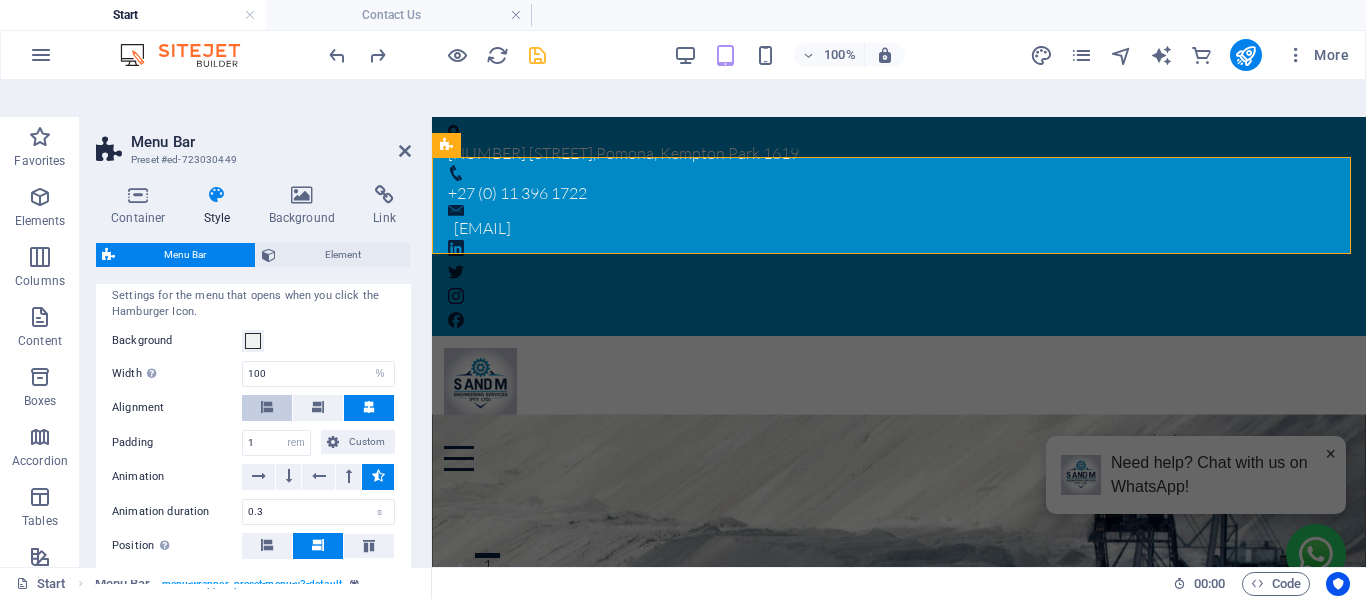 scroll, scrollTop: 400, scrollLeft: 0, axis: vertical 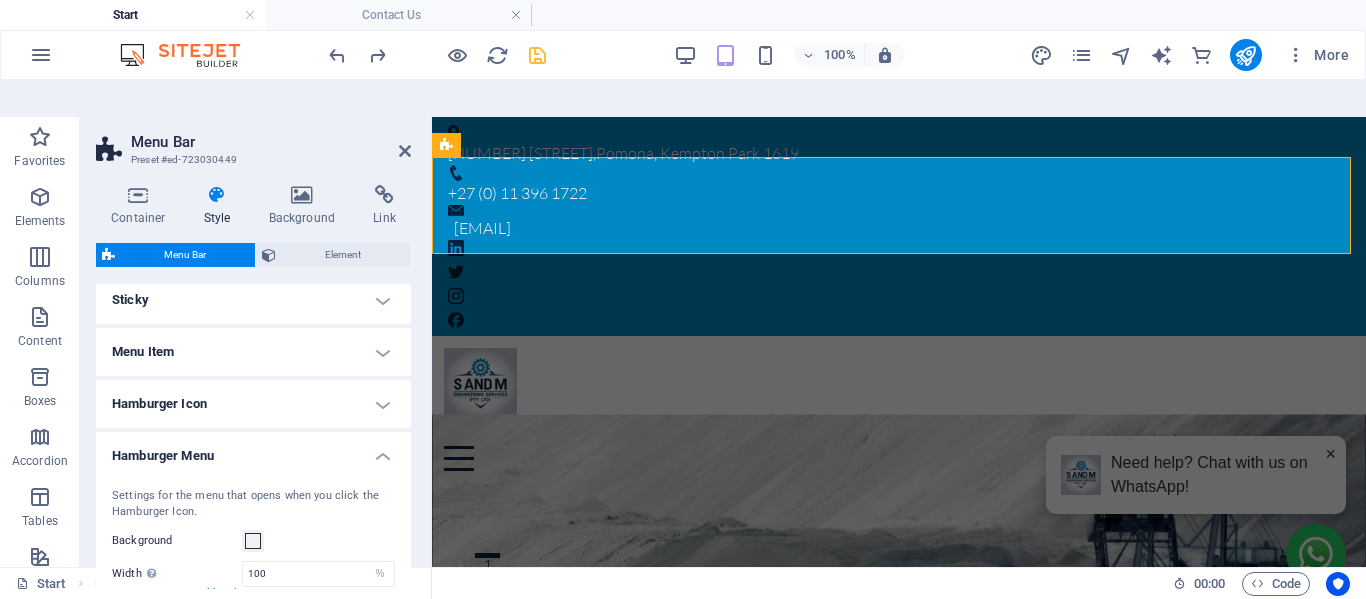click on "Hamburger Menu" at bounding box center (253, 450) 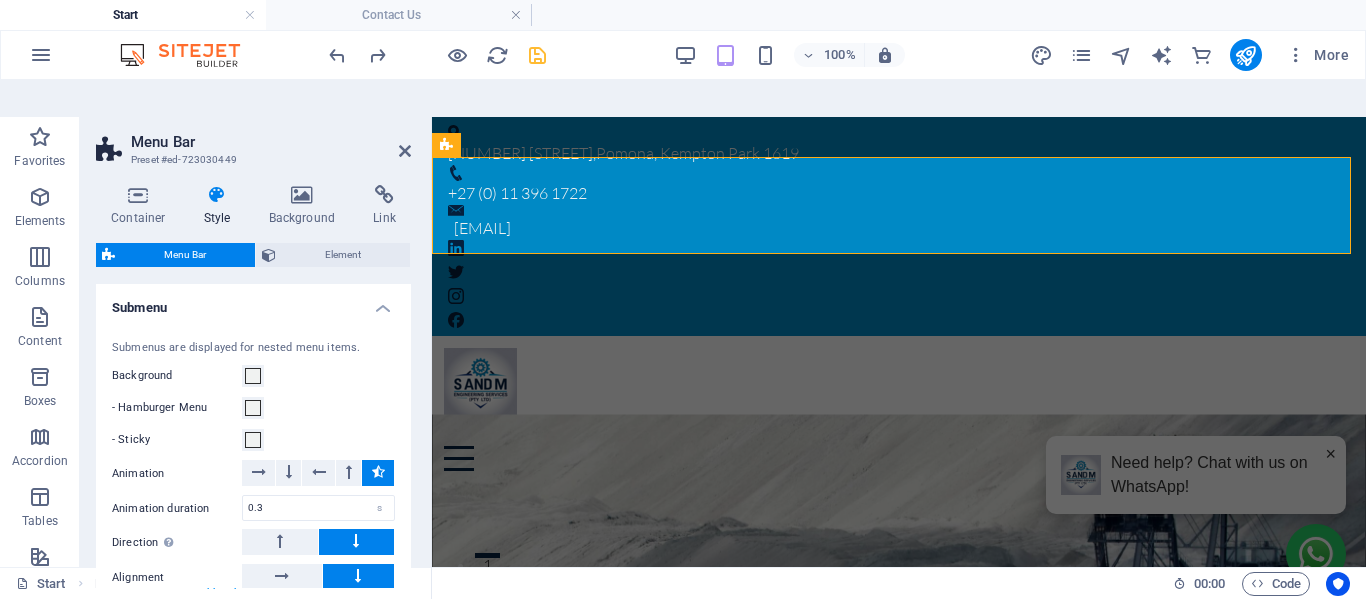 scroll, scrollTop: 400, scrollLeft: 0, axis: vertical 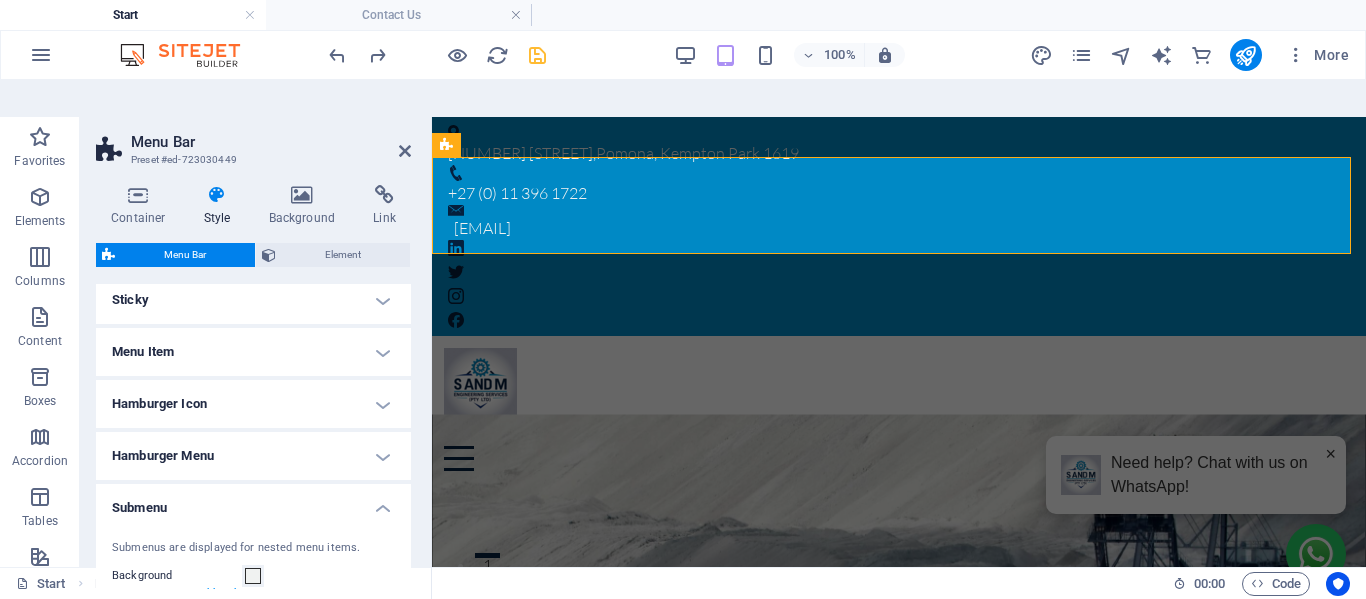 click on "Submenu" at bounding box center [253, 502] 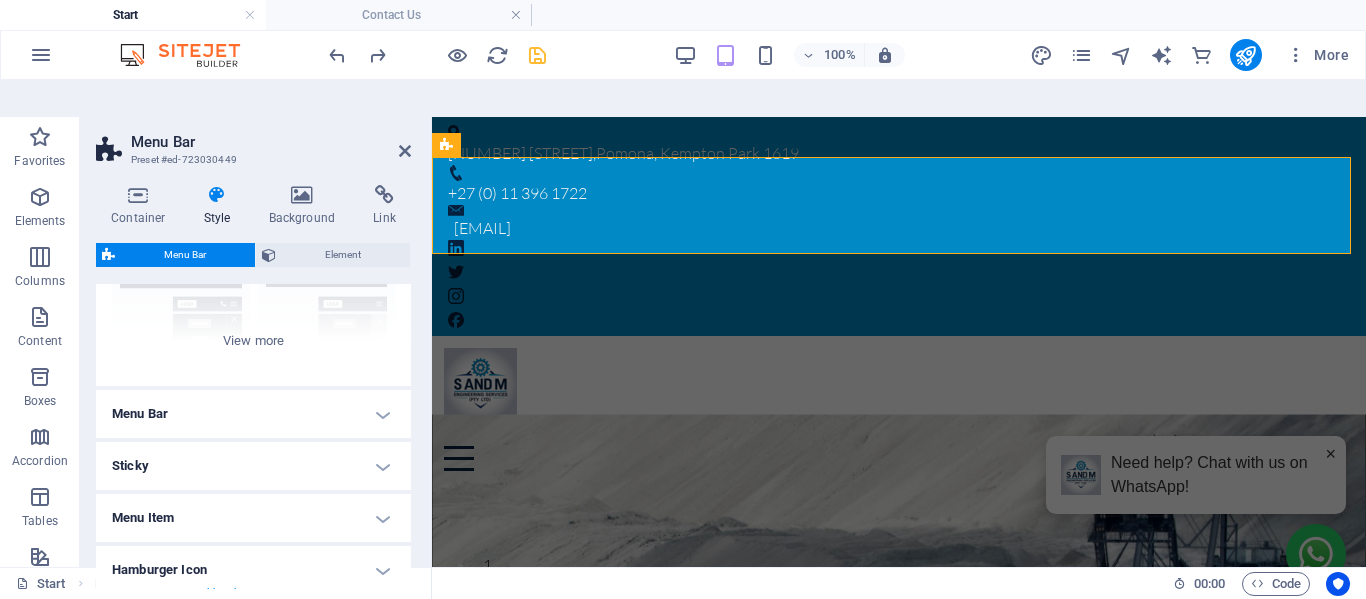scroll, scrollTop: 300, scrollLeft: 0, axis: vertical 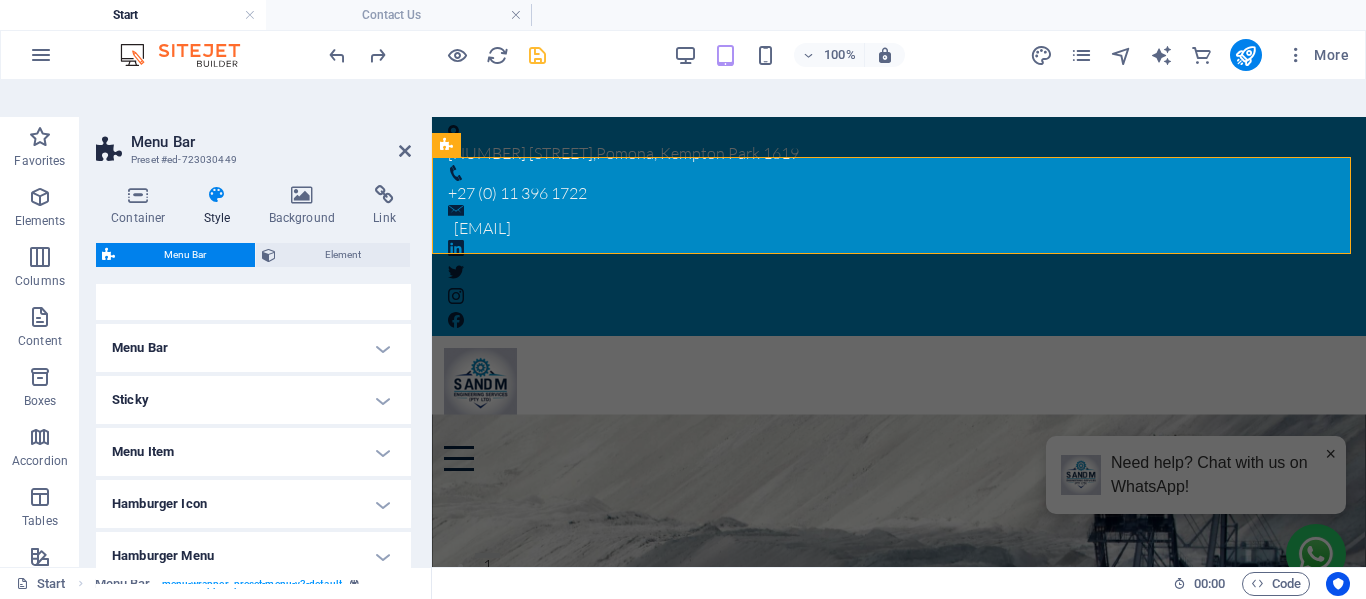 click on "Menu Bar" at bounding box center (253, 348) 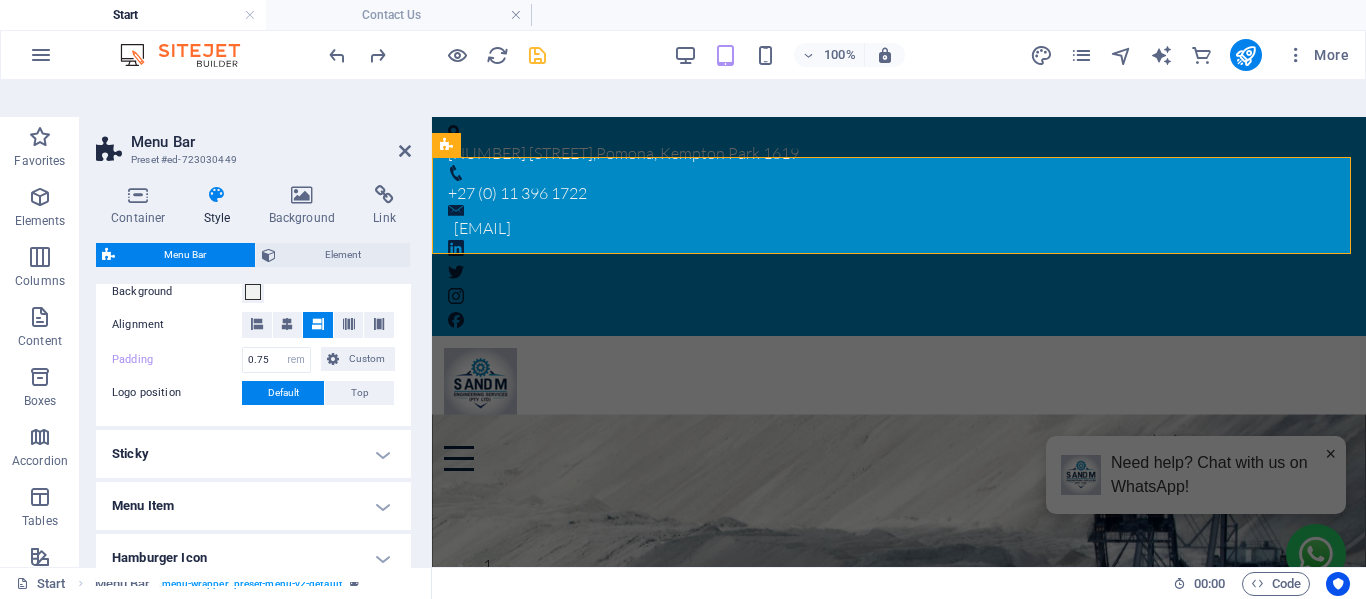 scroll, scrollTop: 500, scrollLeft: 0, axis: vertical 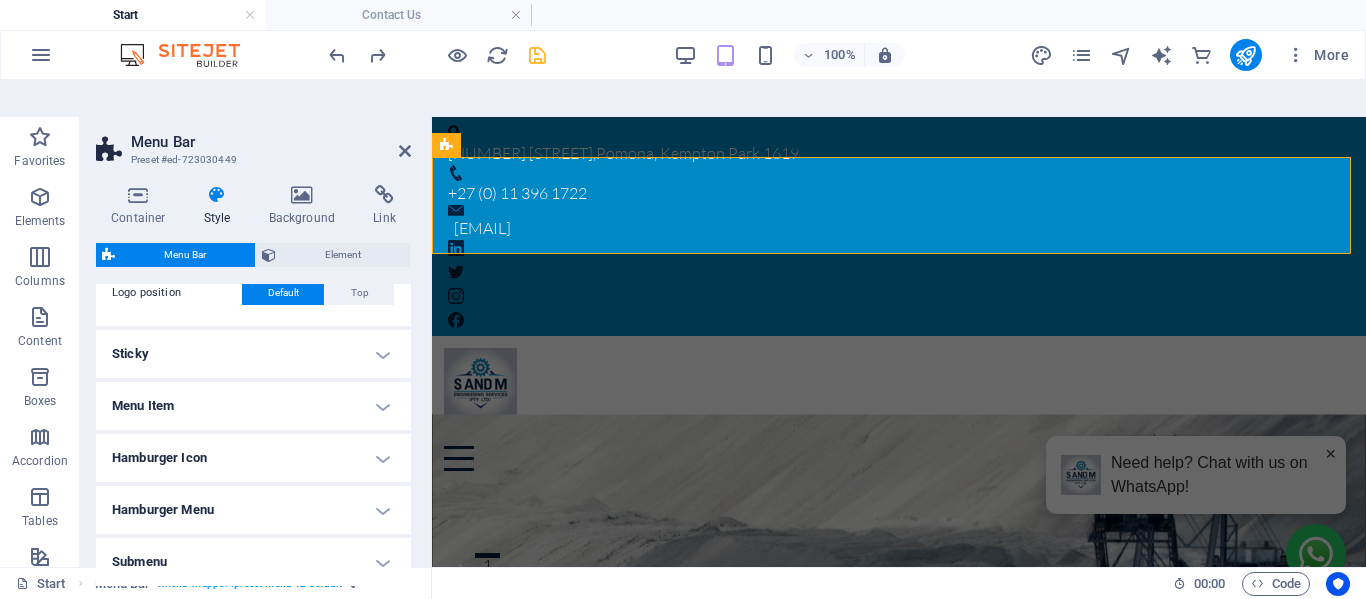 click on "Menu Item" at bounding box center (253, 406) 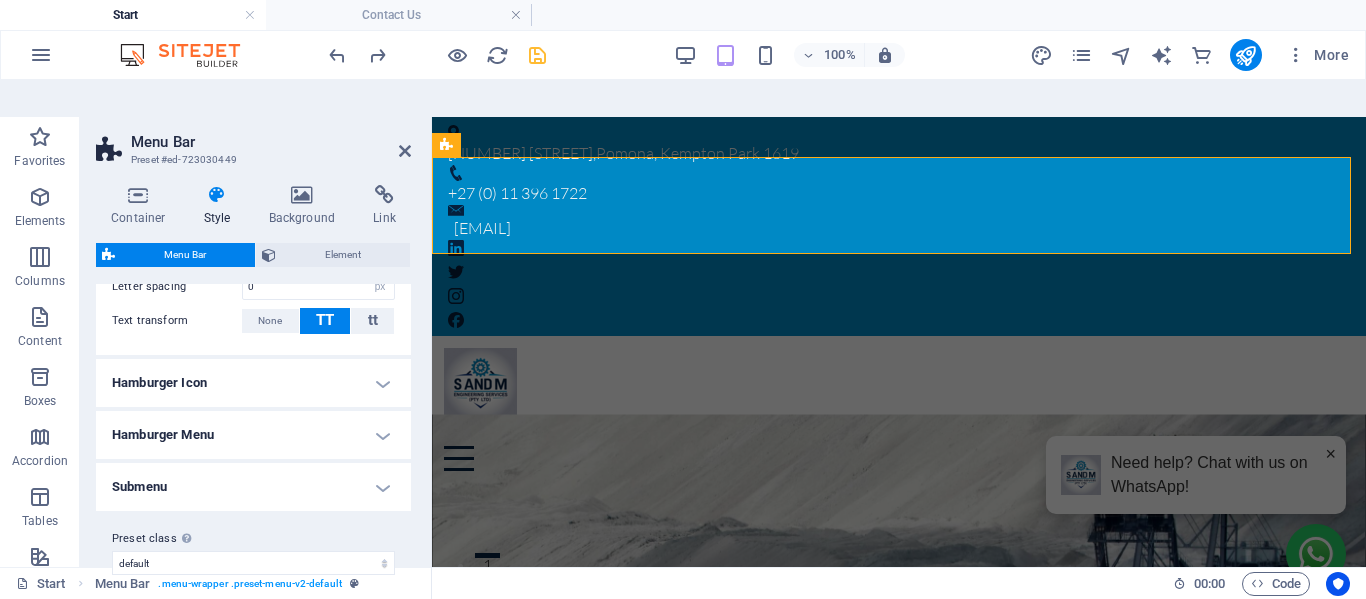 scroll, scrollTop: 1063, scrollLeft: 0, axis: vertical 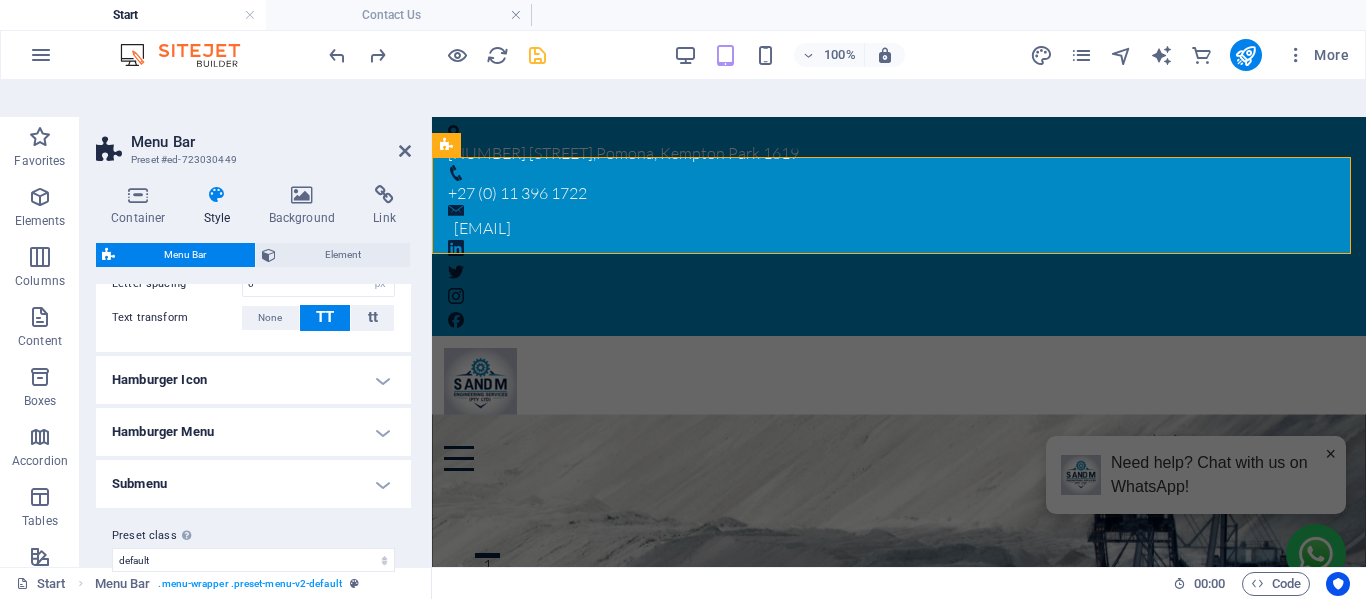 click on "Hamburger Icon" at bounding box center (253, 380) 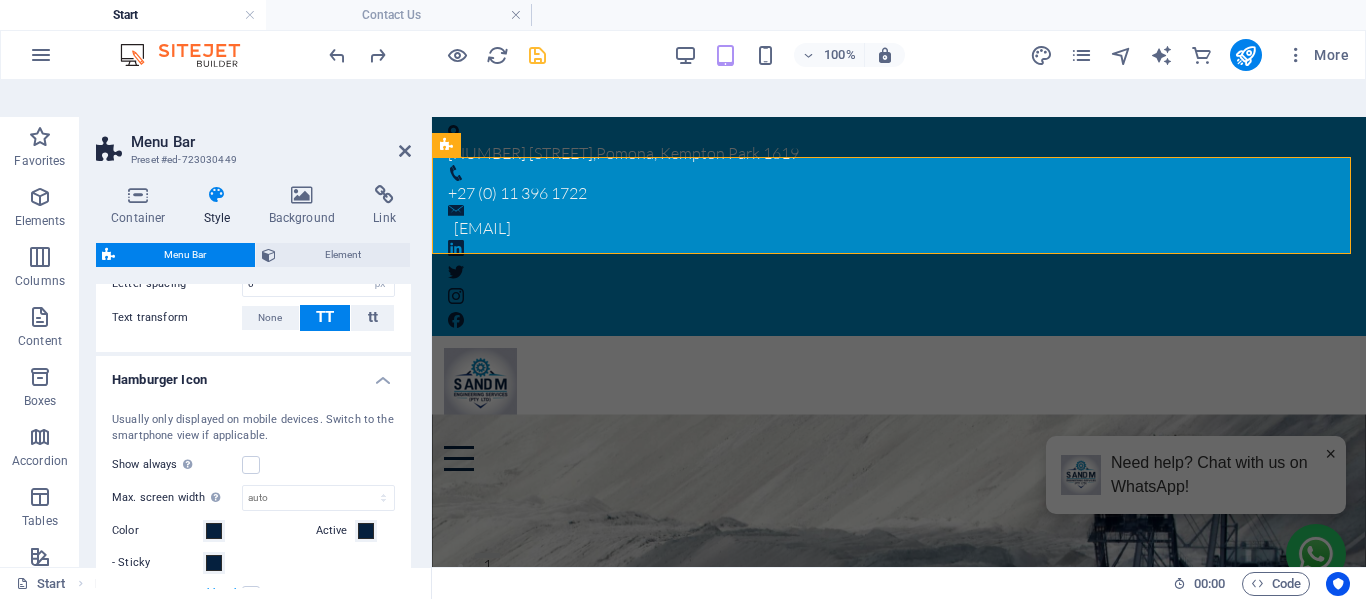 click on "Hamburger Icon" at bounding box center [253, 374] 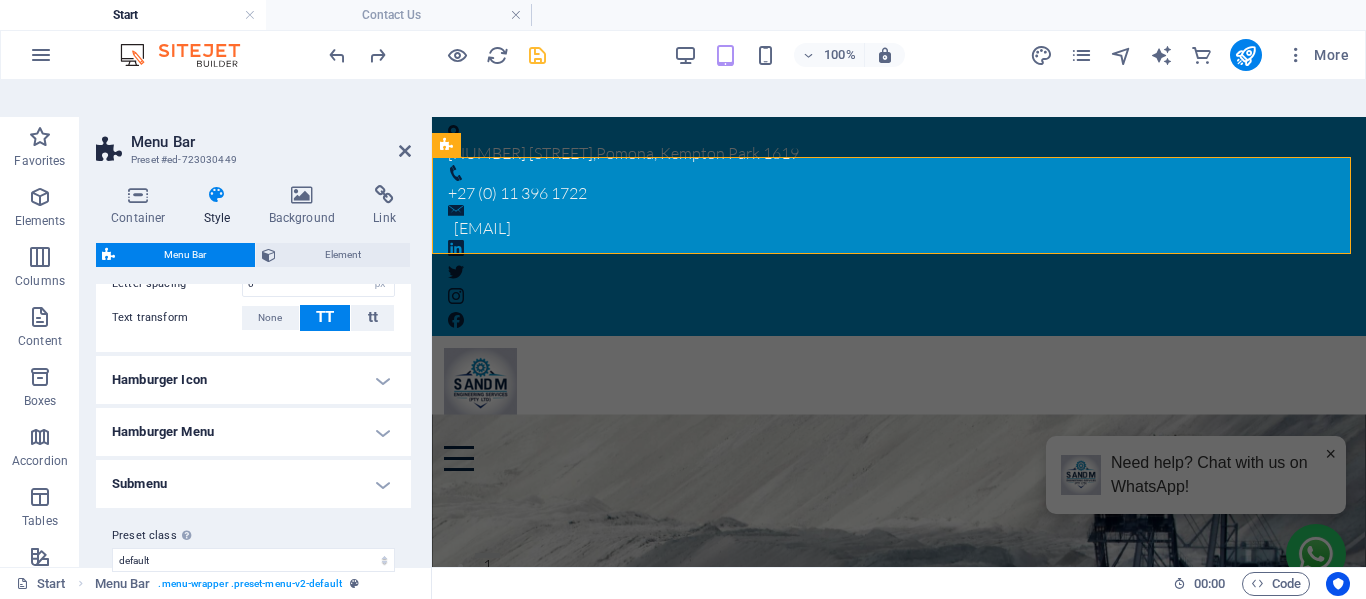 click on "Submenu" at bounding box center [253, 484] 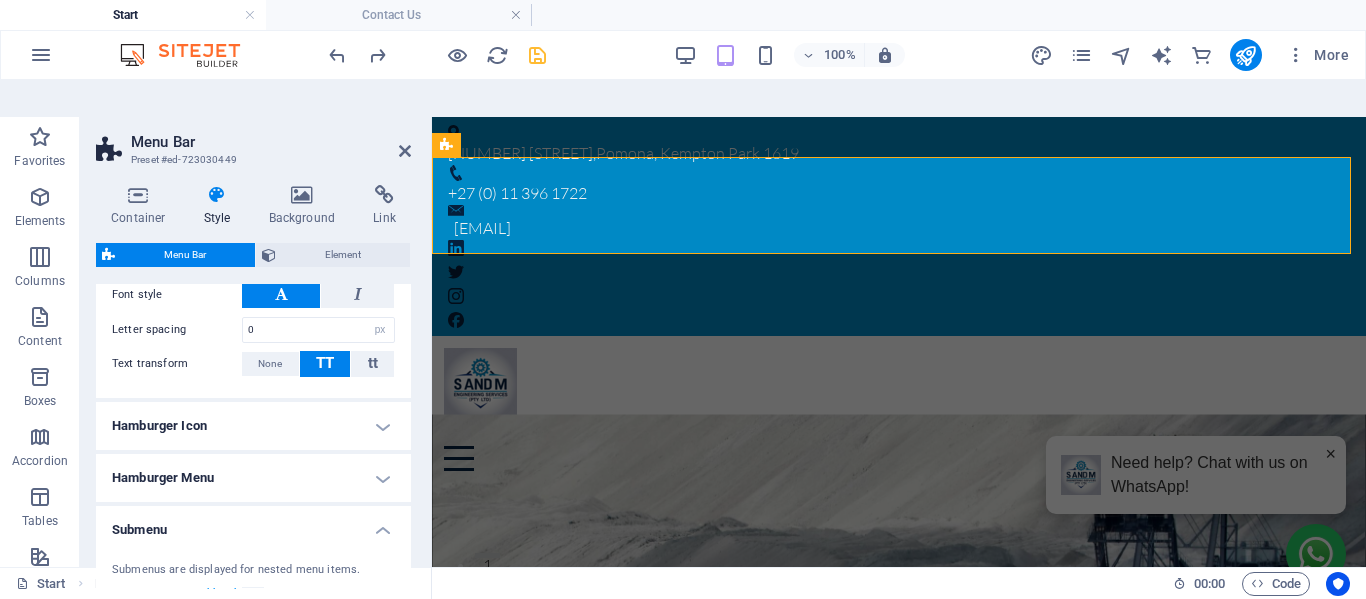 scroll, scrollTop: 1010, scrollLeft: 0, axis: vertical 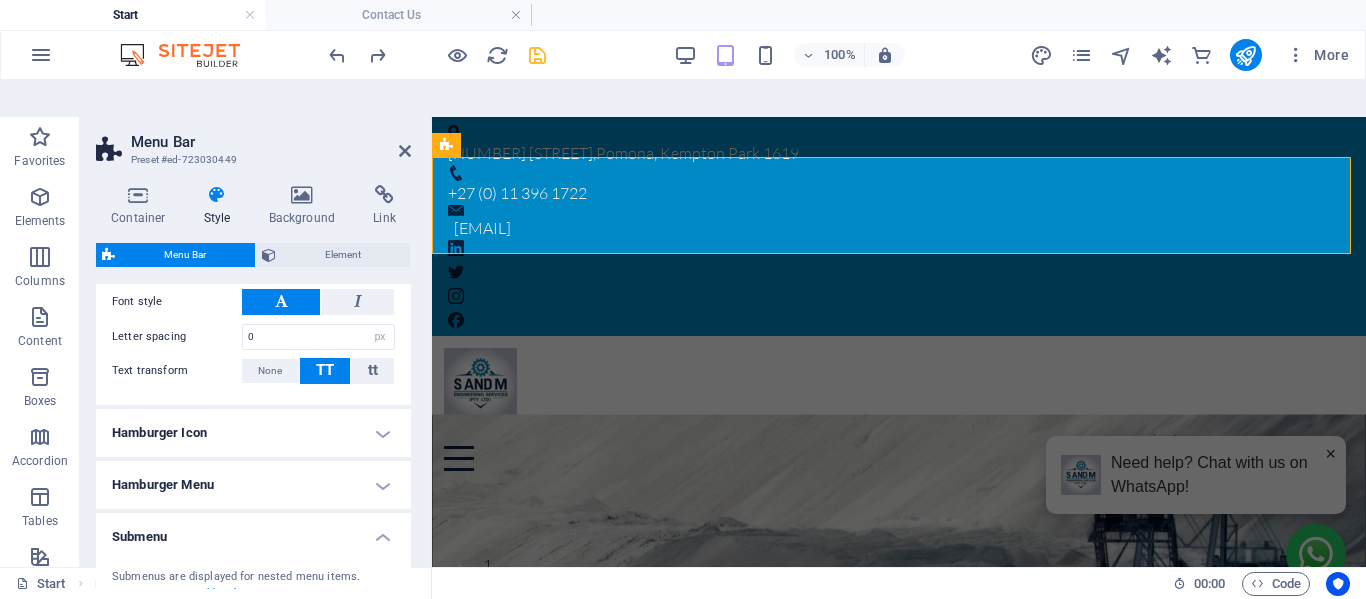 click on "Submenu" at bounding box center [253, 531] 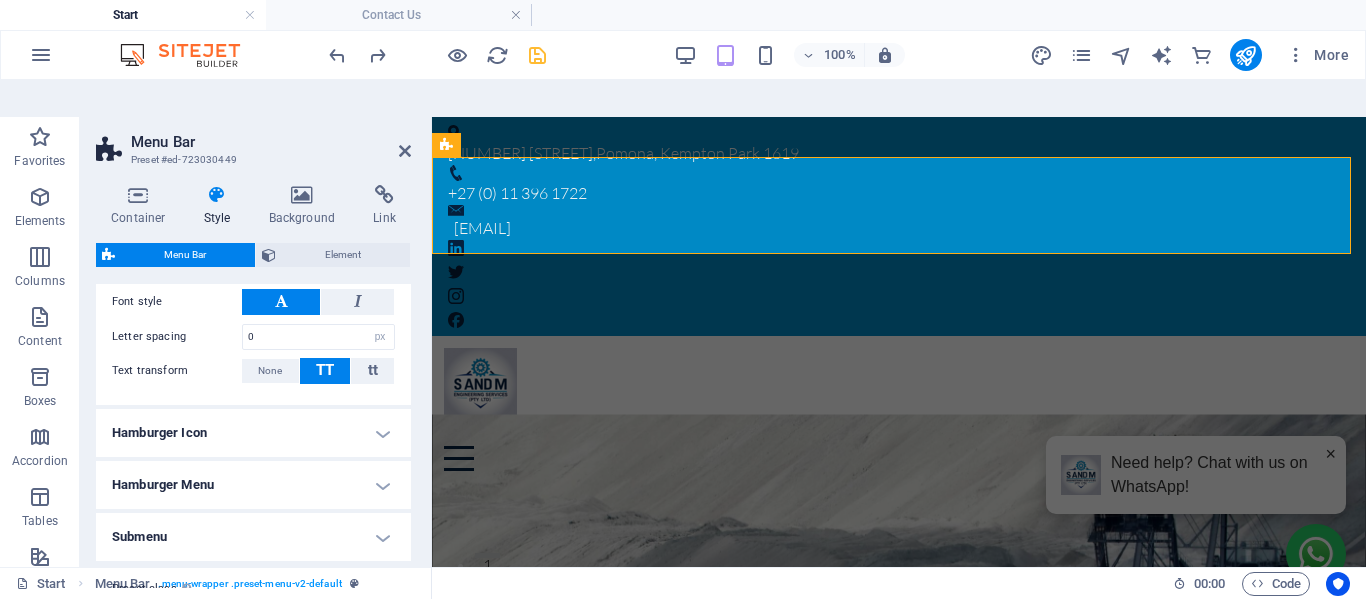 click on "Hamburger Menu" at bounding box center (253, 485) 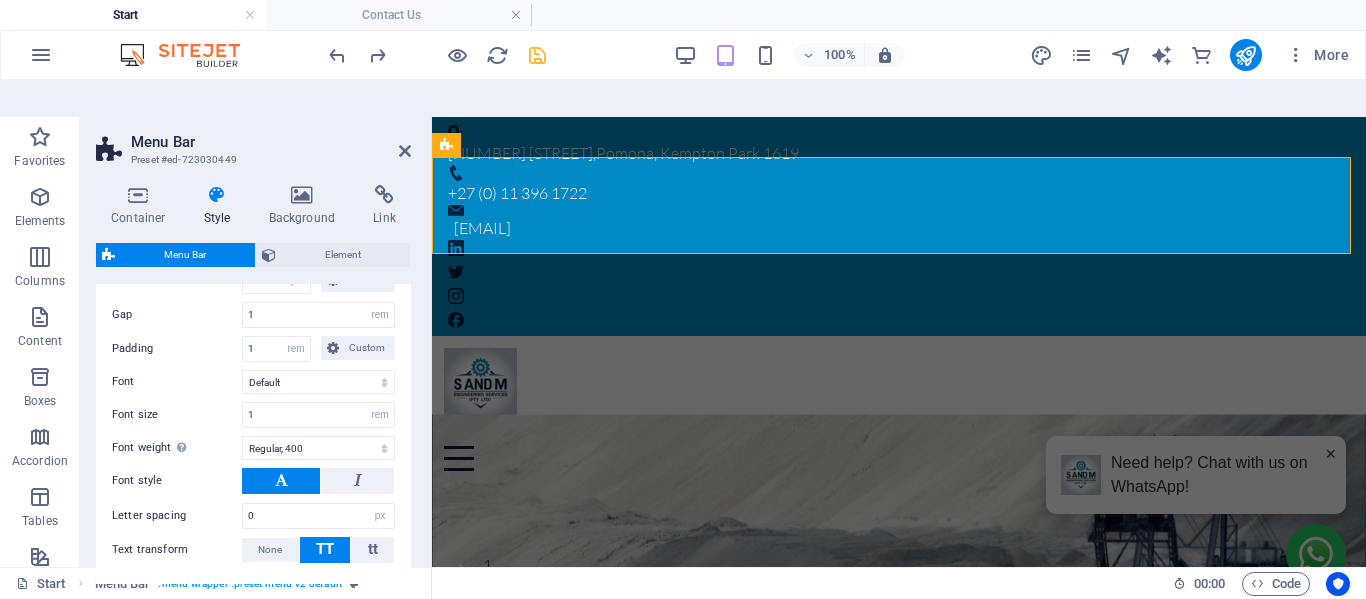 scroll, scrollTop: 810, scrollLeft: 0, axis: vertical 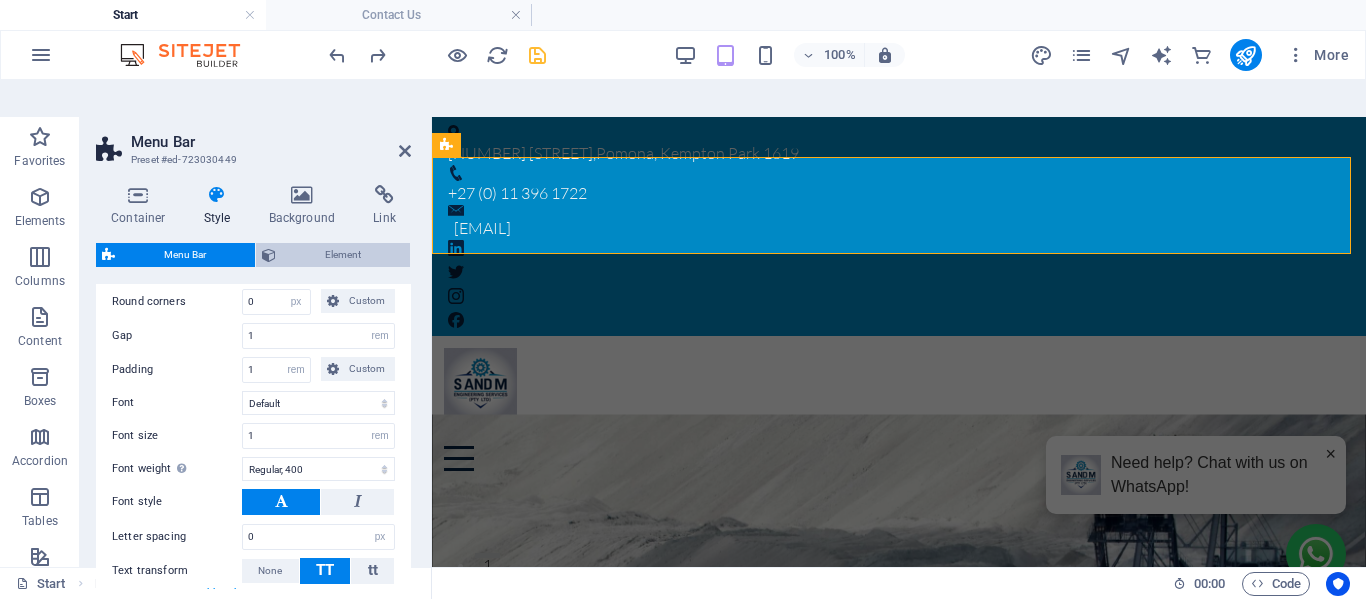click on "Element" at bounding box center [343, 255] 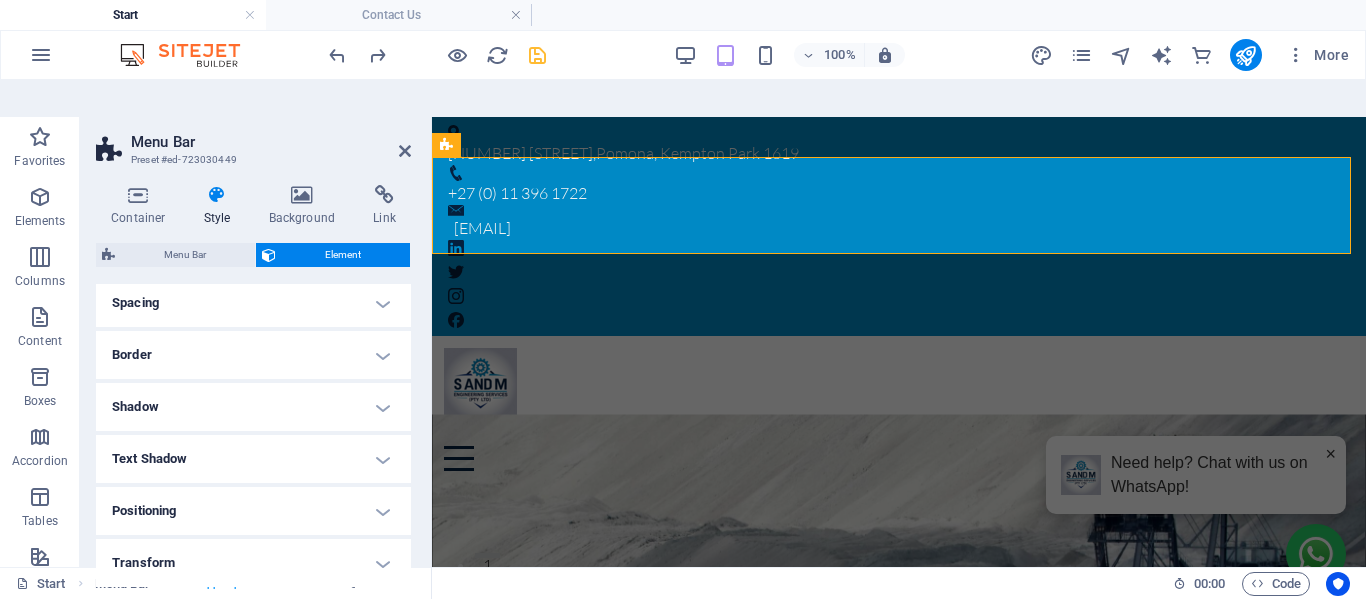 scroll, scrollTop: 0, scrollLeft: 0, axis: both 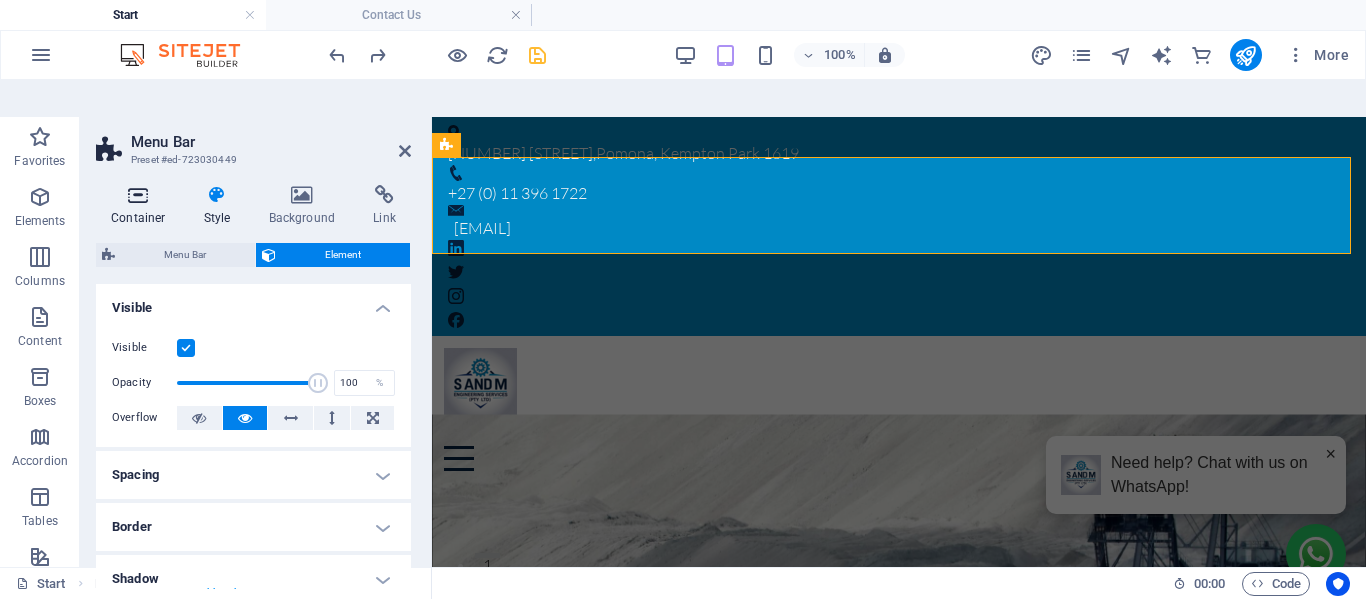 click at bounding box center [138, 195] 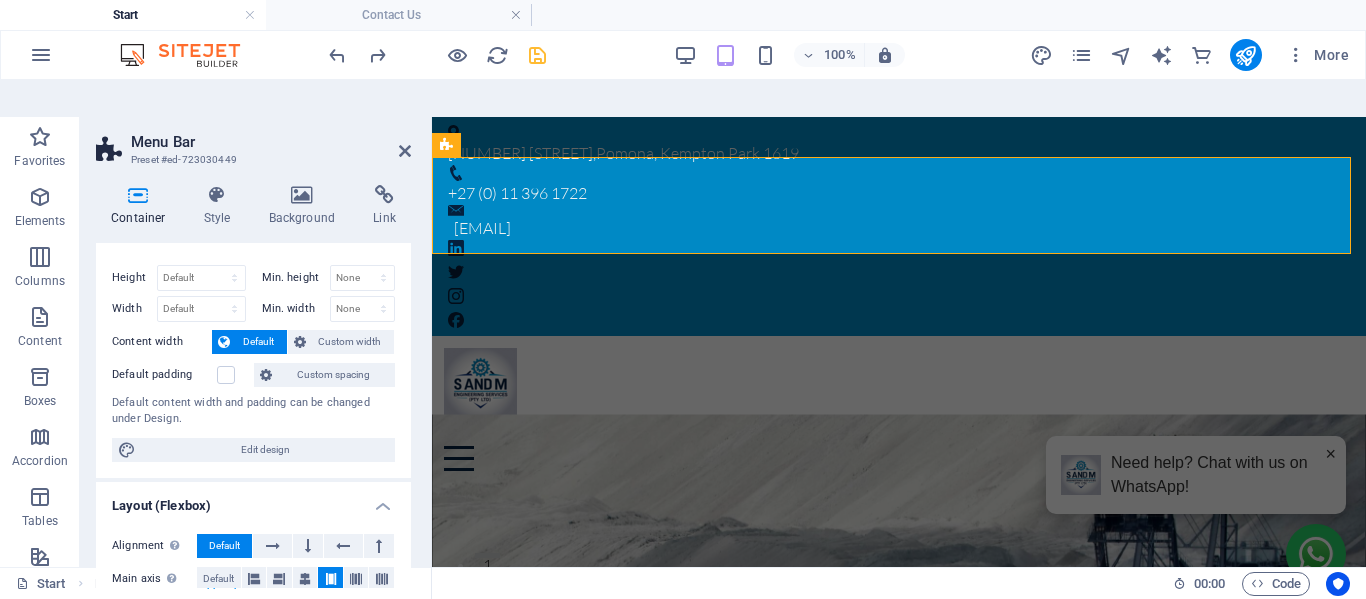 scroll, scrollTop: 0, scrollLeft: 0, axis: both 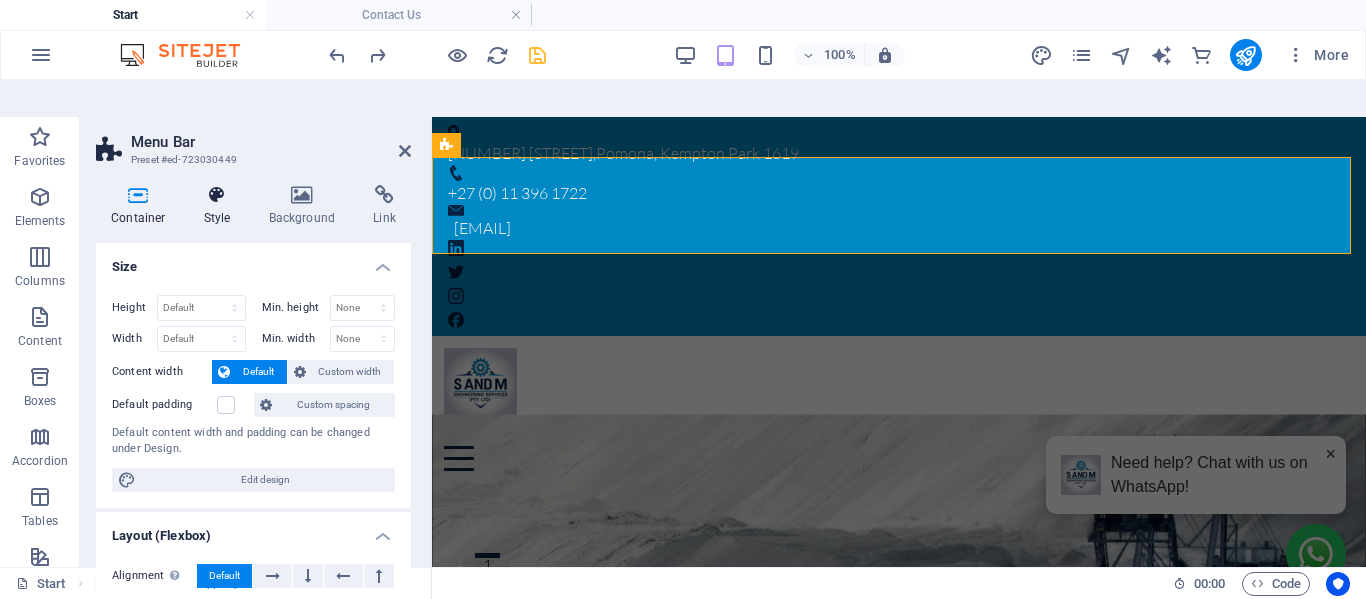 click at bounding box center (217, 195) 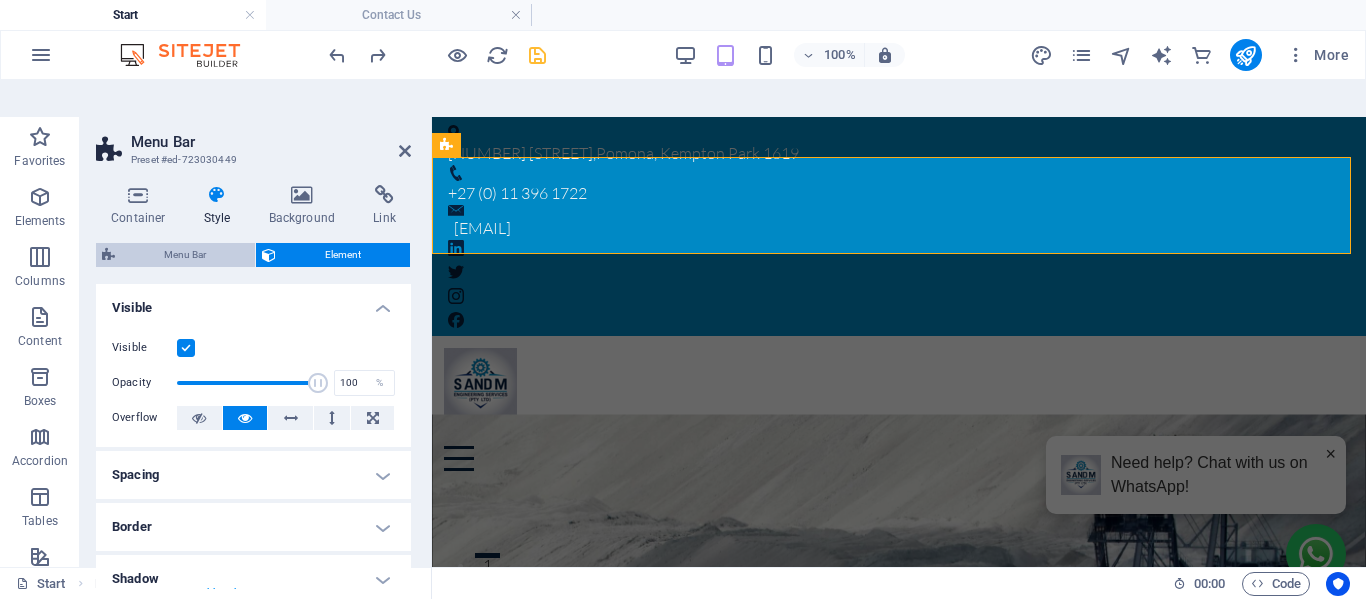 click on "Menu Bar" at bounding box center (185, 255) 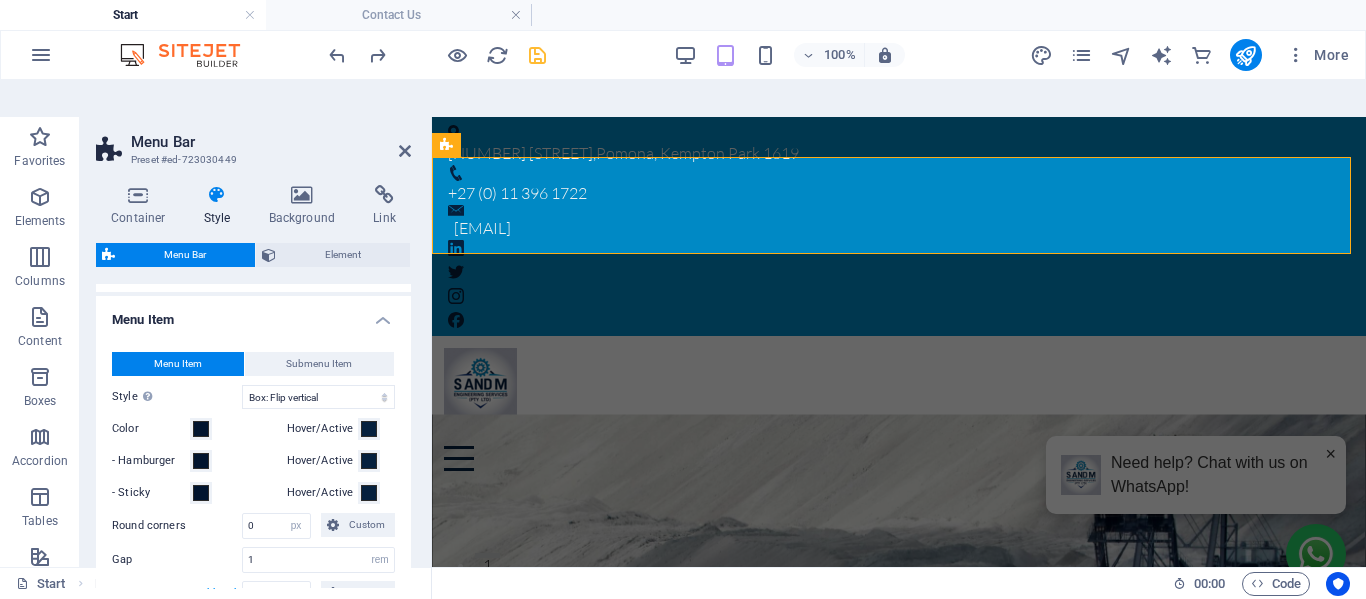 scroll, scrollTop: 610, scrollLeft: 0, axis: vertical 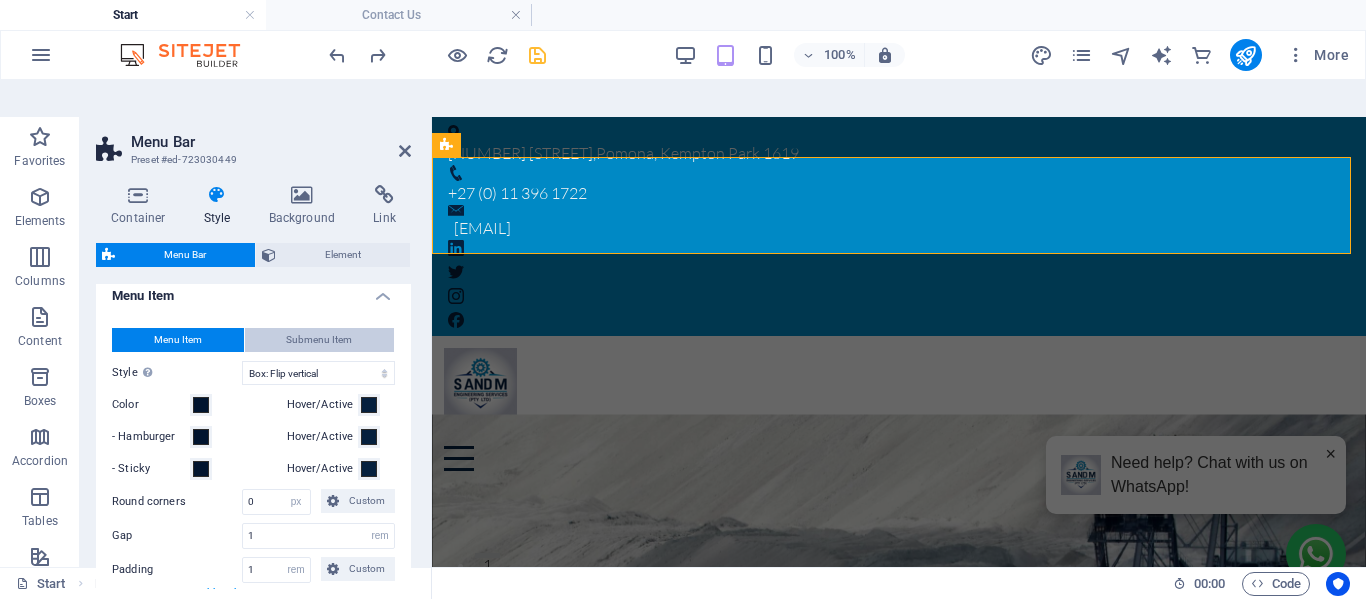 click on "Submenu Item" at bounding box center [319, 340] 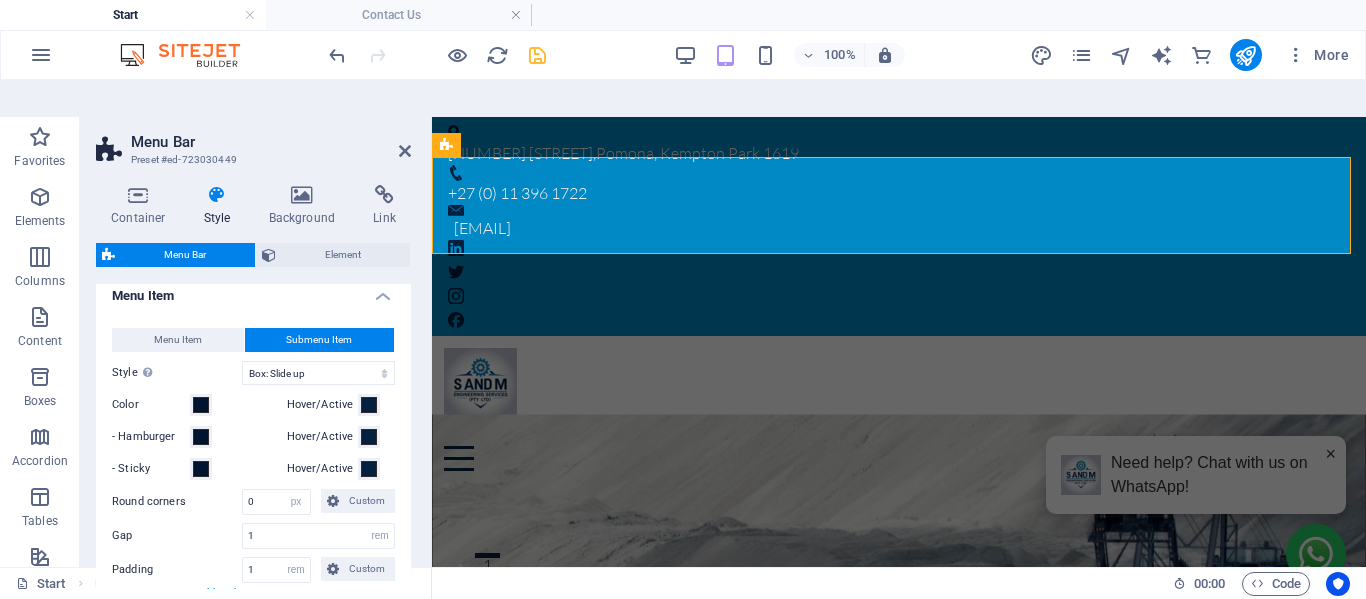 click on "Menu Item" at bounding box center [253, 290] 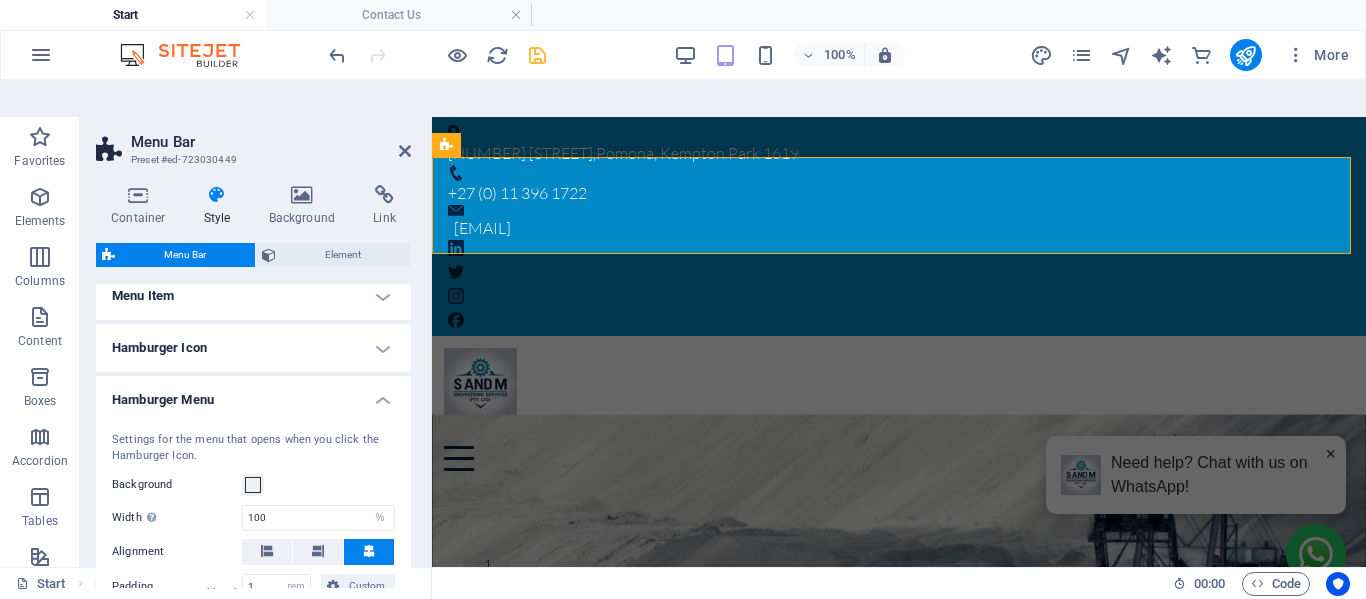 click on "Hamburger Icon" at bounding box center (253, 348) 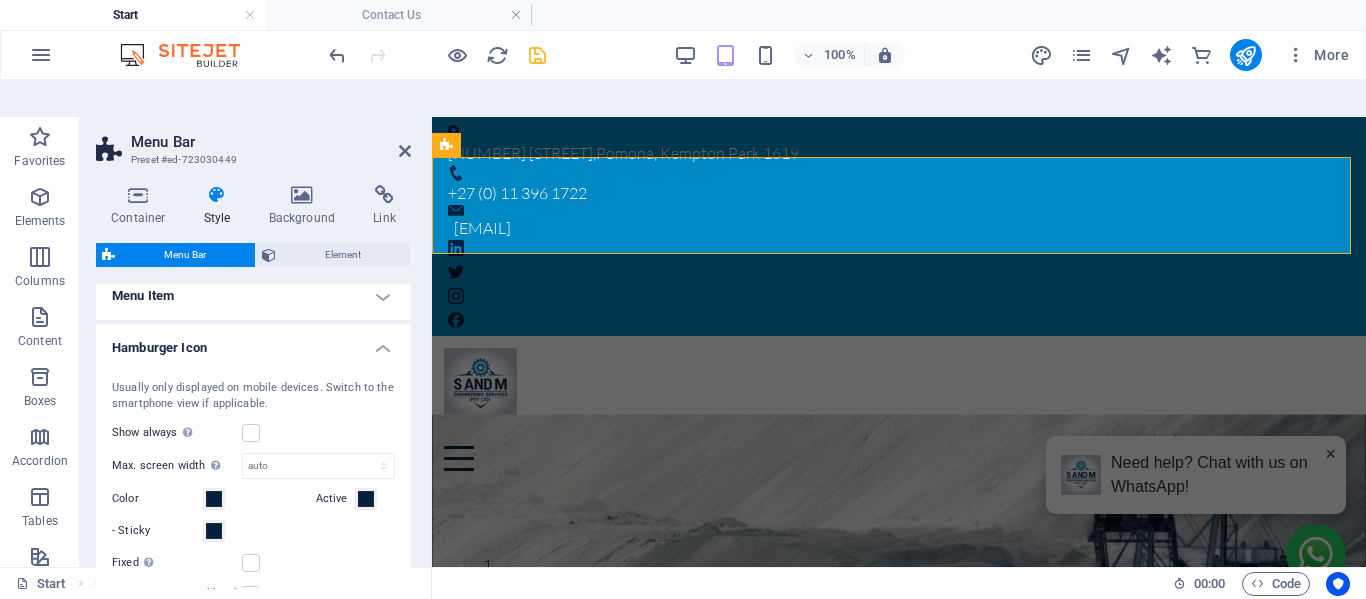 click on "Hamburger Icon" at bounding box center [253, 342] 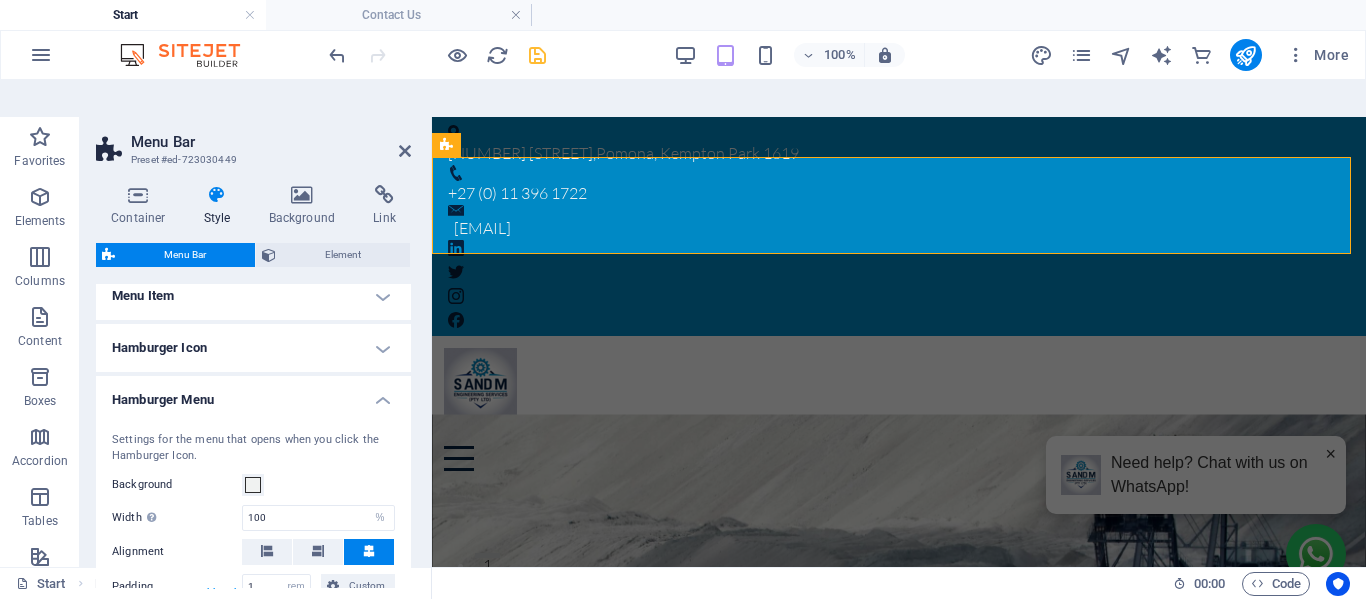 click on "Menu Item" at bounding box center (253, 296) 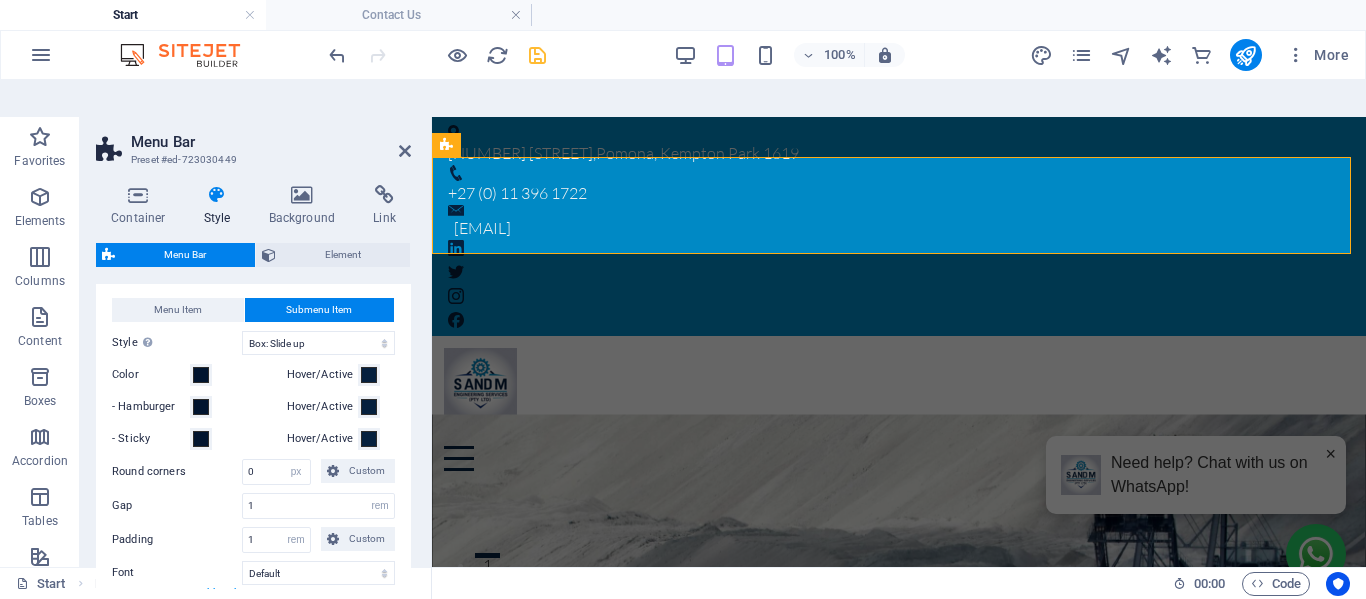 scroll, scrollTop: 610, scrollLeft: 0, axis: vertical 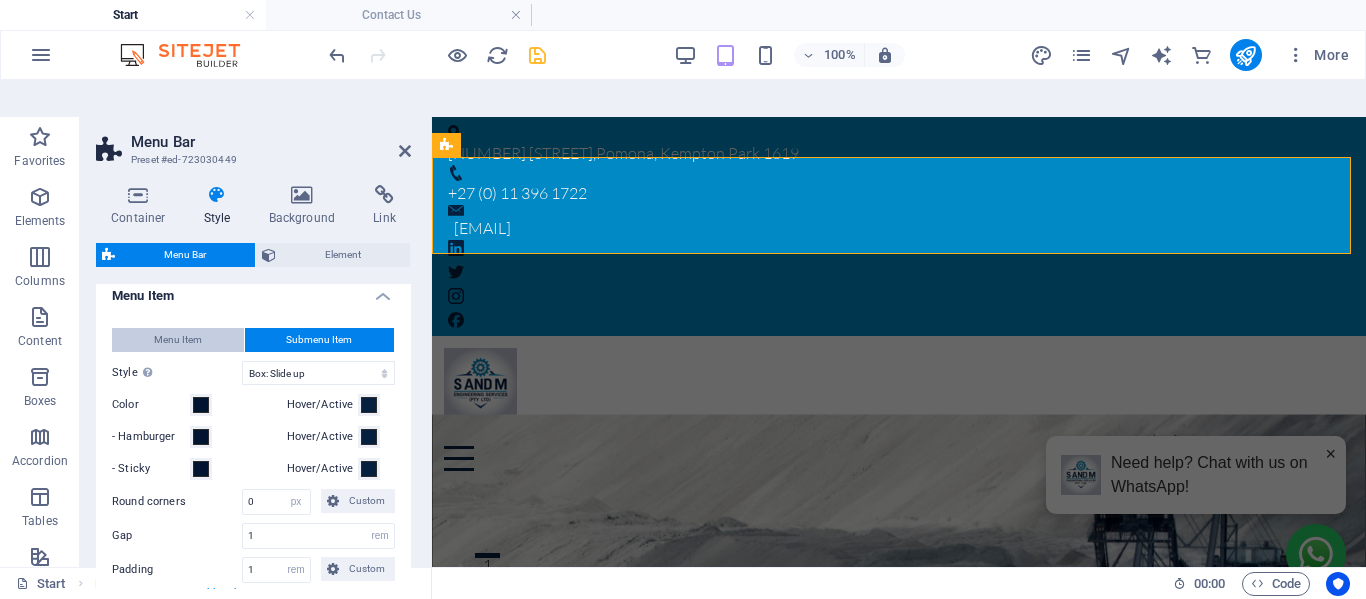 click on "Menu Item" at bounding box center (178, 340) 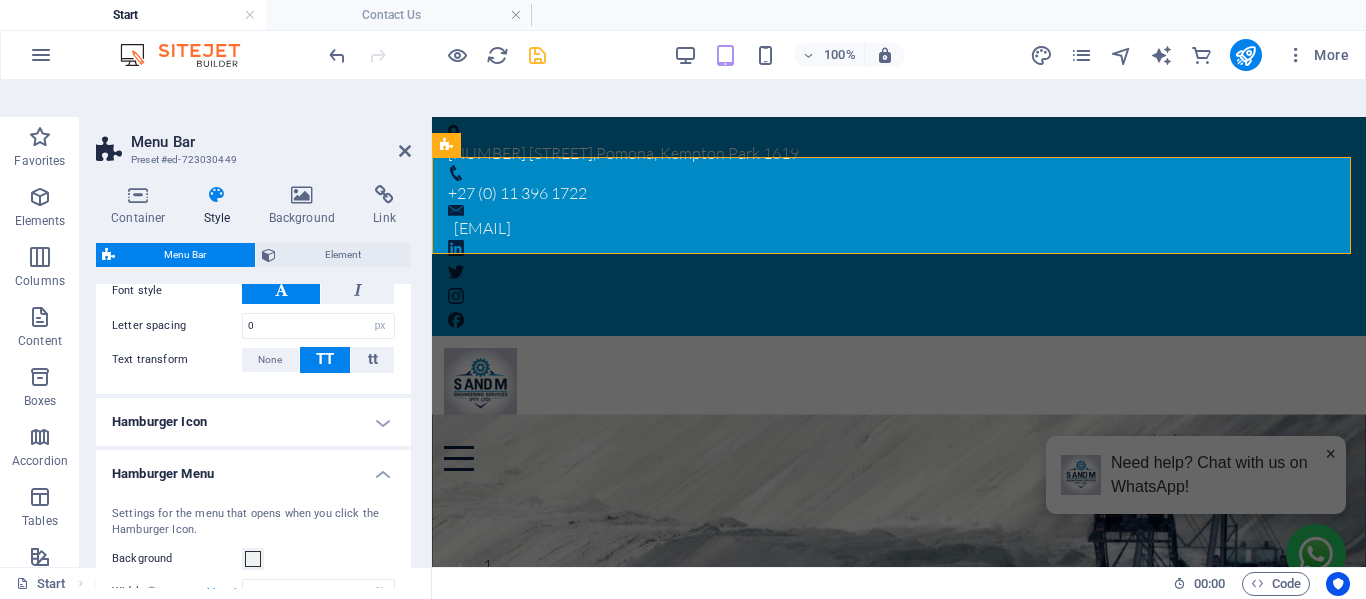 scroll, scrollTop: 1010, scrollLeft: 0, axis: vertical 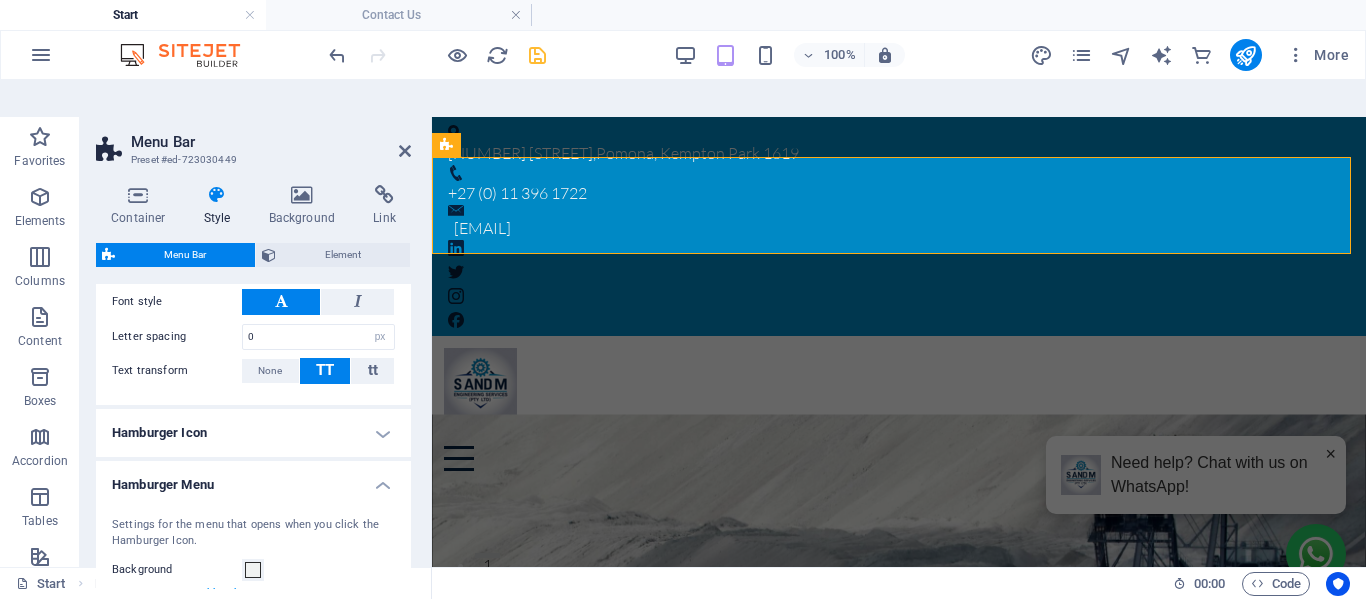 click on "Hamburger Icon" at bounding box center [253, 433] 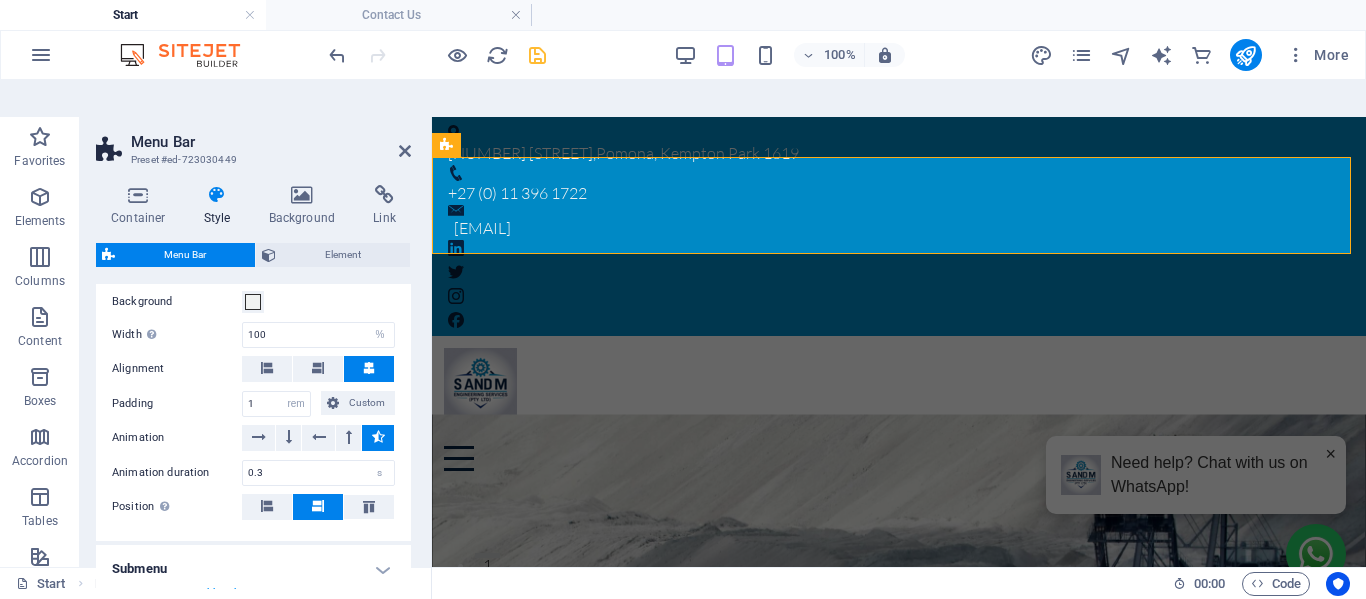 scroll, scrollTop: 1995, scrollLeft: 0, axis: vertical 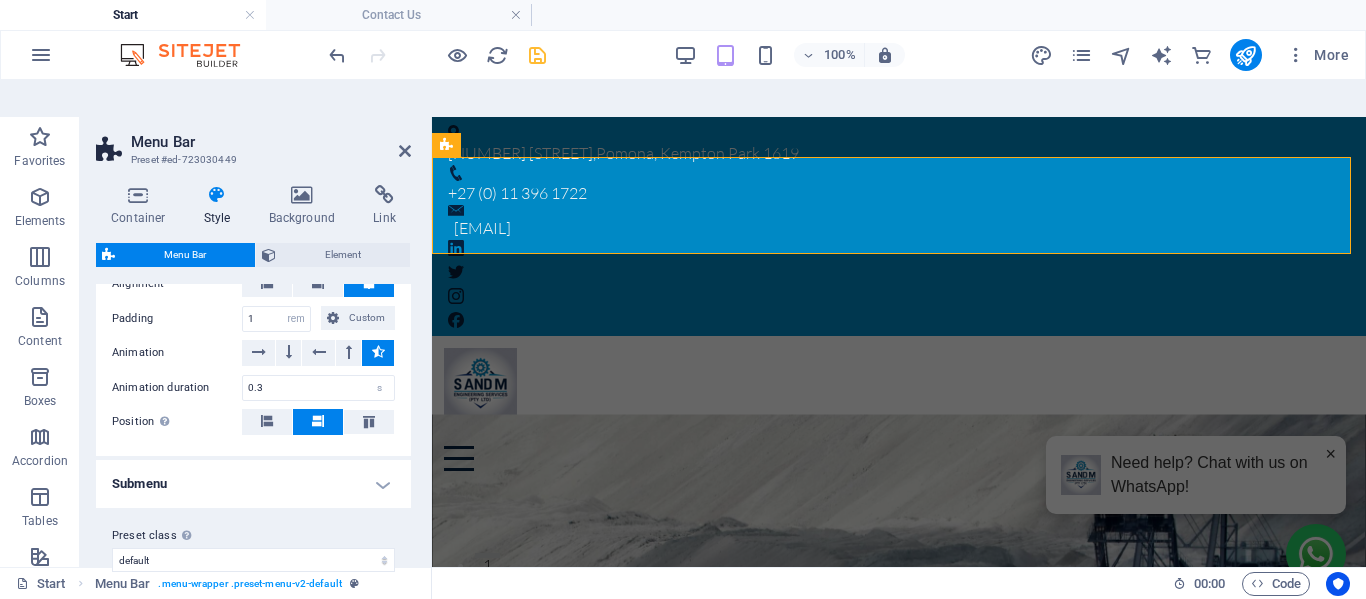 click on "Submenu" at bounding box center [253, 484] 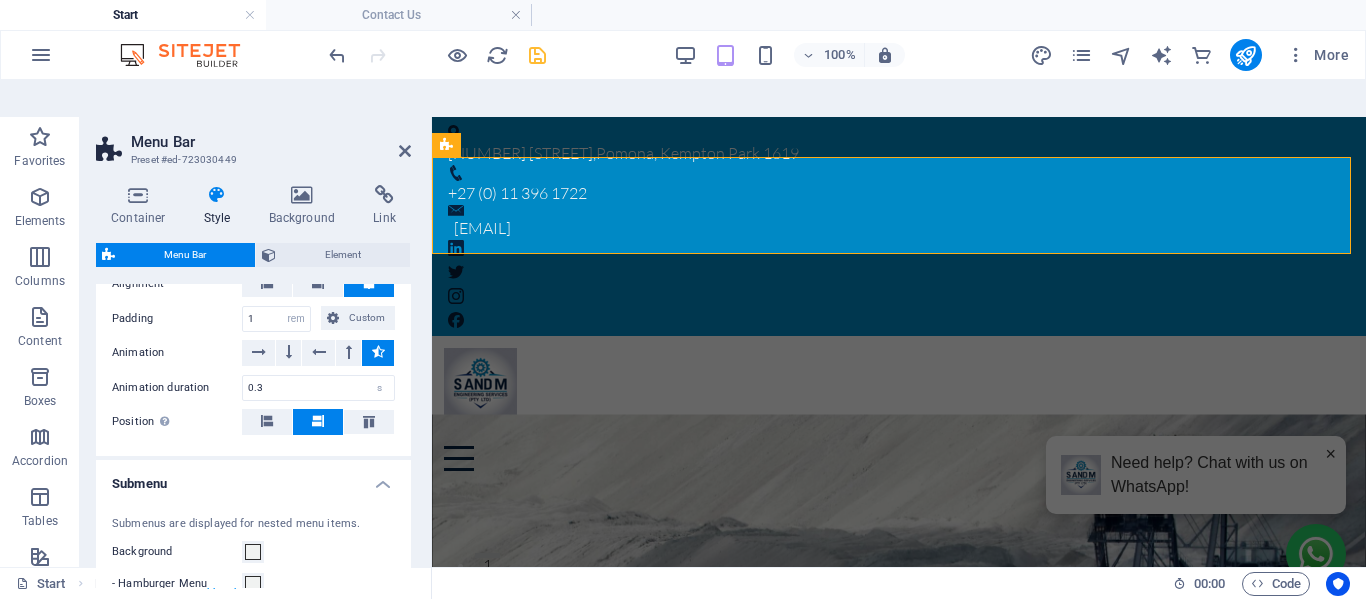 scroll, scrollTop: 2095, scrollLeft: 0, axis: vertical 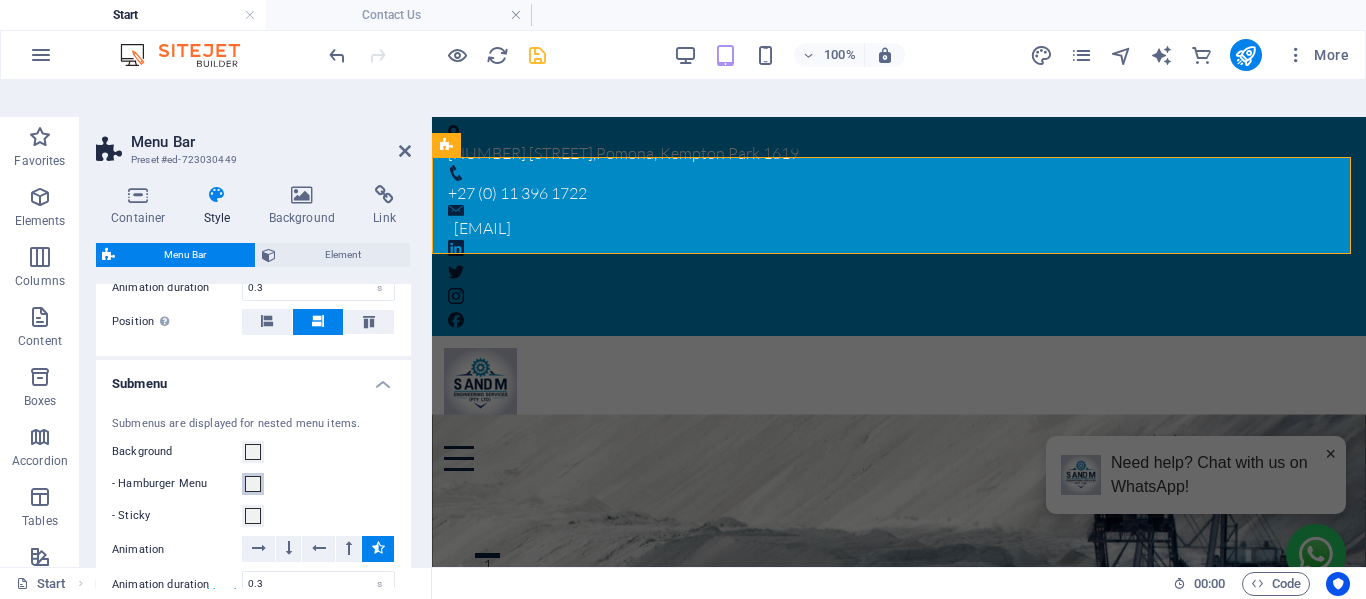click at bounding box center (253, 484) 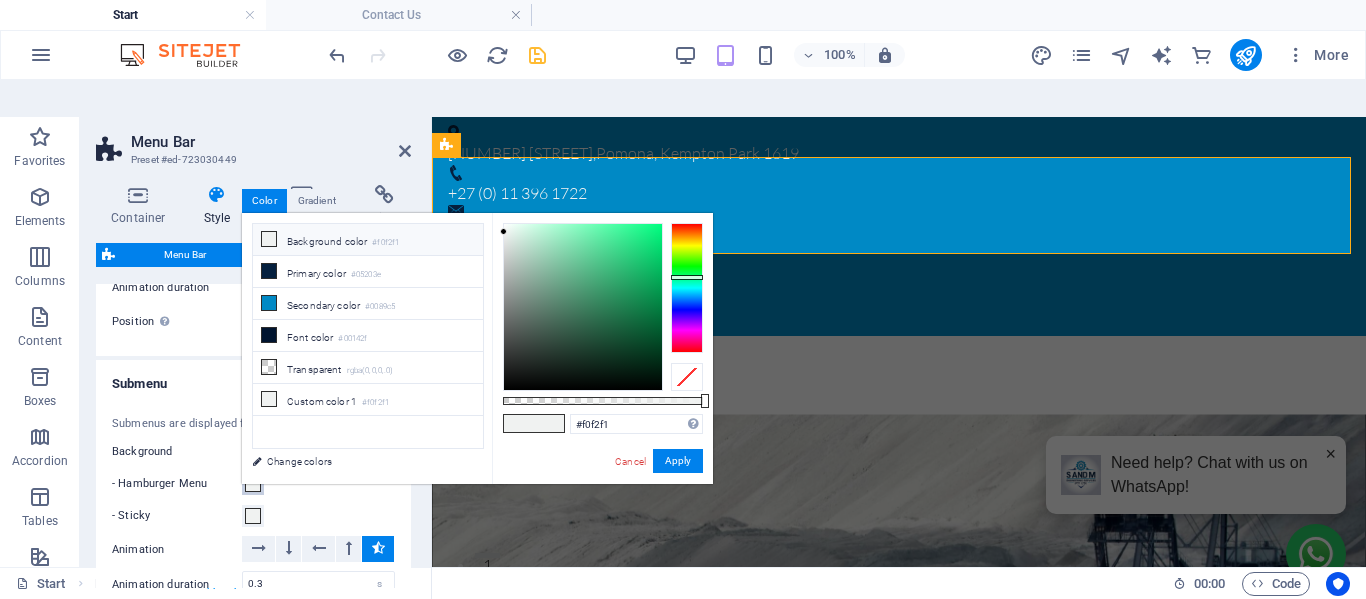 click at bounding box center [253, 484] 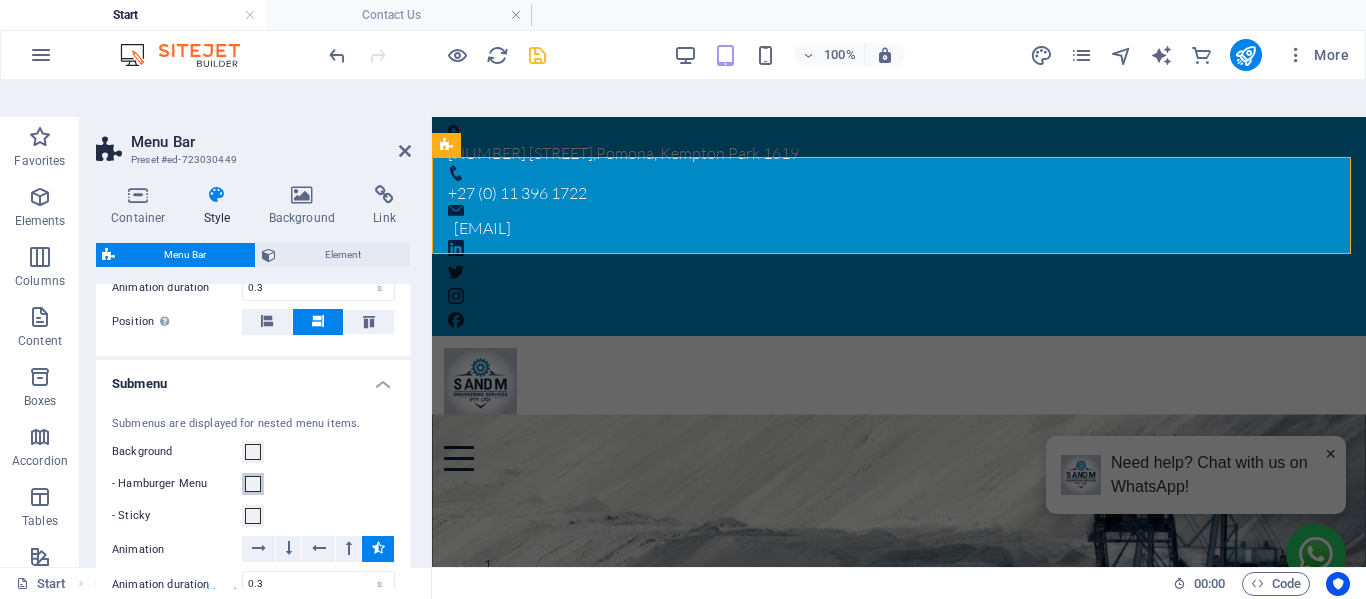click at bounding box center (253, 484) 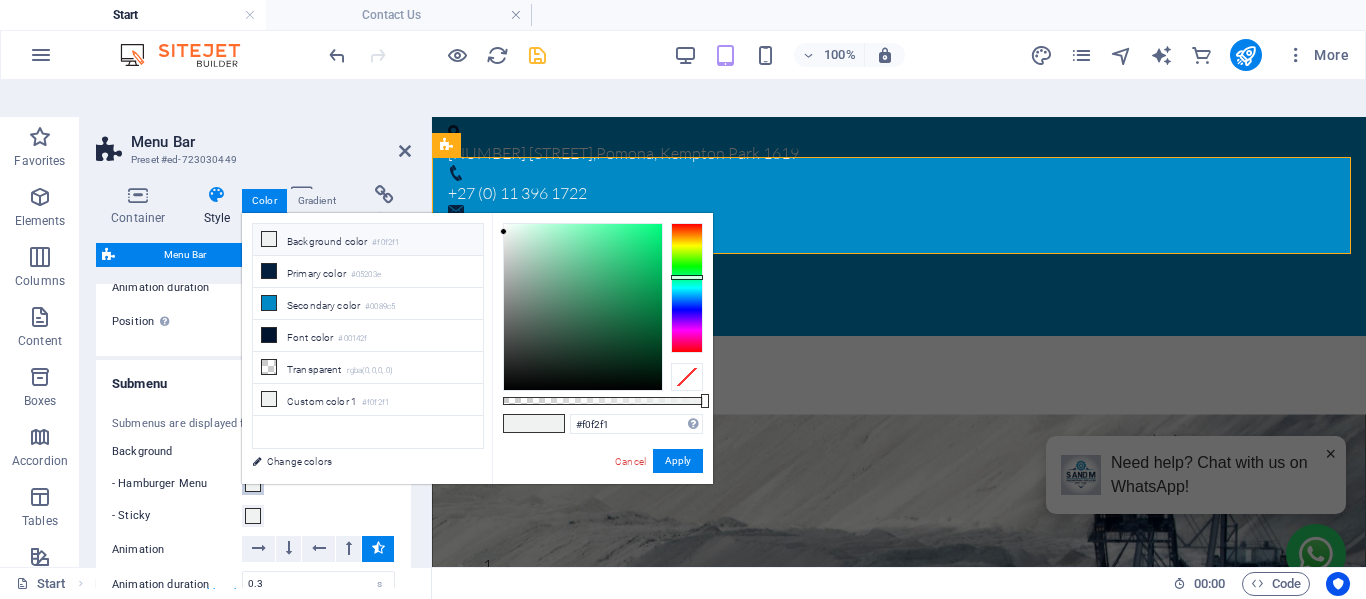 click at bounding box center [253, 484] 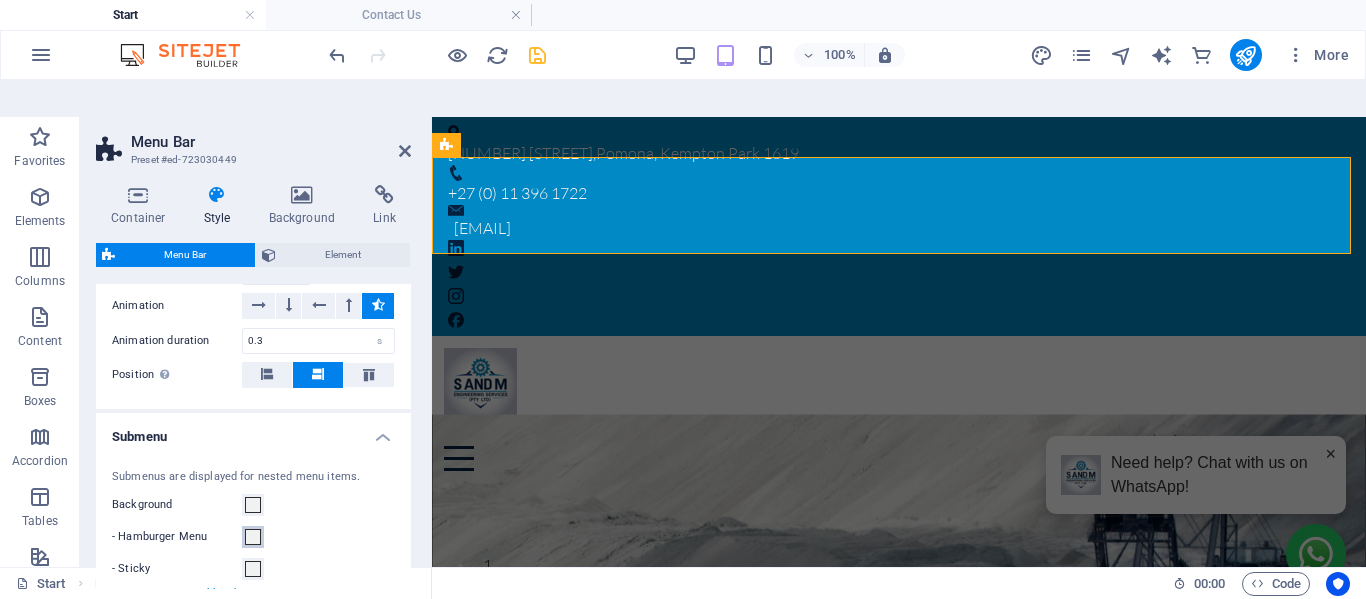 scroll, scrollTop: 1642, scrollLeft: 0, axis: vertical 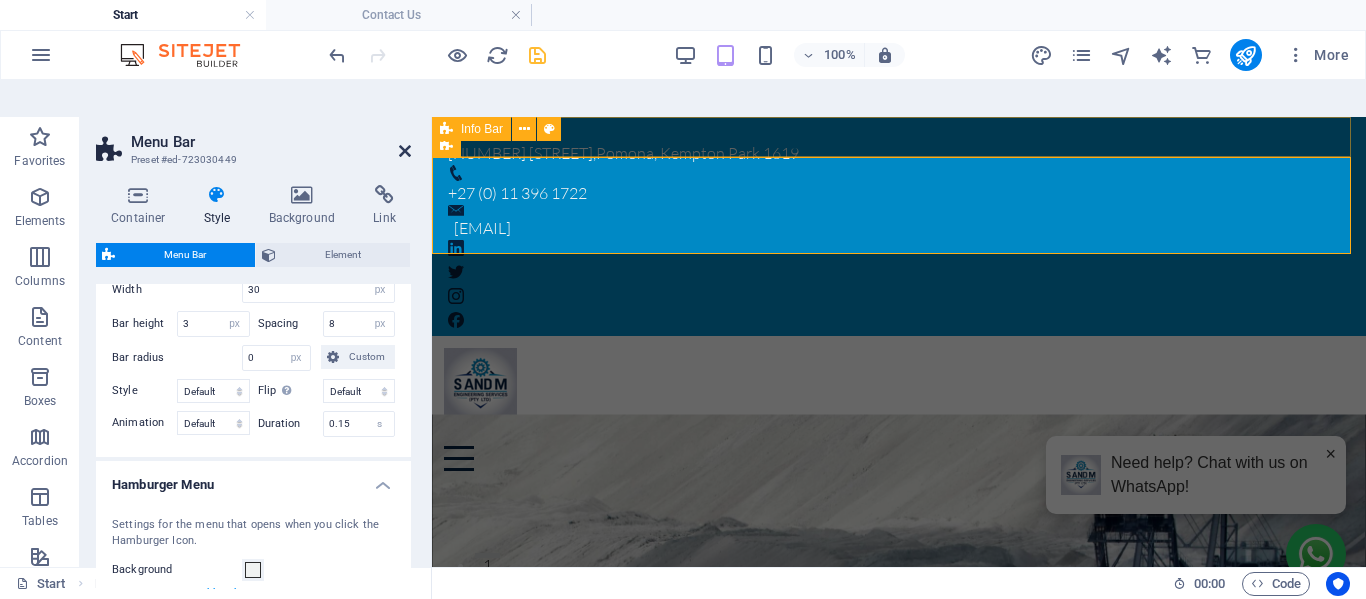 click at bounding box center [405, 151] 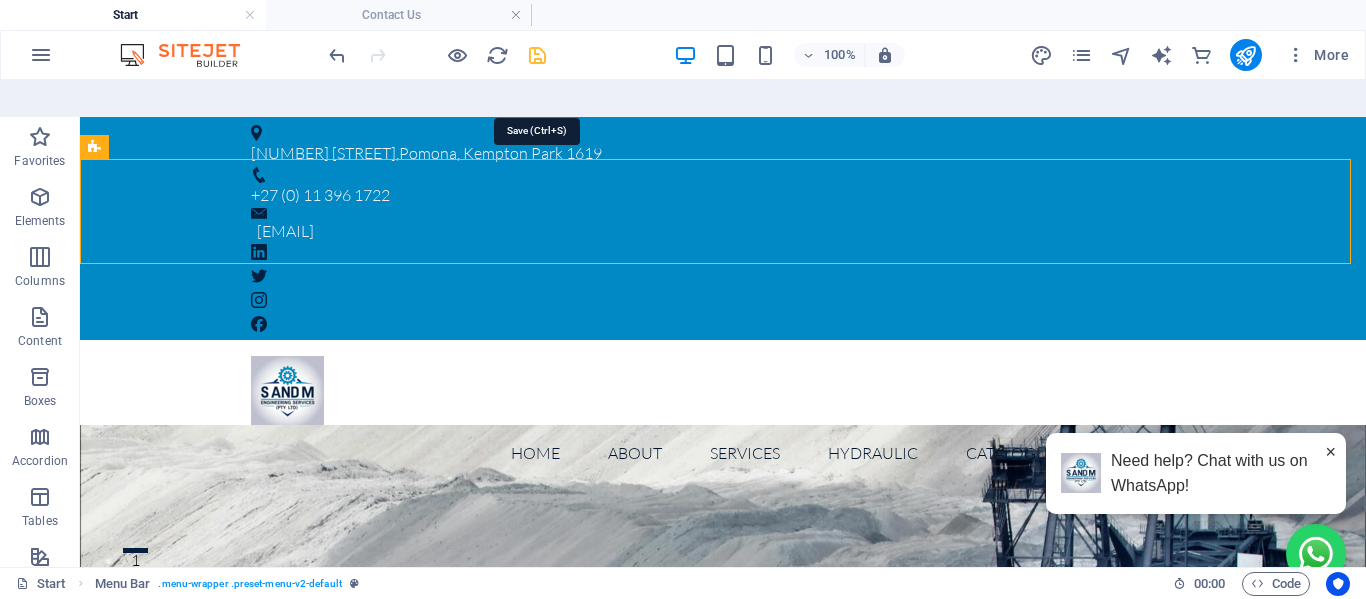 click at bounding box center [537, 55] 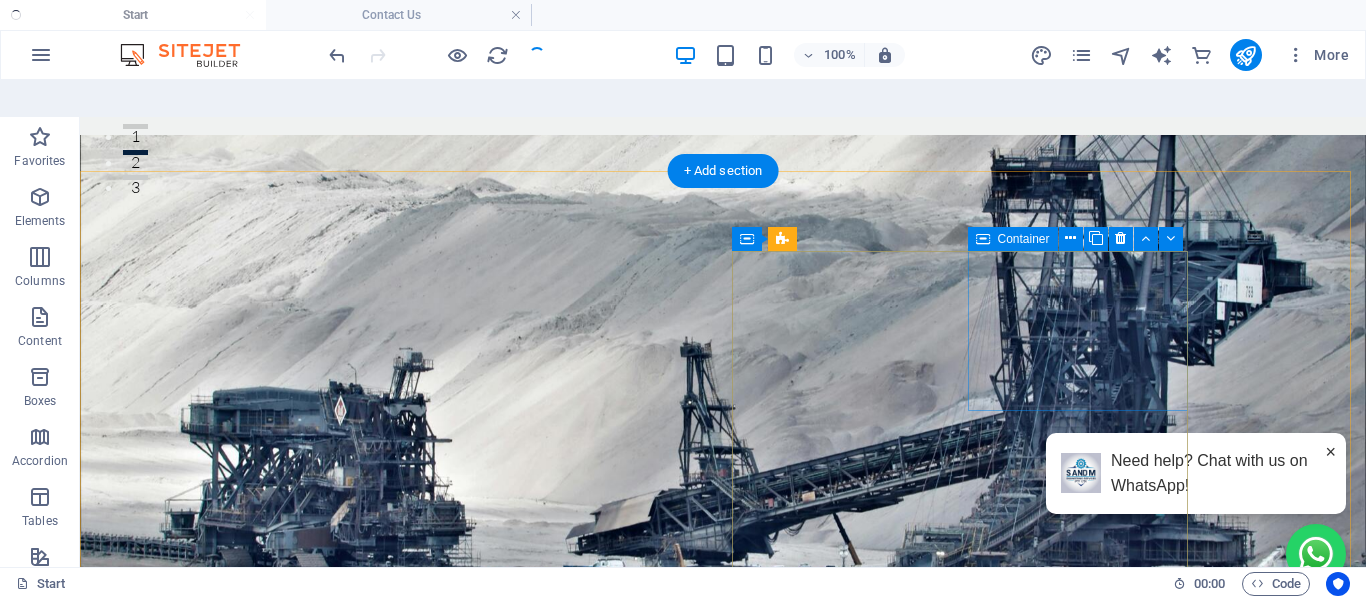 scroll, scrollTop: 0, scrollLeft: 0, axis: both 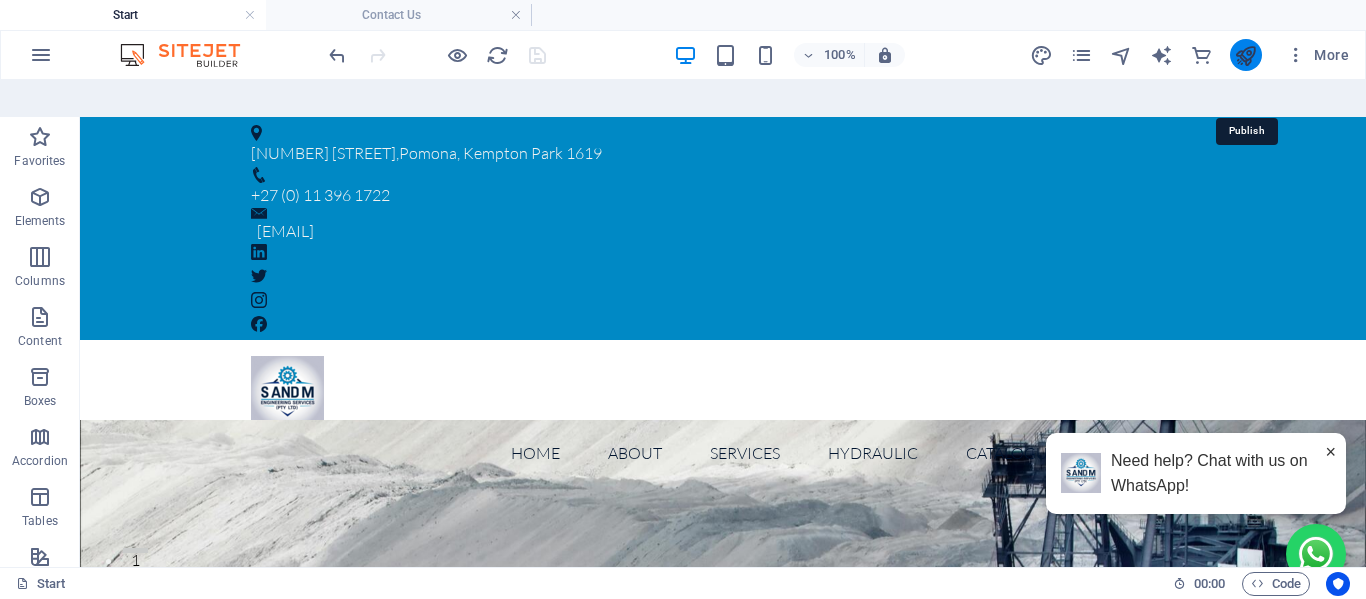 click at bounding box center (1245, 55) 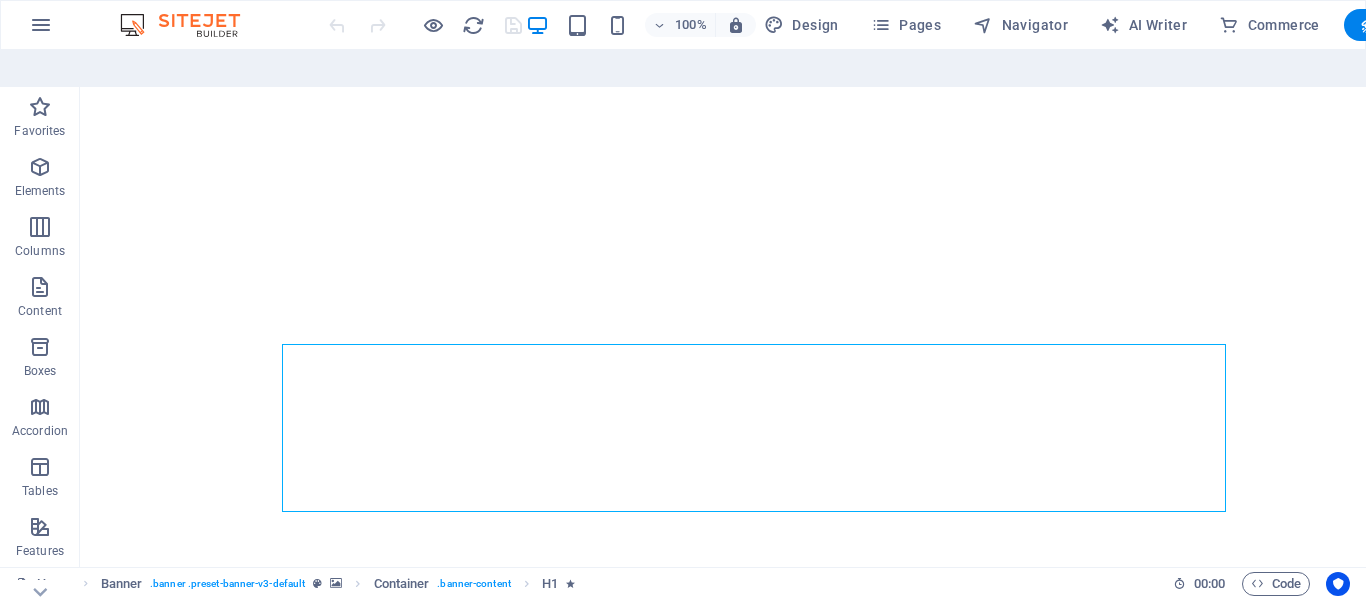 scroll, scrollTop: 0, scrollLeft: 0, axis: both 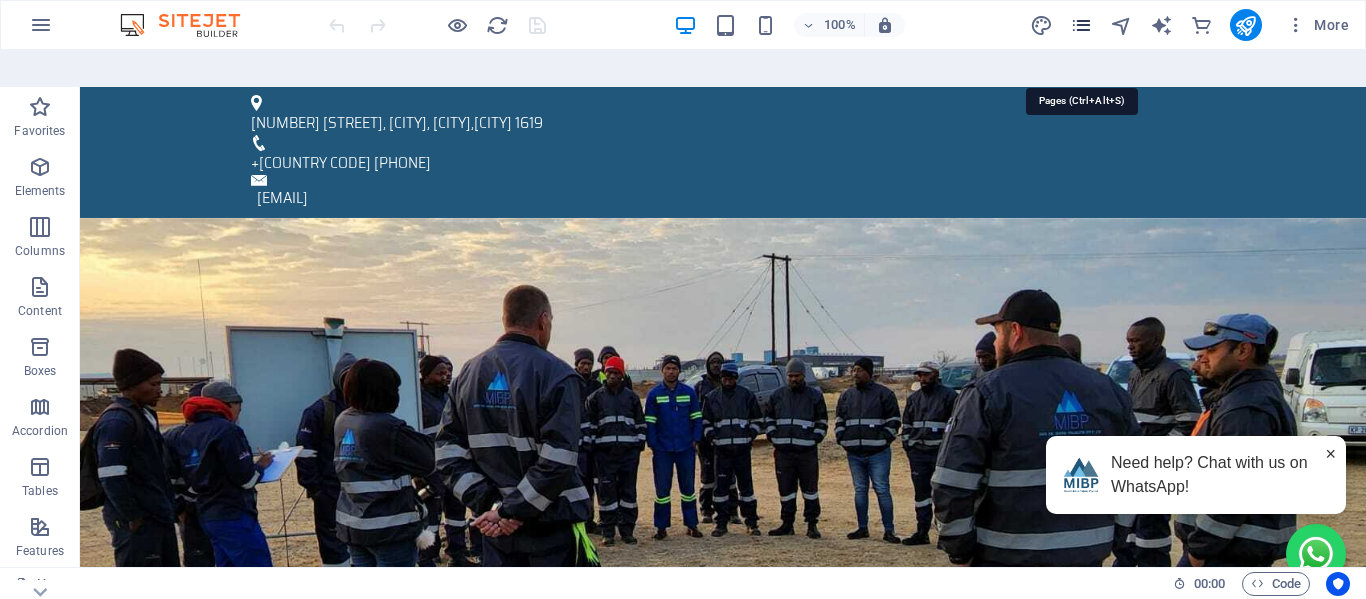 click at bounding box center [1081, 25] 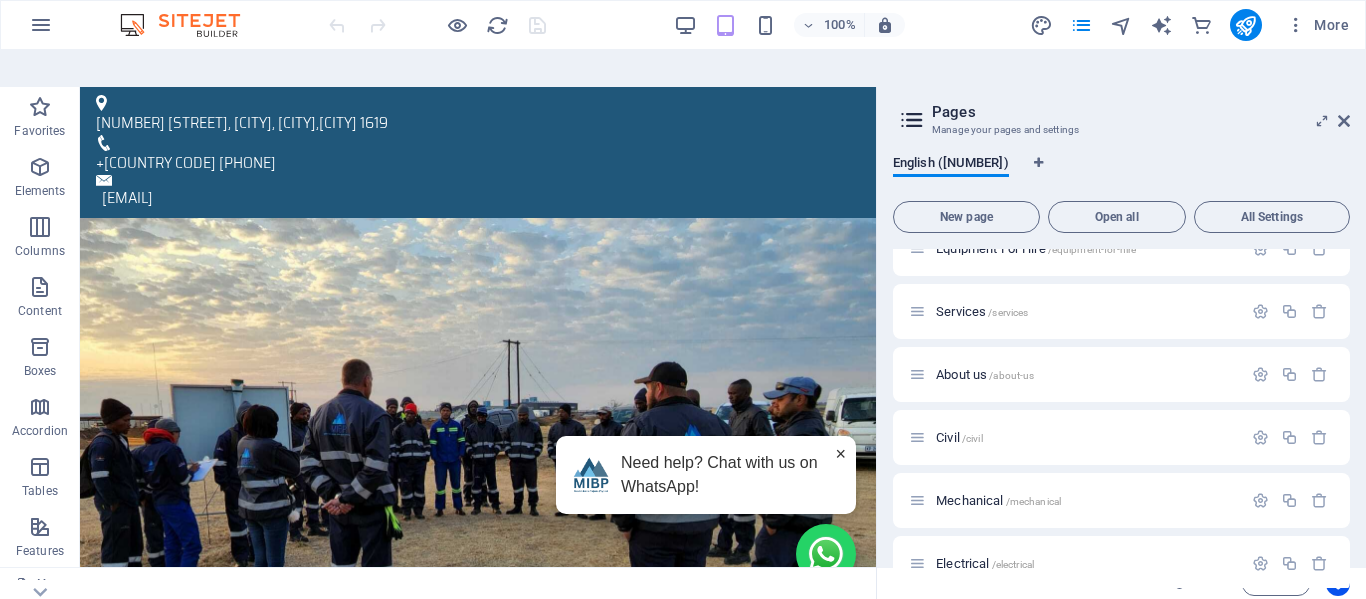 scroll, scrollTop: 180, scrollLeft: 0, axis: vertical 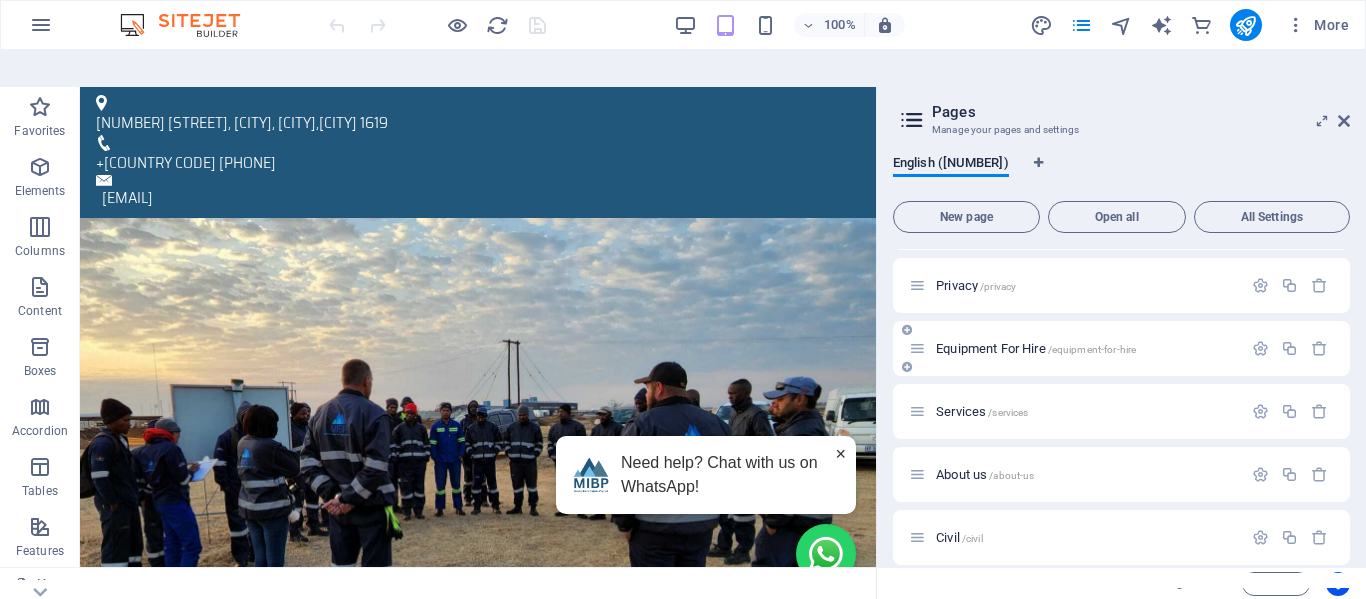 click on "Equipment For Hire /equipment-for-hire" at bounding box center (1036, 348) 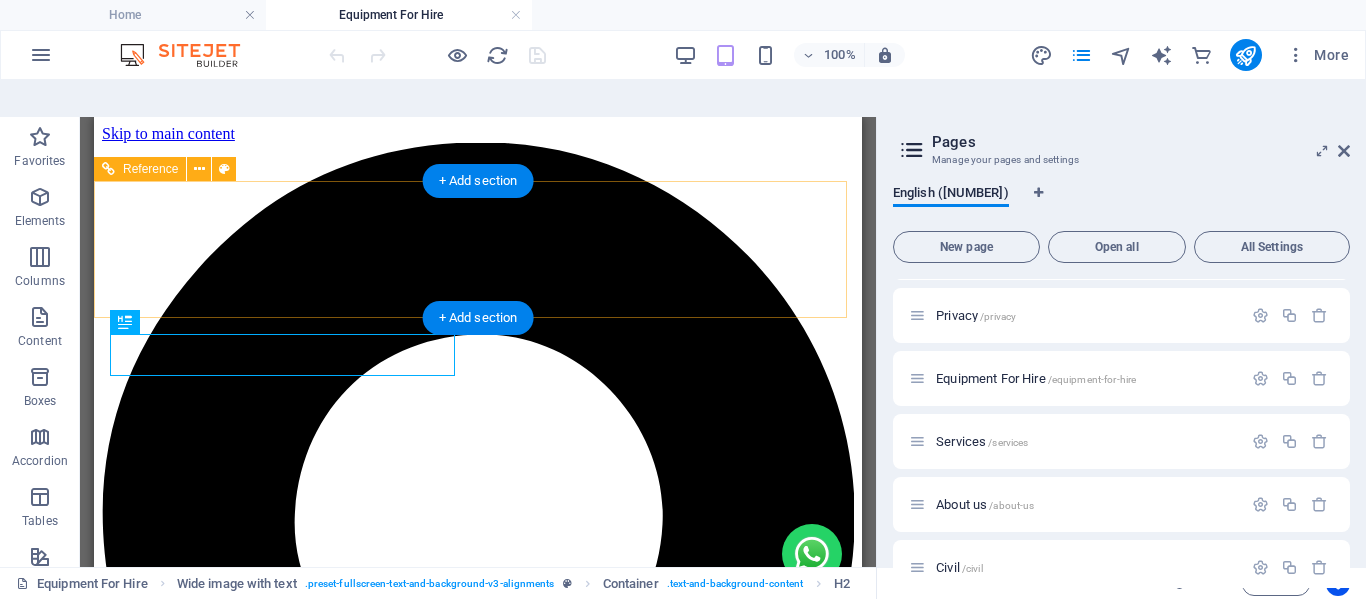 scroll, scrollTop: 0, scrollLeft: 0, axis: both 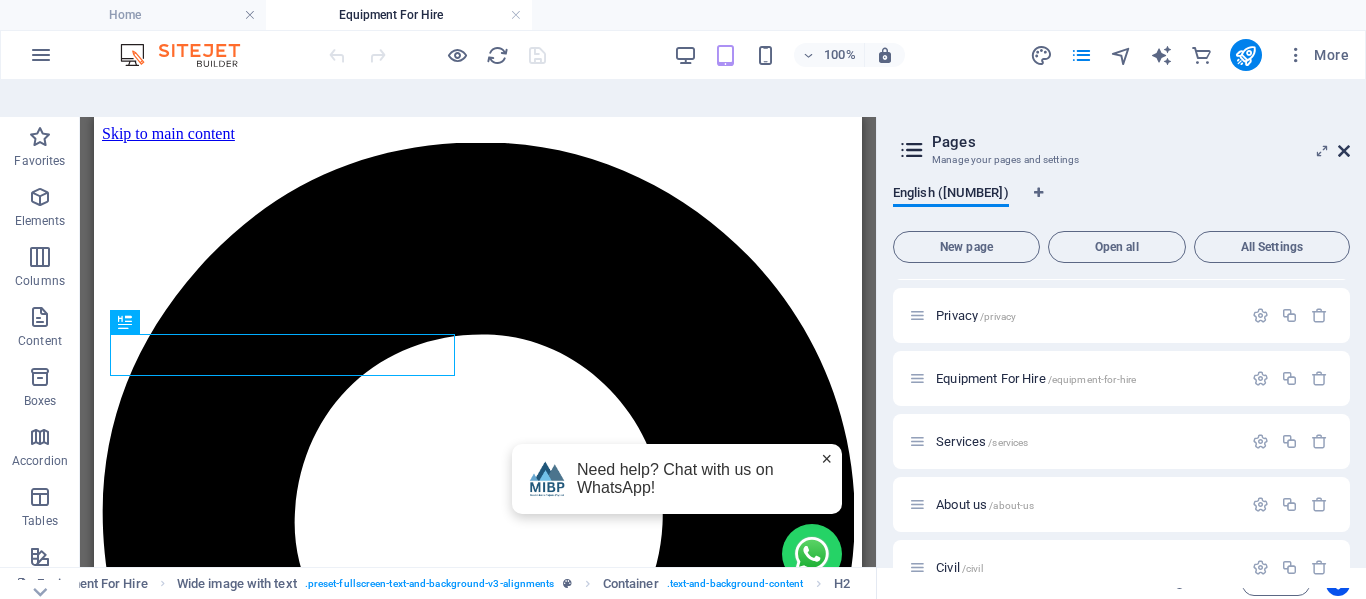 click at bounding box center [1344, 151] 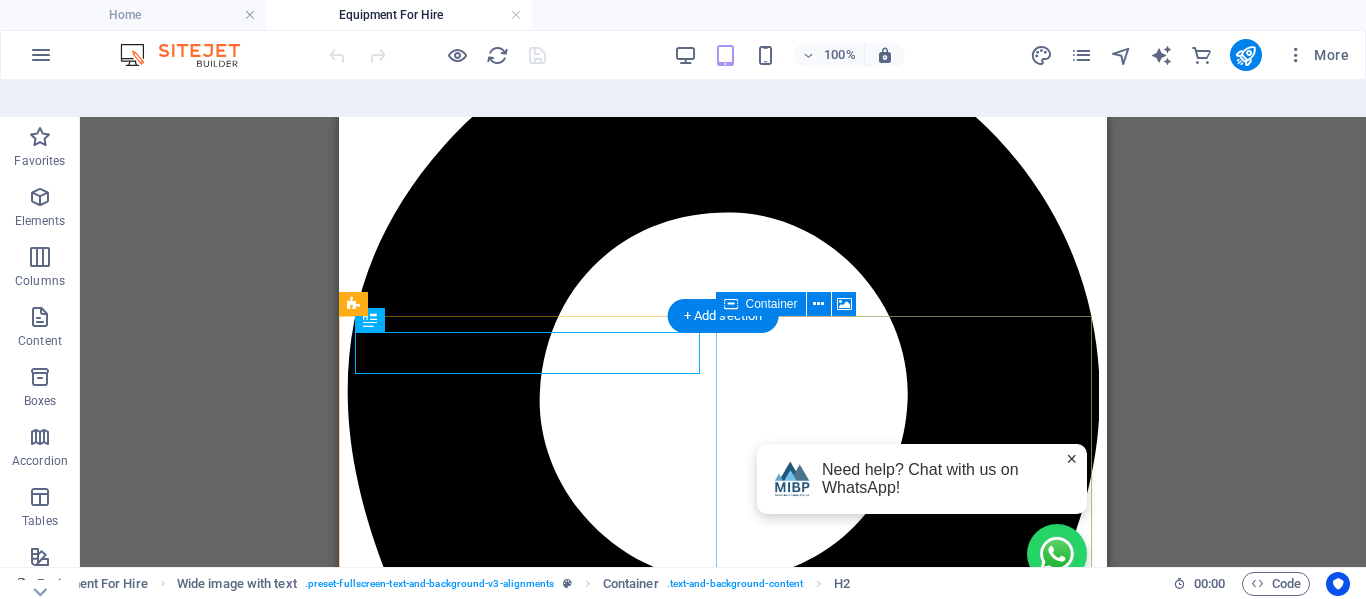 scroll, scrollTop: 200, scrollLeft: 0, axis: vertical 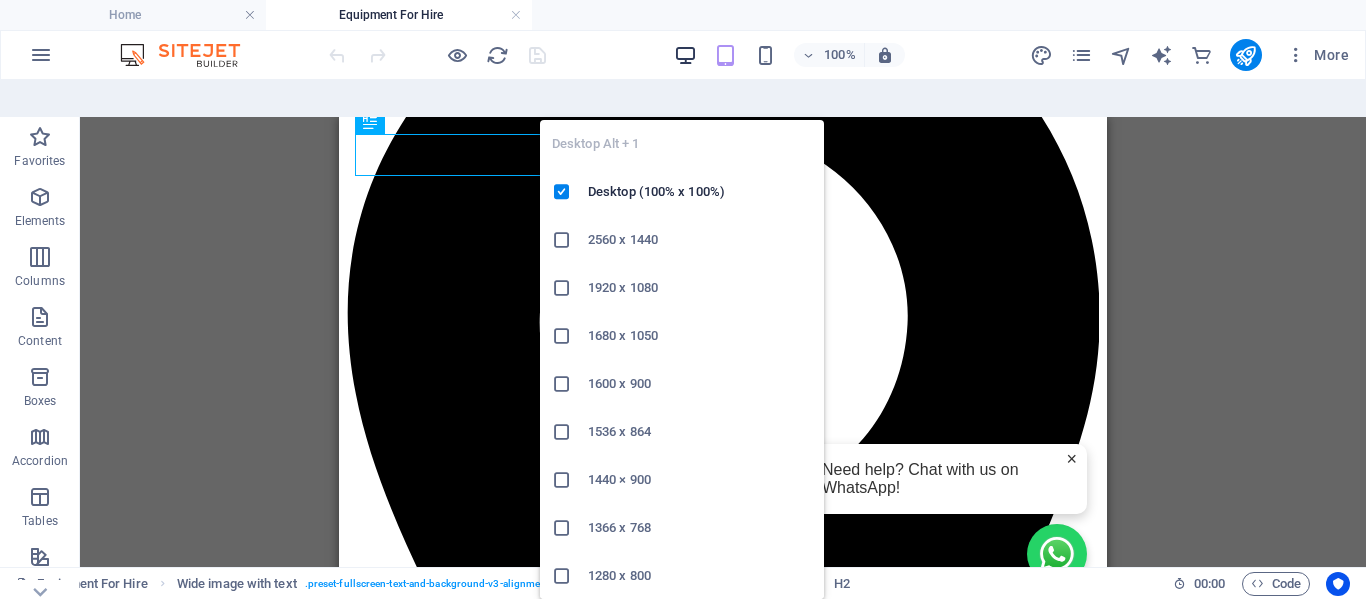 click at bounding box center (685, 55) 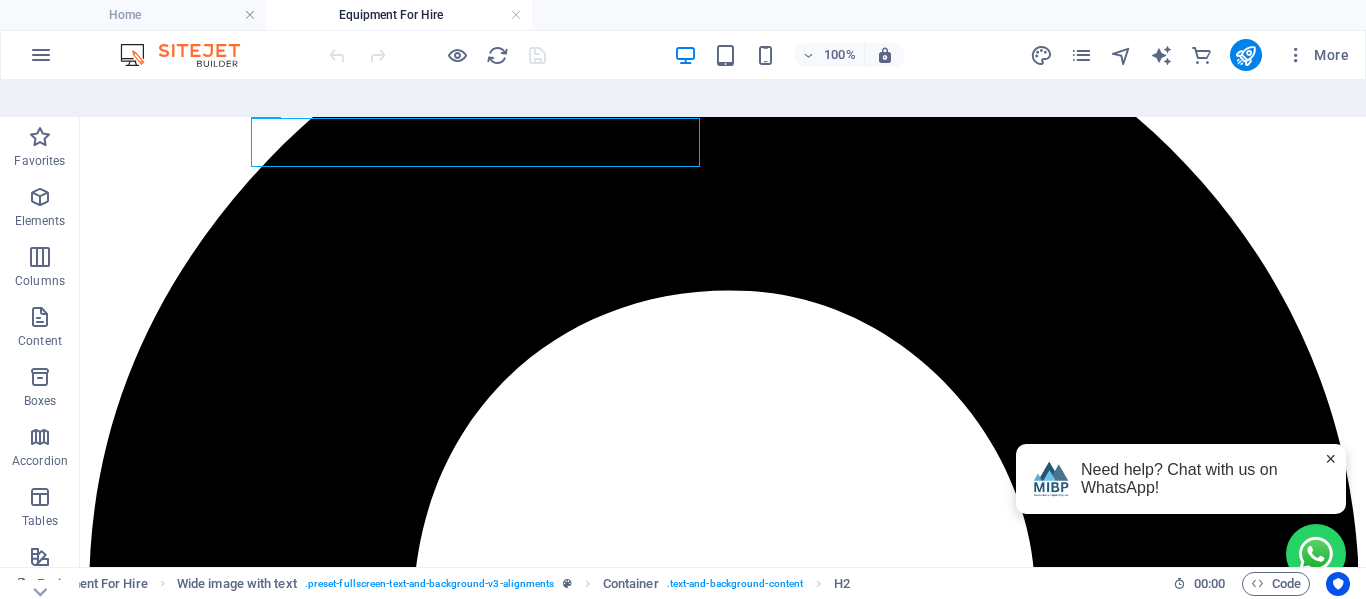 drag, startPoint x: 897, startPoint y: 21, endPoint x: 731, endPoint y: 46, distance: 167.87198 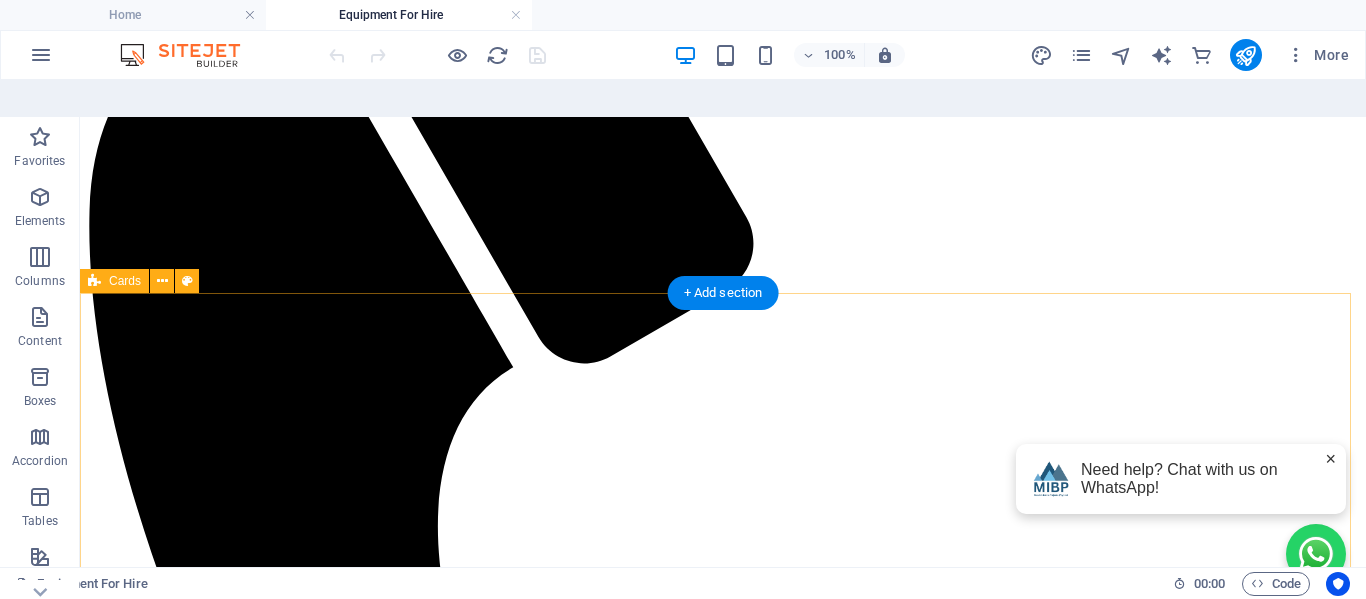 scroll, scrollTop: 2276, scrollLeft: 0, axis: vertical 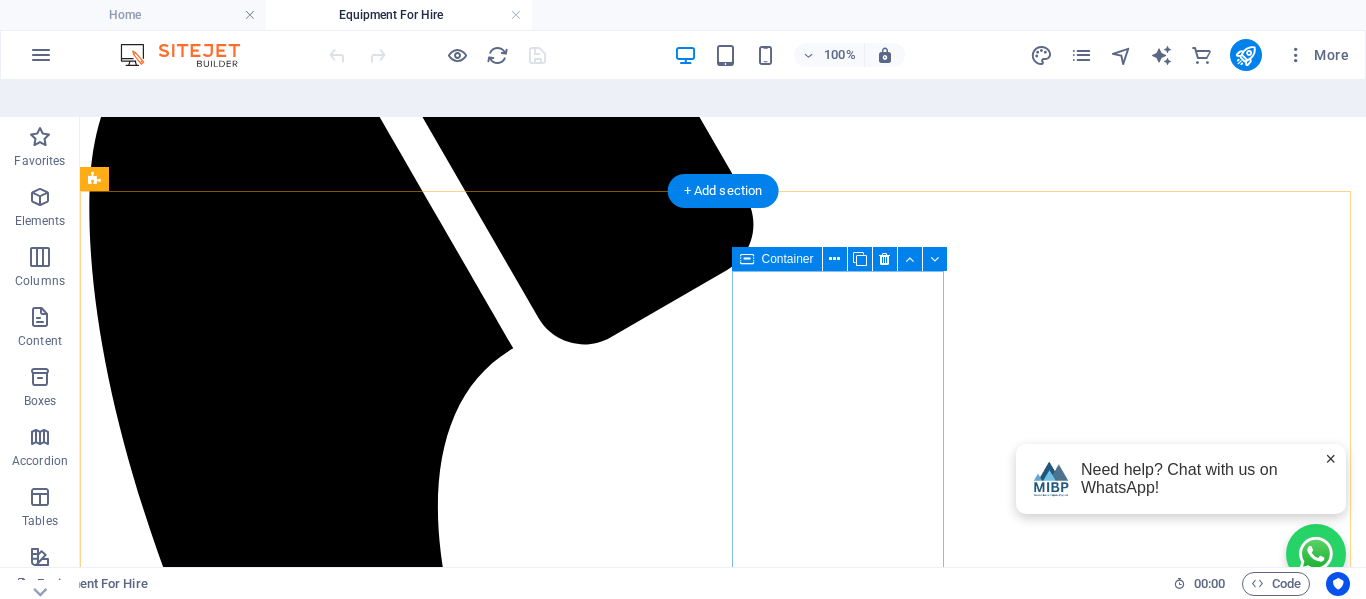 click on "plumbing Hire Now" at bounding box center [723, 30807] 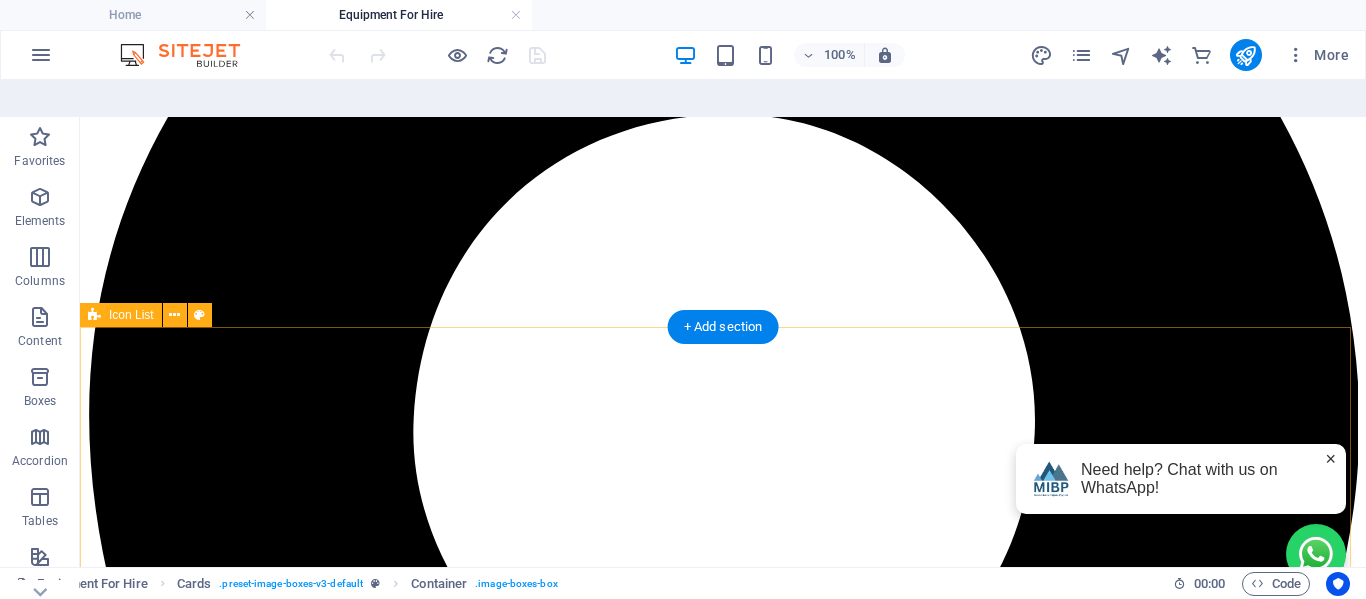 scroll, scrollTop: 46, scrollLeft: 0, axis: vertical 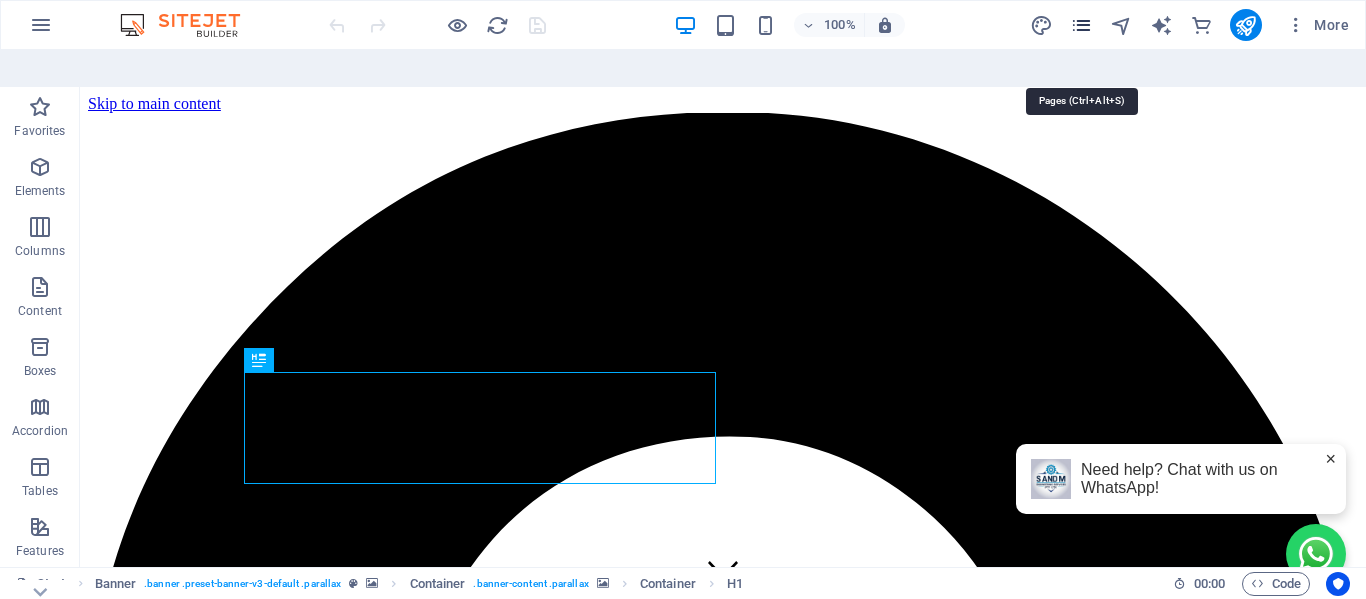 click at bounding box center [1081, 25] 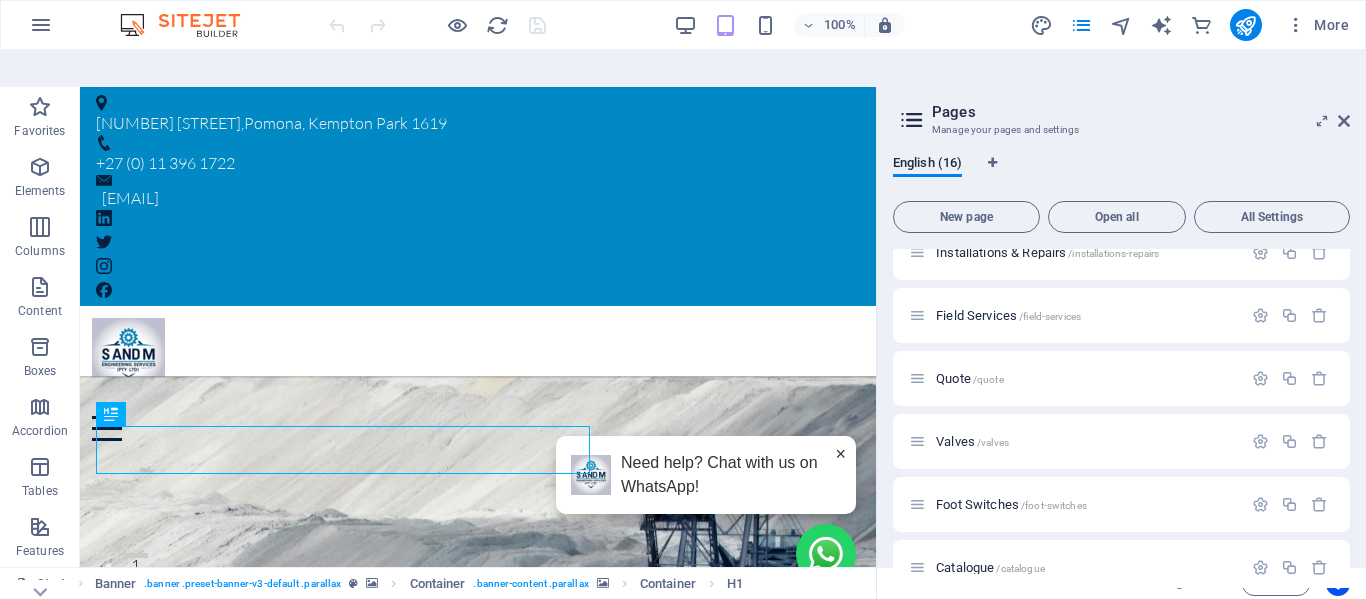 scroll, scrollTop: 669, scrollLeft: 0, axis: vertical 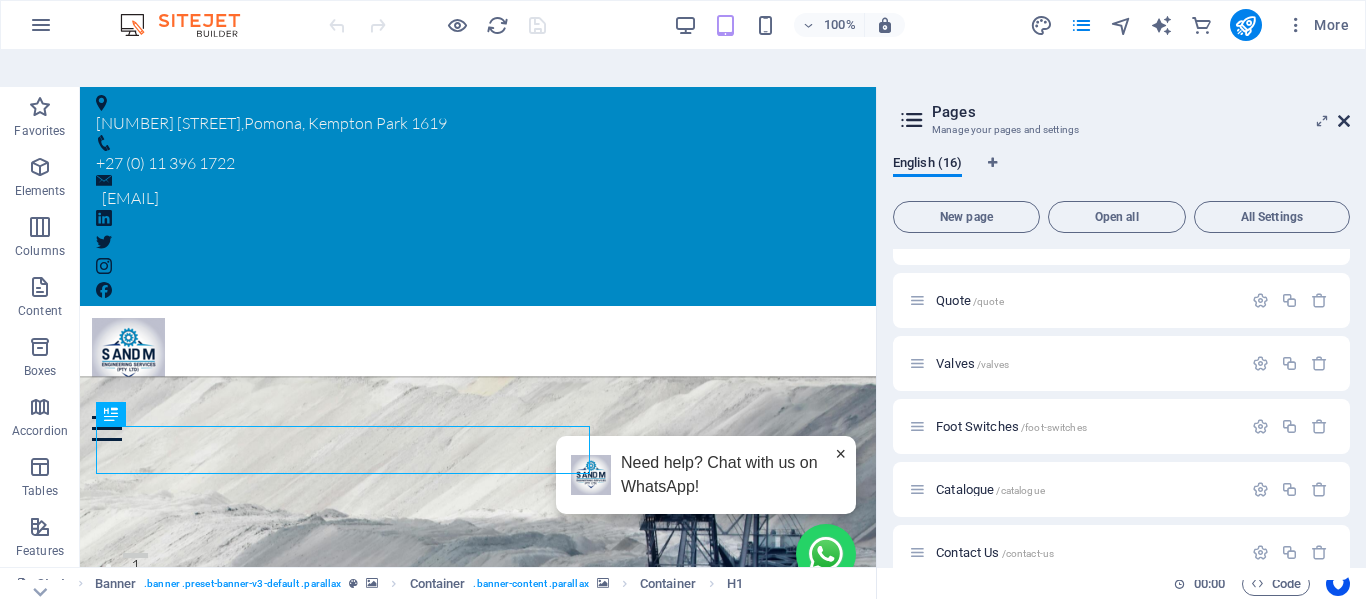drag, startPoint x: 1345, startPoint y: 84, endPoint x: 899, endPoint y: 38, distance: 448.36594 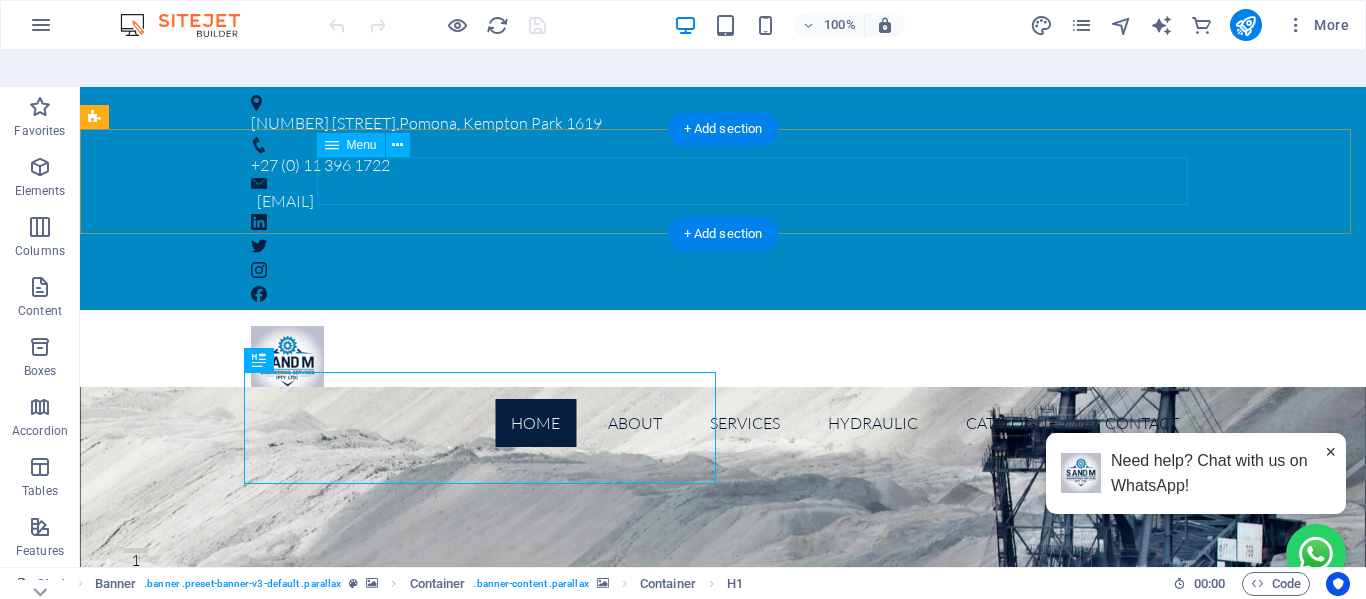 click on "Home About Services Manufacturing Insatallations Field Services Tools & Equipments Hydraulic hydraulic hoses Adapters  Steel tubes Valves Foot Switches Catalogue Contact" at bounding box center (723, 423) 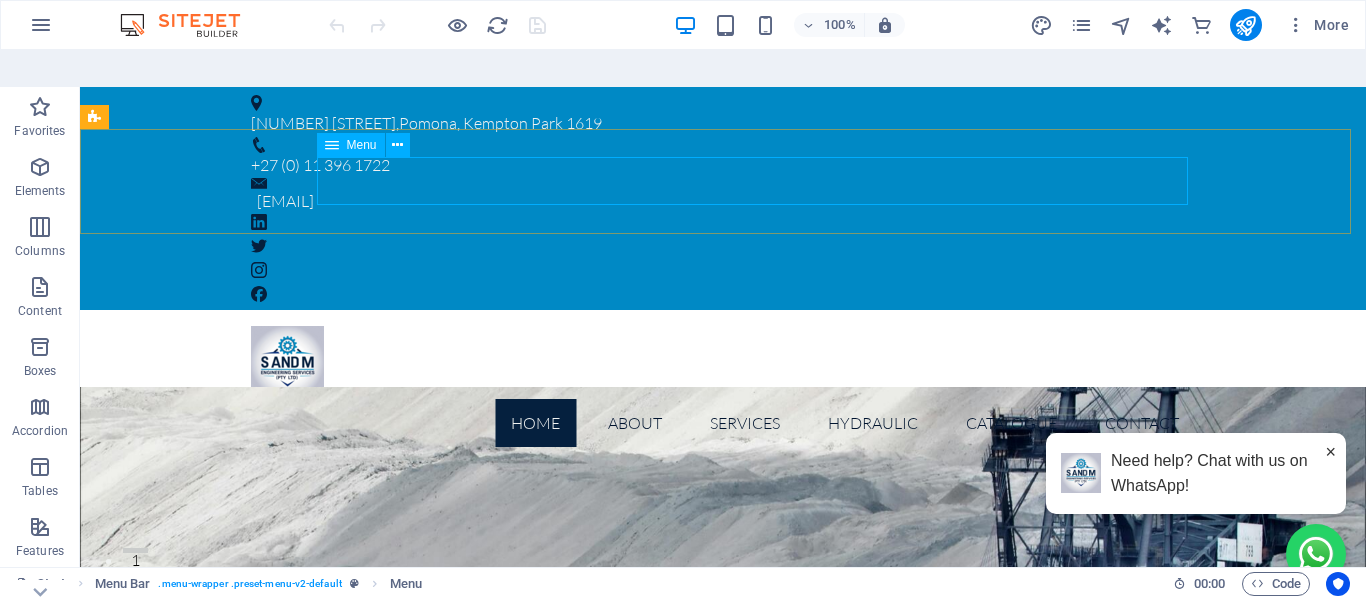 click on "Menu" at bounding box center (362, 145) 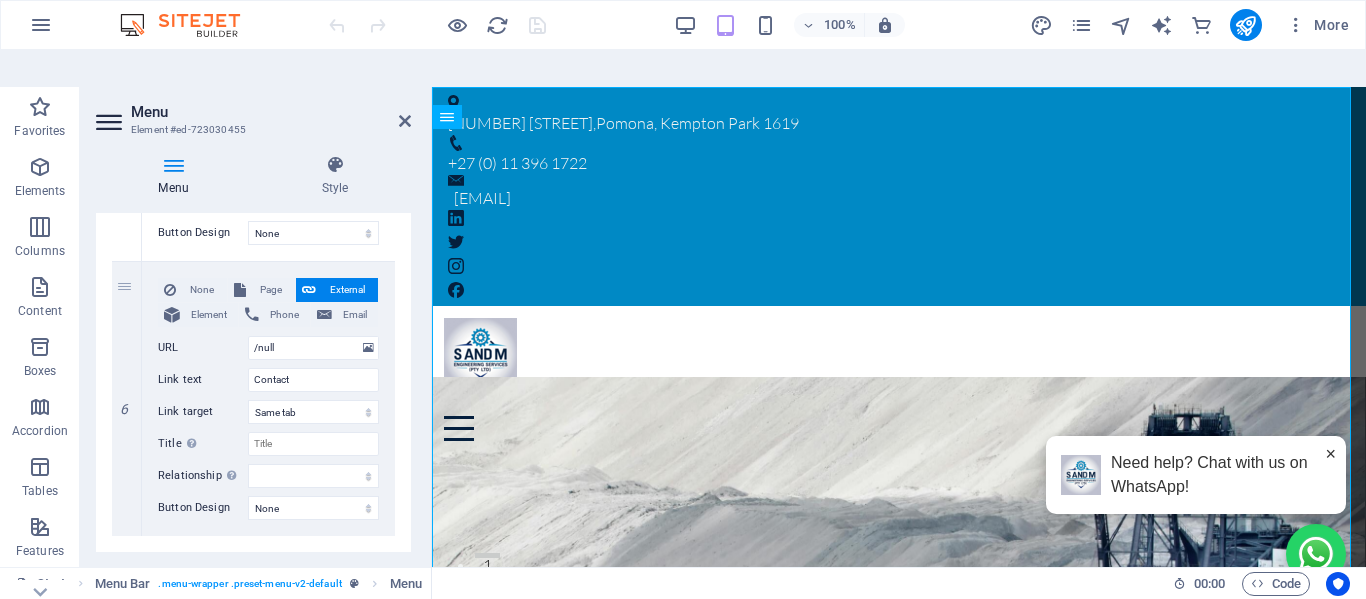 scroll, scrollTop: 4220, scrollLeft: 0, axis: vertical 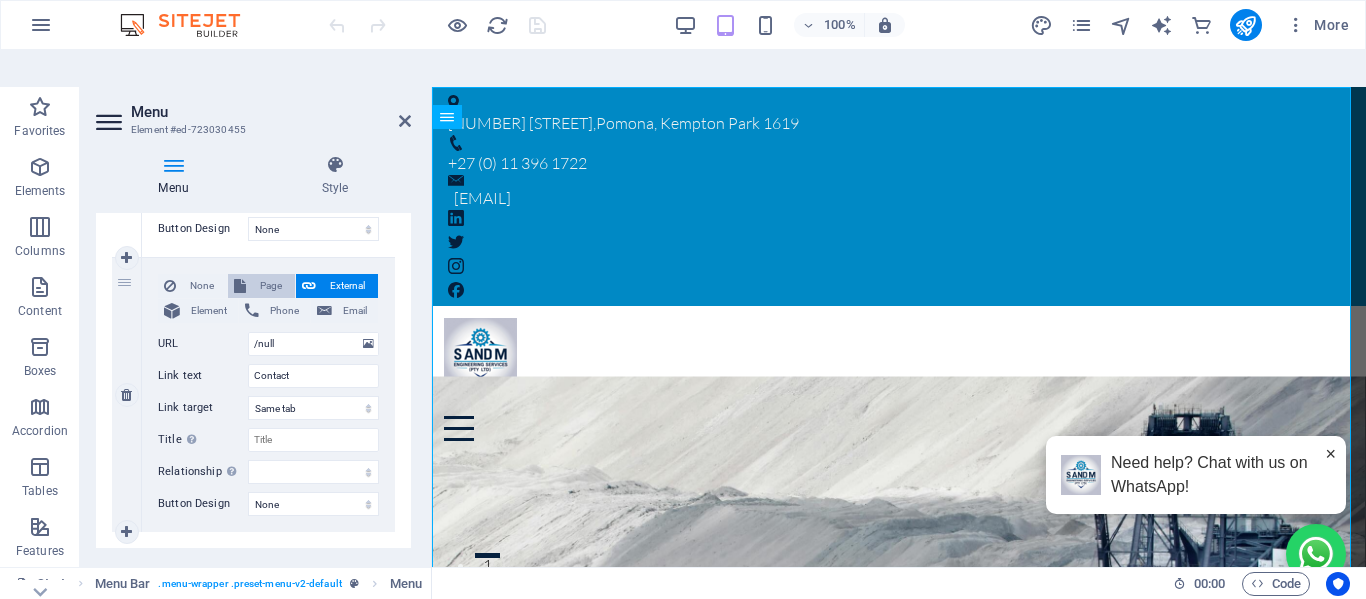 click on "Page" at bounding box center (270, 286) 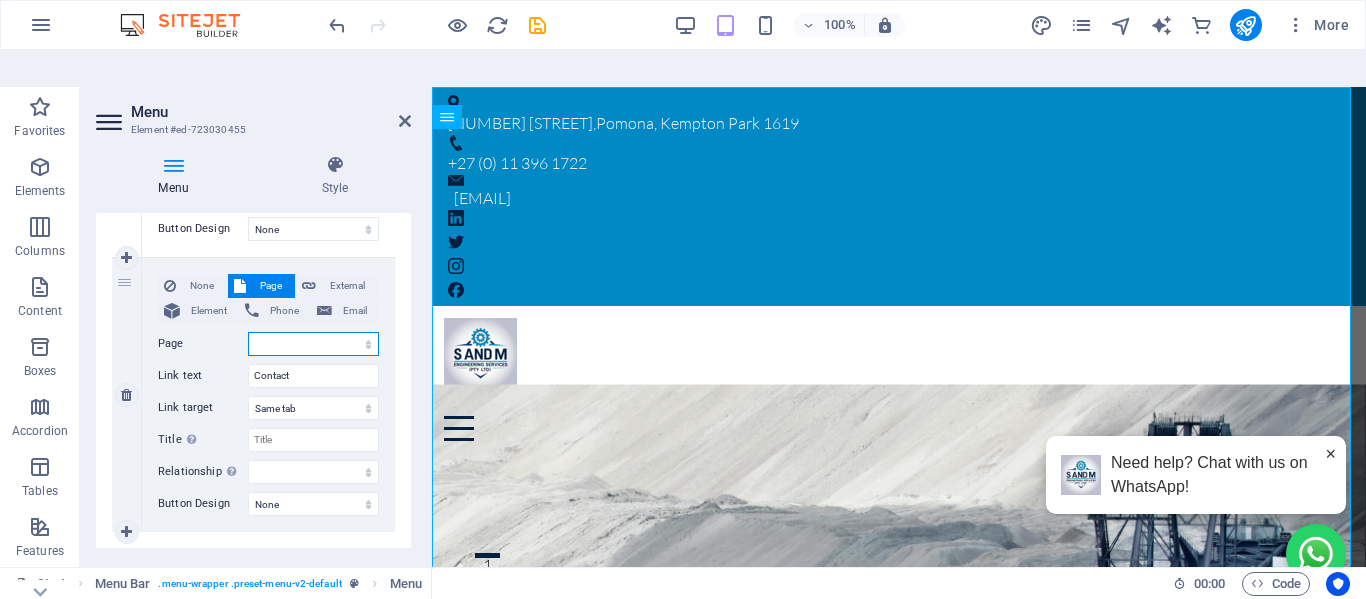 click on "Start Subpage Legal notice Privacy About hydraulic hoses Adapters  Steel tubes Manufacturing Installations &amp; Repairs Field Services Quote Valves Foot Switches Catalogue Contact Us" at bounding box center (313, 344) 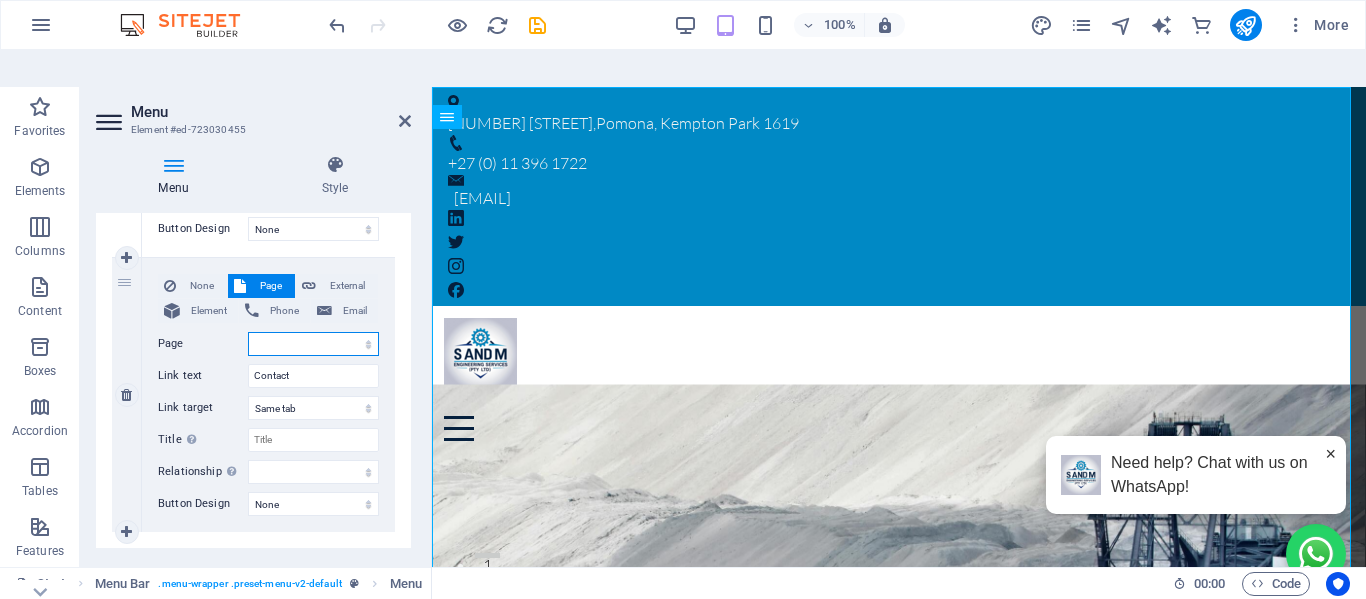 select on "15" 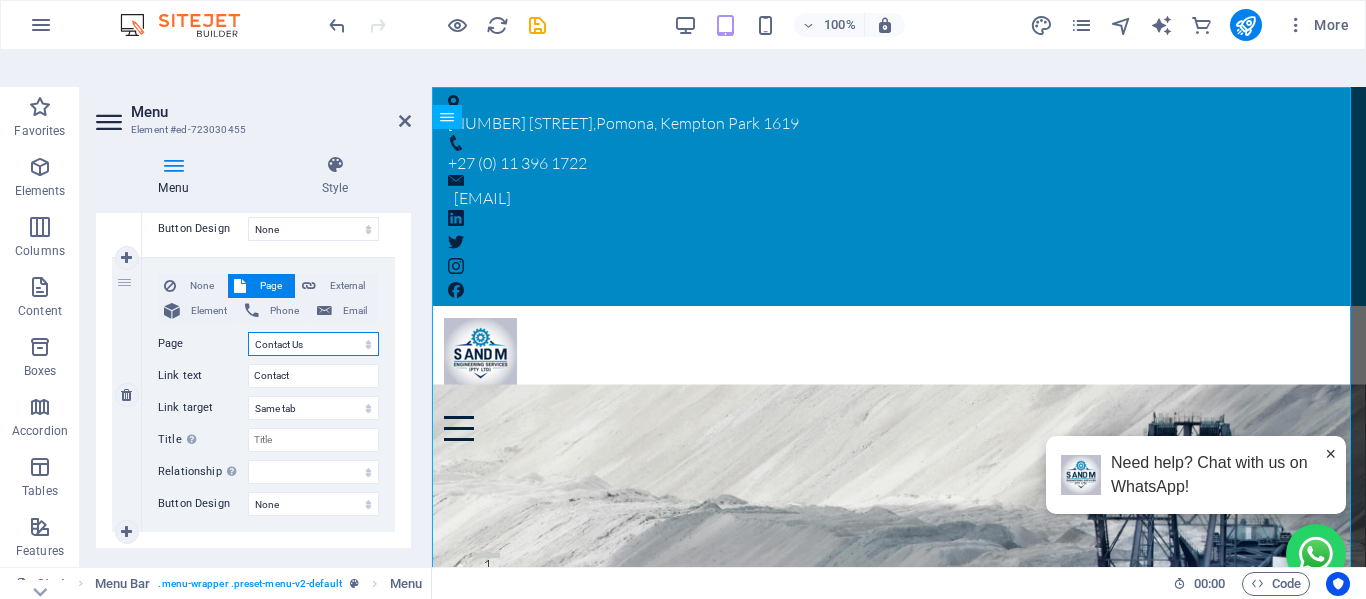click on "Start Subpage Legal notice Privacy About hydraulic hoses Adapters  Steel tubes Manufacturing Installations &amp; Repairs Field Services Quote Valves Foot Switches Catalogue Contact Us" at bounding box center (313, 344) 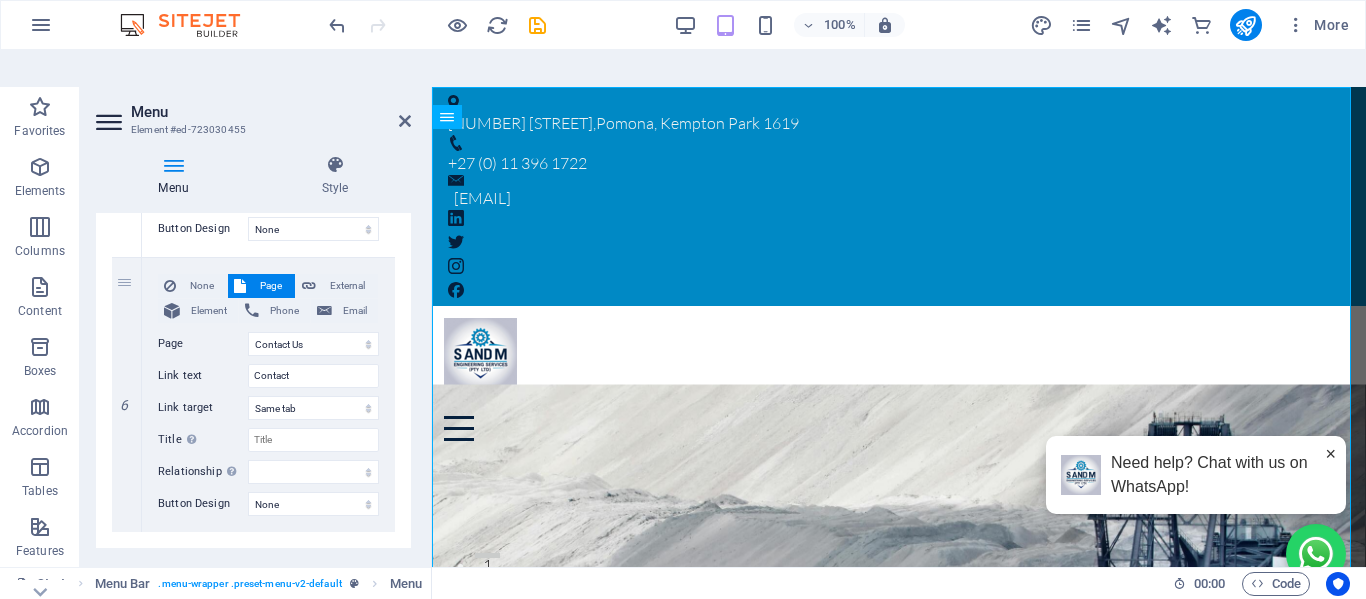 click on "Menu Auto Custom Create custom menu items for this menu. Recommended for one-page websites. Manage pages Menu items 1 None Page External Element Phone Email Page Start Subpage Legal notice Privacy About hydraulic hoses Adapters  Steel tubes Manufacturing Installations &amp; Repairs Field Services Quote Valves Foot Switches Catalogue Contact Us Element
URL /#home Phone Email Link text Home Link target New tab Same tab Overlay Title Additional link description, should not be the same as the link text. The title is most often shown as a tooltip text when the mouse moves over the element. Leave empty if uncertain. Relationship Sets the  relationship of this link to the link target . For example, the value "nofollow" instructs search engines not to follow the link. Can be left empty. alternate author bookmark external help license next nofollow noreferrer noopener prev search tag Button Design None Default Primary Secondary 2 None Page External Element Phone Email Page Start Subpage Privacy" at bounding box center (253, 400) 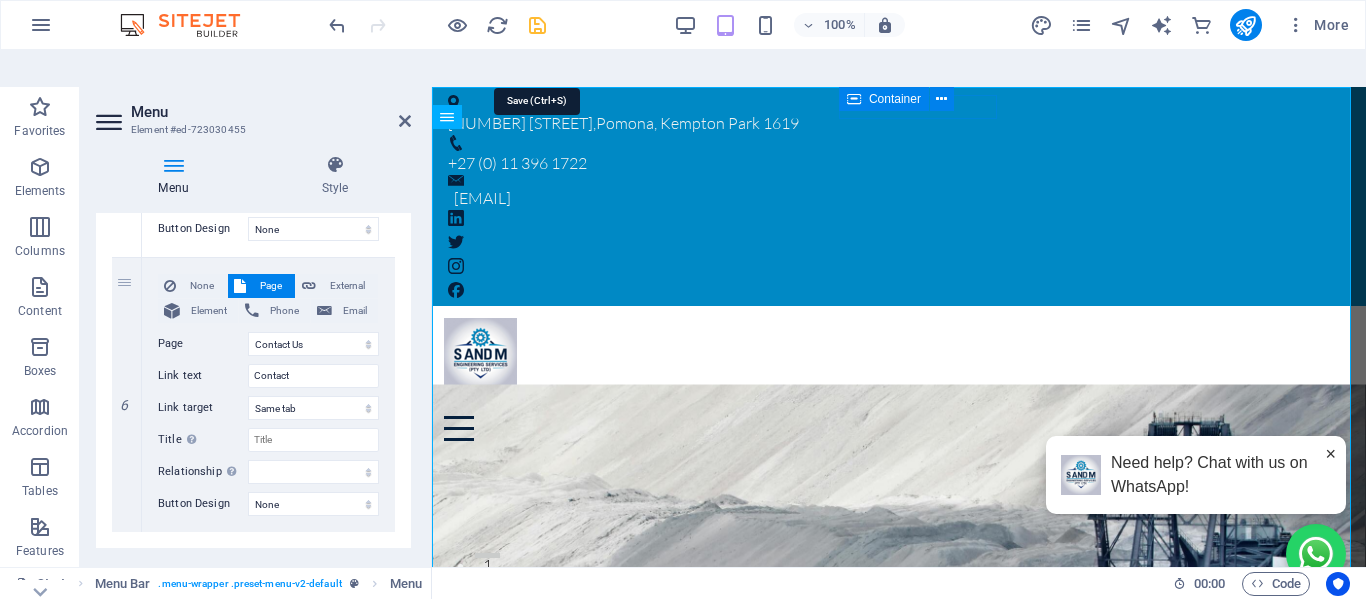 click at bounding box center [537, 25] 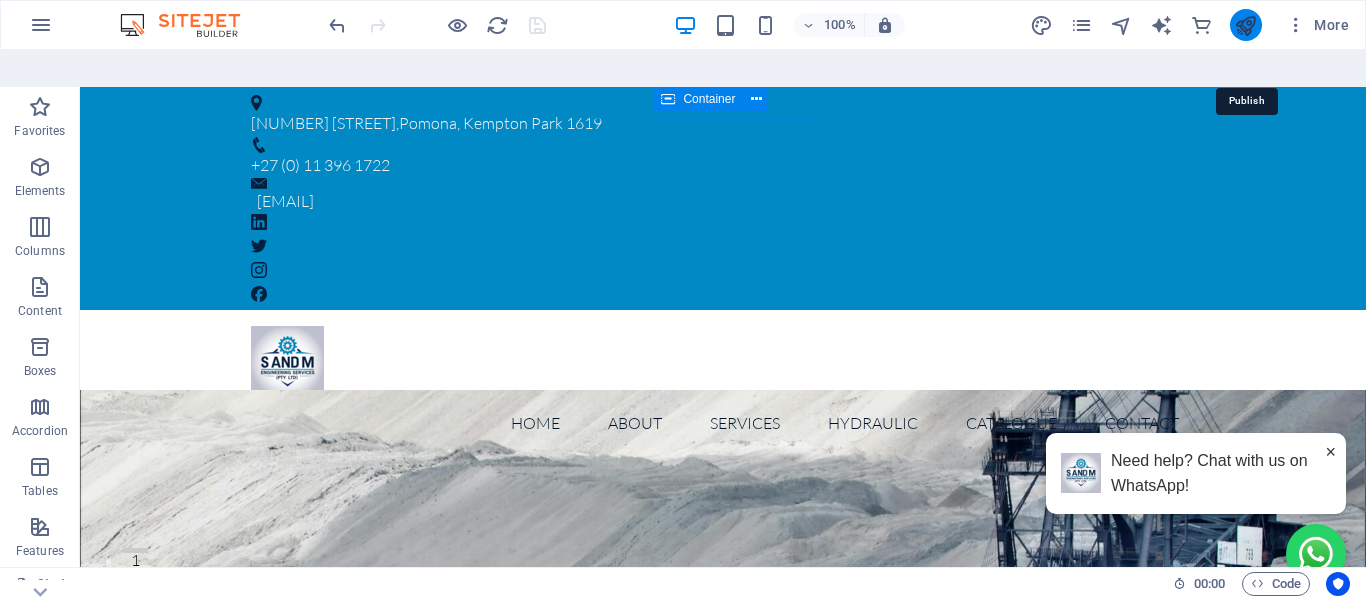 click at bounding box center (1245, 25) 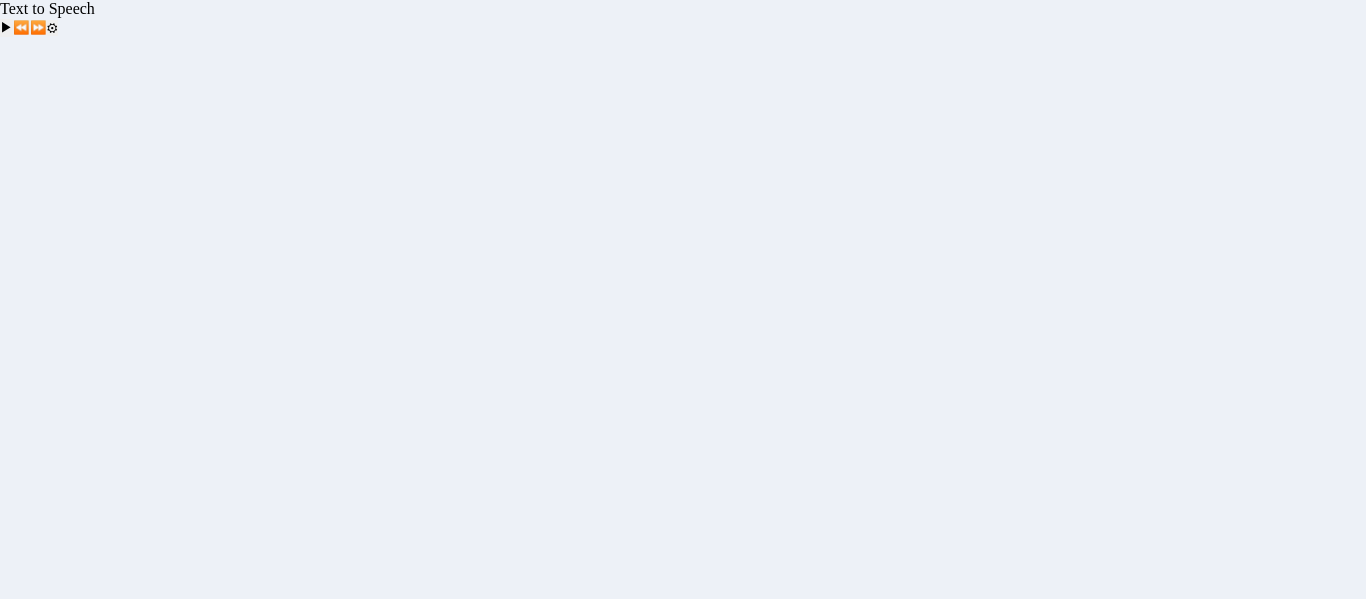 scroll, scrollTop: 0, scrollLeft: 0, axis: both 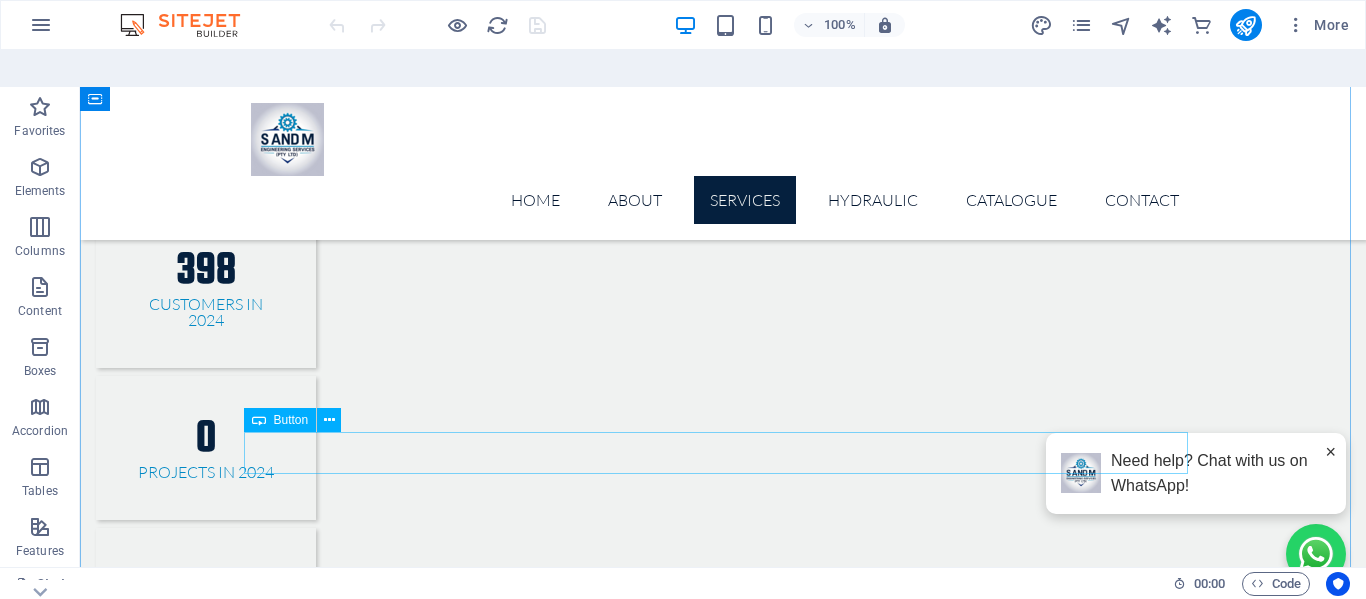 click on "Get a quote" at bounding box center (723, 4772) 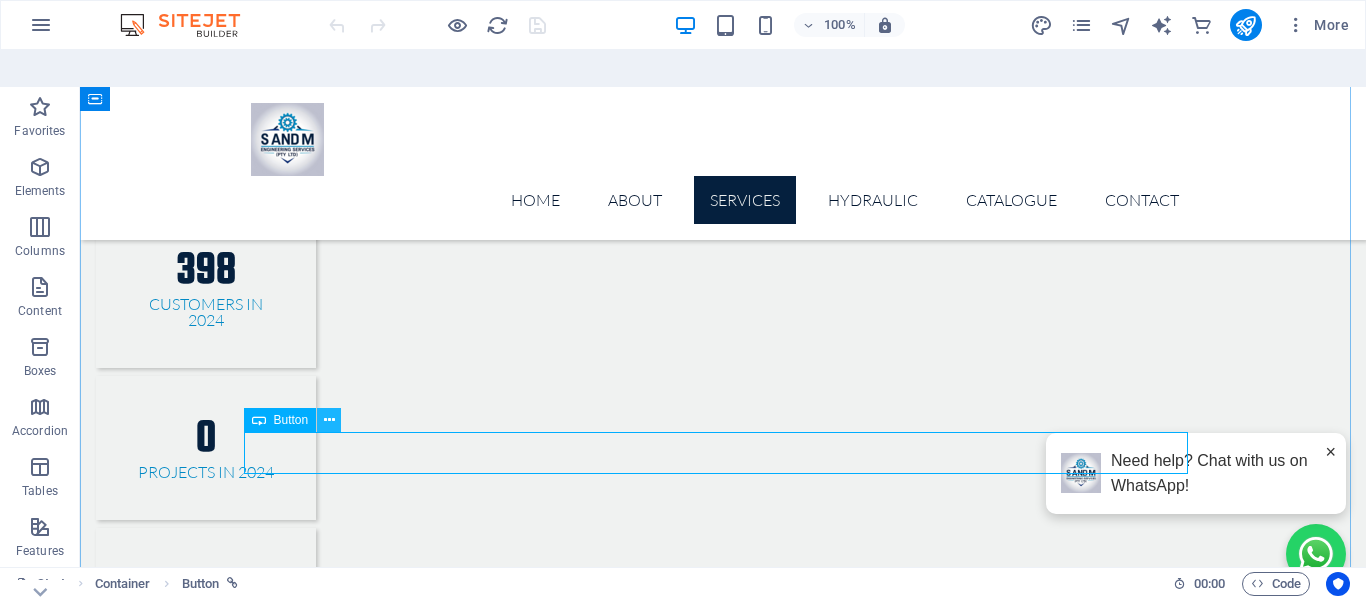click at bounding box center [329, 420] 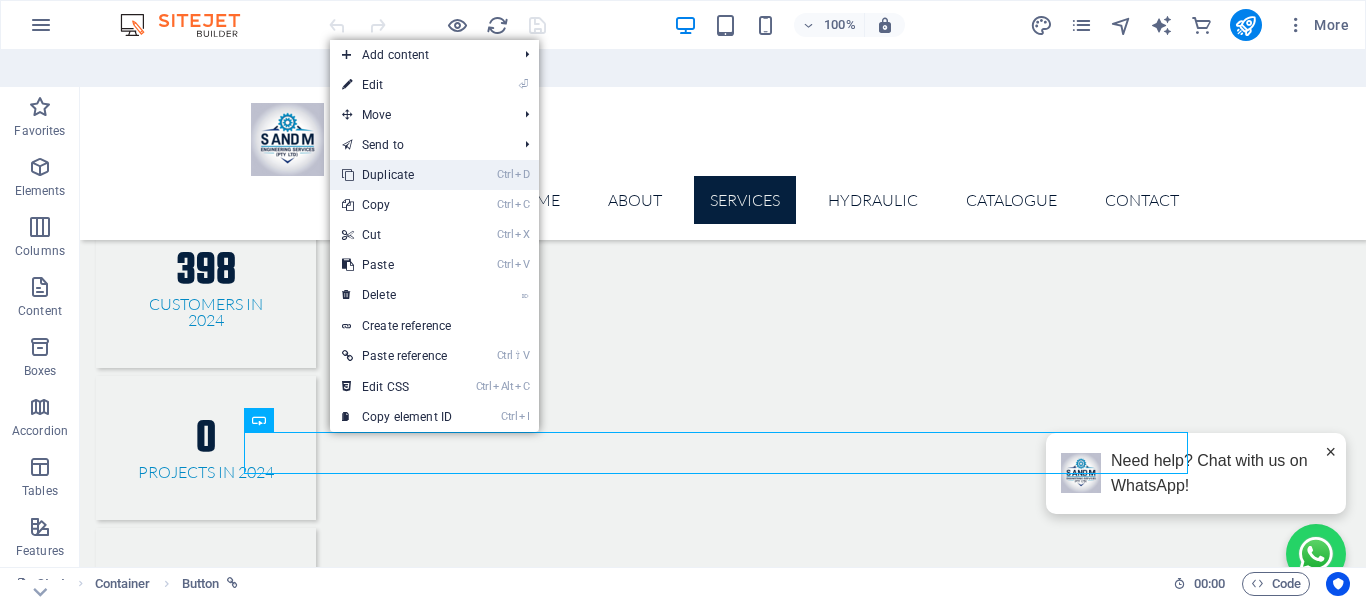 click on "Ctrl D  Duplicate" at bounding box center [397, 175] 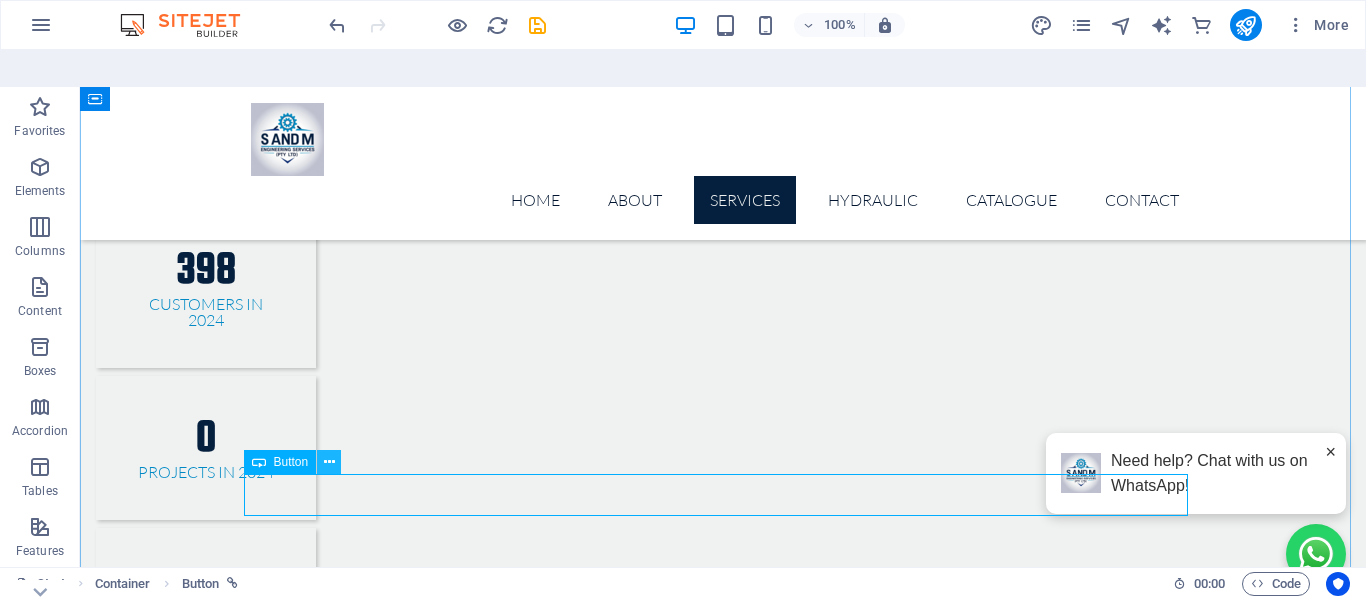 click at bounding box center (329, 462) 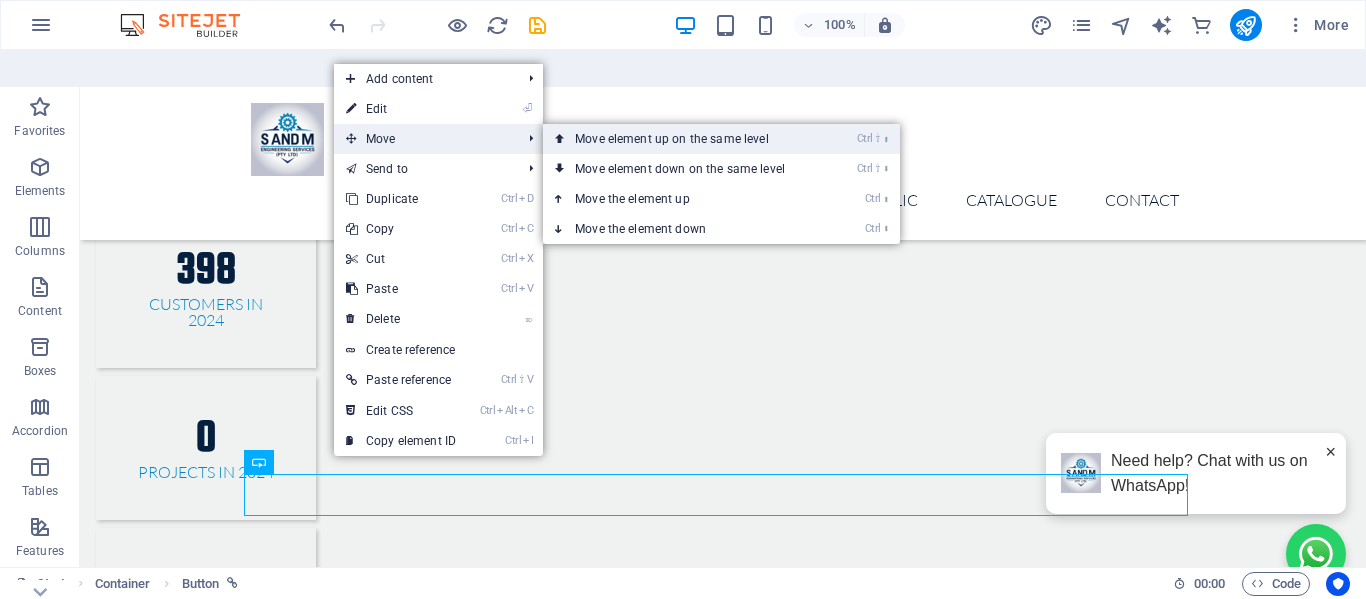 click on "Ctrl ⇧ ⬆  Move element up on the same level" at bounding box center (684, 139) 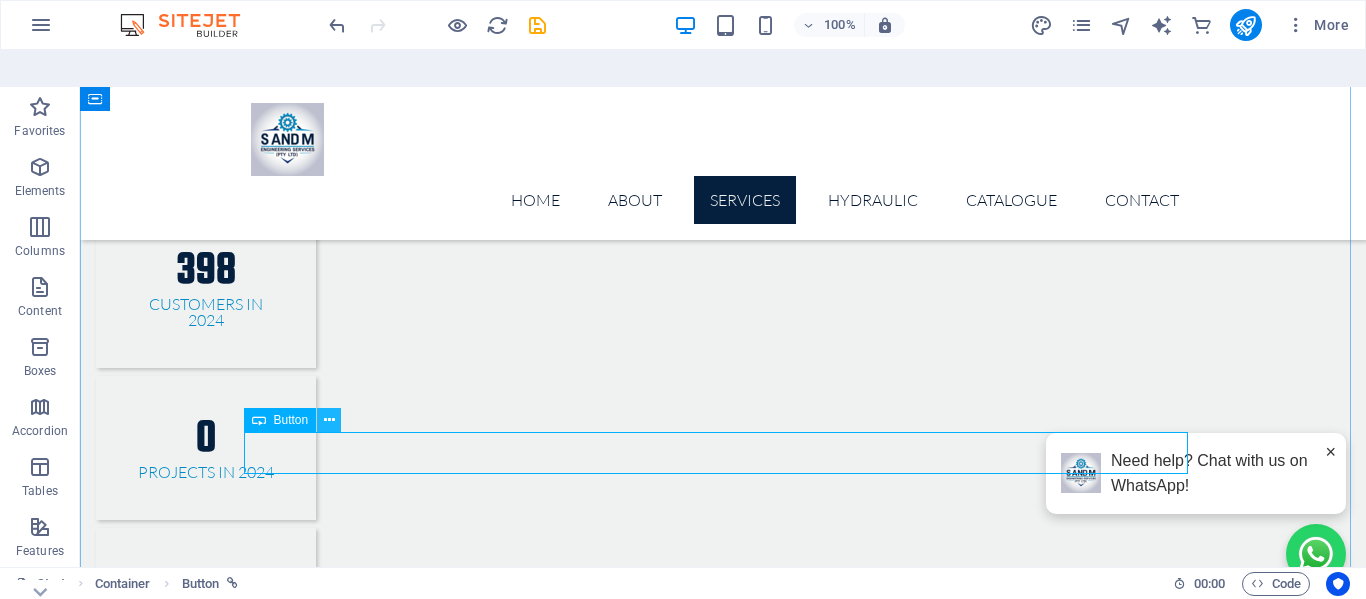 click at bounding box center (329, 420) 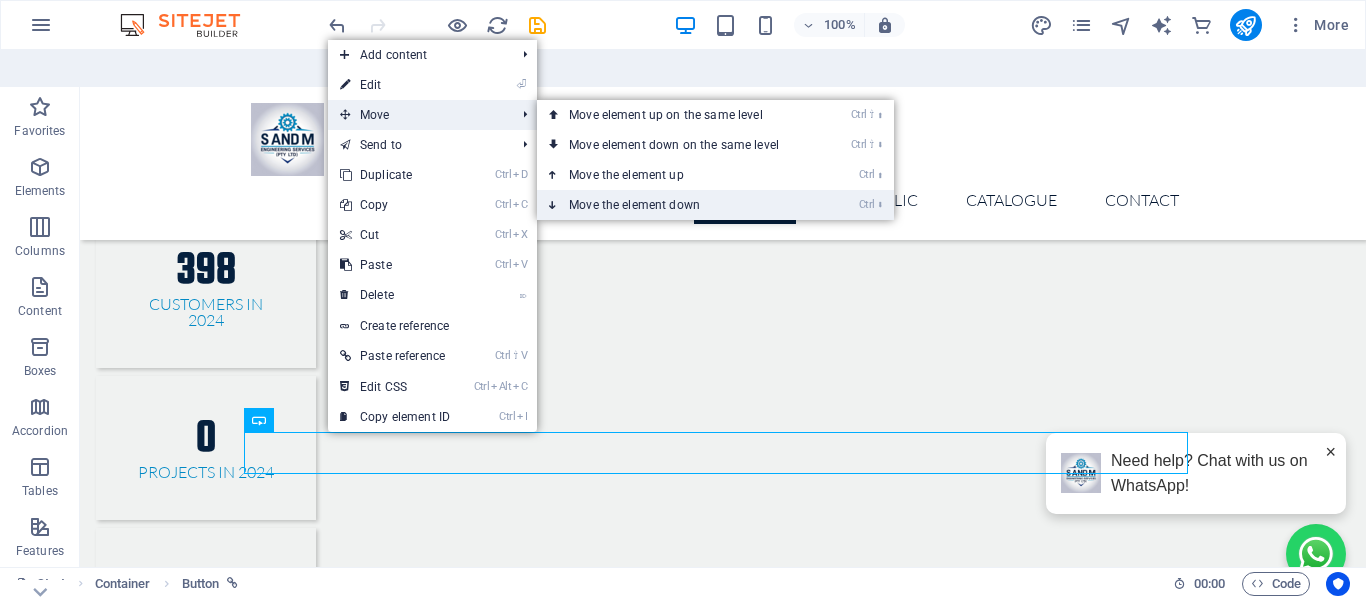 click on "Ctrl ⬇  Move the element down" at bounding box center [678, 205] 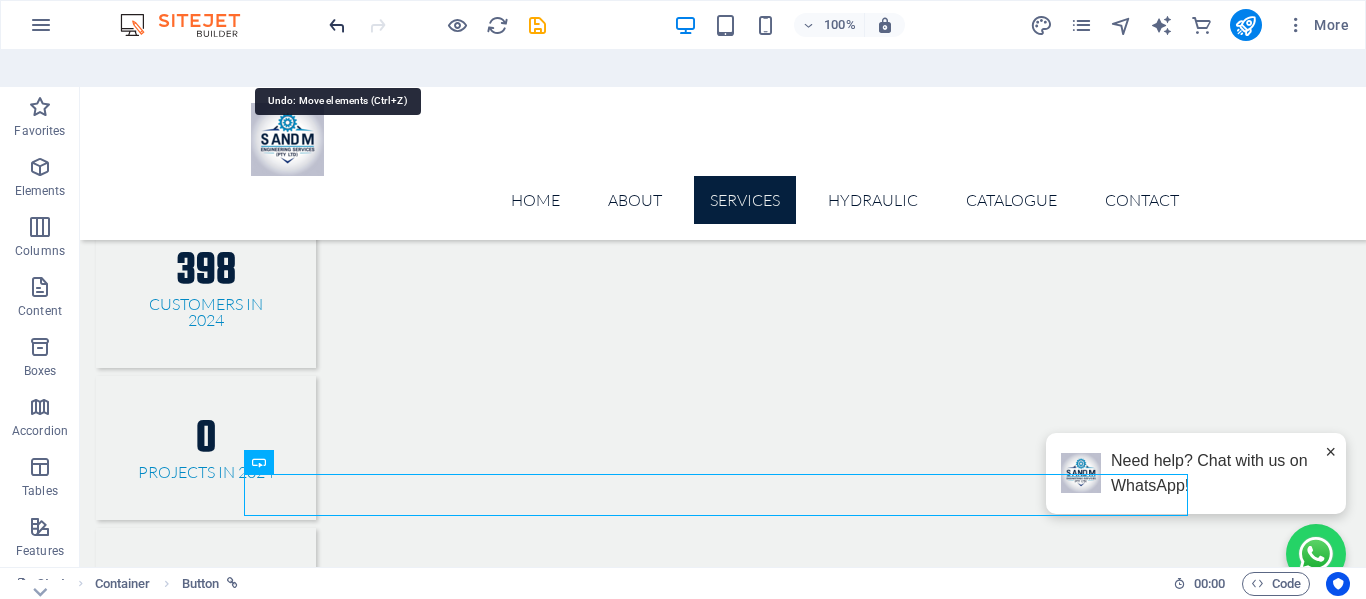 click at bounding box center (337, 25) 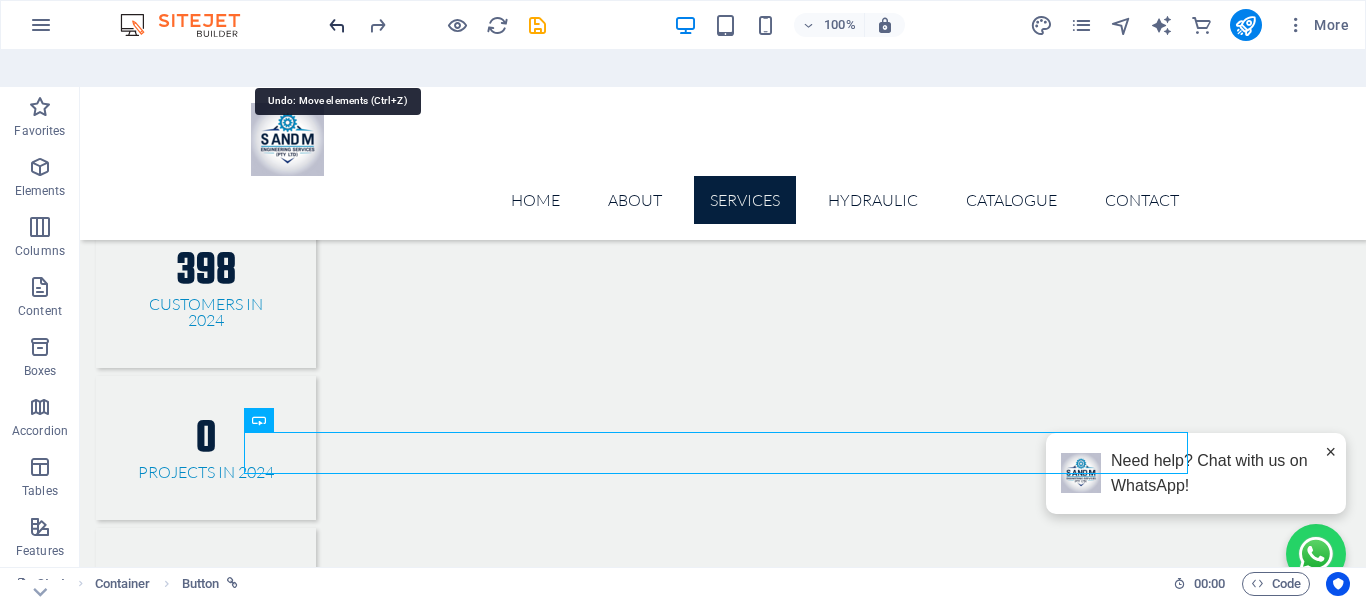 click at bounding box center [337, 25] 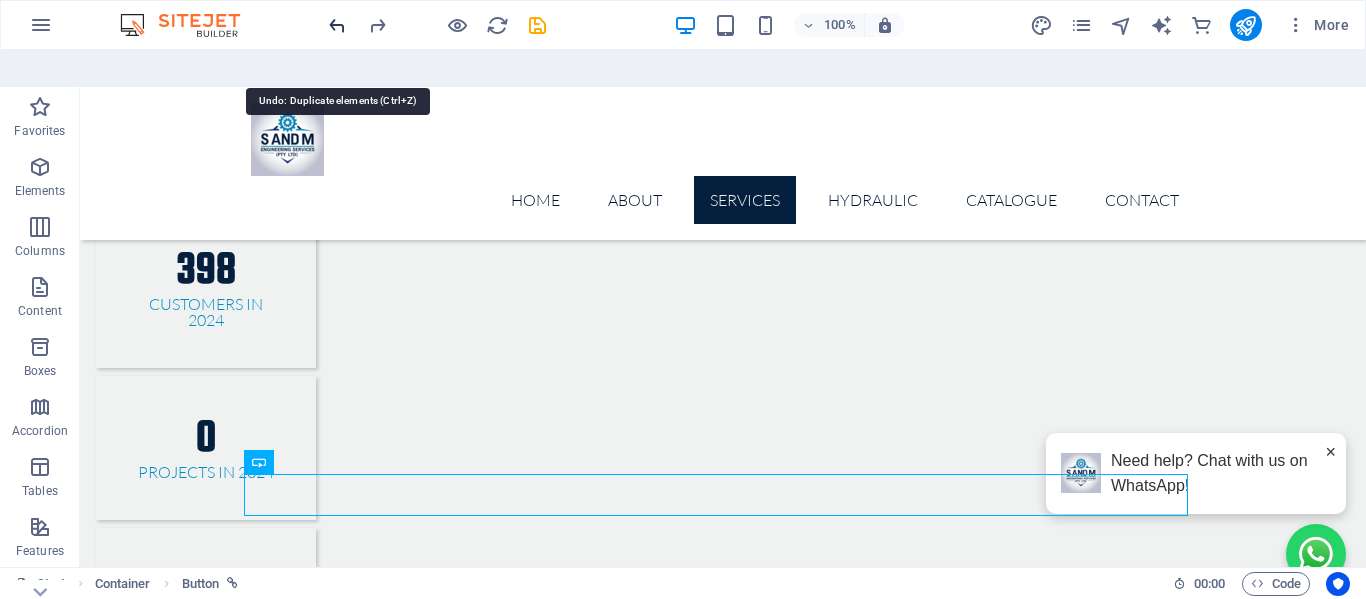 click at bounding box center (337, 25) 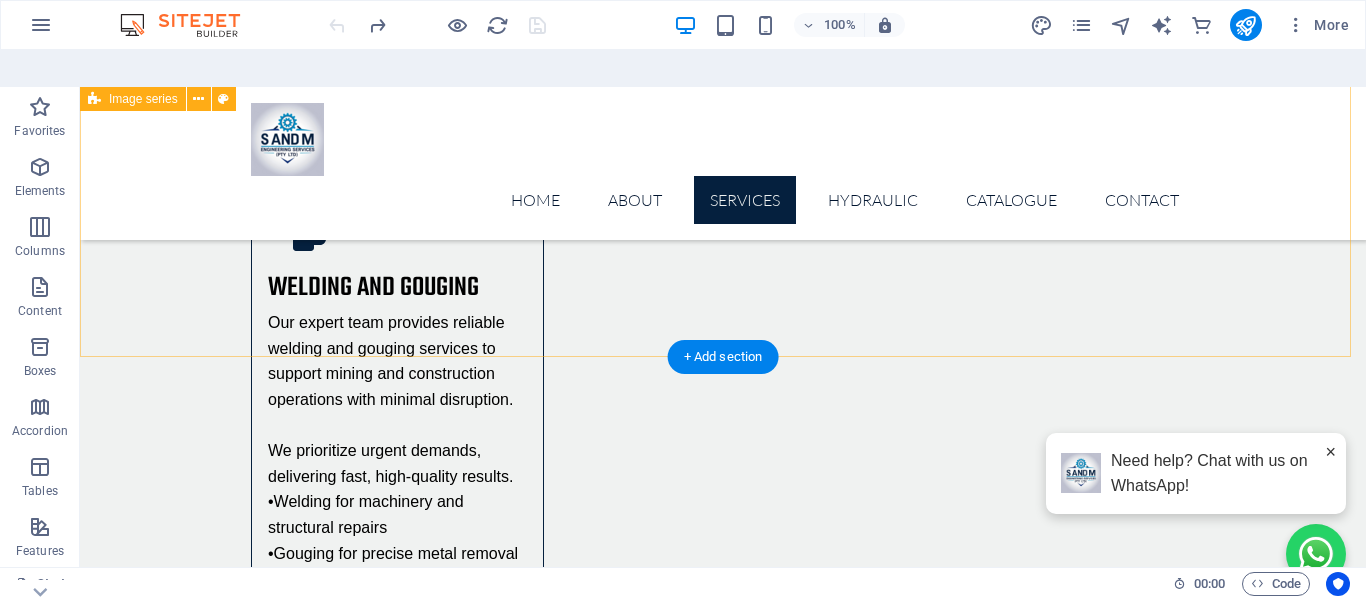 scroll, scrollTop: 4900, scrollLeft: 0, axis: vertical 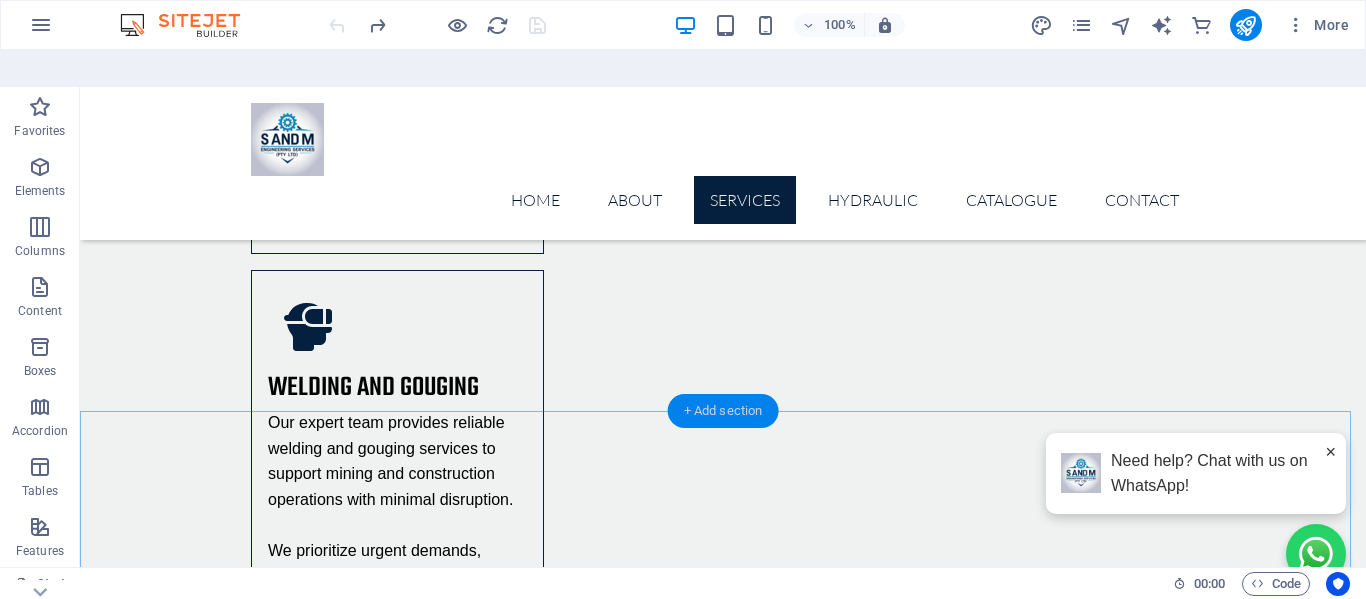 click on "+ Add section" at bounding box center [723, 411] 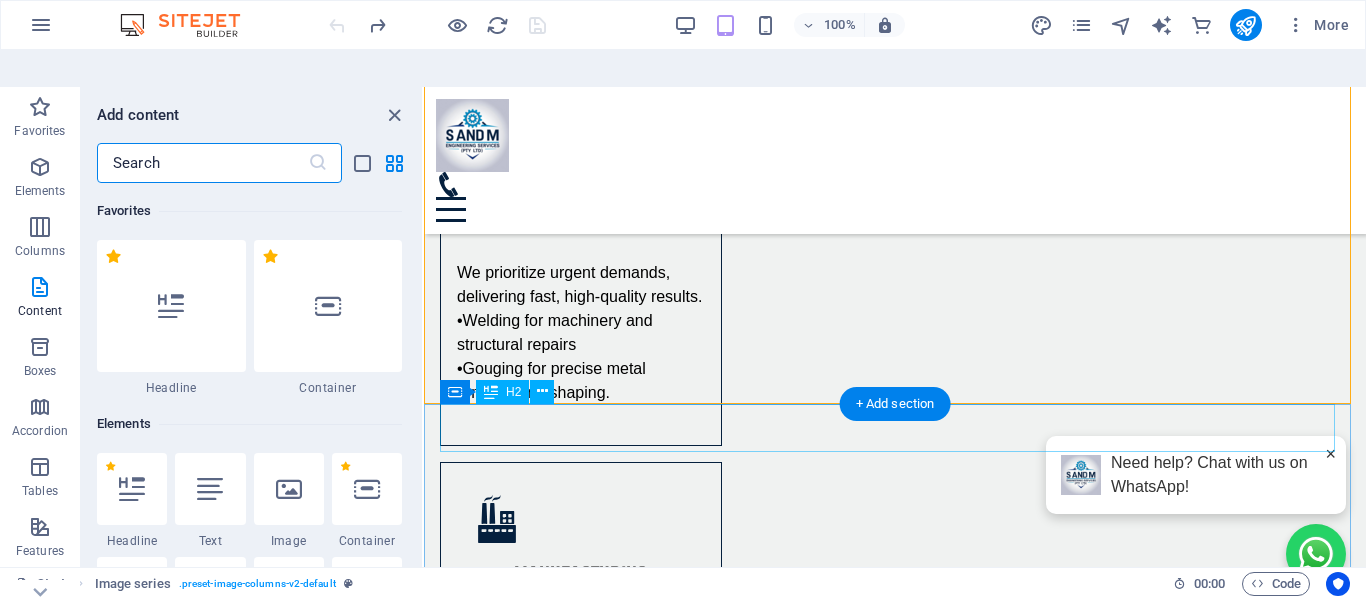 scroll, scrollTop: 5177, scrollLeft: 0, axis: vertical 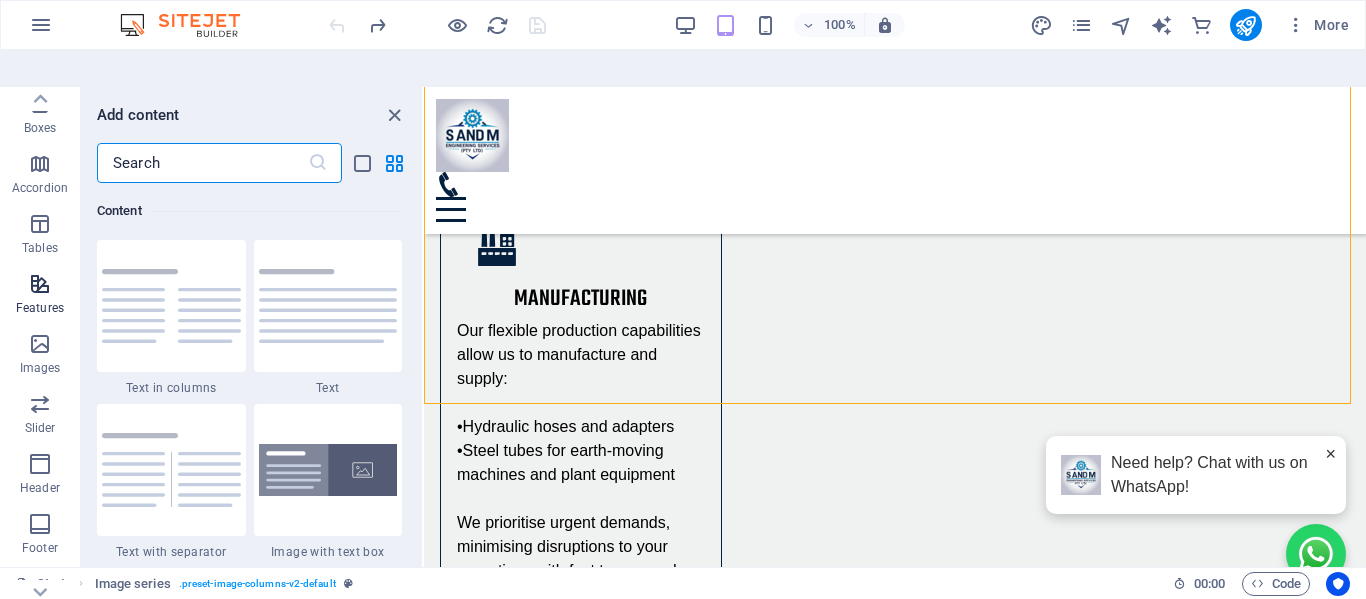 click on "Features" at bounding box center [40, 308] 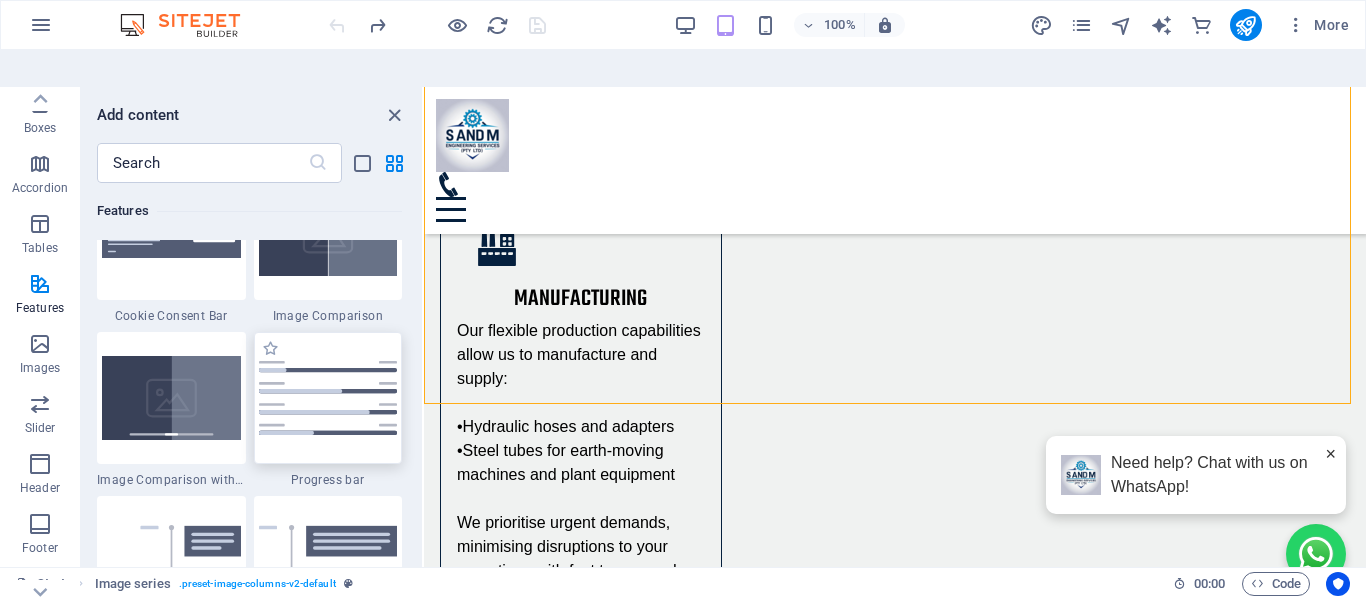 scroll, scrollTop: 7895, scrollLeft: 0, axis: vertical 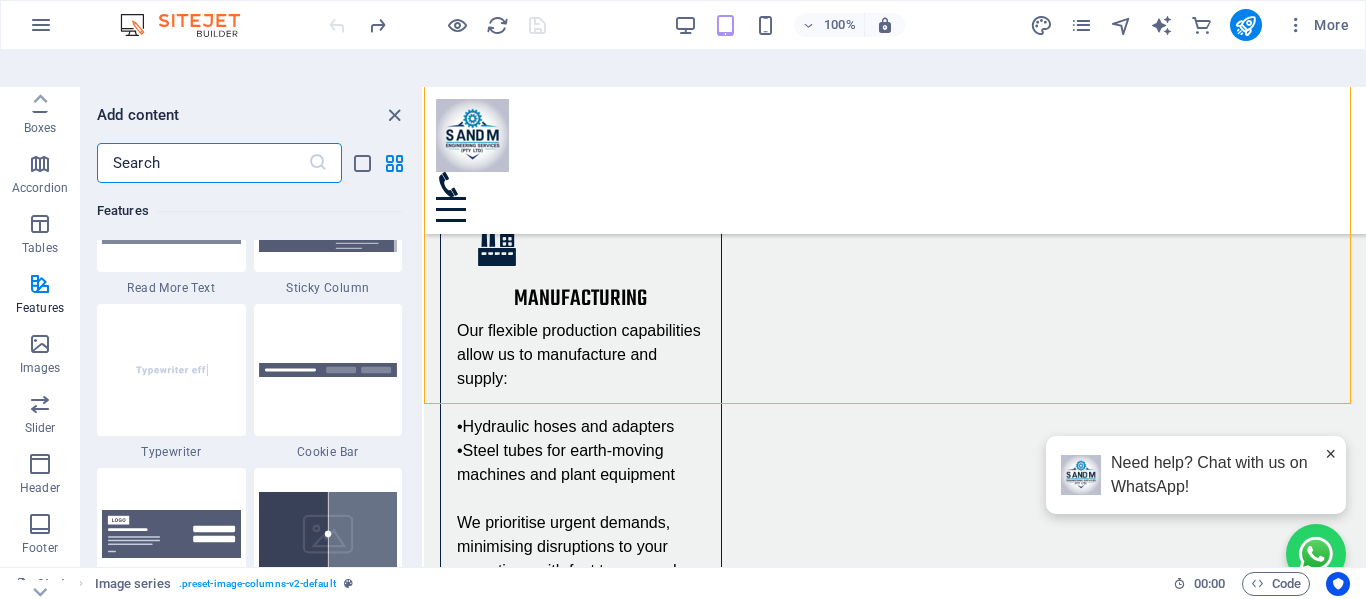 click at bounding box center (202, 163) 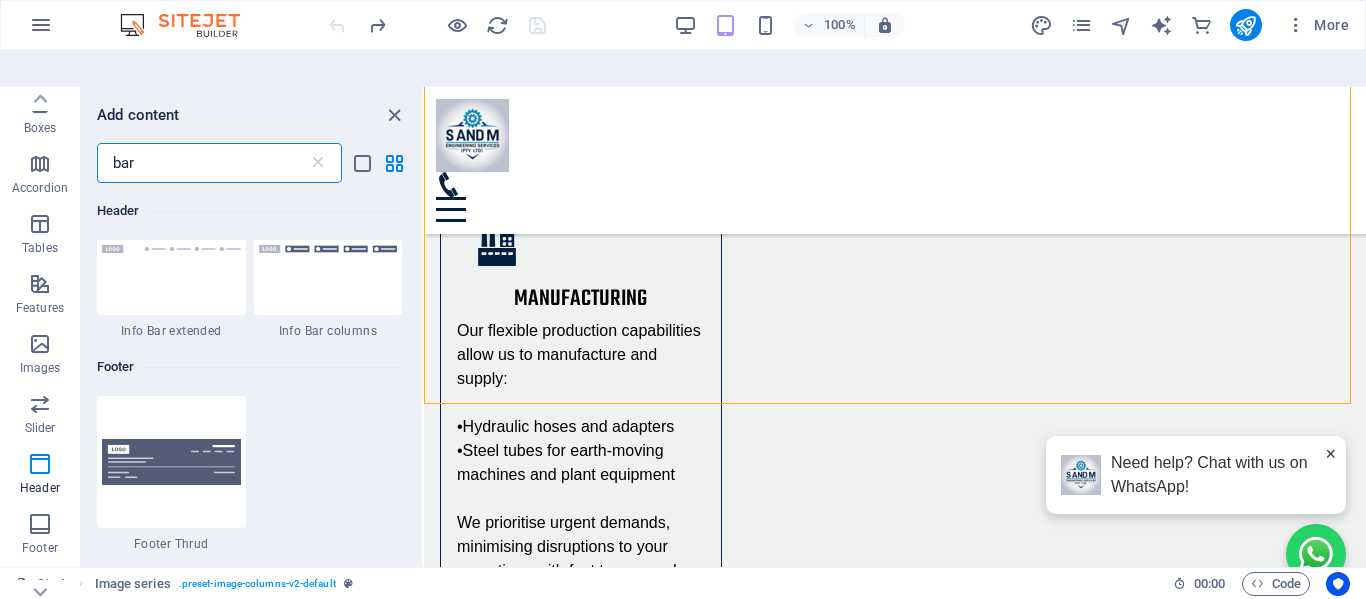 scroll, scrollTop: 1217, scrollLeft: 0, axis: vertical 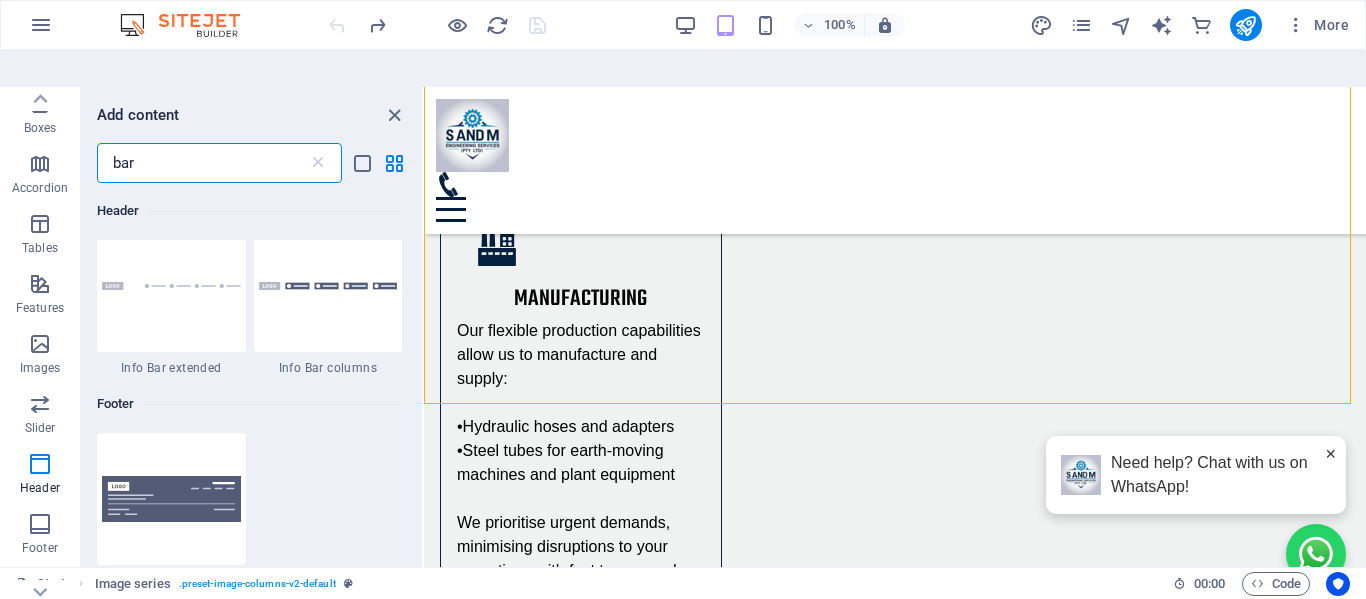 click on "bar" at bounding box center (202, 163) 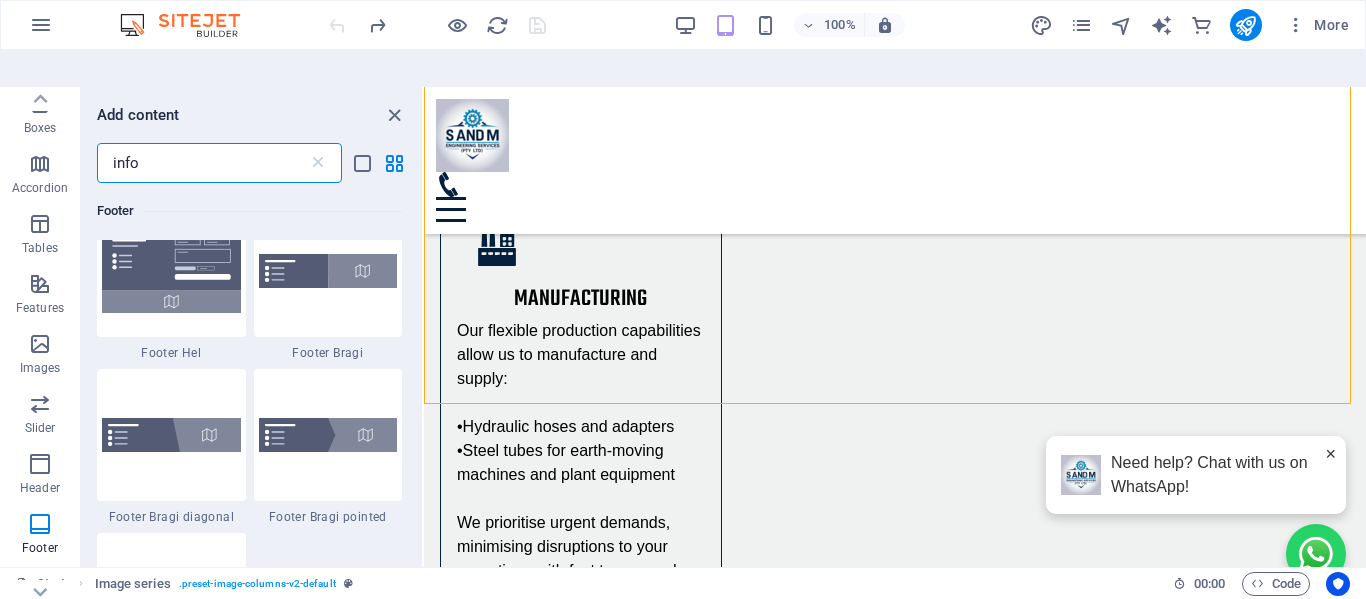 scroll, scrollTop: 525, scrollLeft: 0, axis: vertical 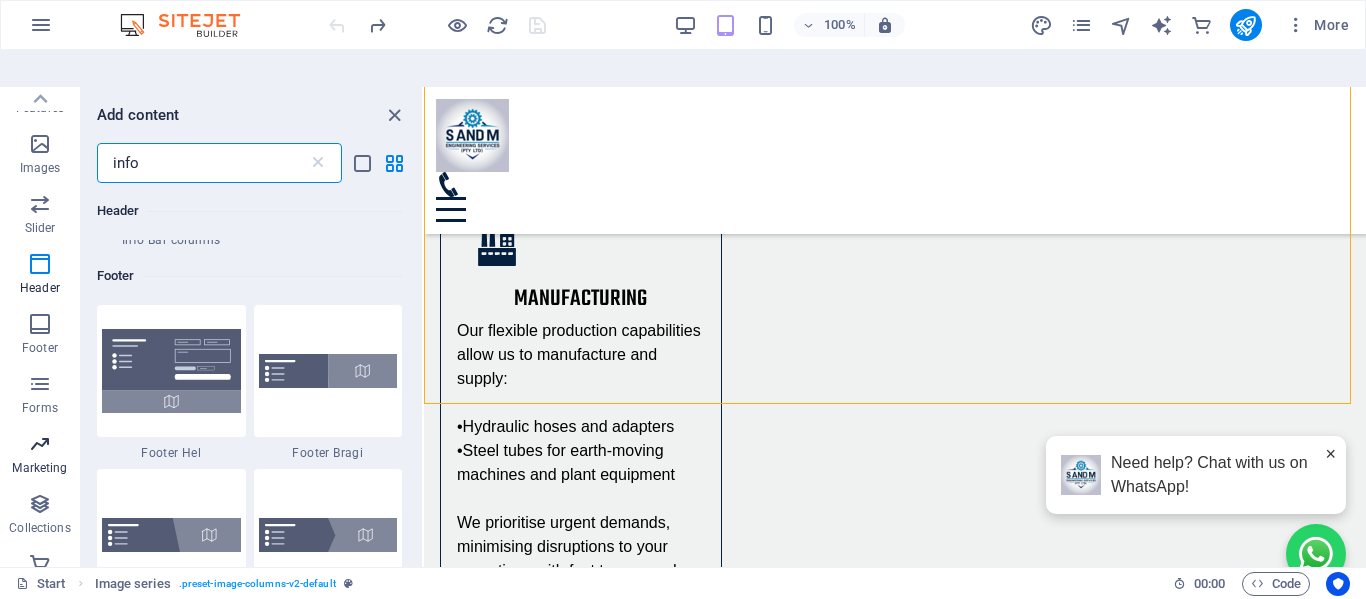 type on "info" 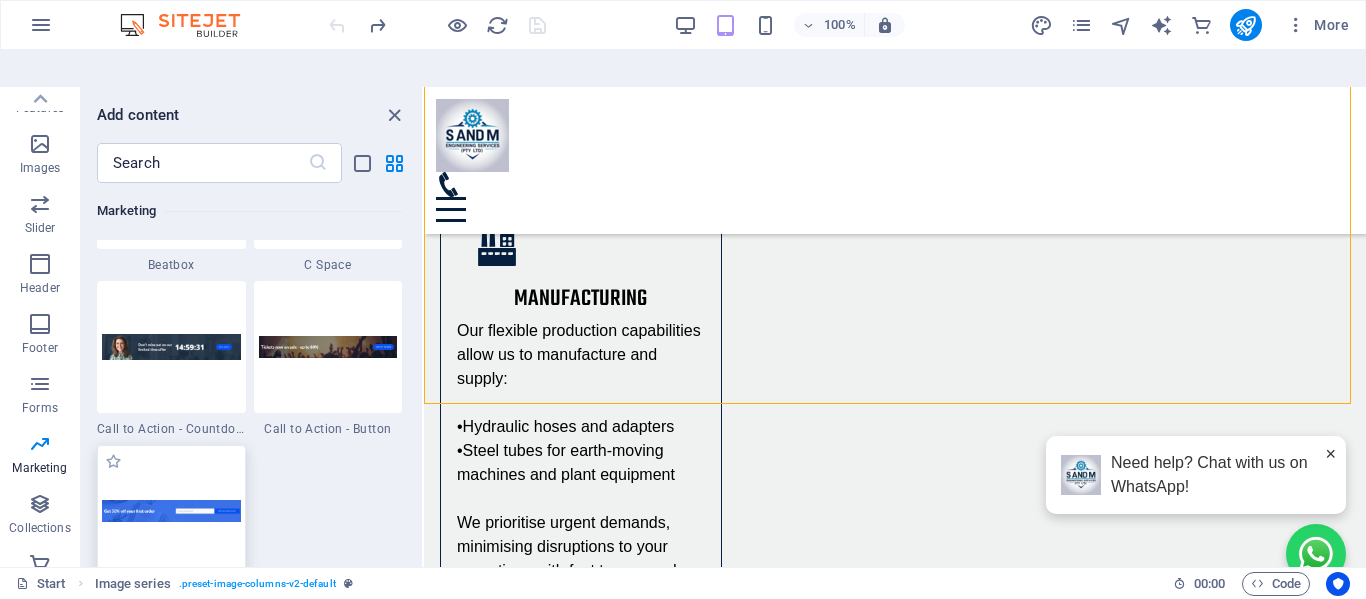 scroll, scrollTop: 17889, scrollLeft: 0, axis: vertical 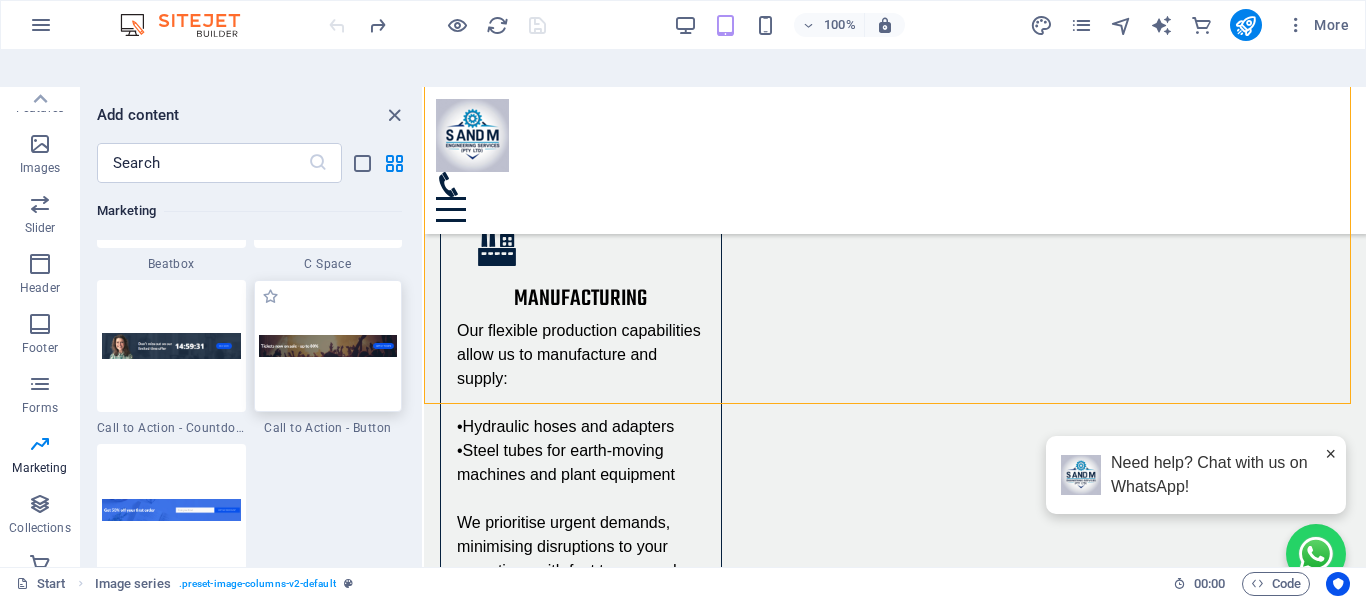 click at bounding box center (328, 346) 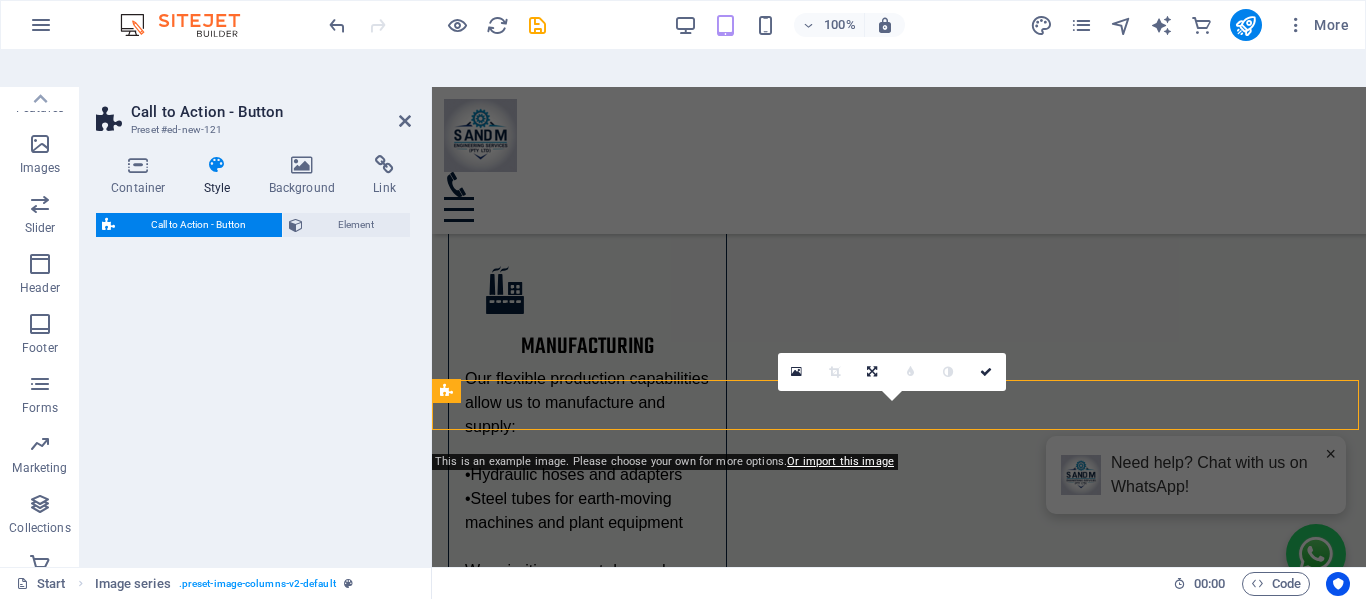 select on "rem" 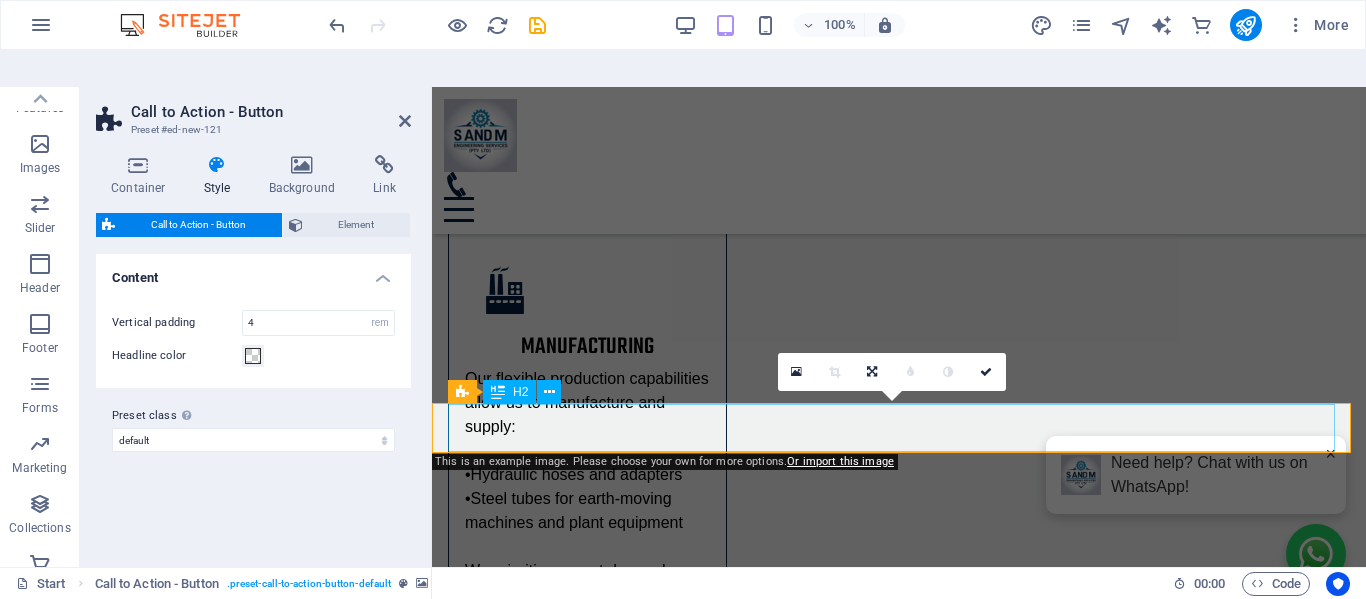 scroll, scrollTop: 5201, scrollLeft: 0, axis: vertical 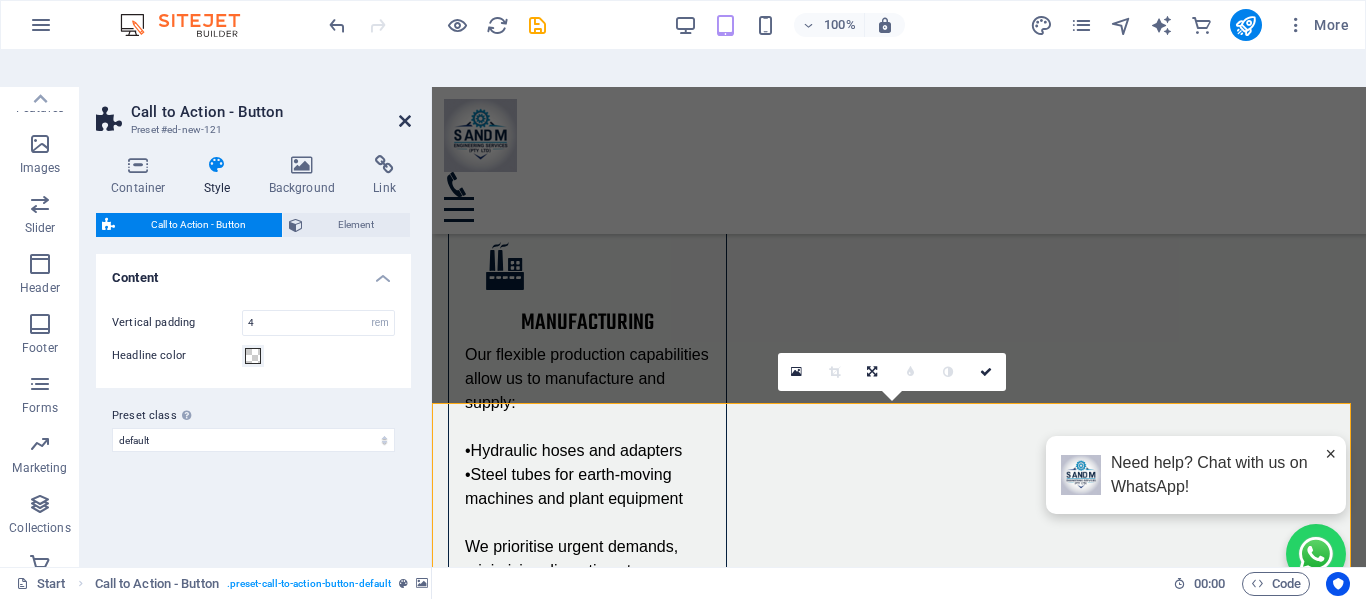 click at bounding box center [405, 121] 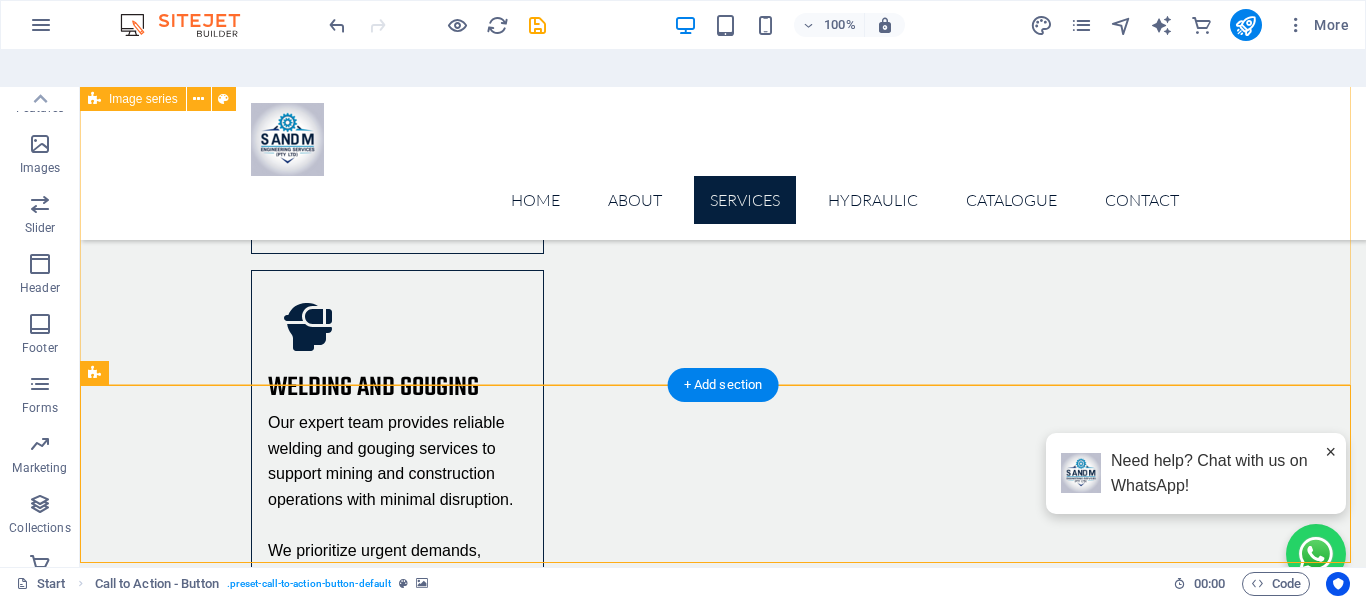 scroll, scrollTop: 5100, scrollLeft: 0, axis: vertical 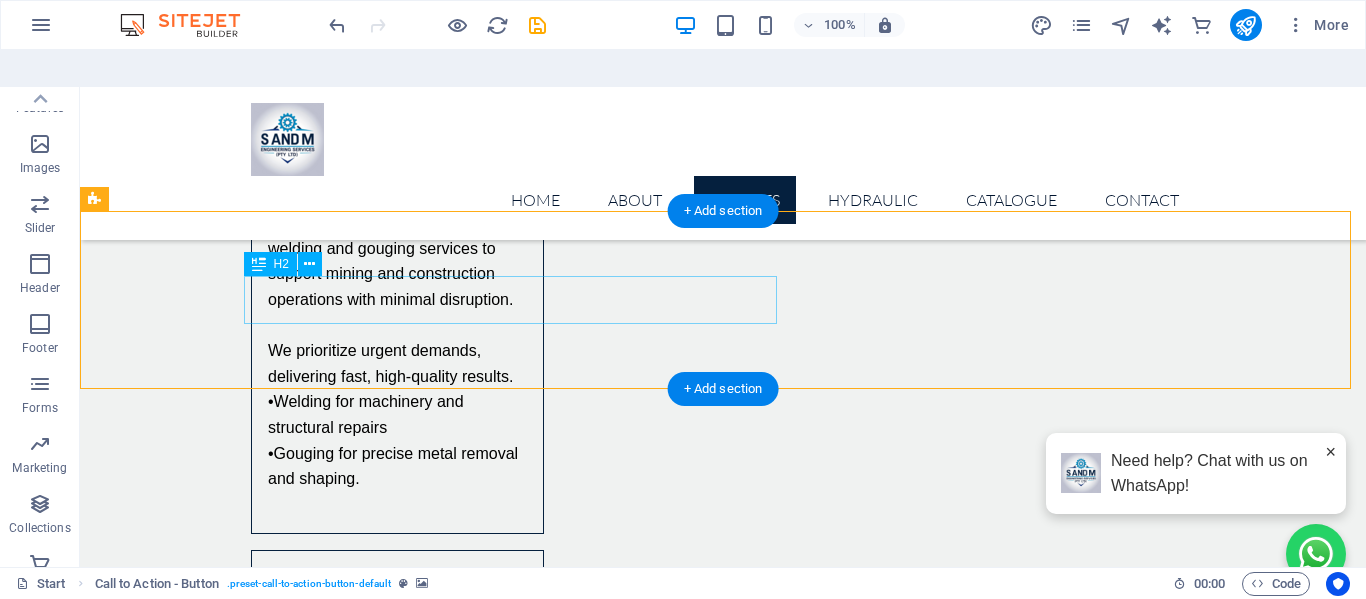 click on "Tickets now on sale - up to 80%" at bounding box center (723, 6624) 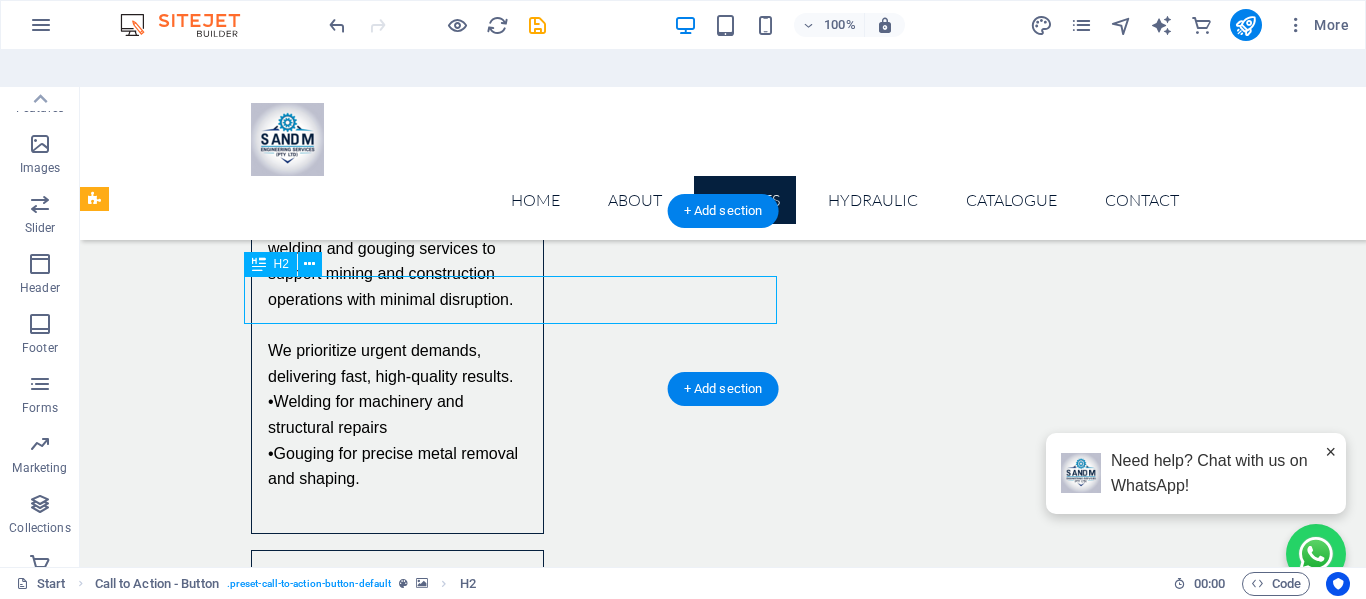 click on "Tickets now on sale - up to 80%" at bounding box center [723, 6624] 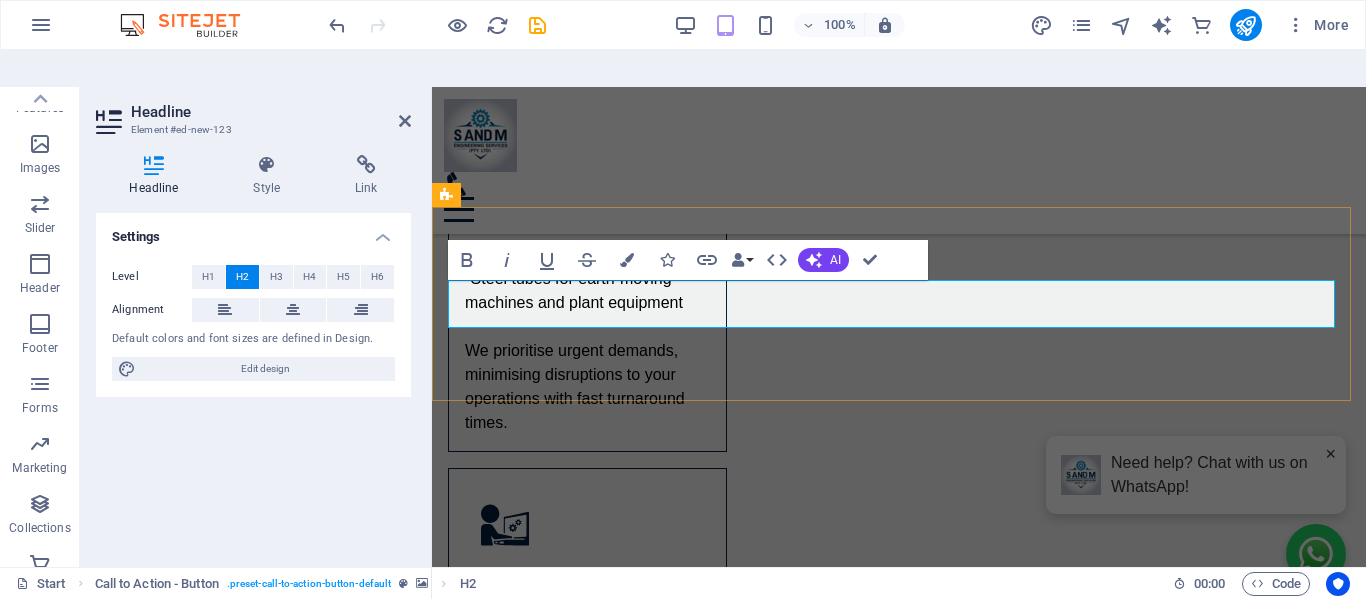 click on "Tickets now on sale - up to 80%" at bounding box center (899, 6157) 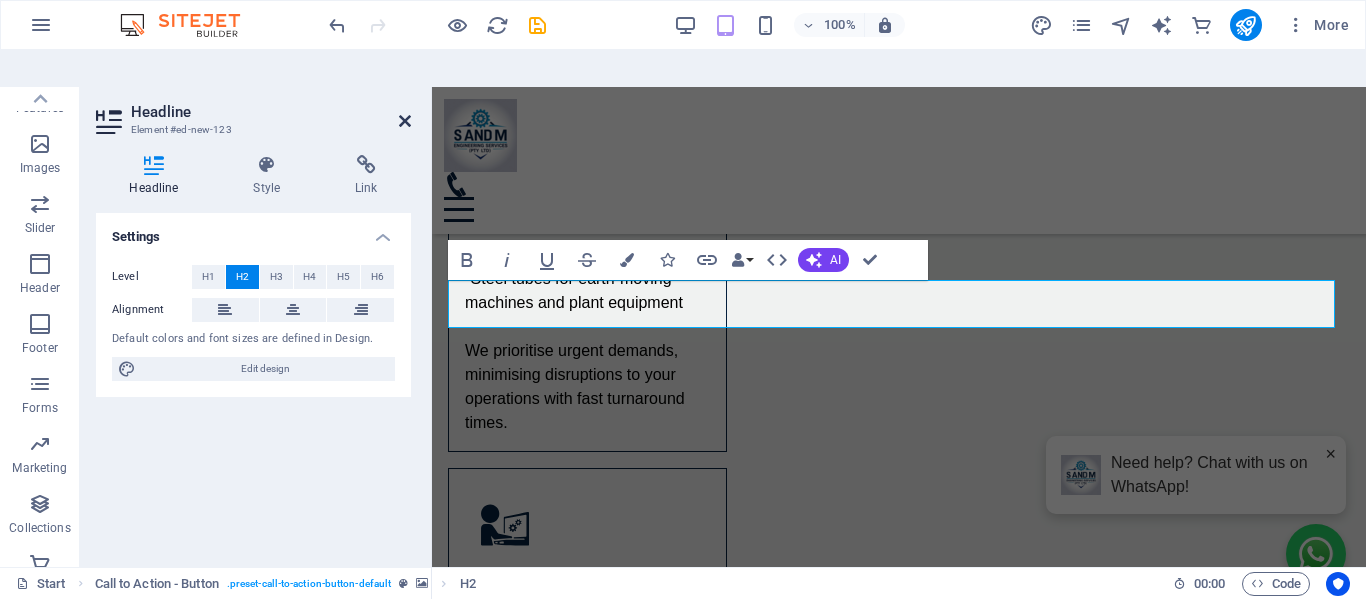 click at bounding box center (405, 121) 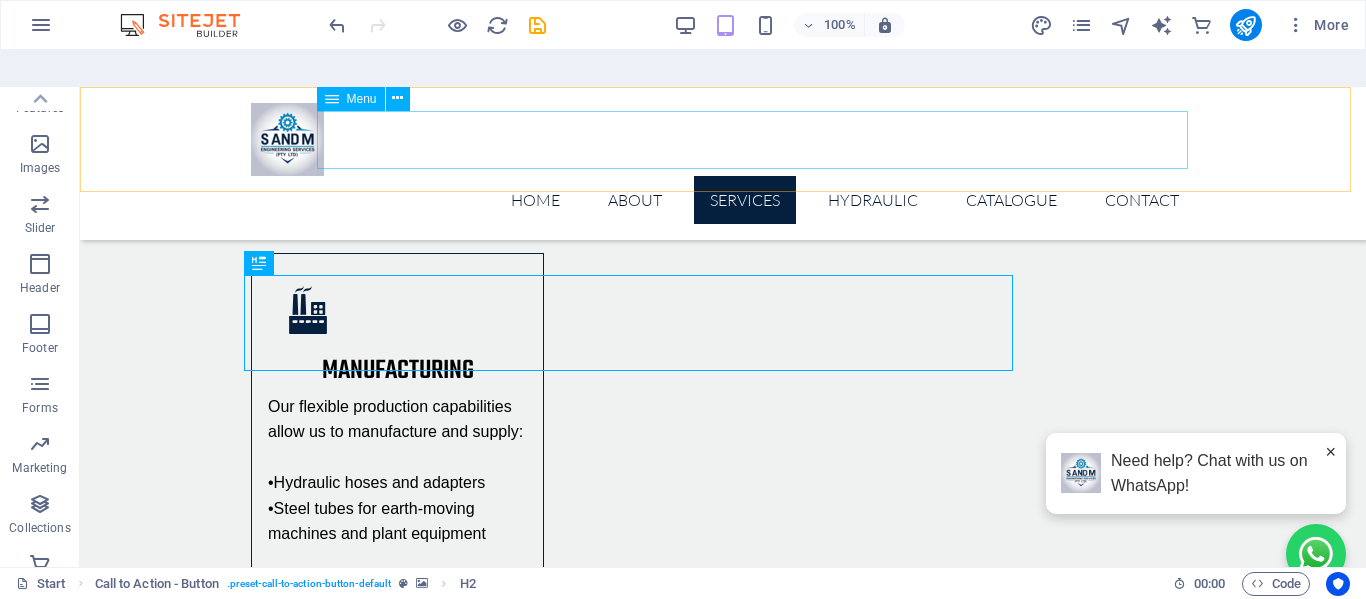 scroll, scrollTop: 5100, scrollLeft: 0, axis: vertical 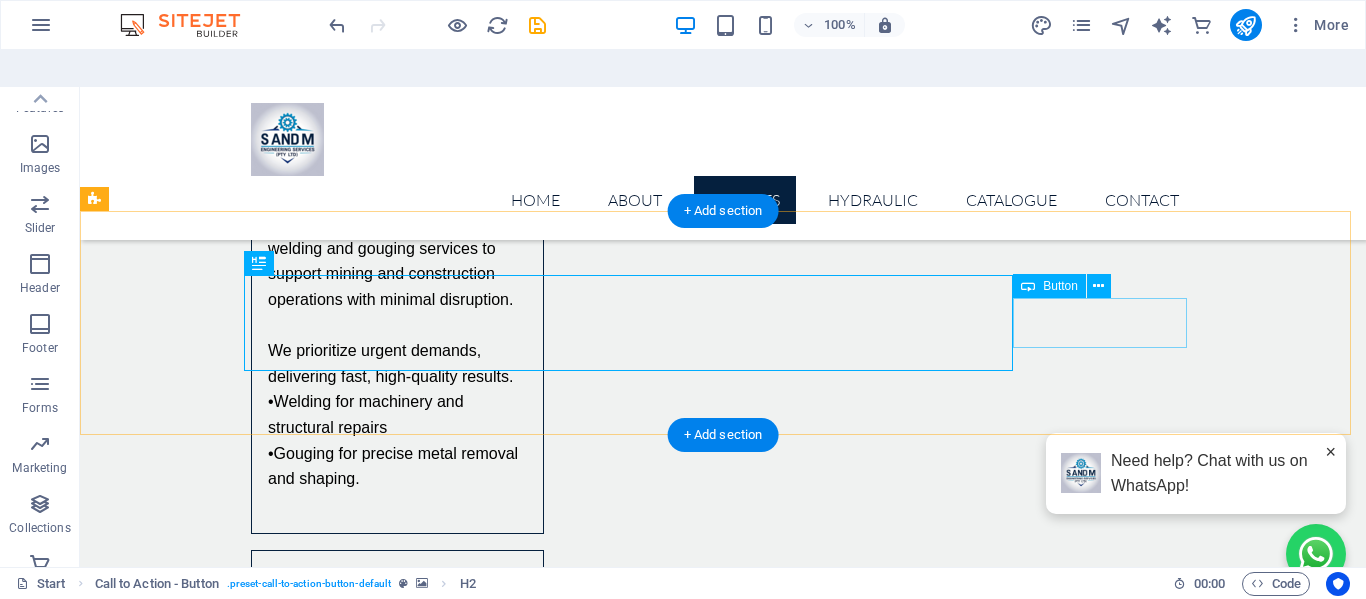 click on "Get my tickets" at bounding box center (723, 6719) 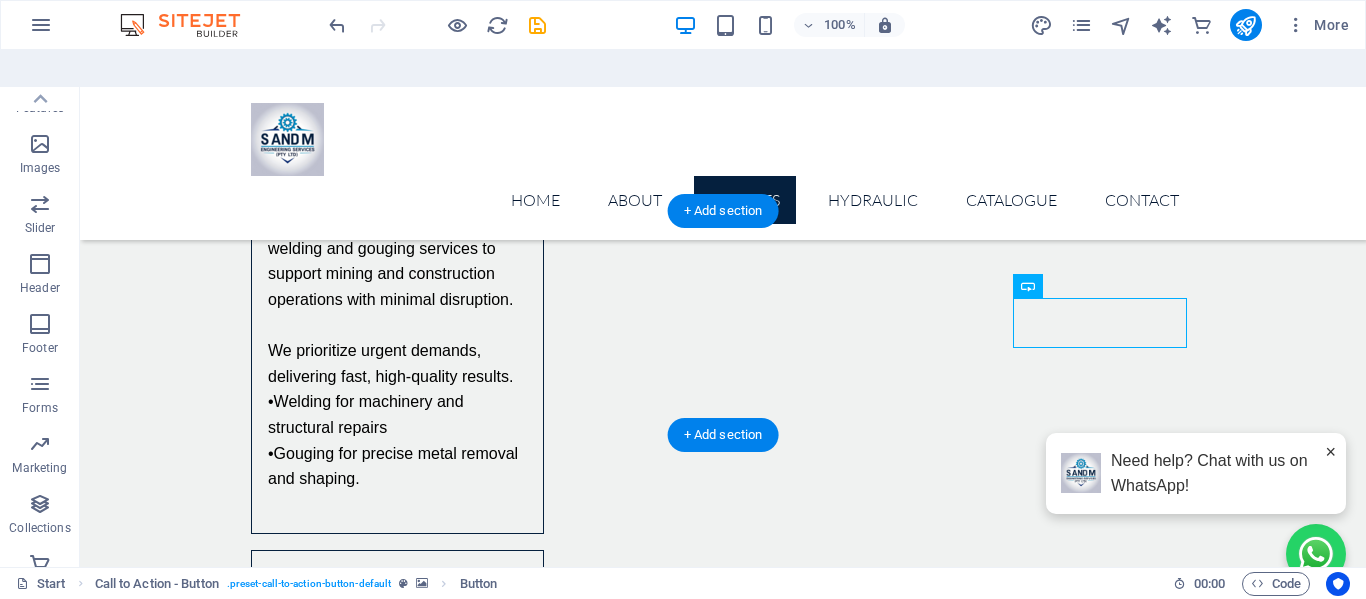 click at bounding box center (723, 6470) 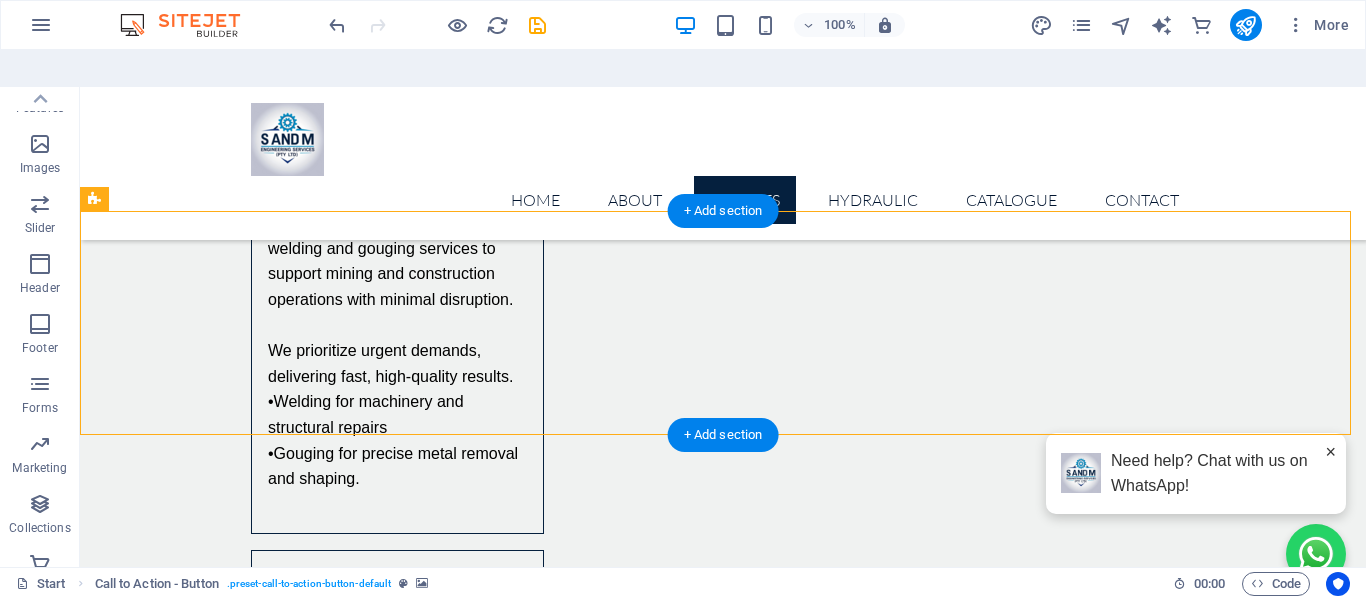 click at bounding box center [723, 6470] 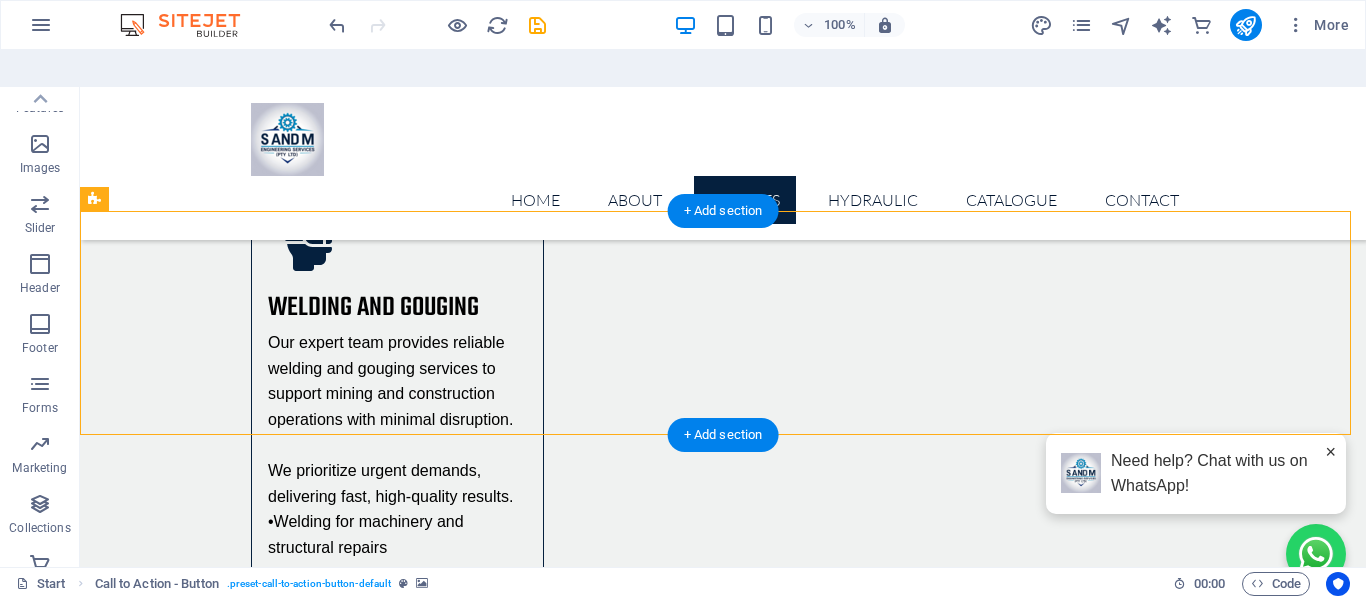 scroll, scrollTop: 5397, scrollLeft: 0, axis: vertical 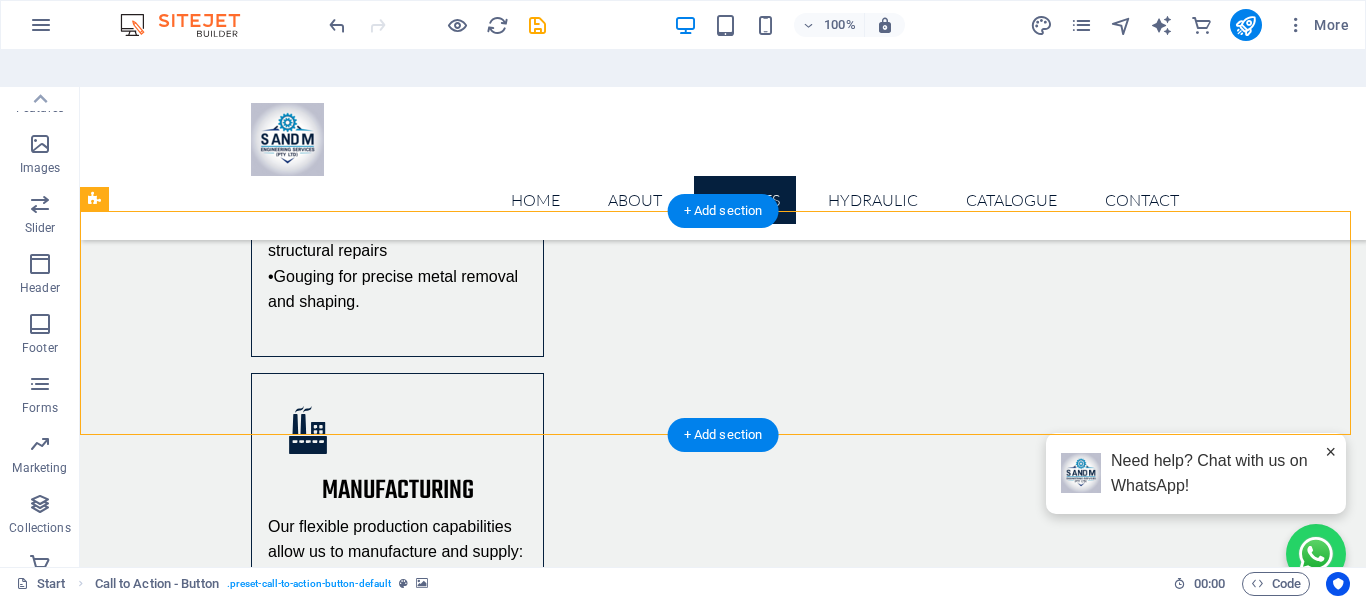 select on "rem" 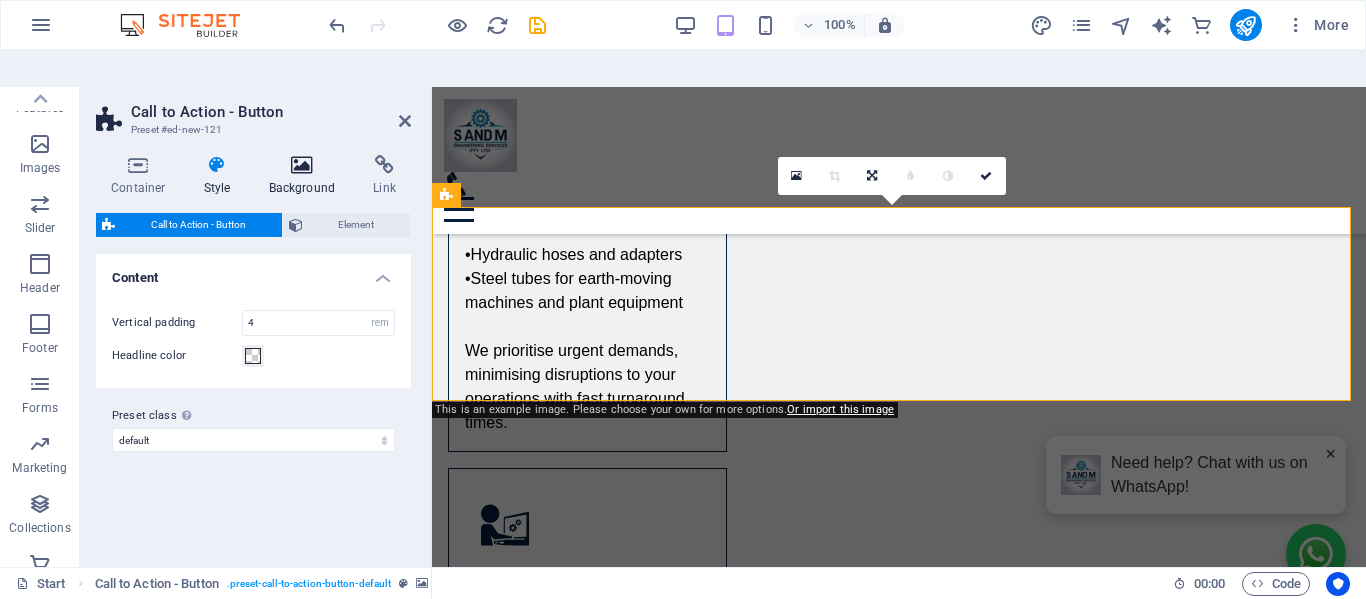 click on "Background" at bounding box center (306, 176) 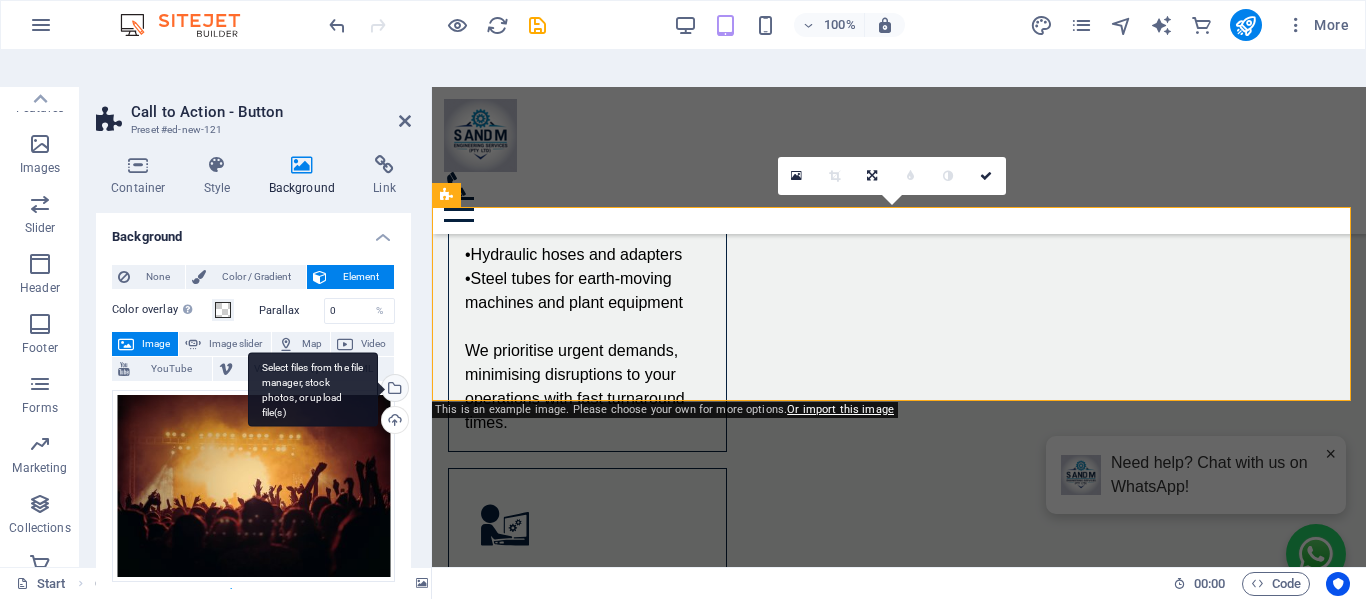 click on "Select files from the file manager, stock photos, or upload file(s)" at bounding box center (393, 390) 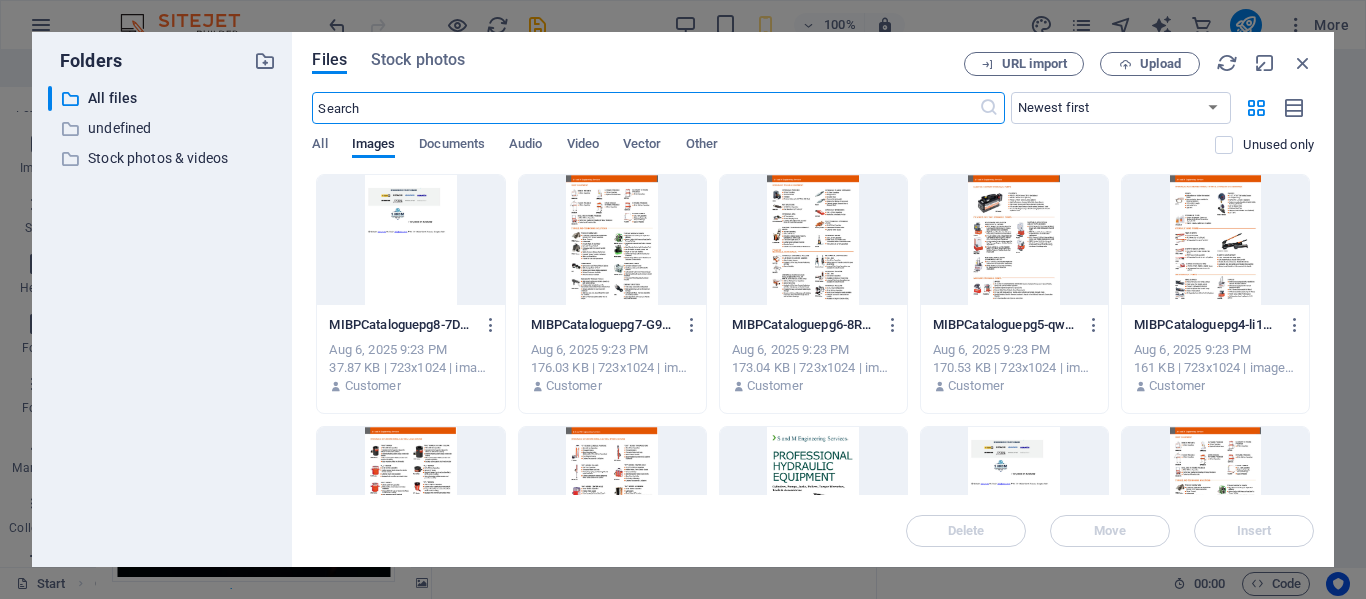 scroll, scrollTop: 8632, scrollLeft: 0, axis: vertical 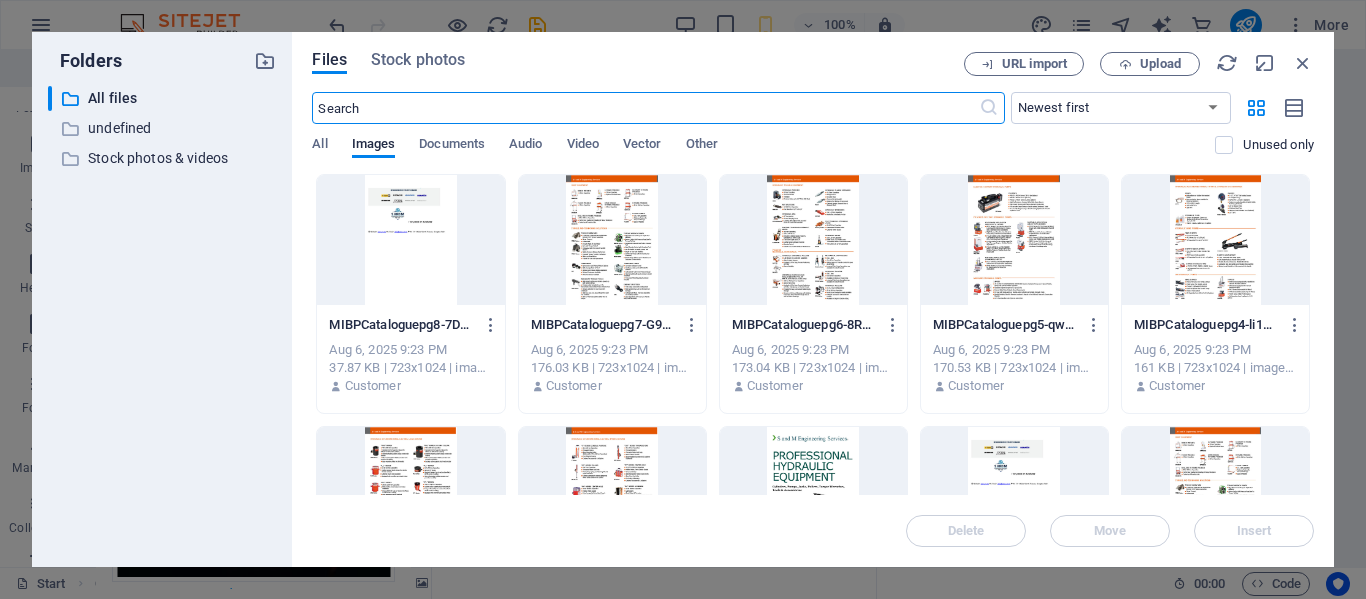 click at bounding box center (645, 108) 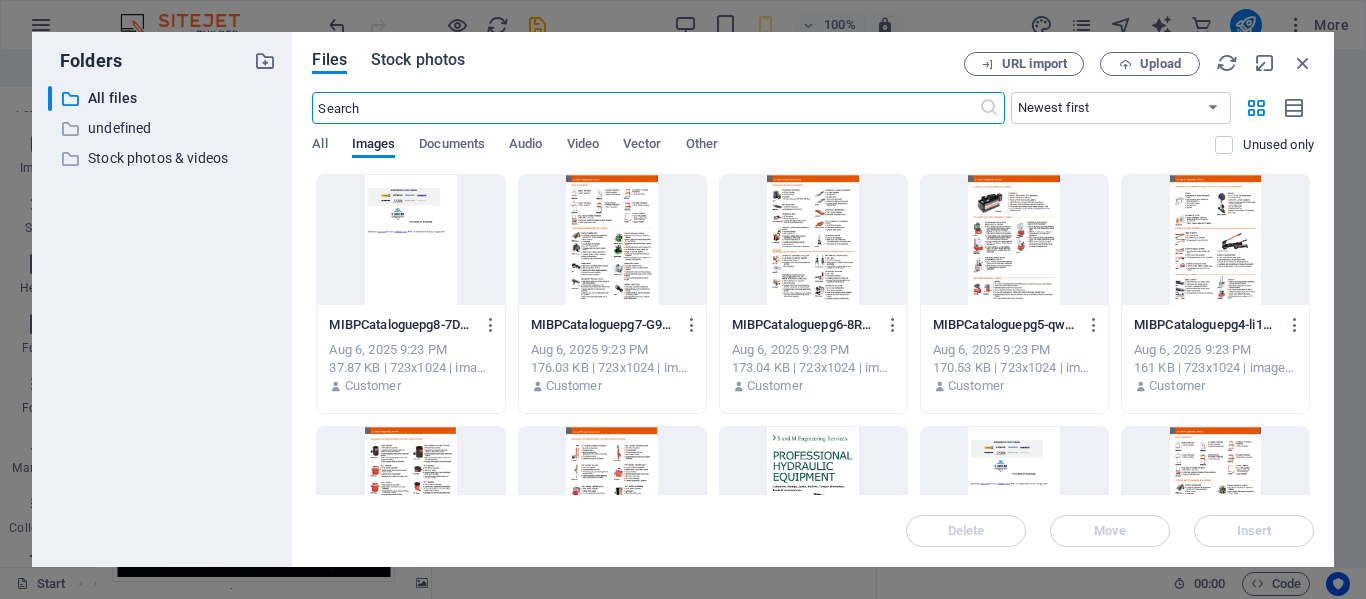 click on "Stock photos" at bounding box center (418, 60) 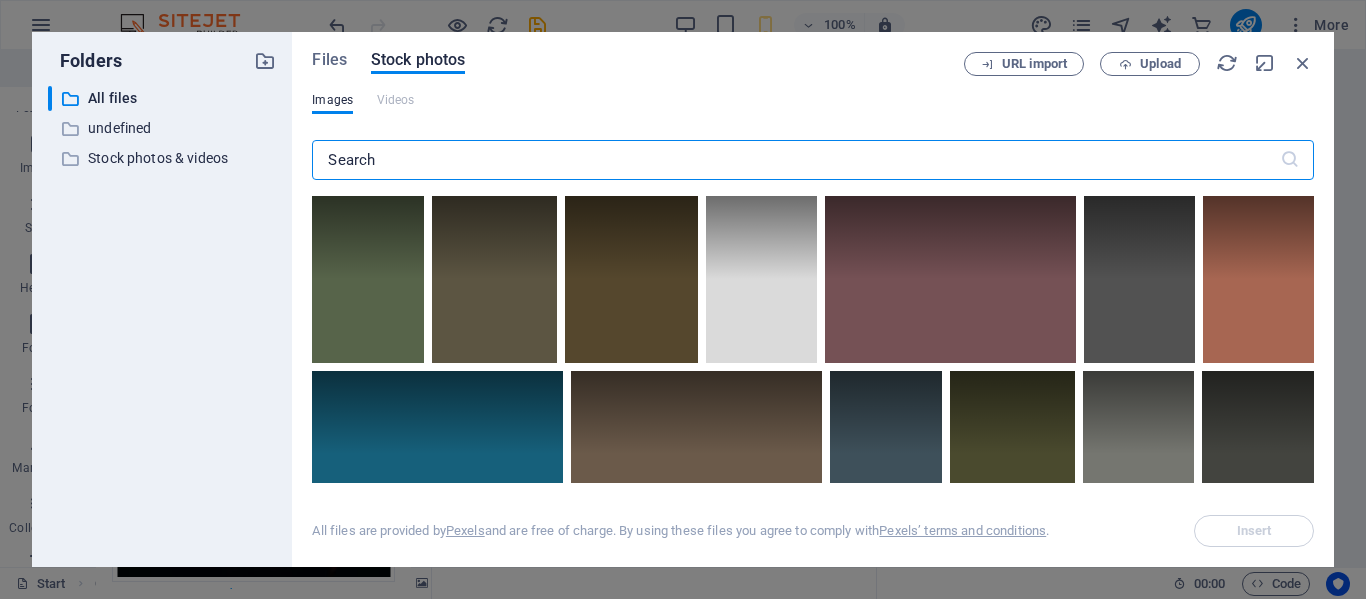 click at bounding box center [795, 160] 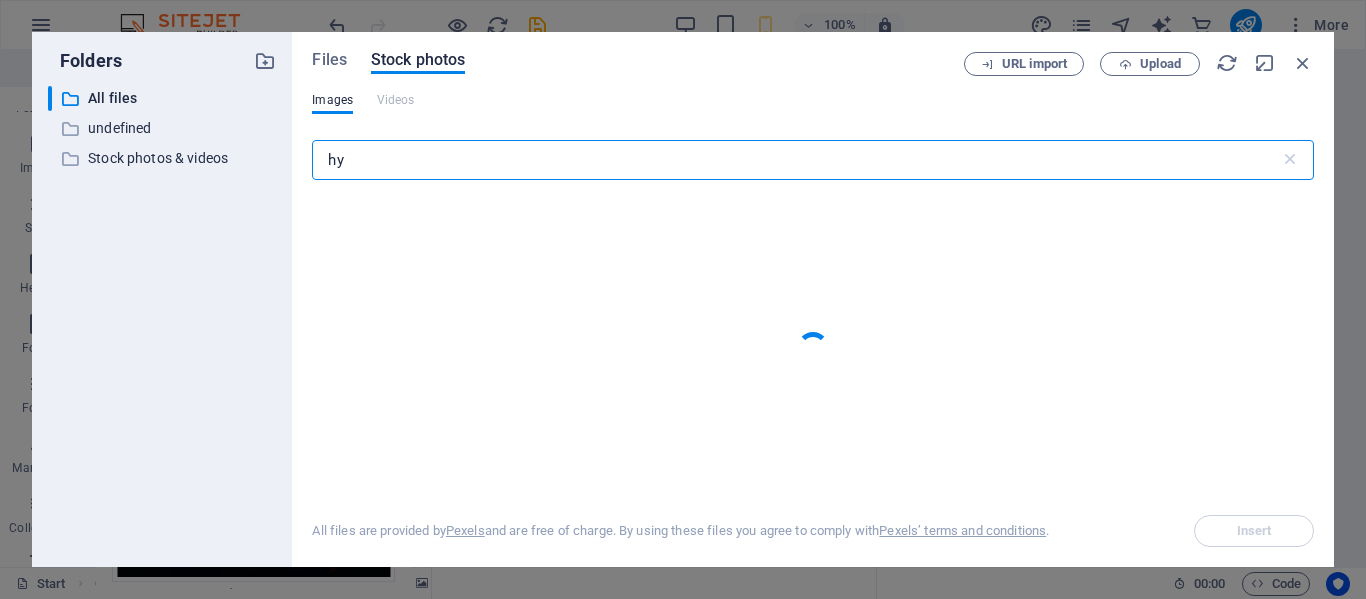 type on "h" 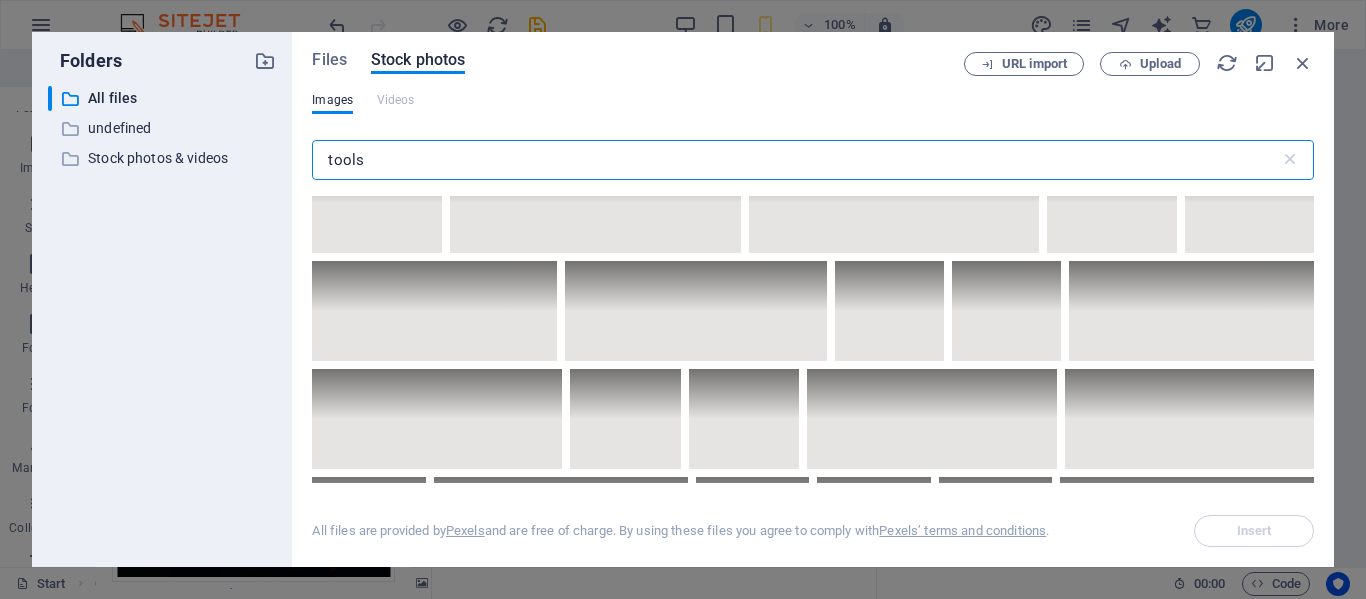 scroll, scrollTop: 8400, scrollLeft: 0, axis: vertical 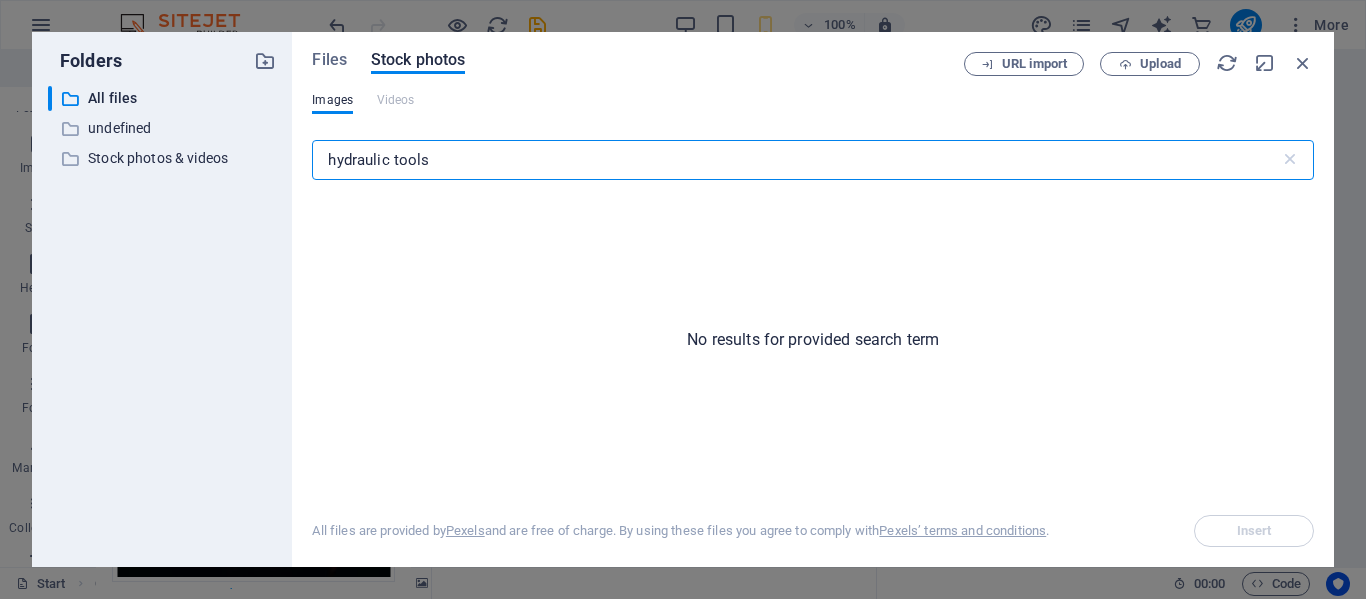 type on "hydraulic tools" 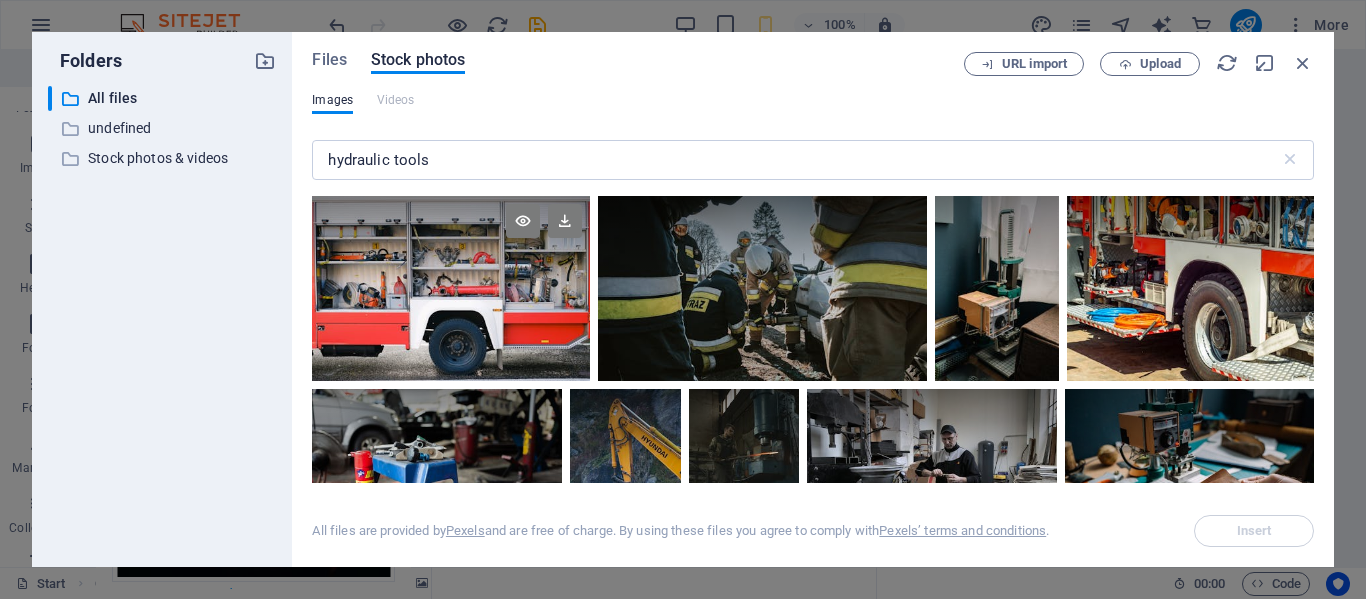 click at bounding box center [451, 242] 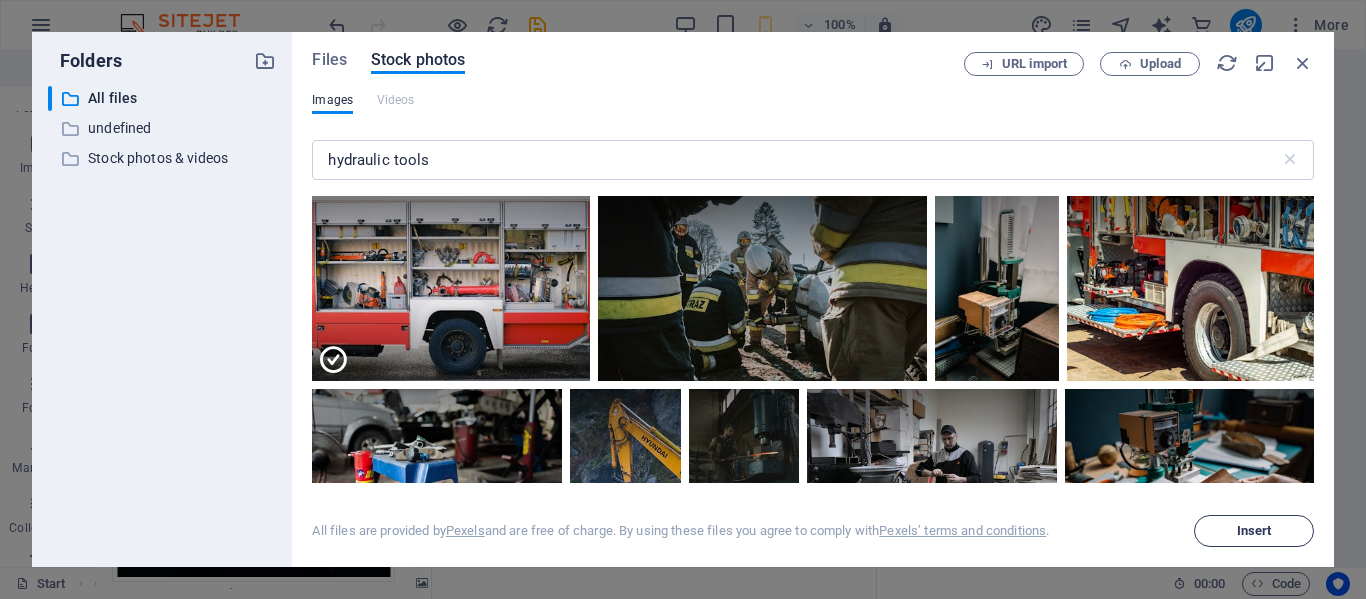 click on "Insert" at bounding box center (1254, 531) 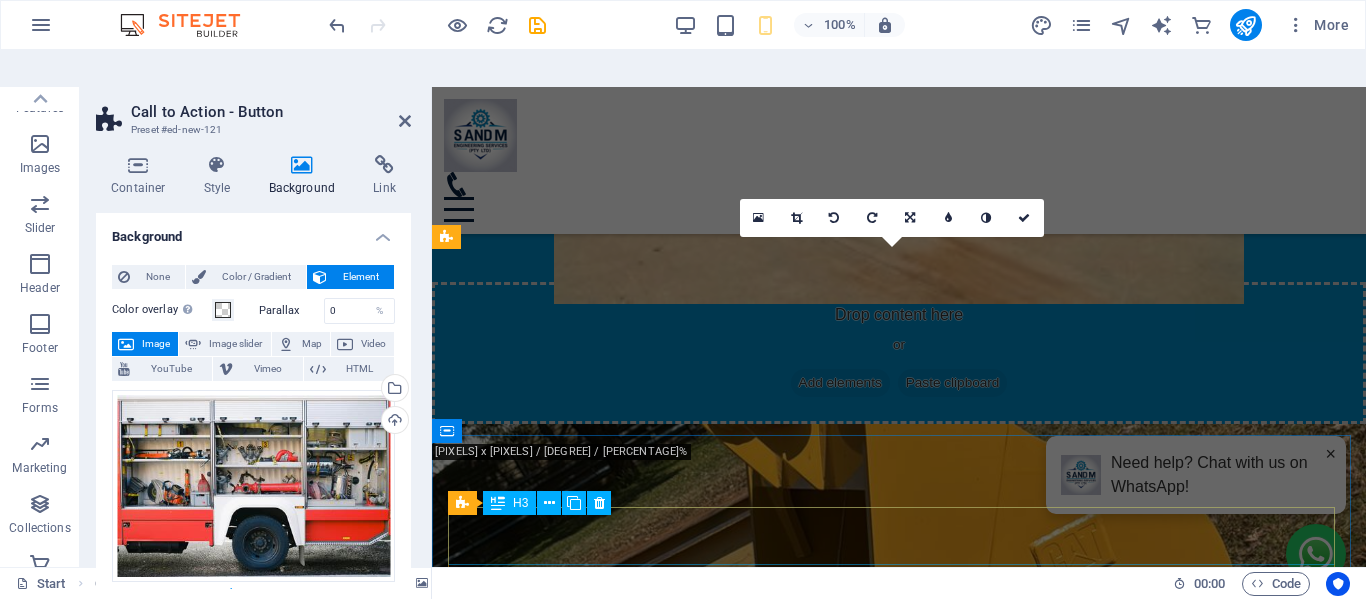 scroll, scrollTop: 5355, scrollLeft: 0, axis: vertical 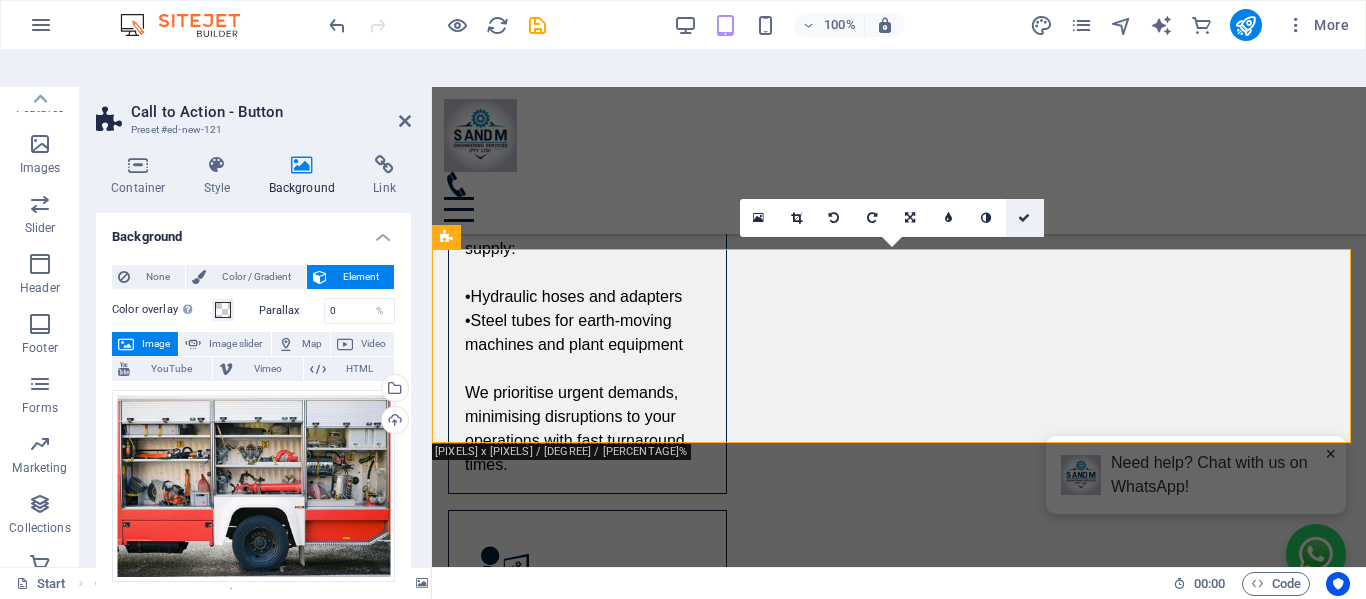 click at bounding box center (1024, 218) 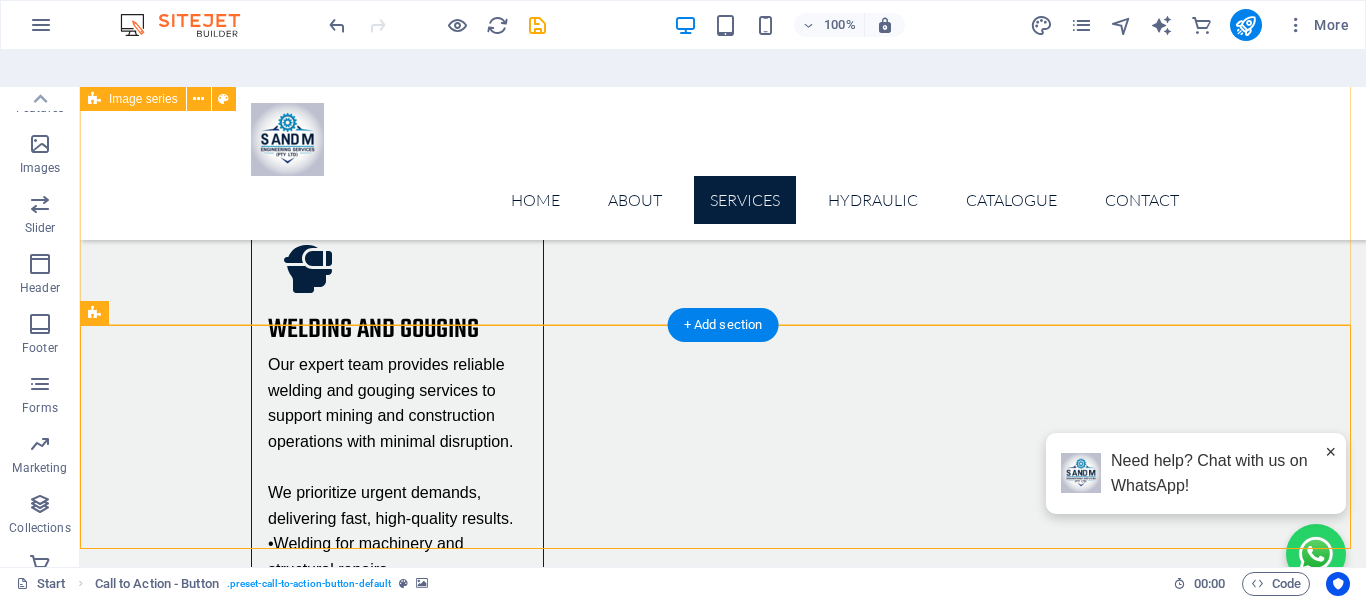 scroll, scrollTop: 5058, scrollLeft: 0, axis: vertical 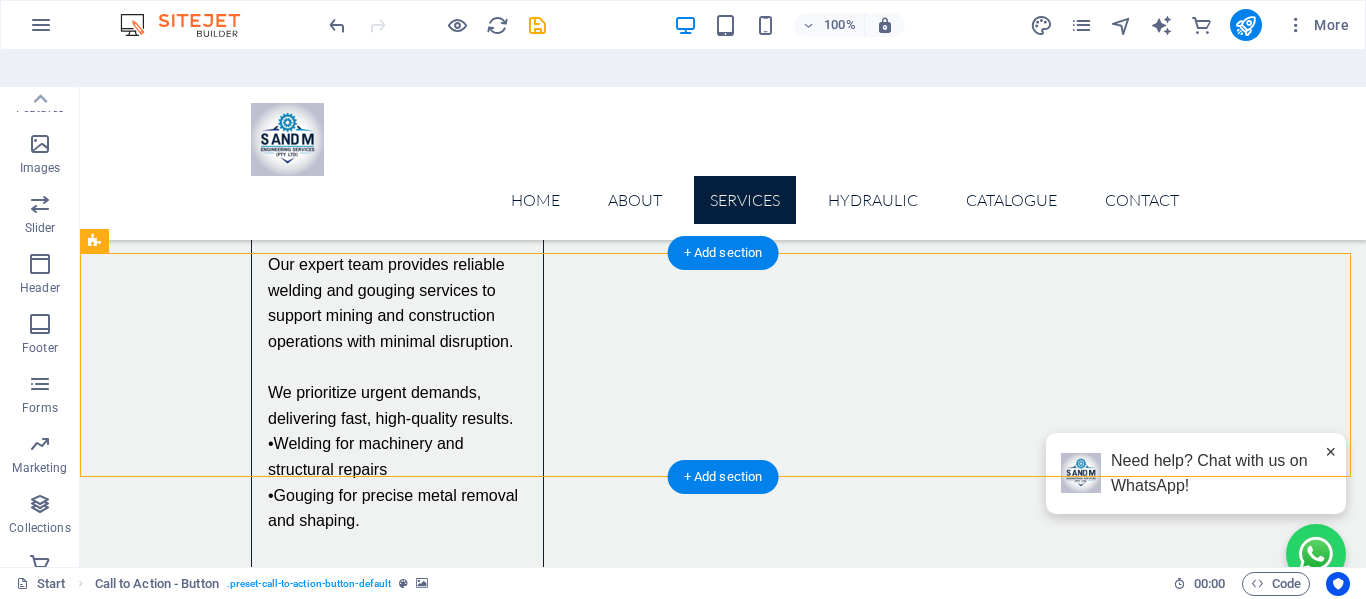 click at bounding box center (723, 6512) 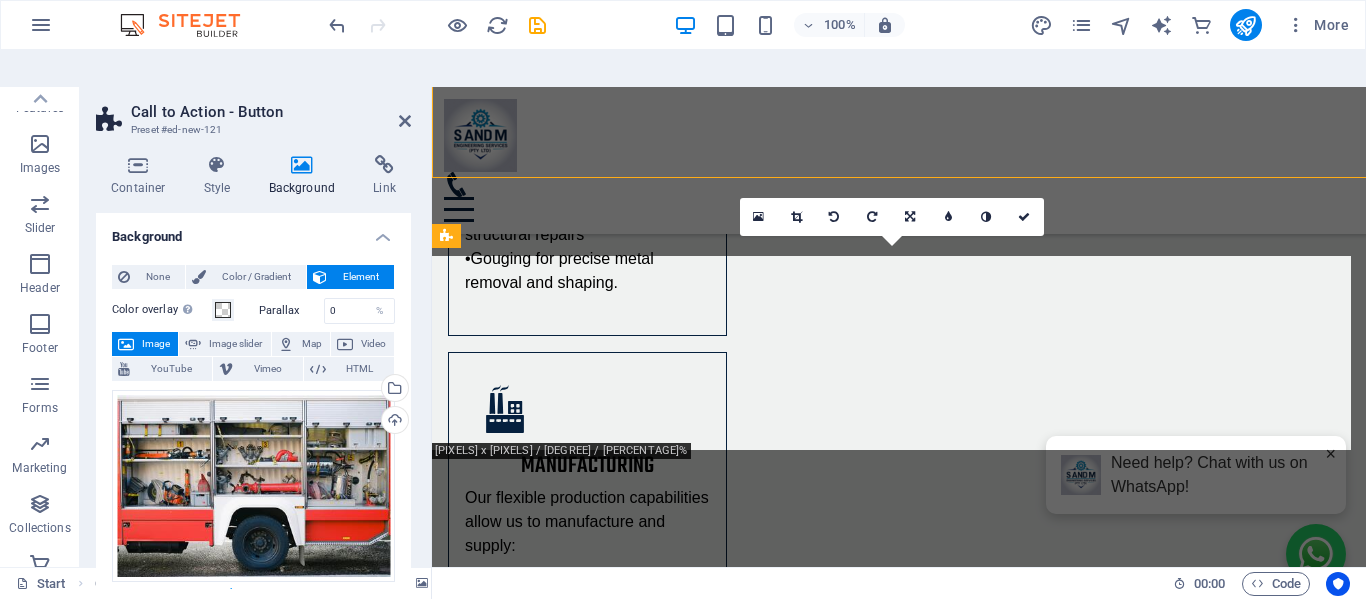 scroll, scrollTop: 5355, scrollLeft: 0, axis: vertical 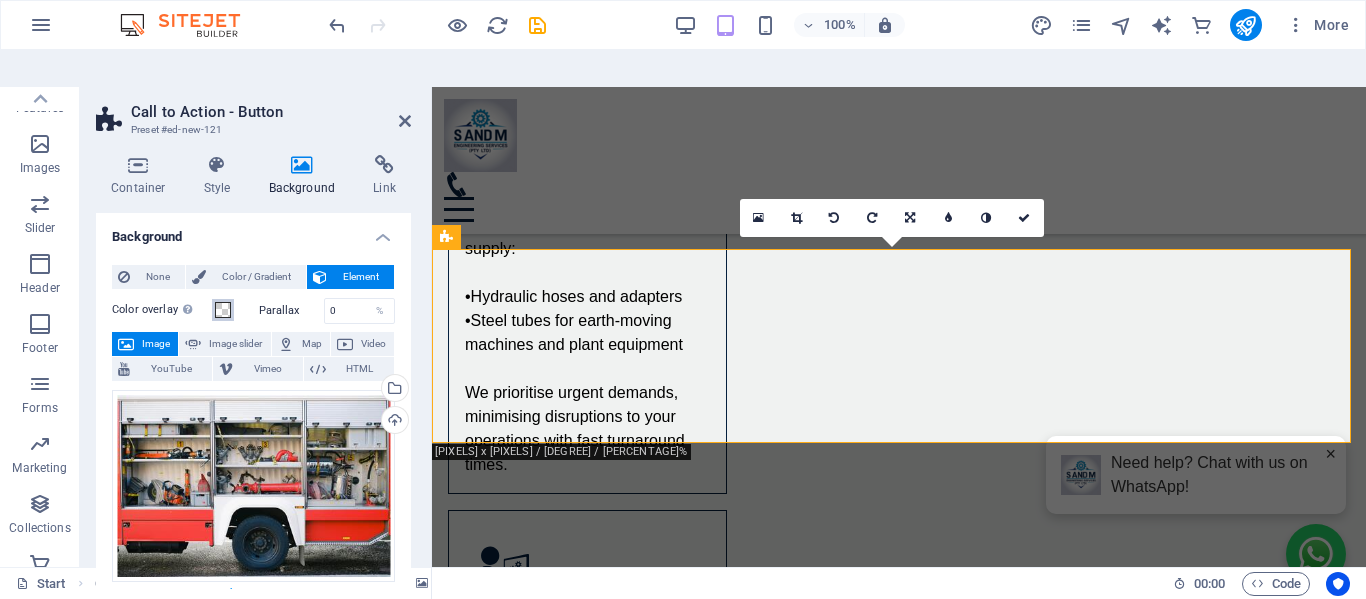 click at bounding box center (223, 310) 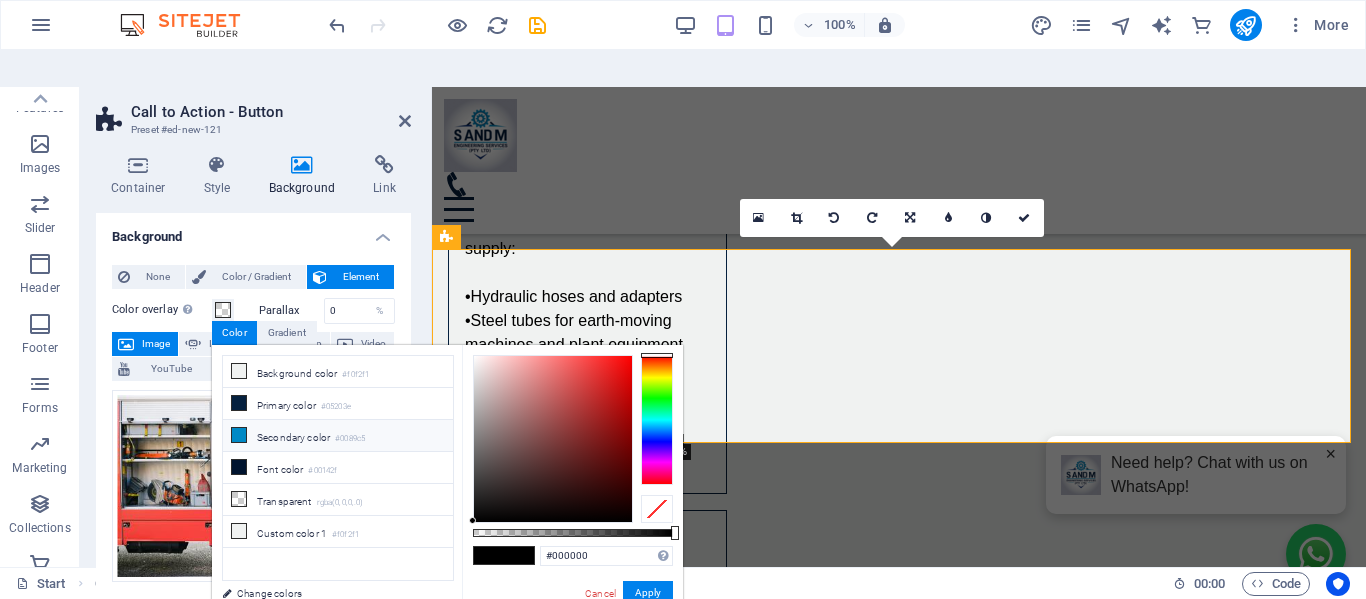 click on "Secondary color
#0089c5" at bounding box center (338, 436) 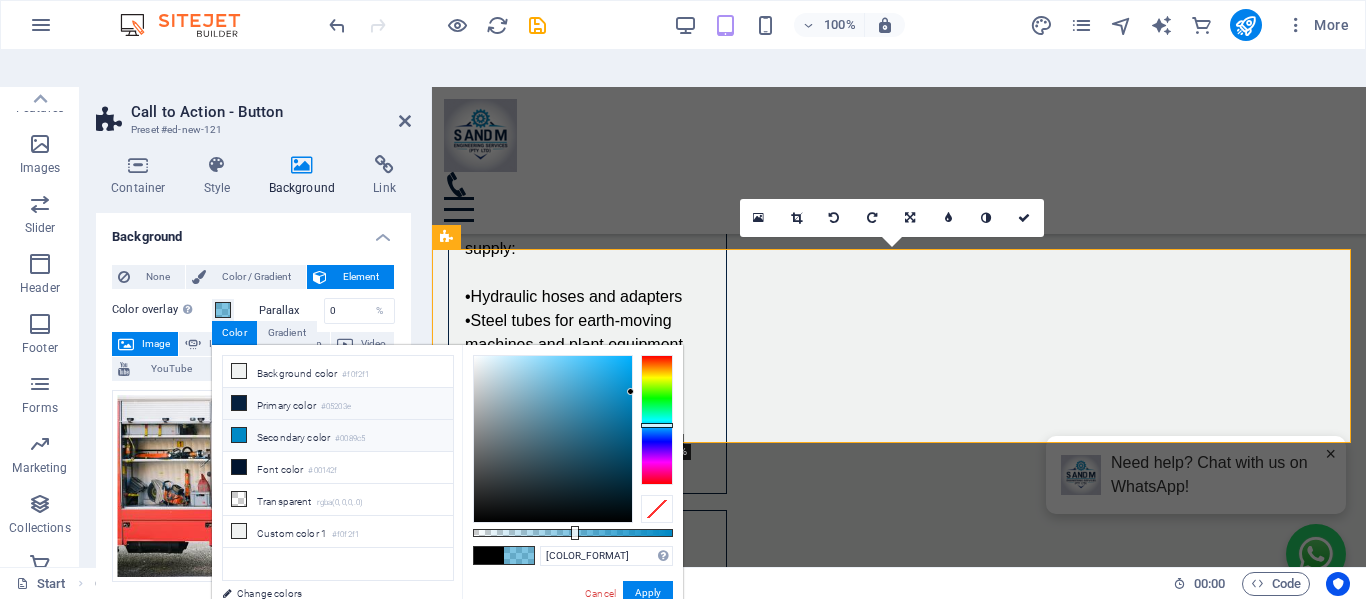 click on "Primary color
#05203e" at bounding box center (338, 404) 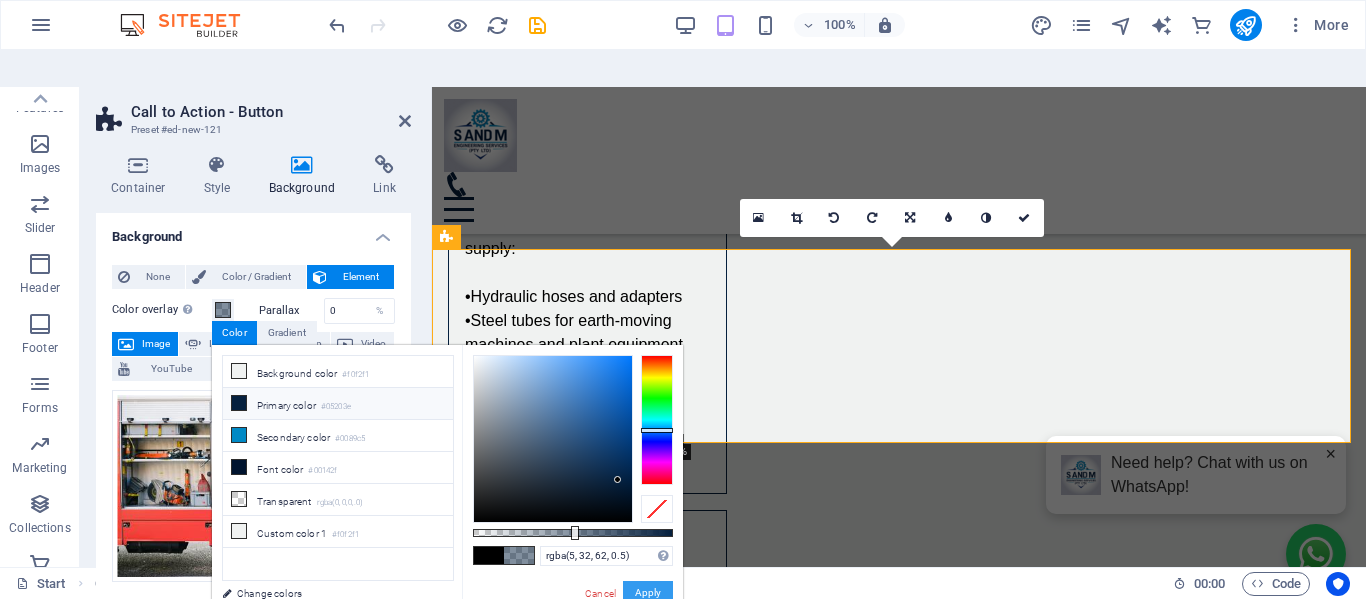 click on "Apply" at bounding box center (648, 593) 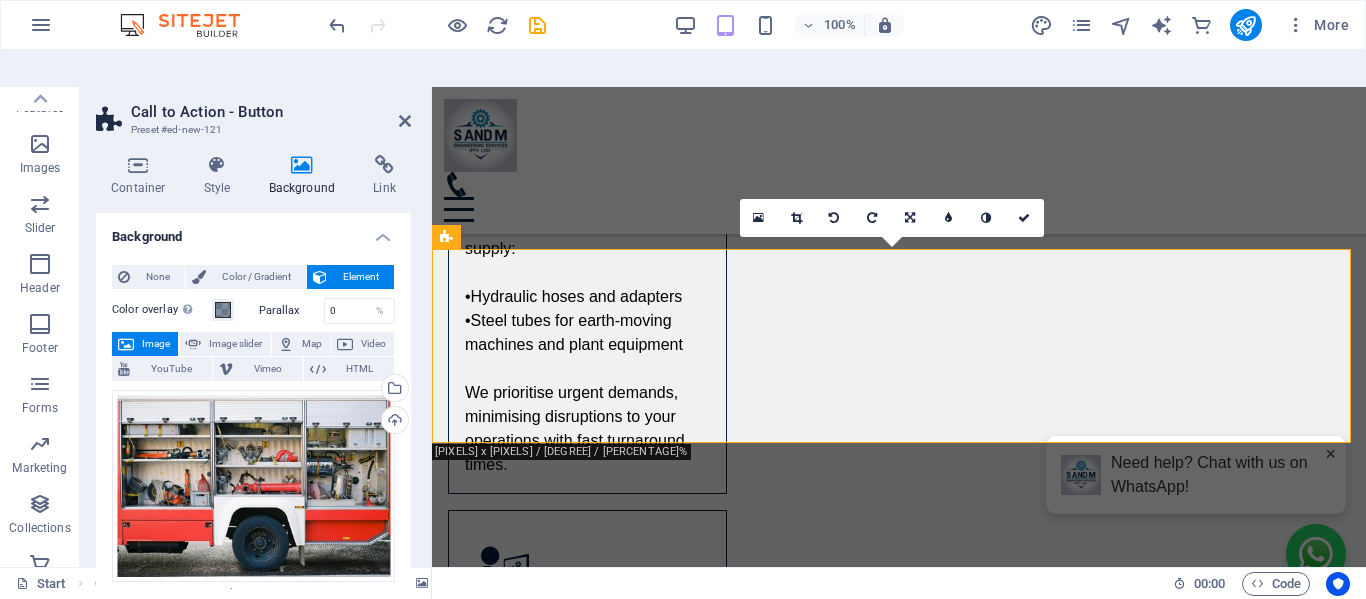 scroll, scrollTop: 5155, scrollLeft: 0, axis: vertical 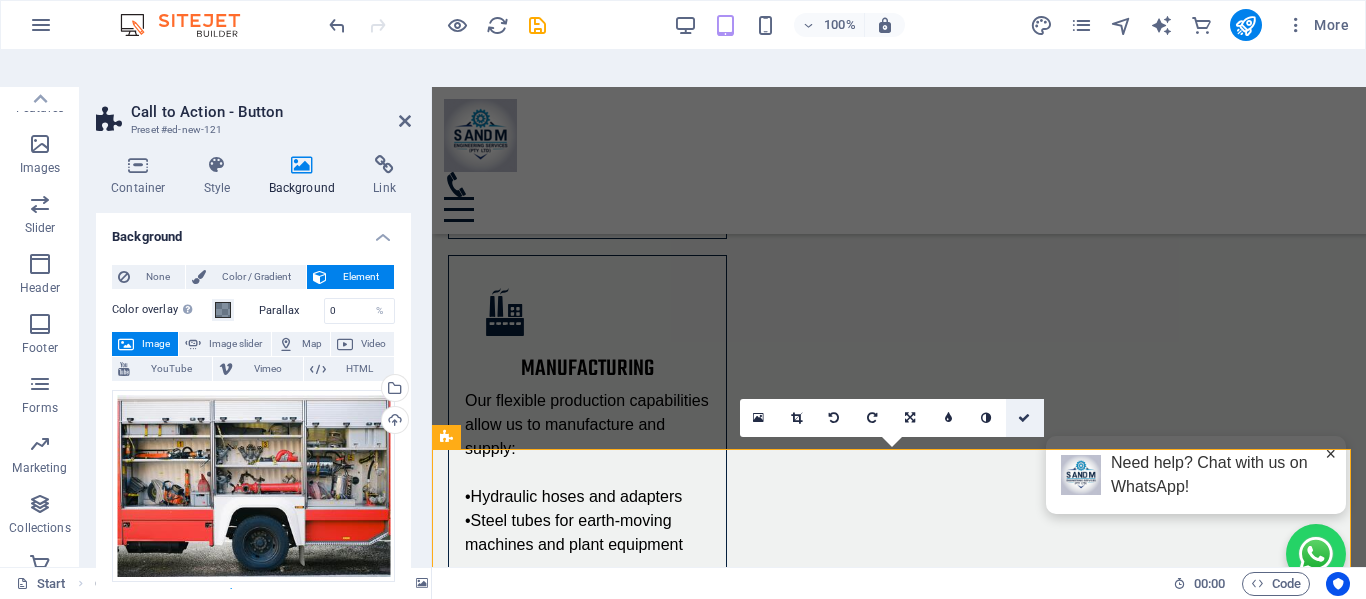 click at bounding box center [1024, 418] 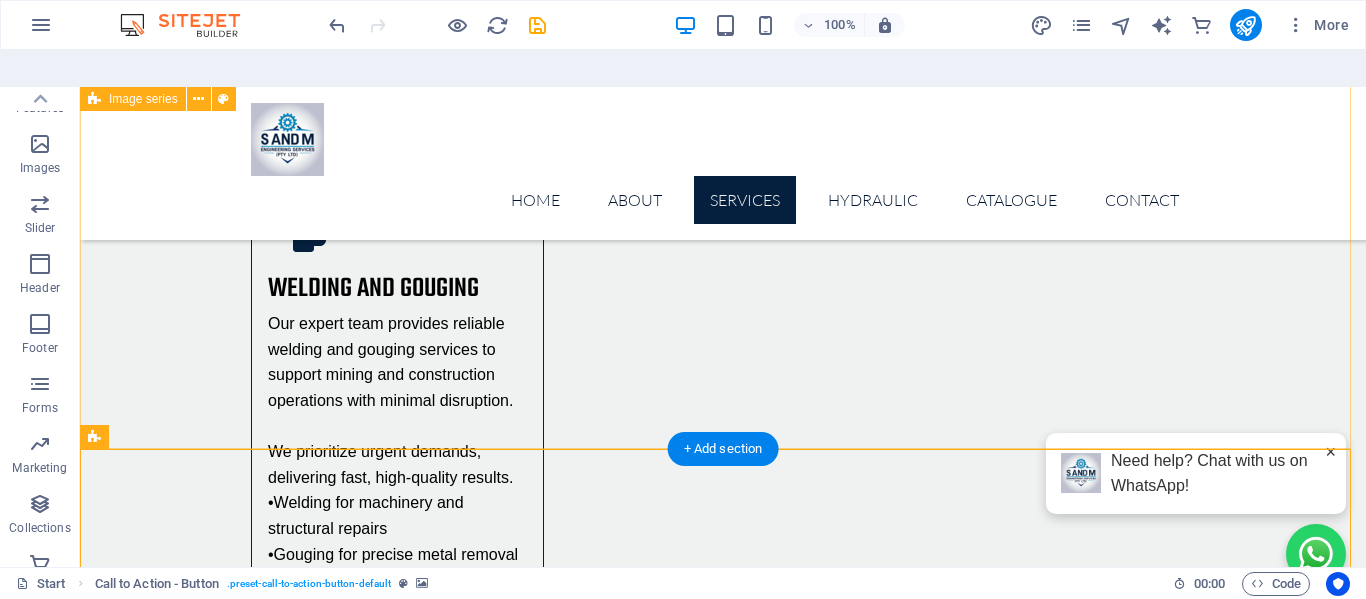 scroll, scrollTop: 5154, scrollLeft: 0, axis: vertical 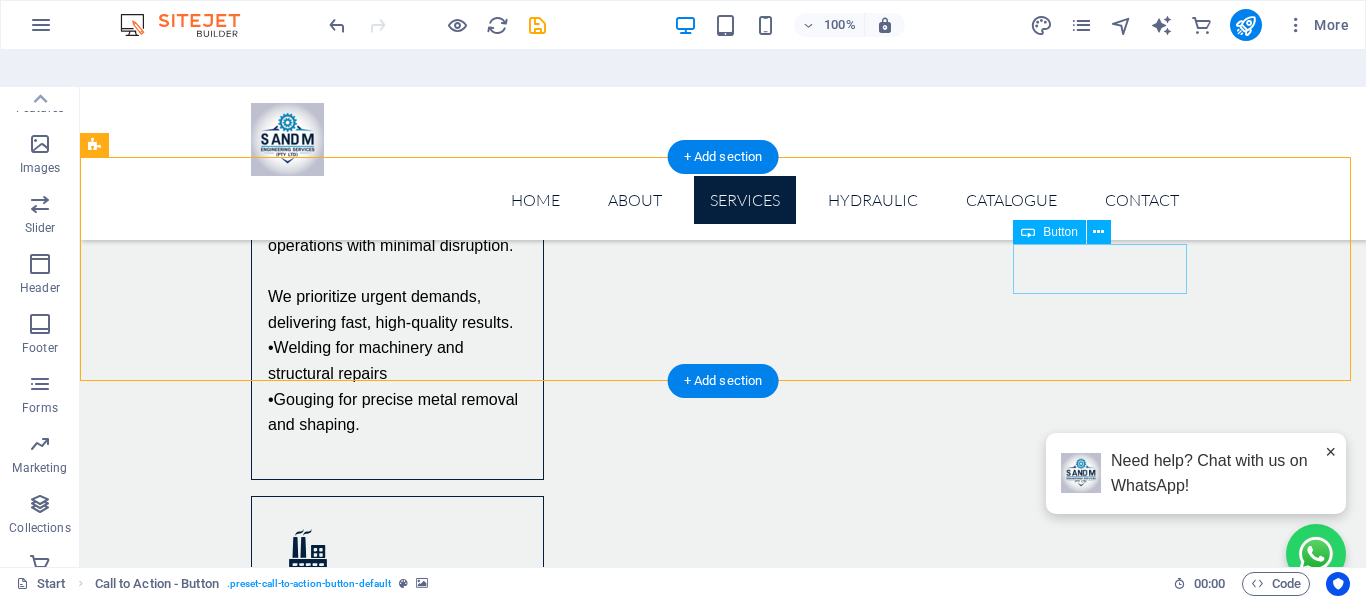 click on "Get my tickets" at bounding box center (723, 6665) 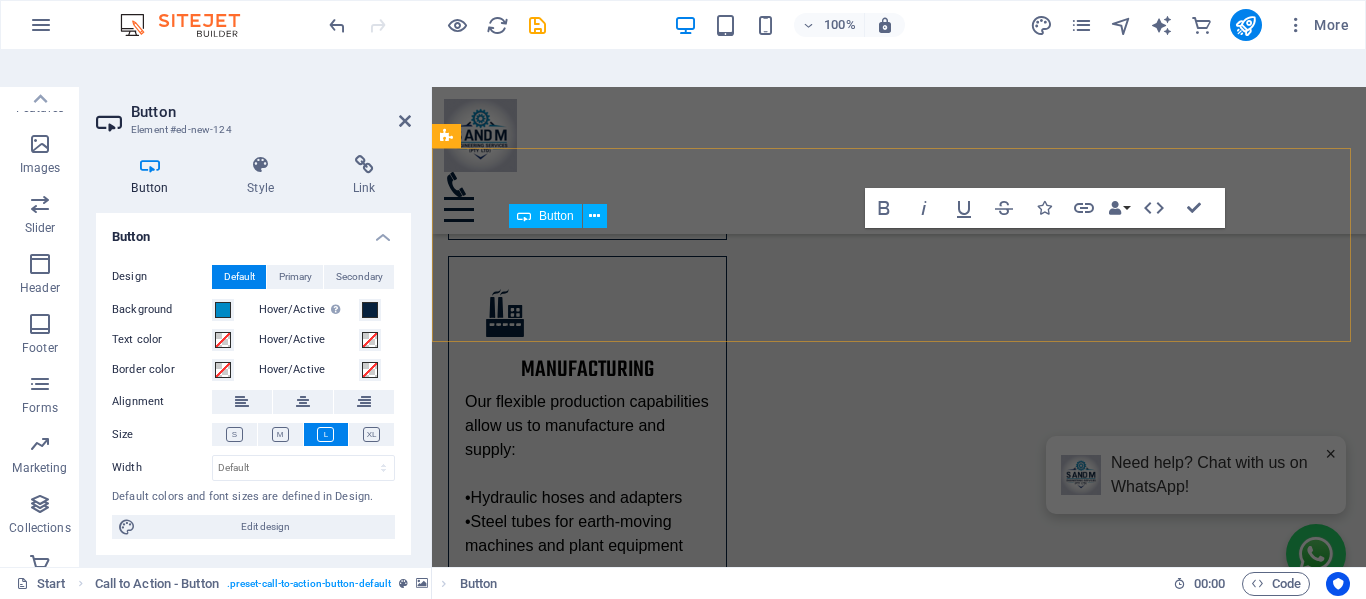 scroll, scrollTop: 5456, scrollLeft: 0, axis: vertical 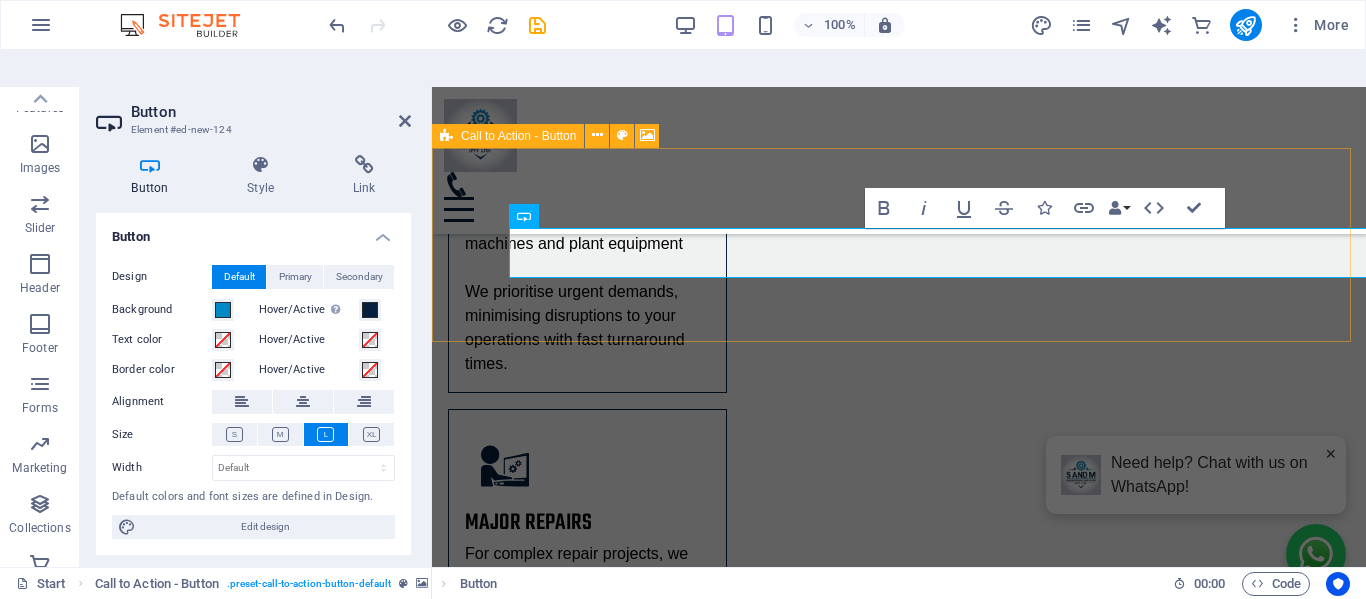 type 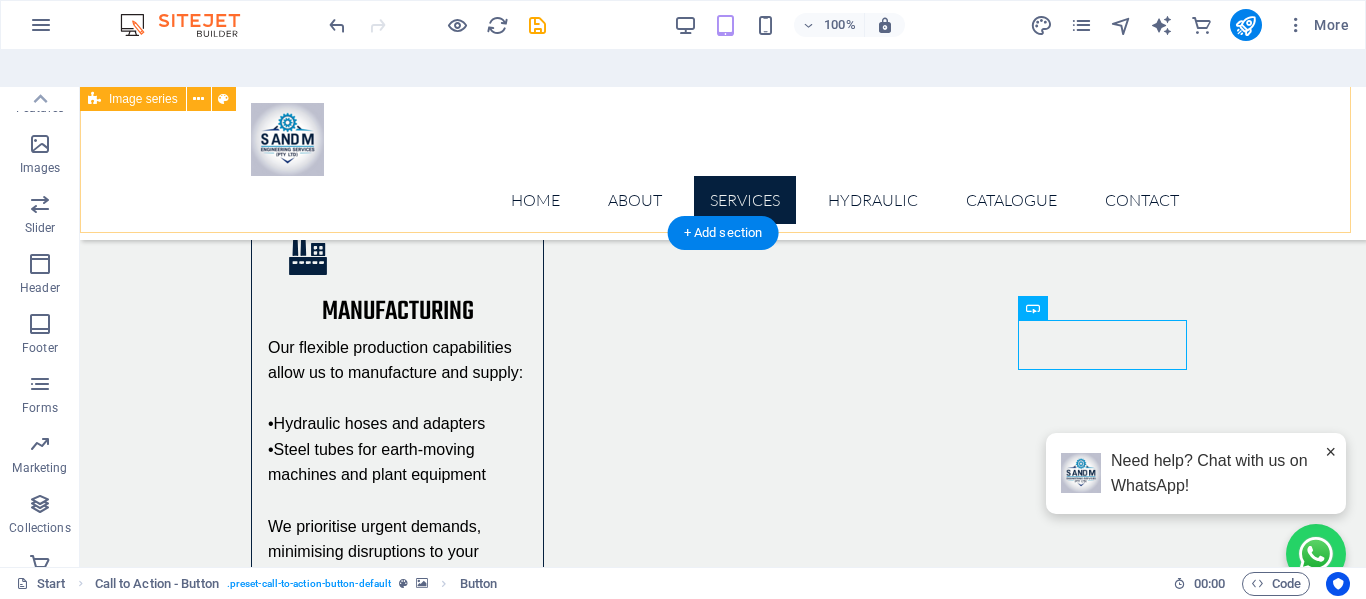 scroll, scrollTop: 5078, scrollLeft: 0, axis: vertical 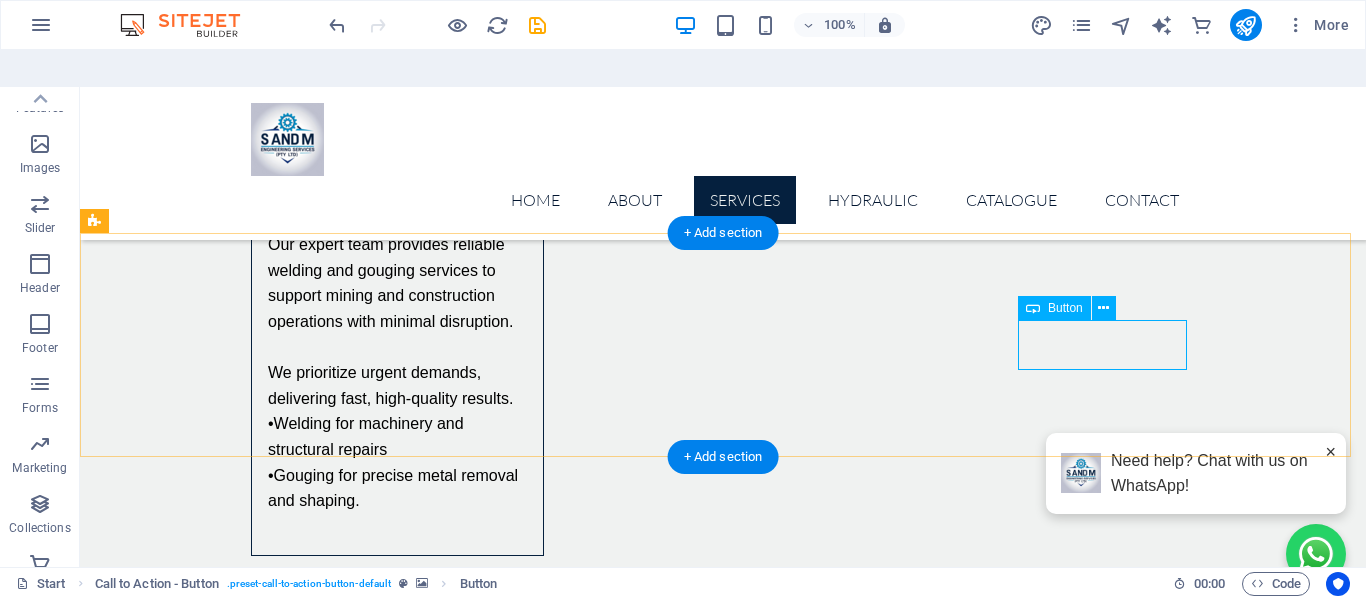 click on "catalogue" at bounding box center [723, 6741] 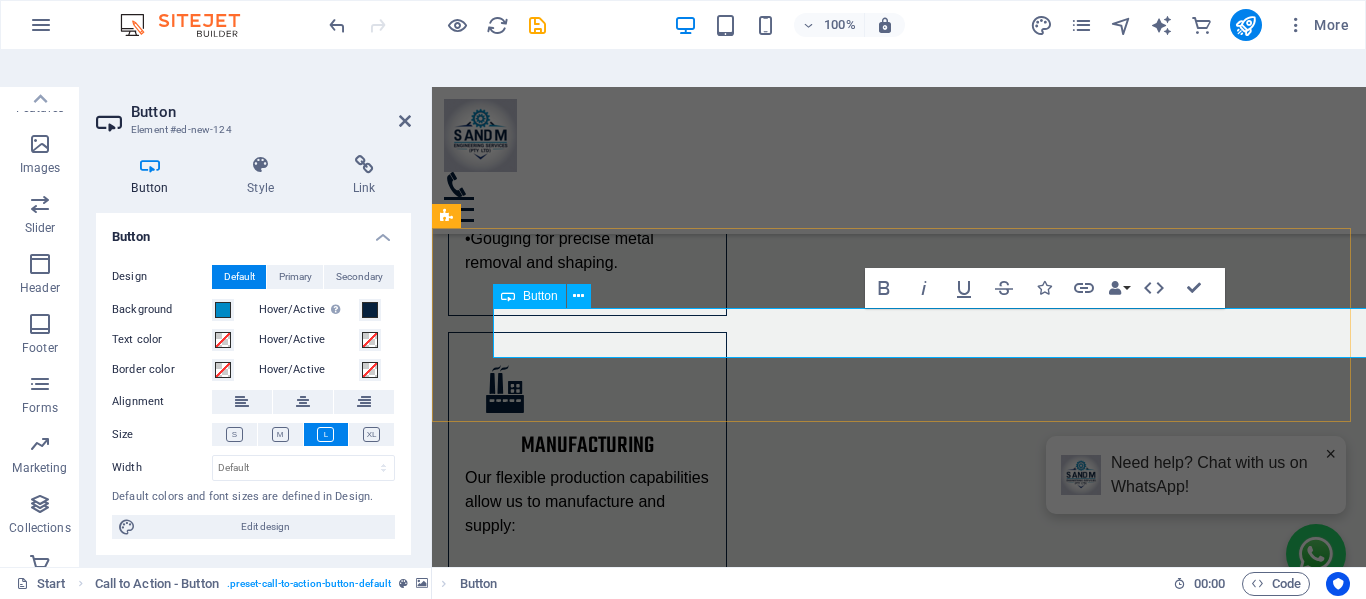 scroll, scrollTop: 5376, scrollLeft: 0, axis: vertical 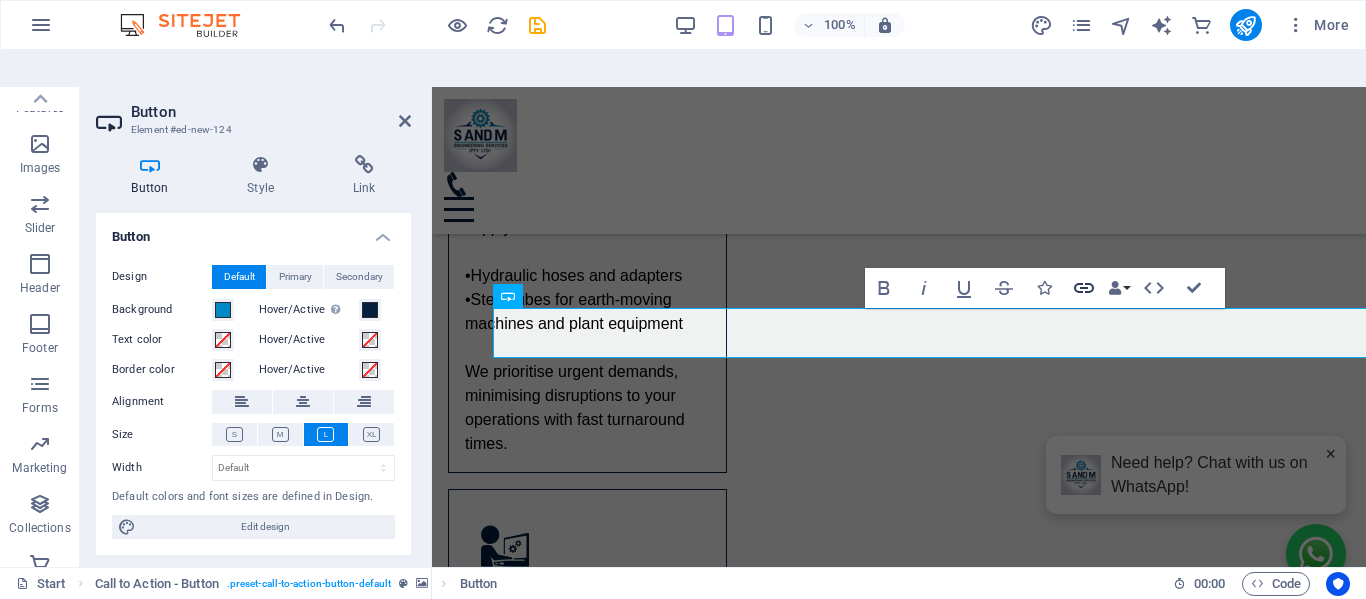 click 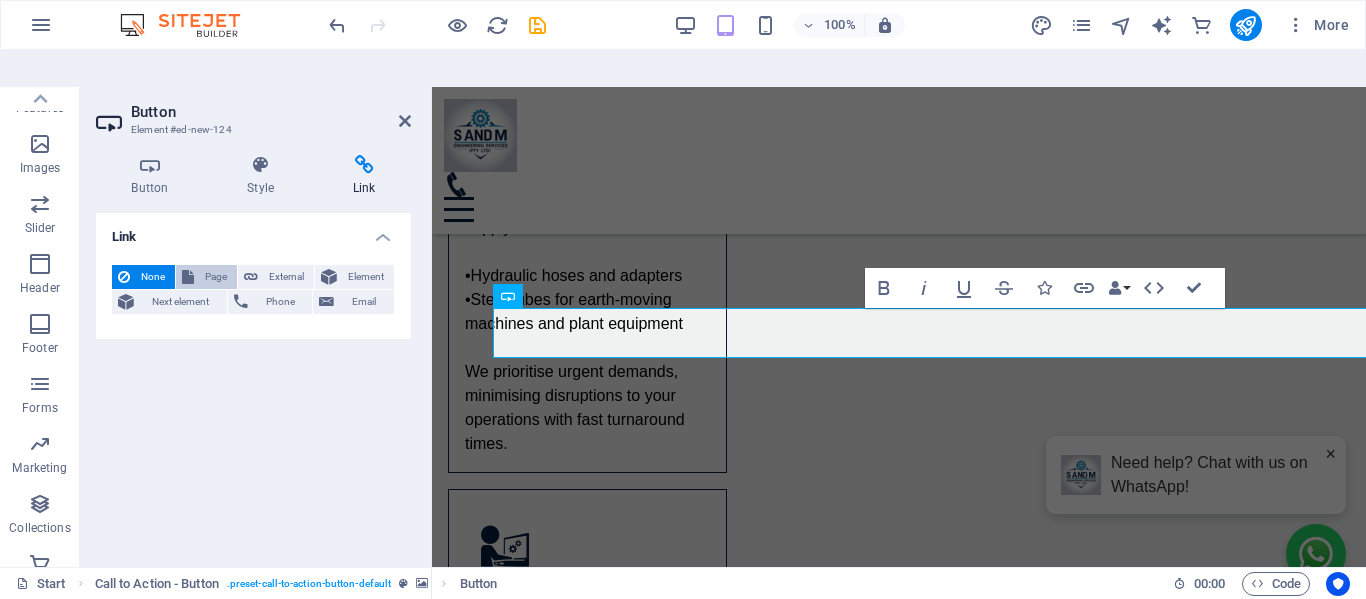 click on "Page" at bounding box center [215, 277] 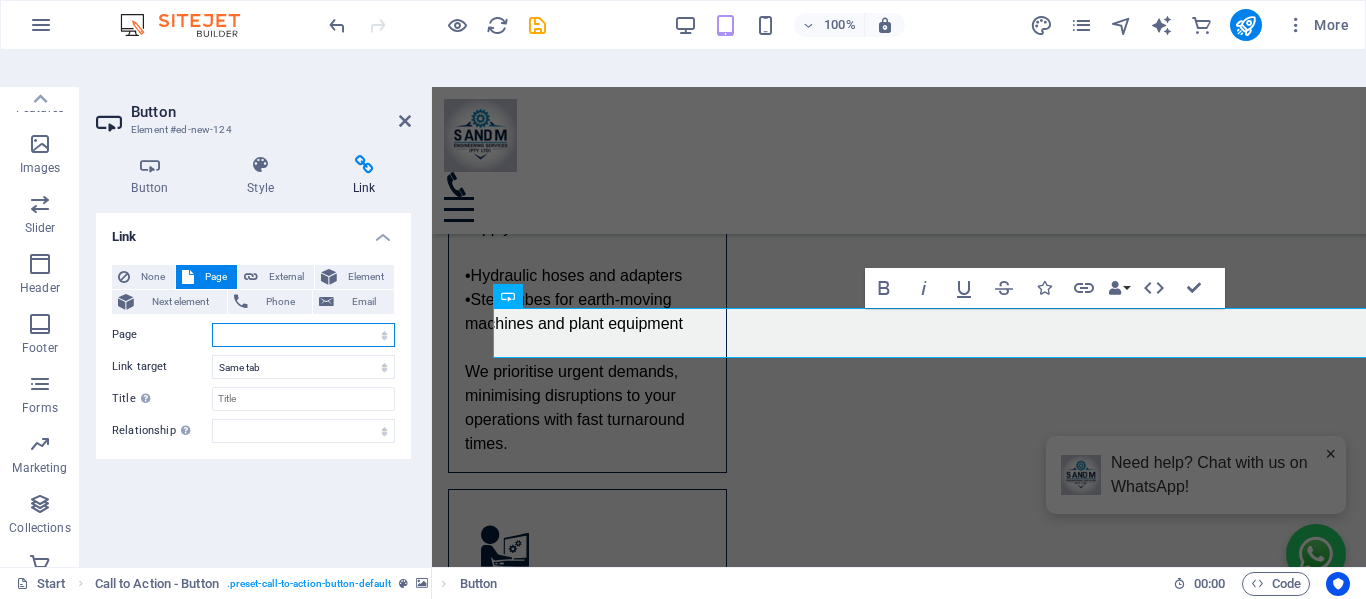 click on "Start Subpage Legal notice Privacy About hydraulic hoses Adapters  Steel tubes Manufacturing Installations &amp; Repairs Field Services Quote Valves Foot Switches Catalogue Contact Us" at bounding box center [303, 335] 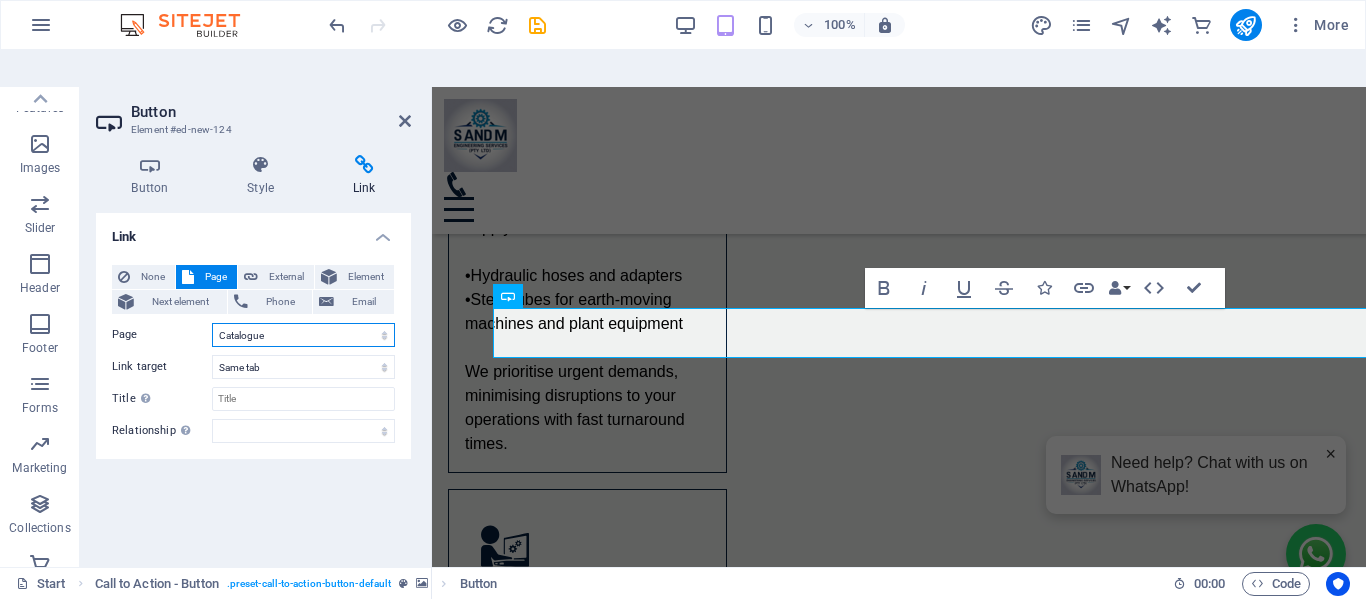 click on "Start Subpage Legal notice Privacy About hydraulic hoses Adapters  Steel tubes Manufacturing Installations &amp; Repairs Field Services Quote Valves Foot Switches Catalogue Contact Us" at bounding box center (303, 335) 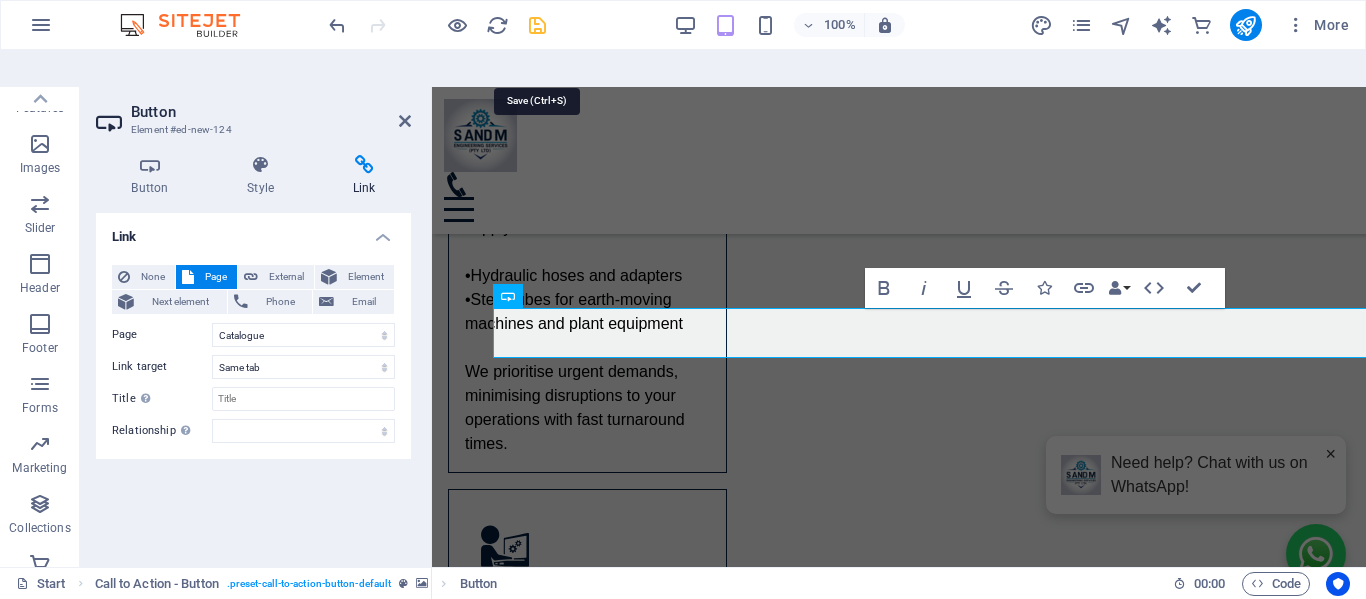 click at bounding box center [537, 25] 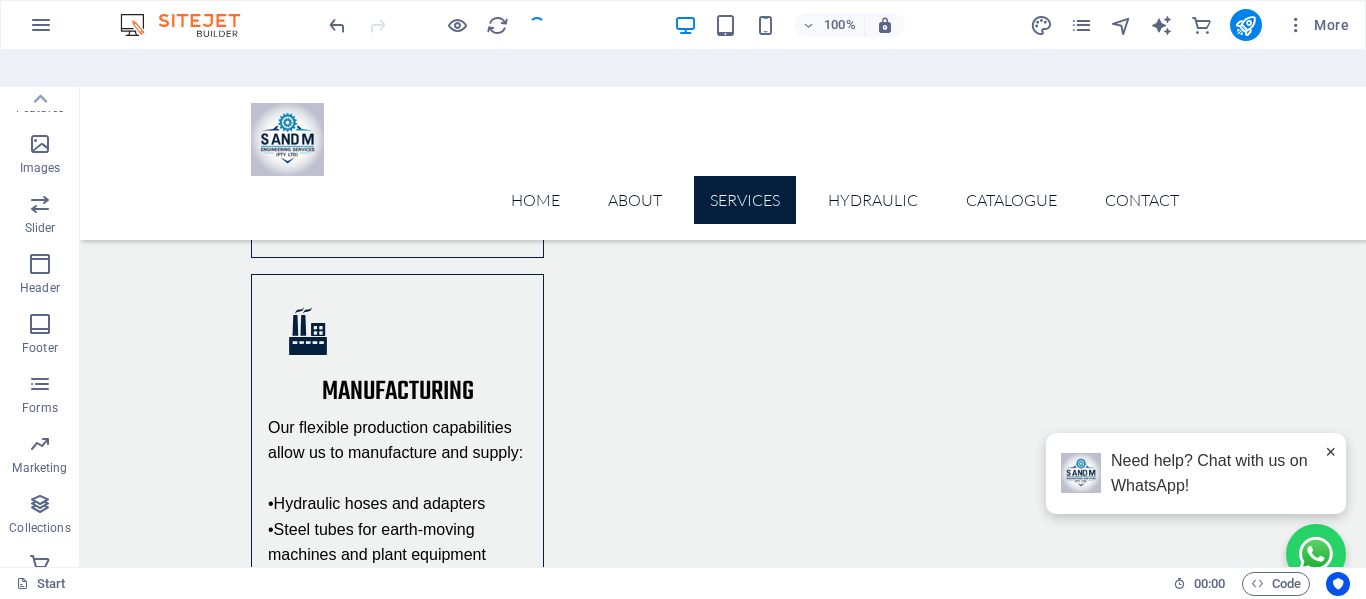 scroll, scrollTop: 5079, scrollLeft: 0, axis: vertical 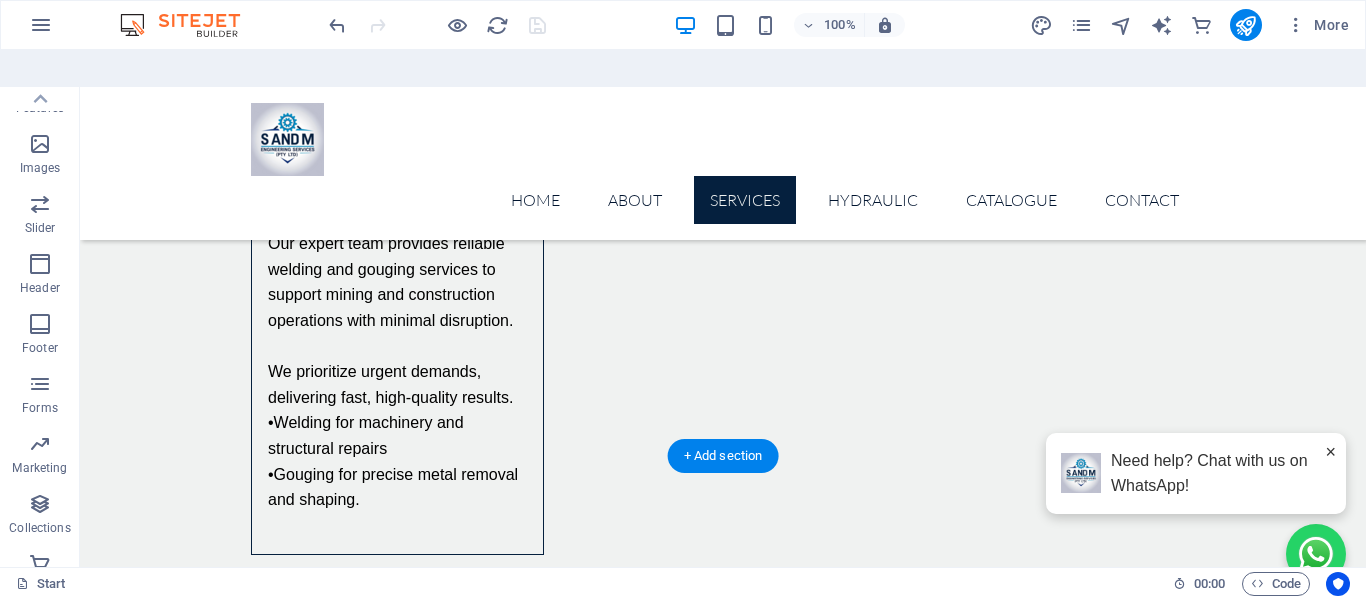 click at bounding box center [723, 7106] 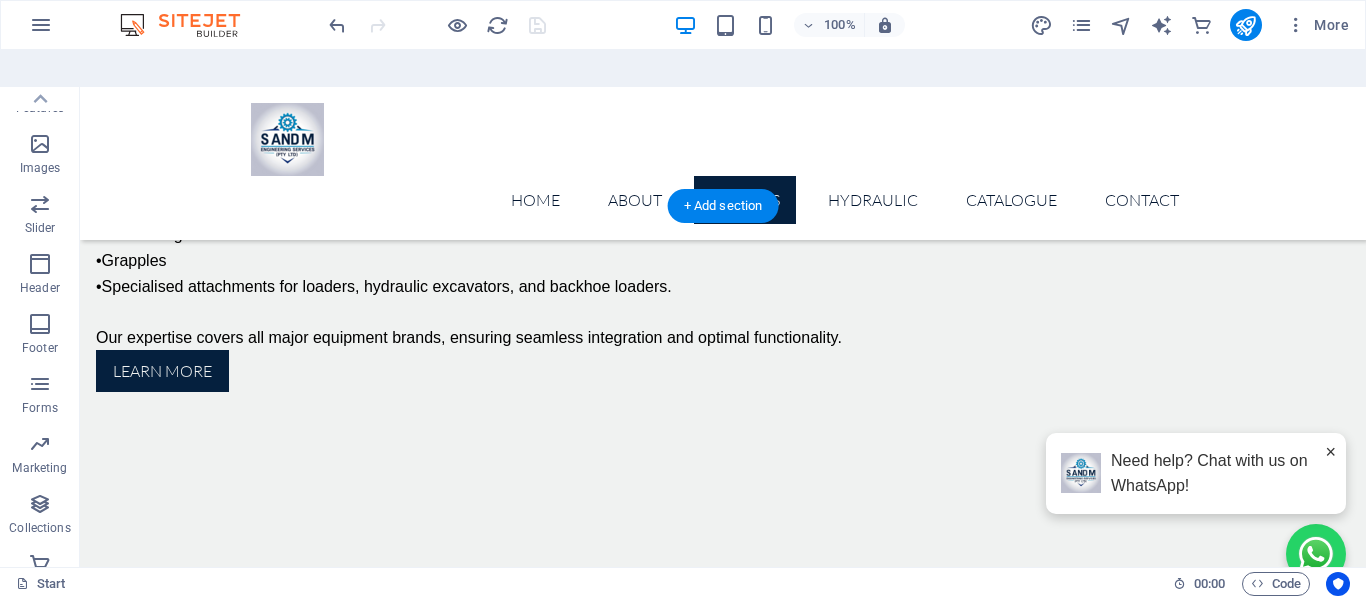 scroll, scrollTop: 3979, scrollLeft: 0, axis: vertical 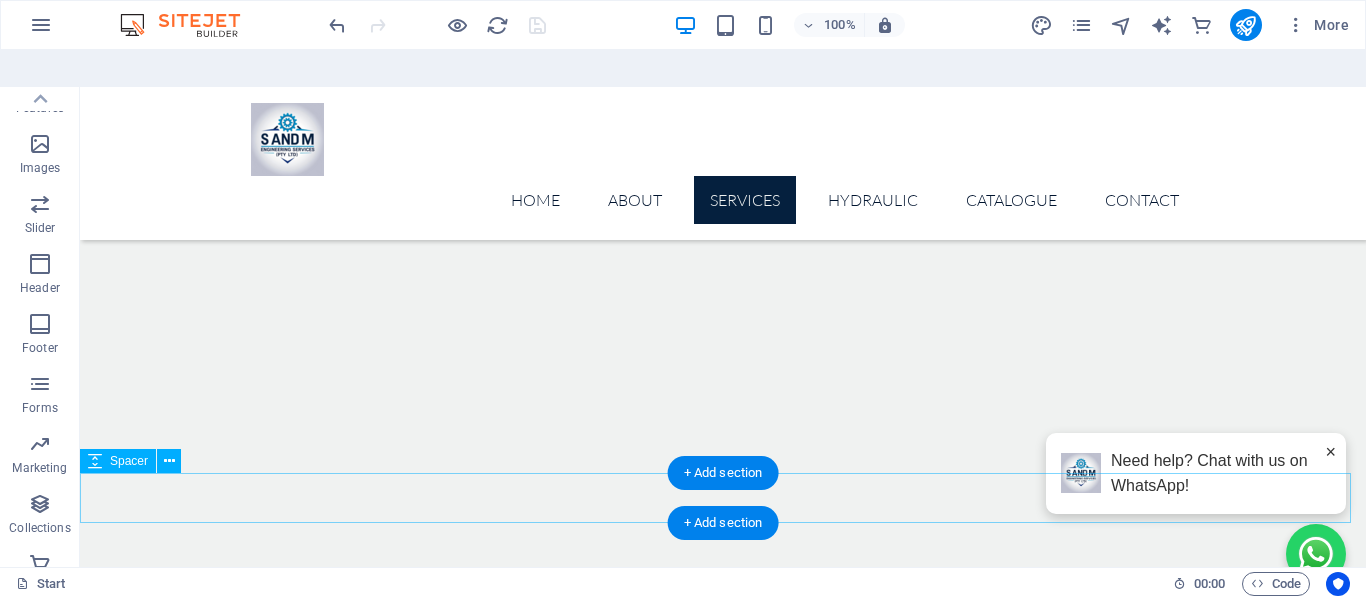 click at bounding box center [723, 6312] 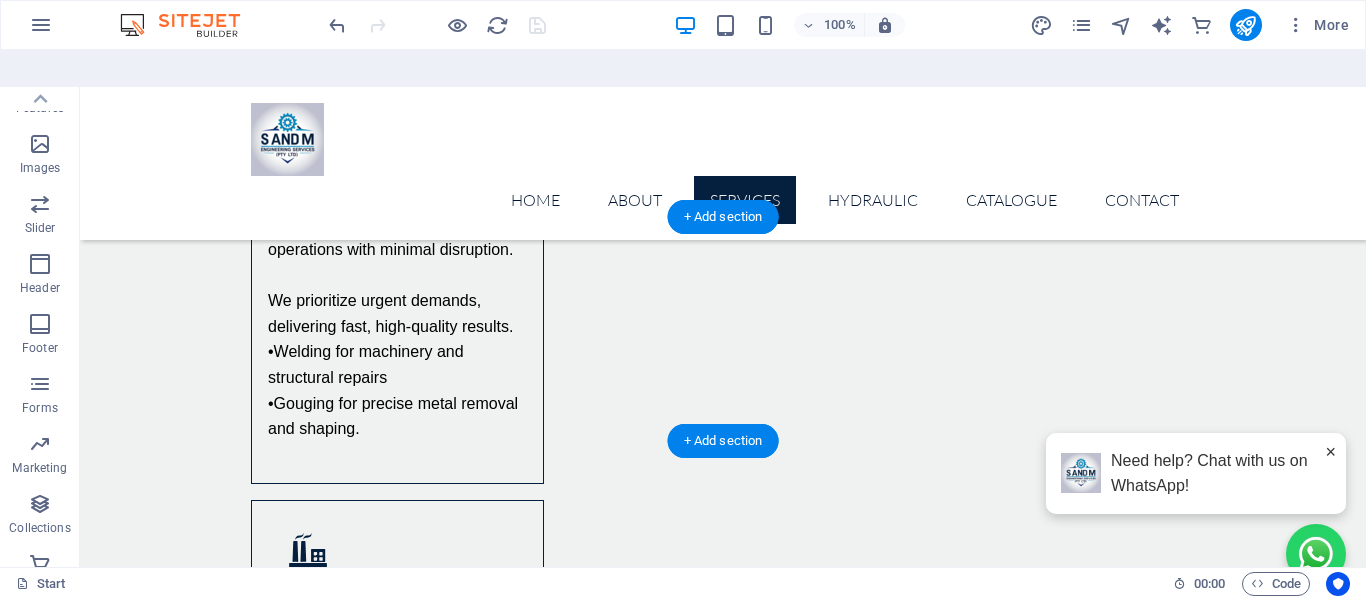 scroll, scrollTop: 5179, scrollLeft: 0, axis: vertical 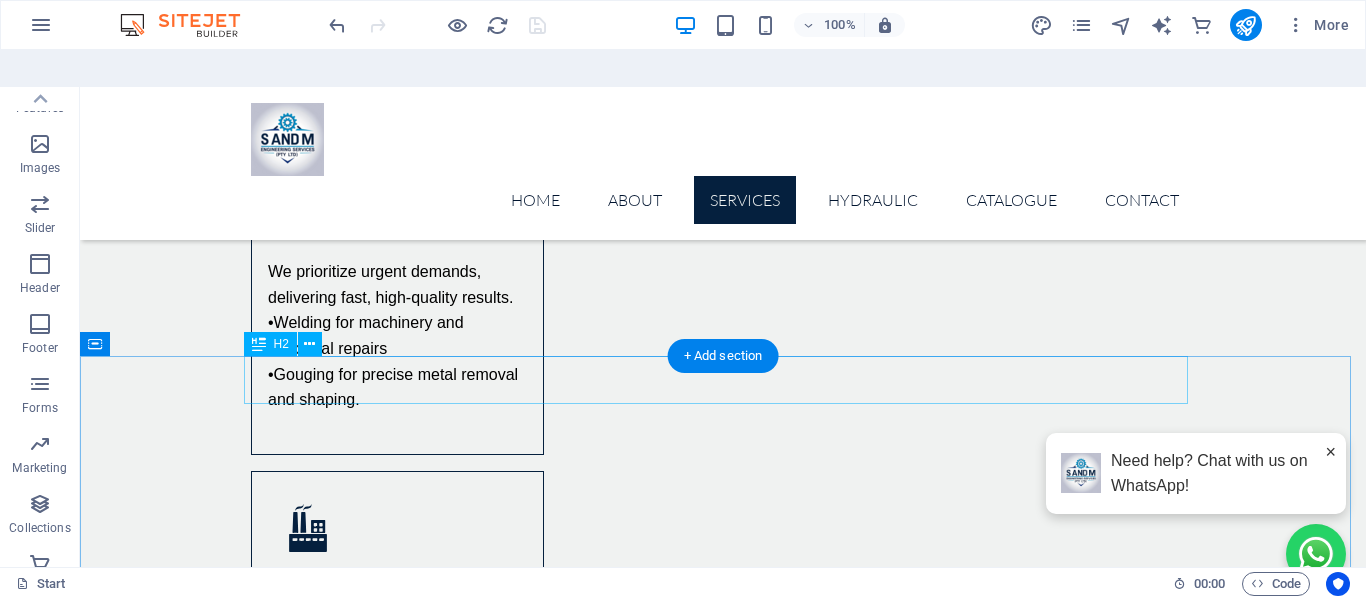 click on "FAQs" at bounding box center [723, 7307] 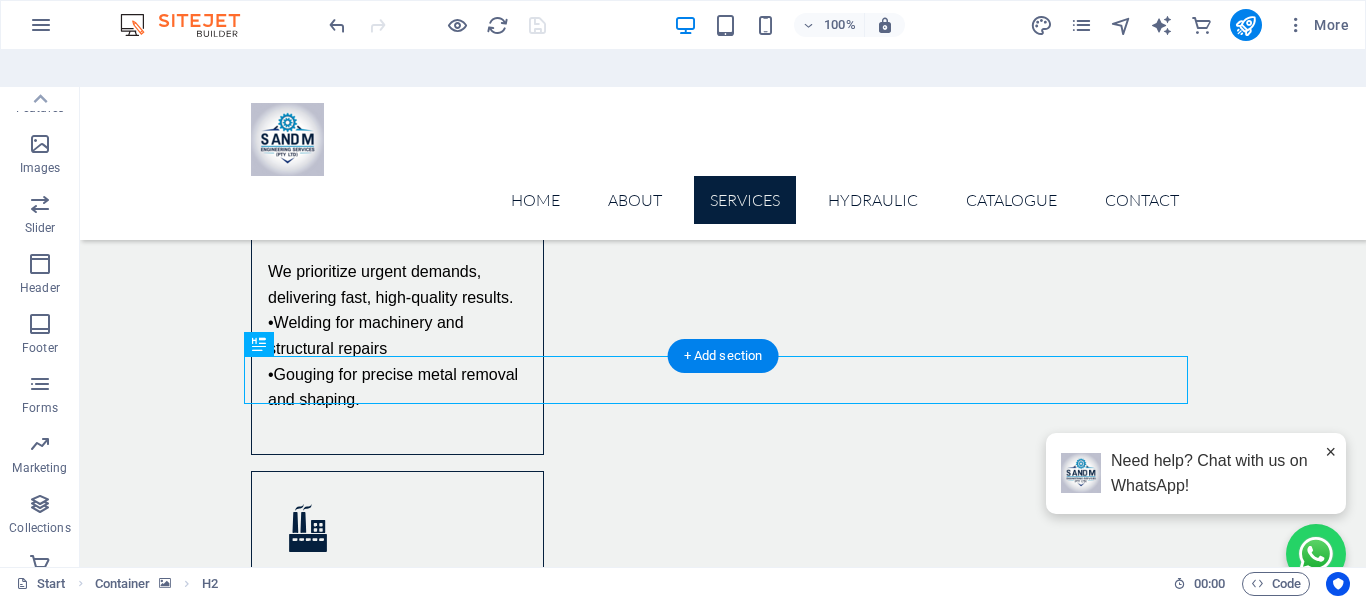 click at bounding box center [723, 7006] 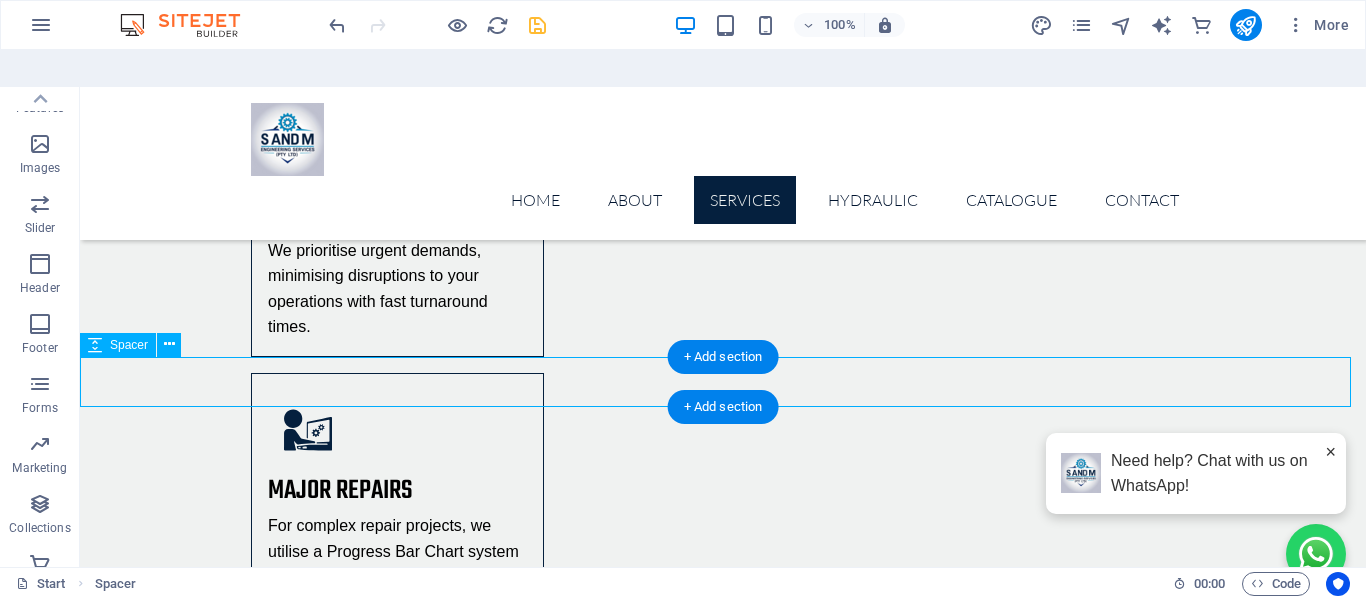 scroll, scrollTop: 5768, scrollLeft: 0, axis: vertical 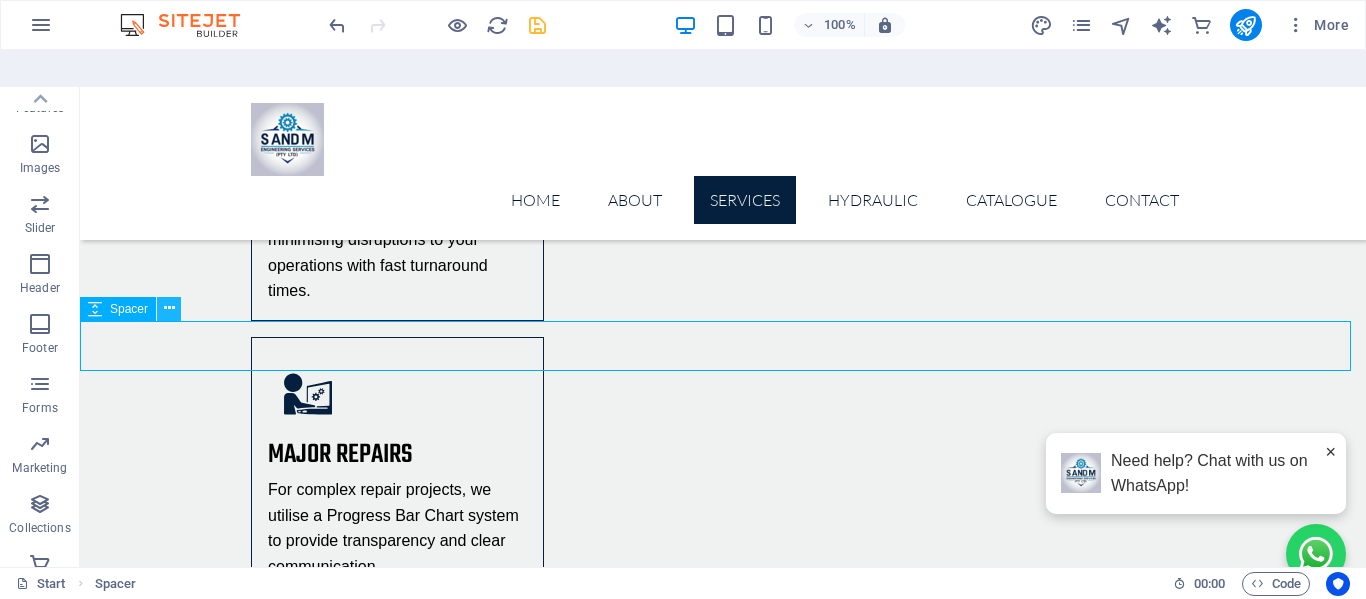click at bounding box center (169, 308) 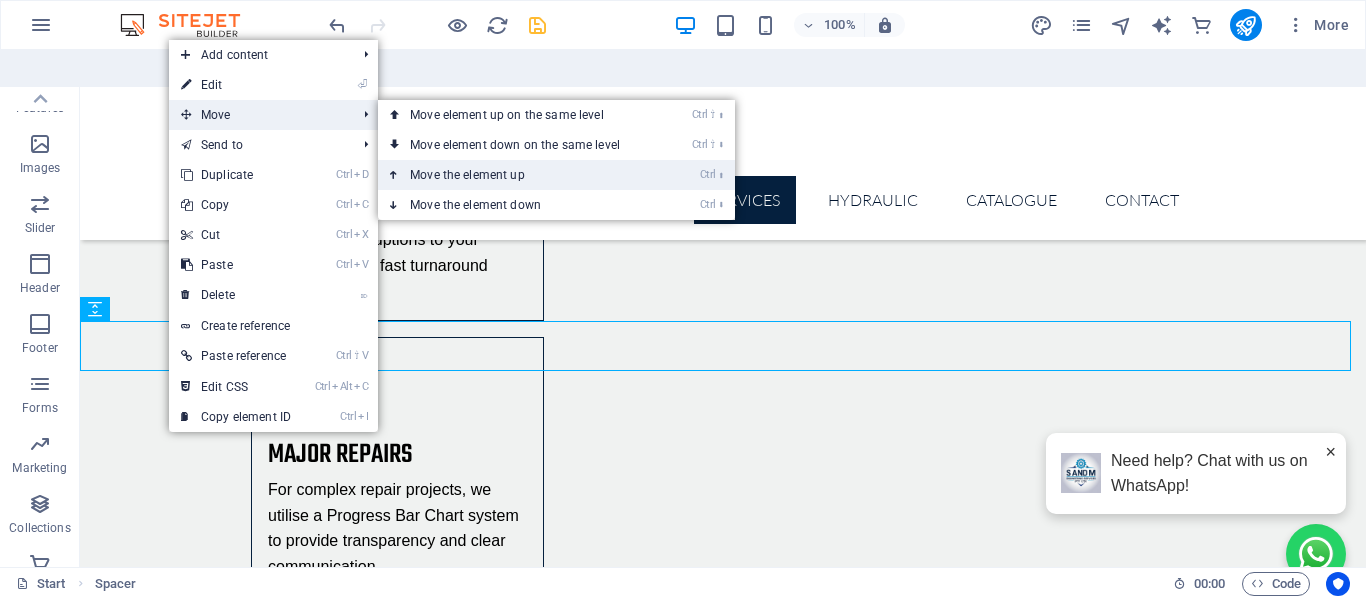 click on "Ctrl ⬆  Move the element up" at bounding box center [519, 175] 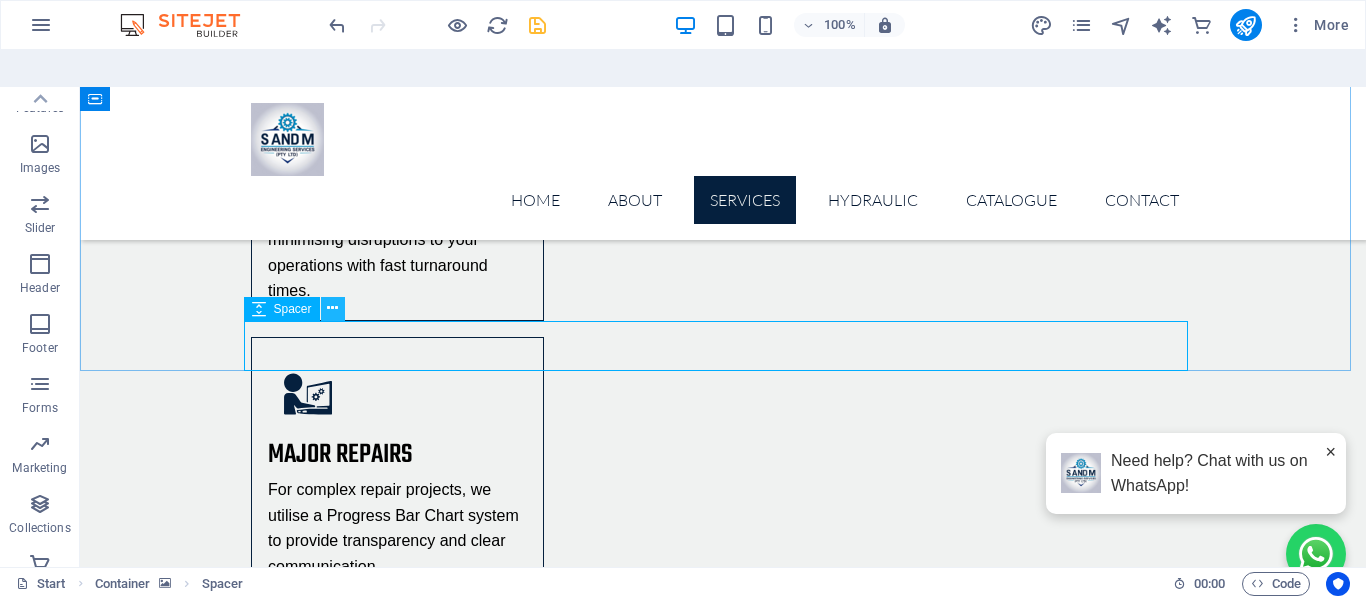 click at bounding box center [332, 308] 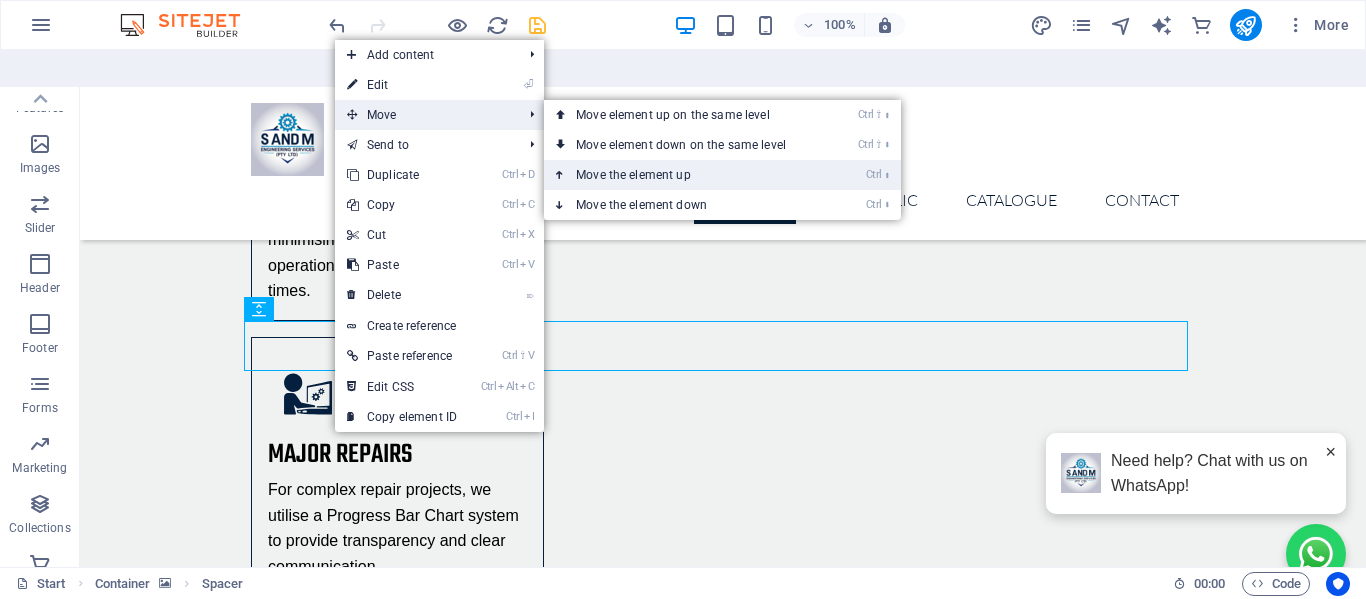 click on "Ctrl ⬆  Move the element up" at bounding box center (685, 175) 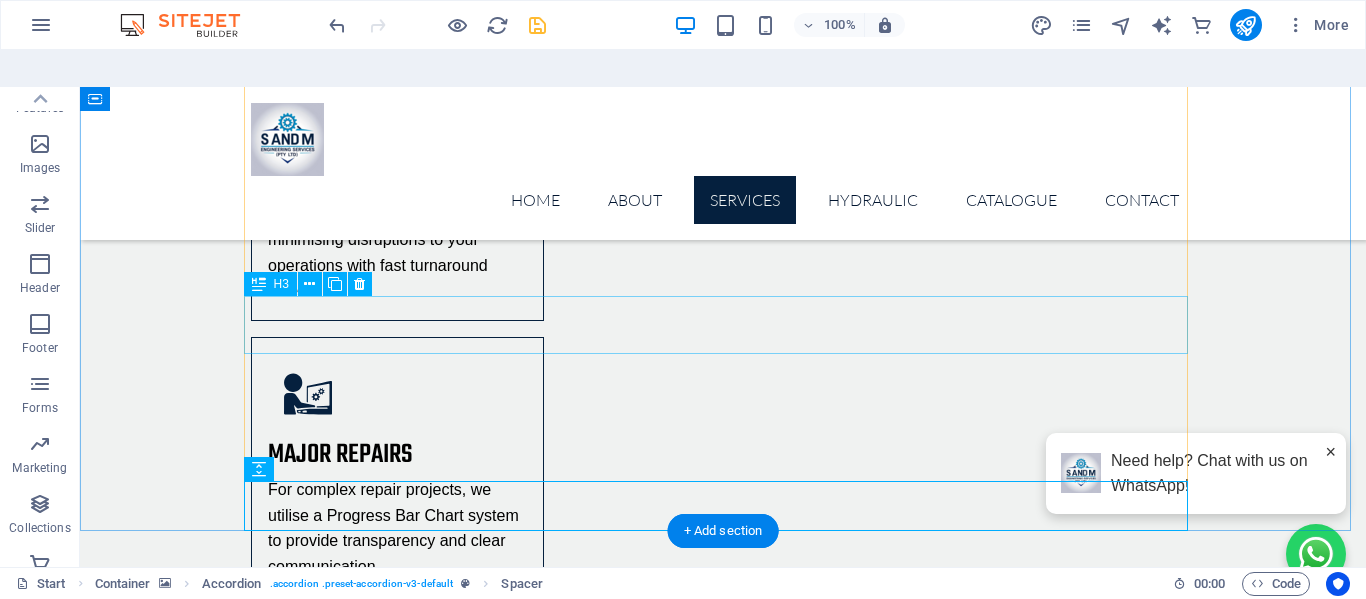 scroll, scrollTop: 5568, scrollLeft: 0, axis: vertical 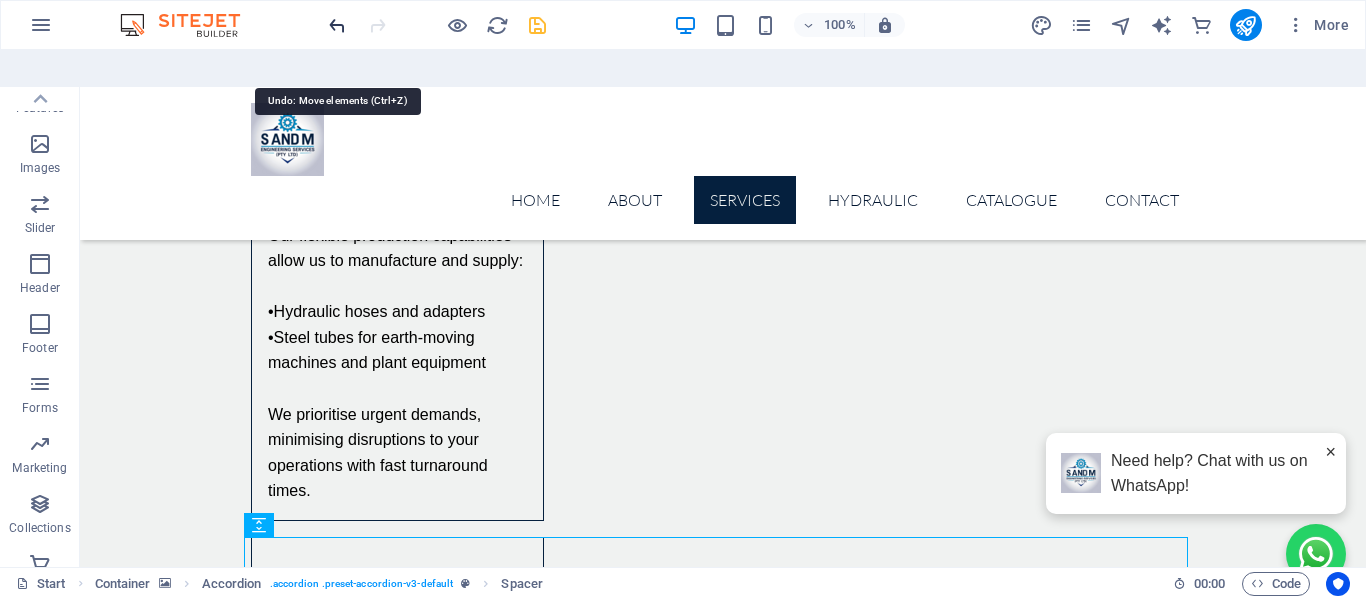 click at bounding box center [337, 25] 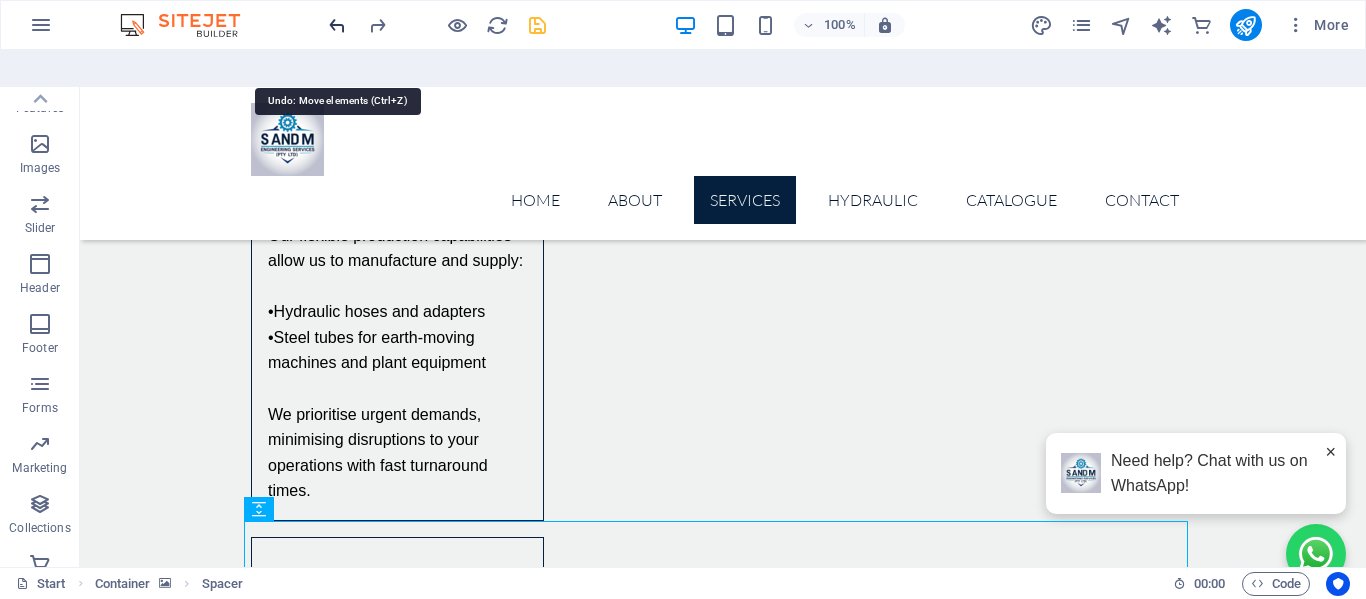 click at bounding box center (337, 25) 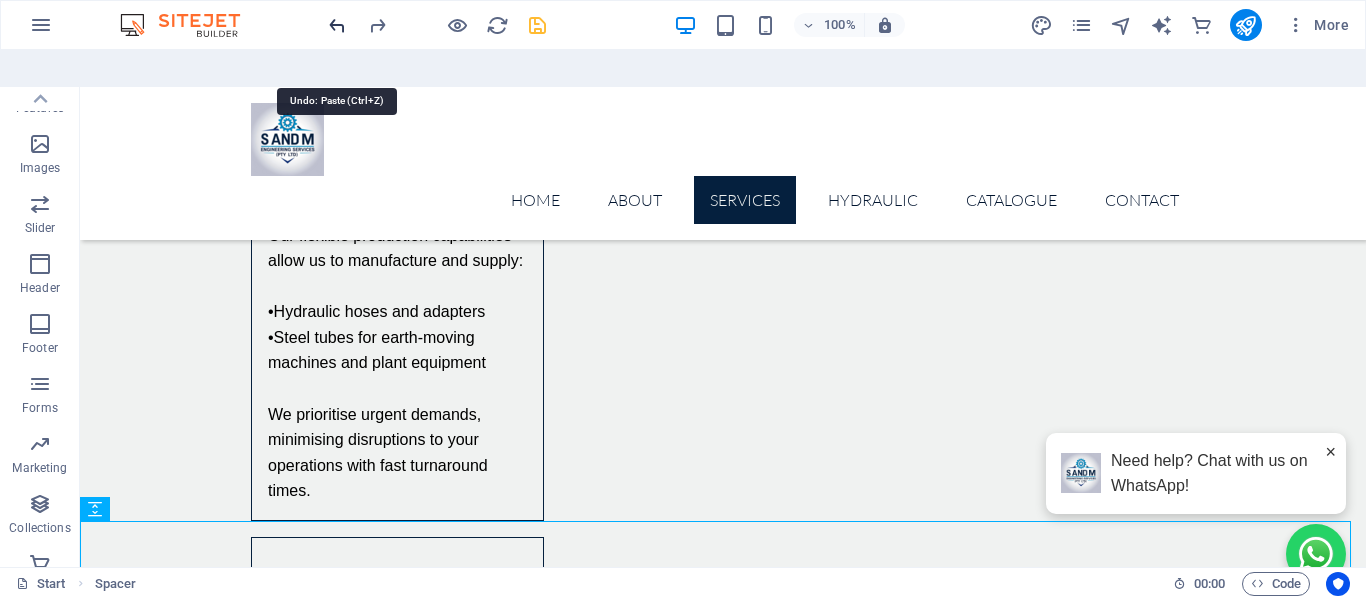 click at bounding box center [337, 25] 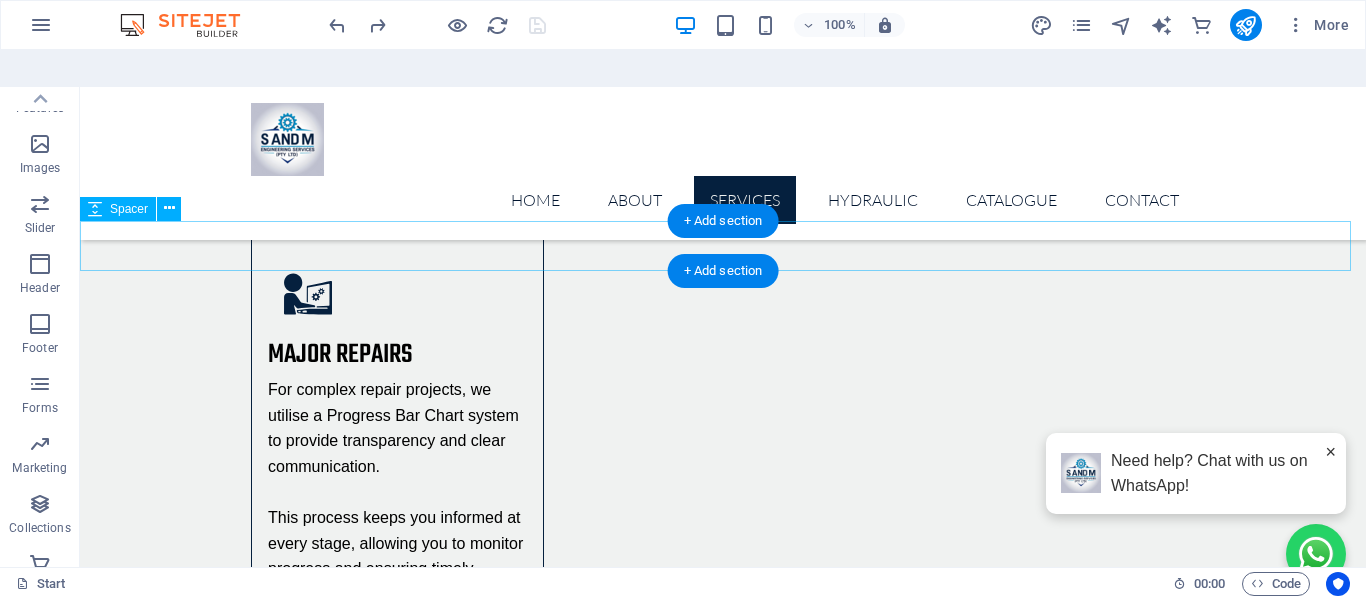 scroll, scrollTop: 5768, scrollLeft: 0, axis: vertical 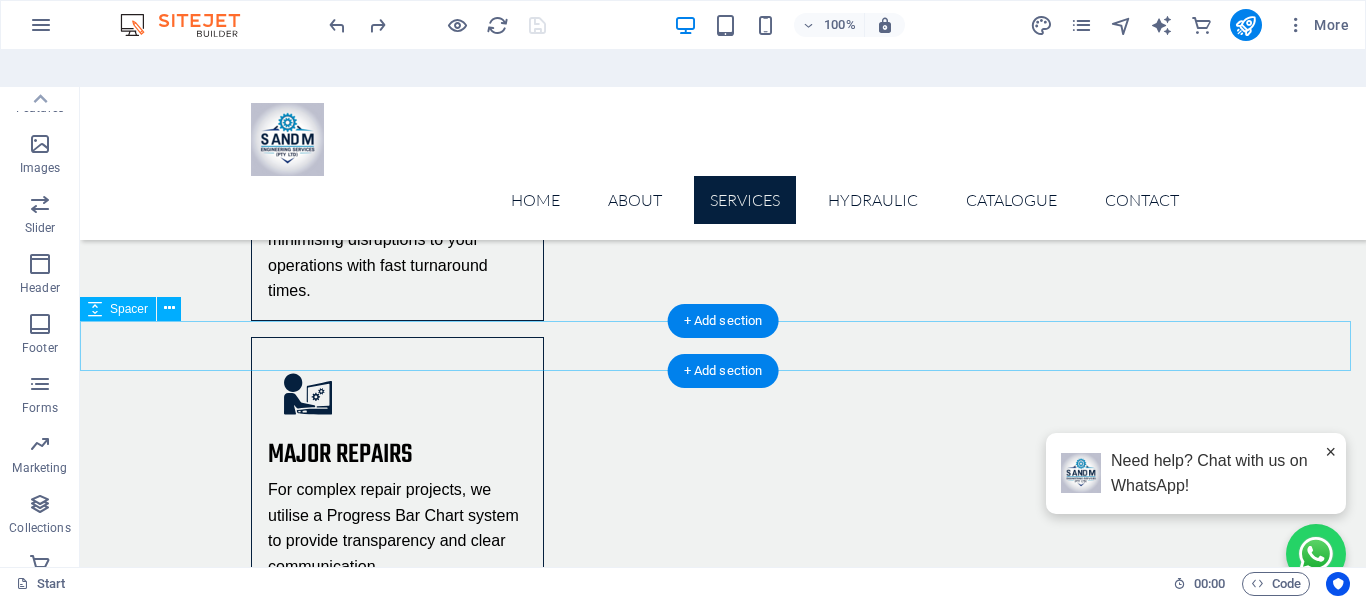 click at bounding box center (723, 7273) 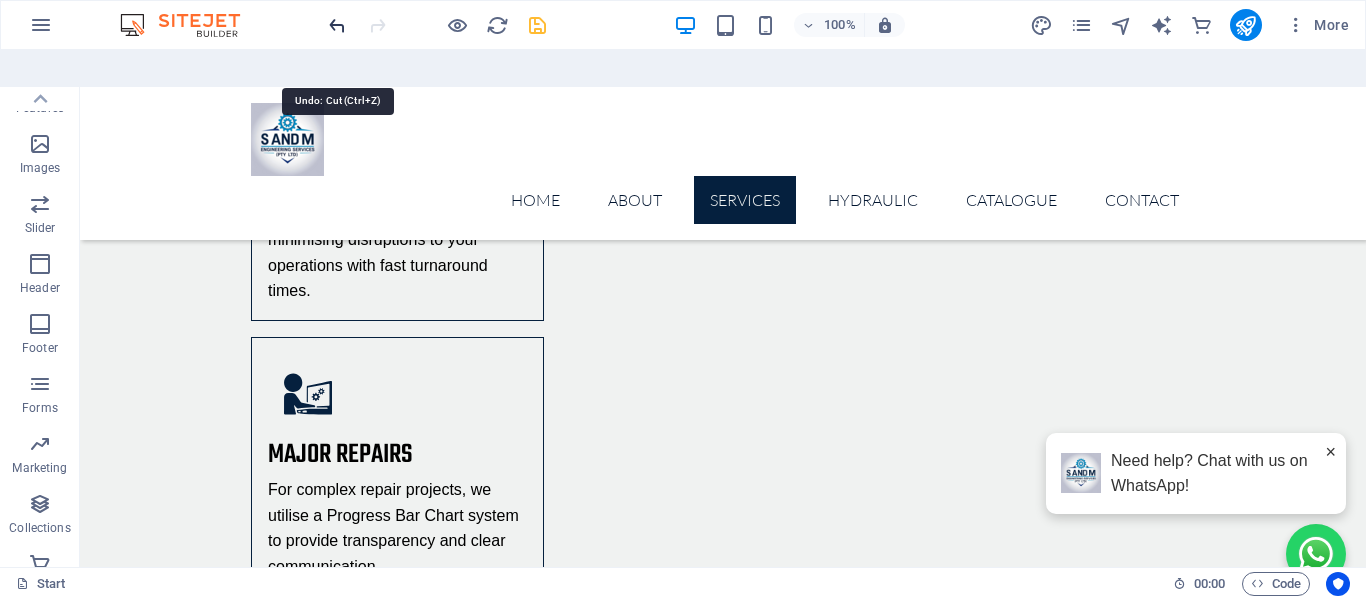 click at bounding box center (337, 25) 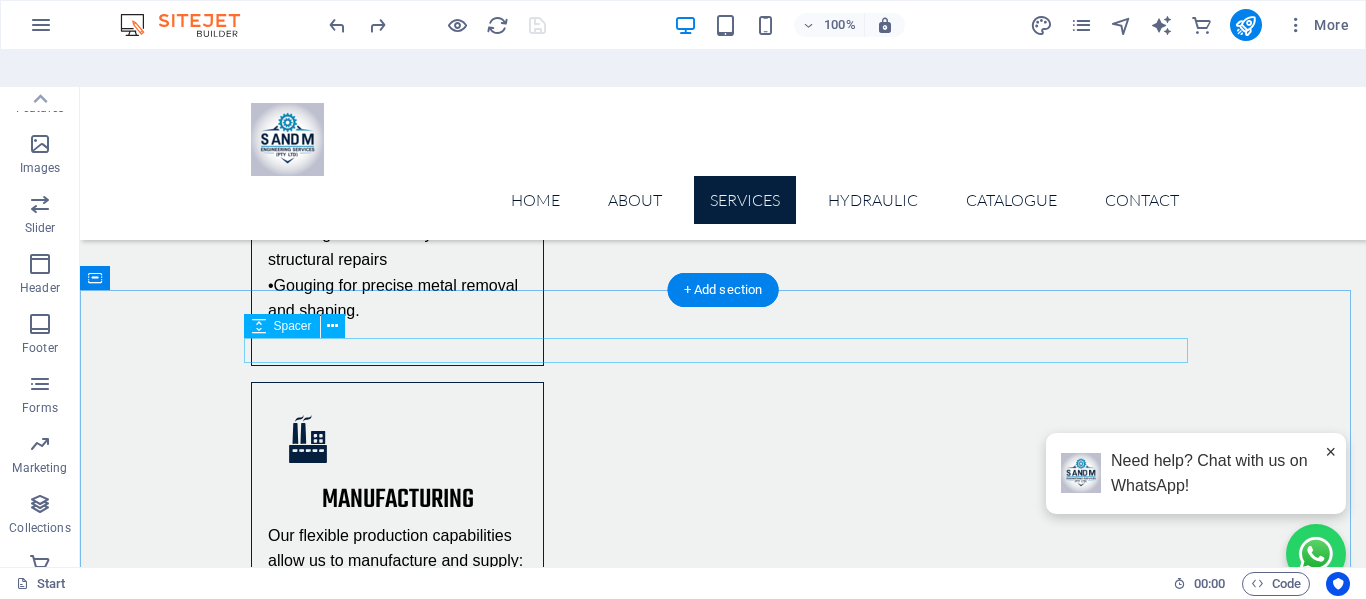 scroll, scrollTop: 5168, scrollLeft: 0, axis: vertical 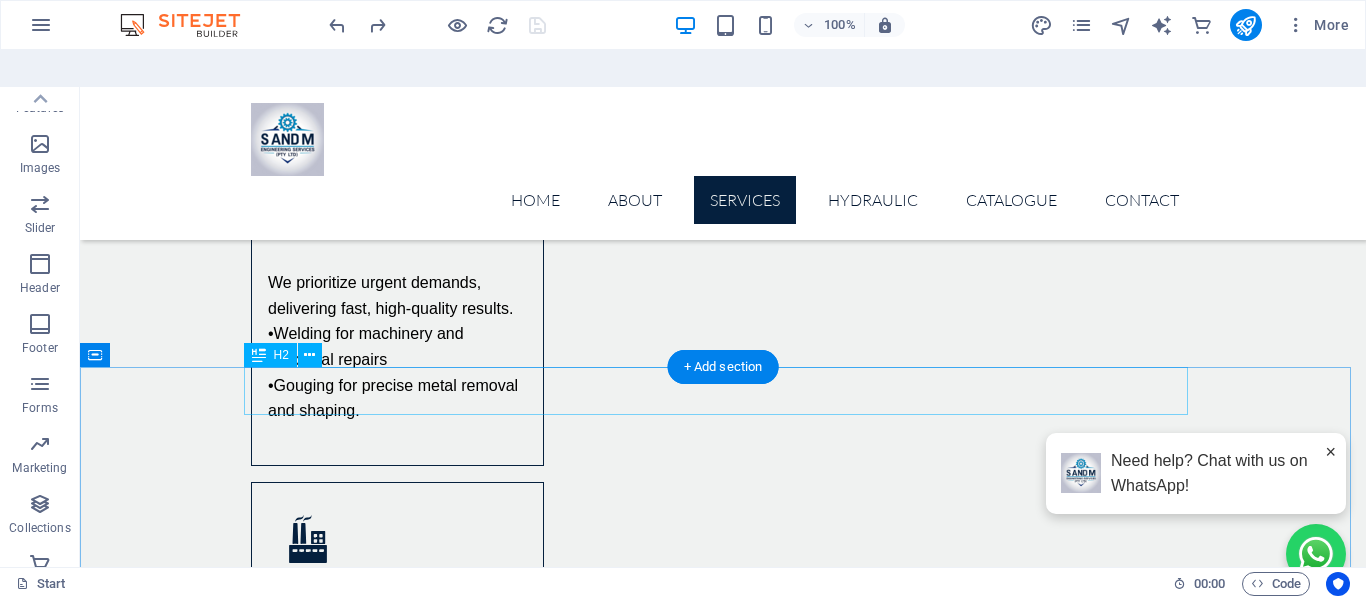 click on "FAQs" at bounding box center (723, 7318) 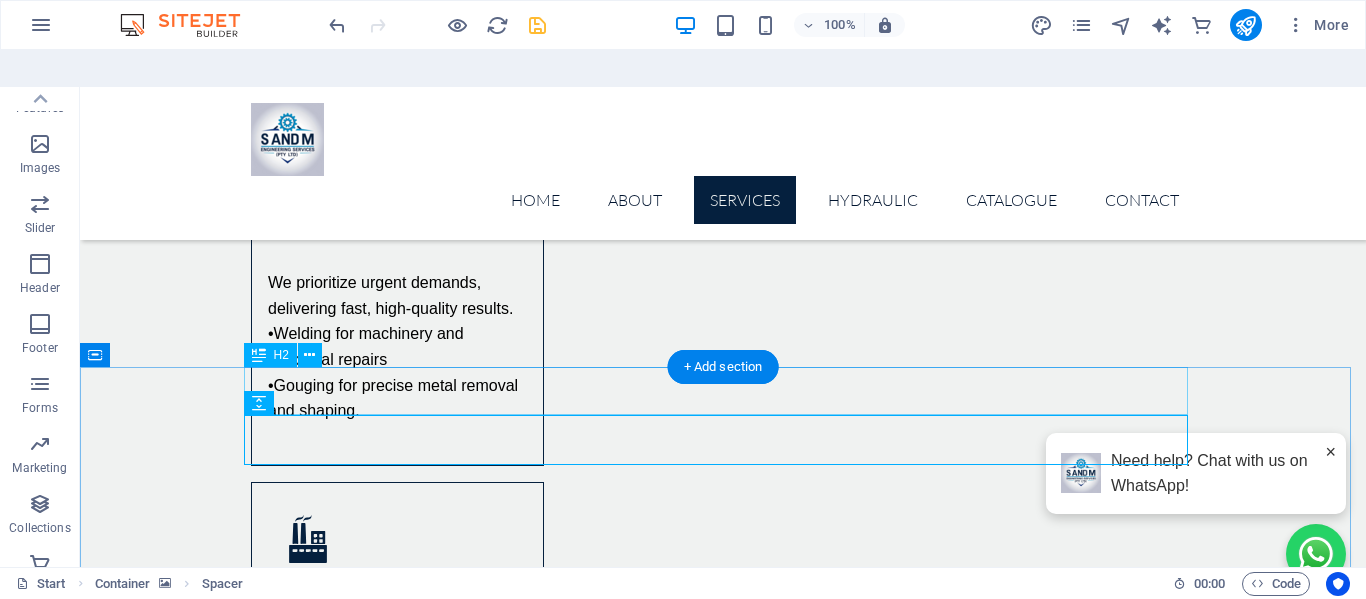 click on "FAQs" at bounding box center [723, 7368] 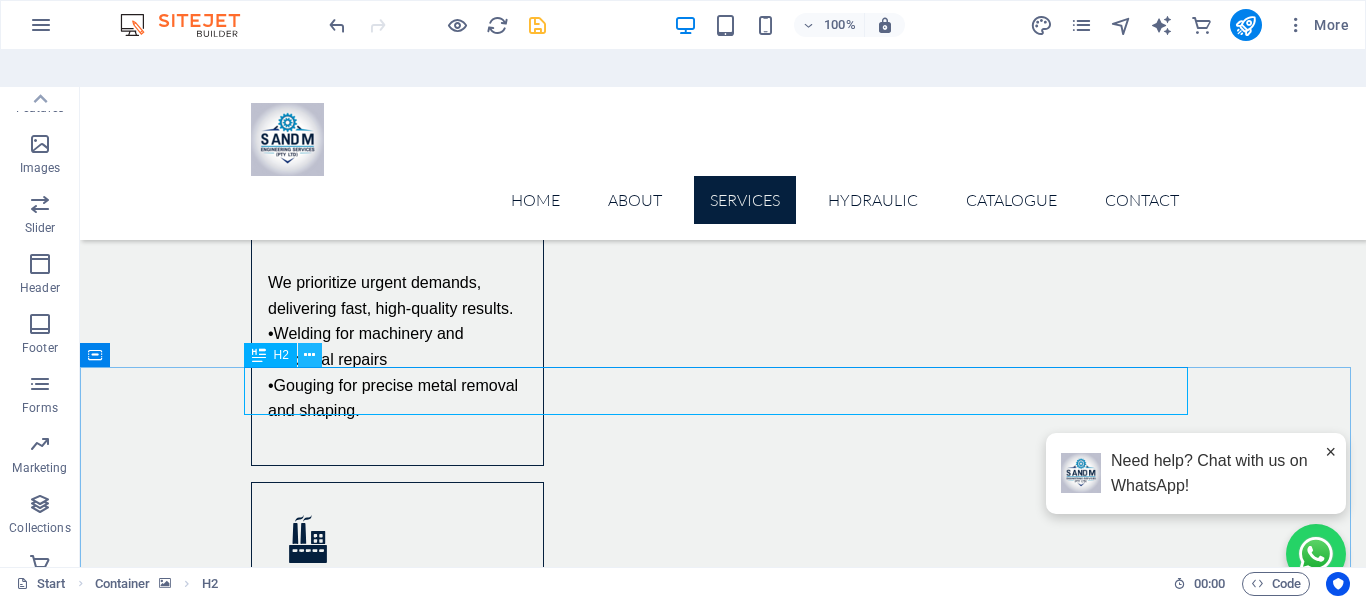 click at bounding box center (309, 355) 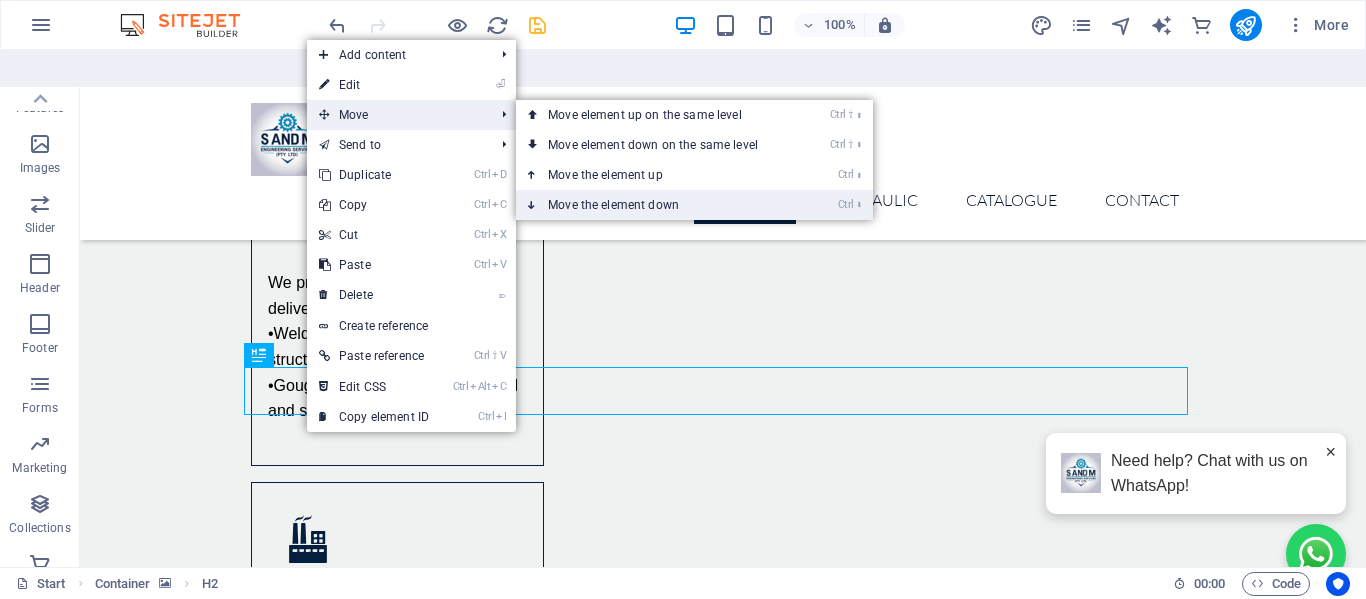 click on "Ctrl ⬇  Move the element down" at bounding box center (657, 205) 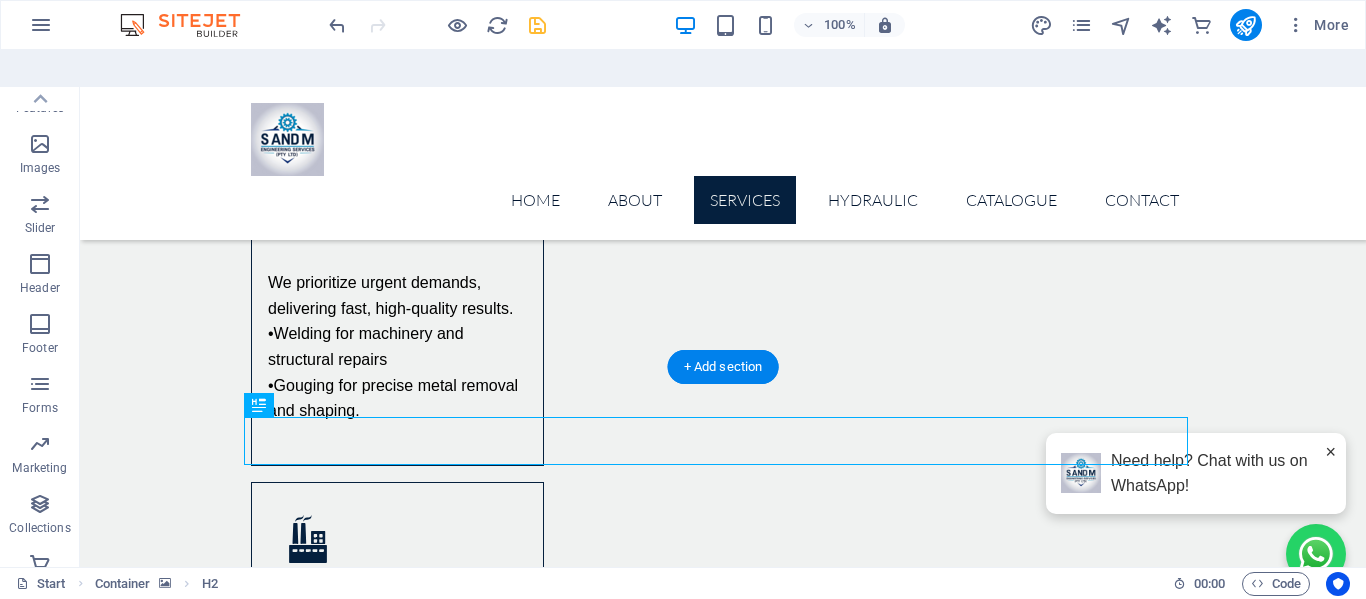 click at bounding box center [723, 7042] 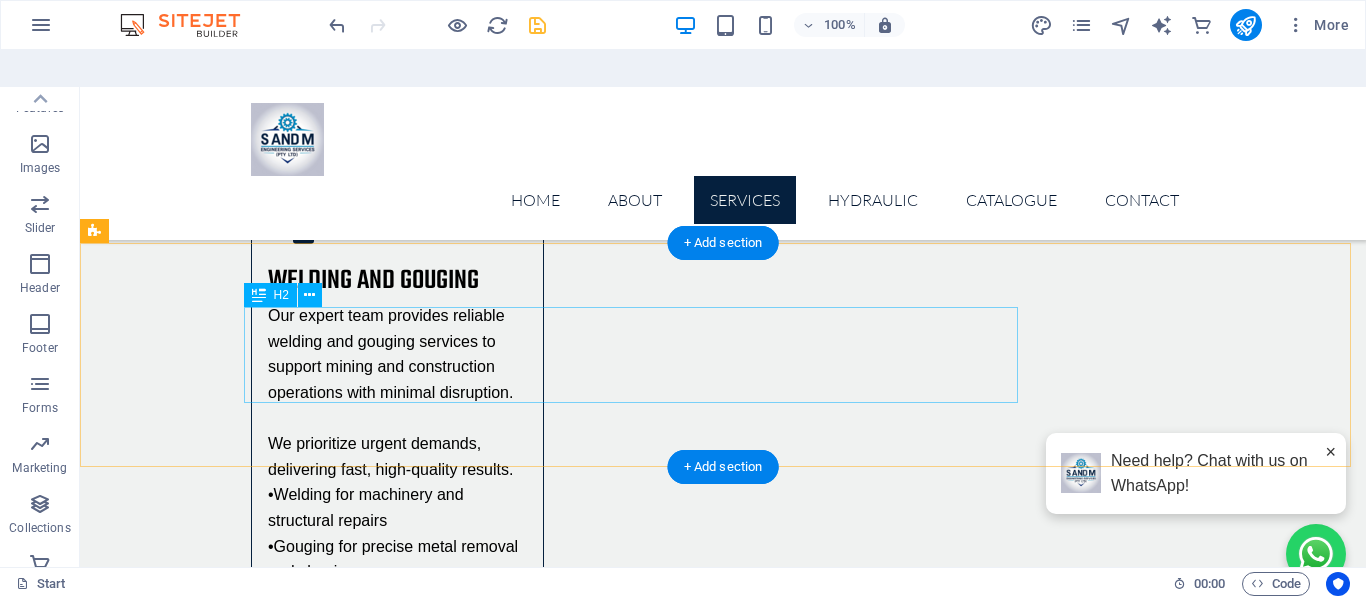 scroll, scrollTop: 5068, scrollLeft: 0, axis: vertical 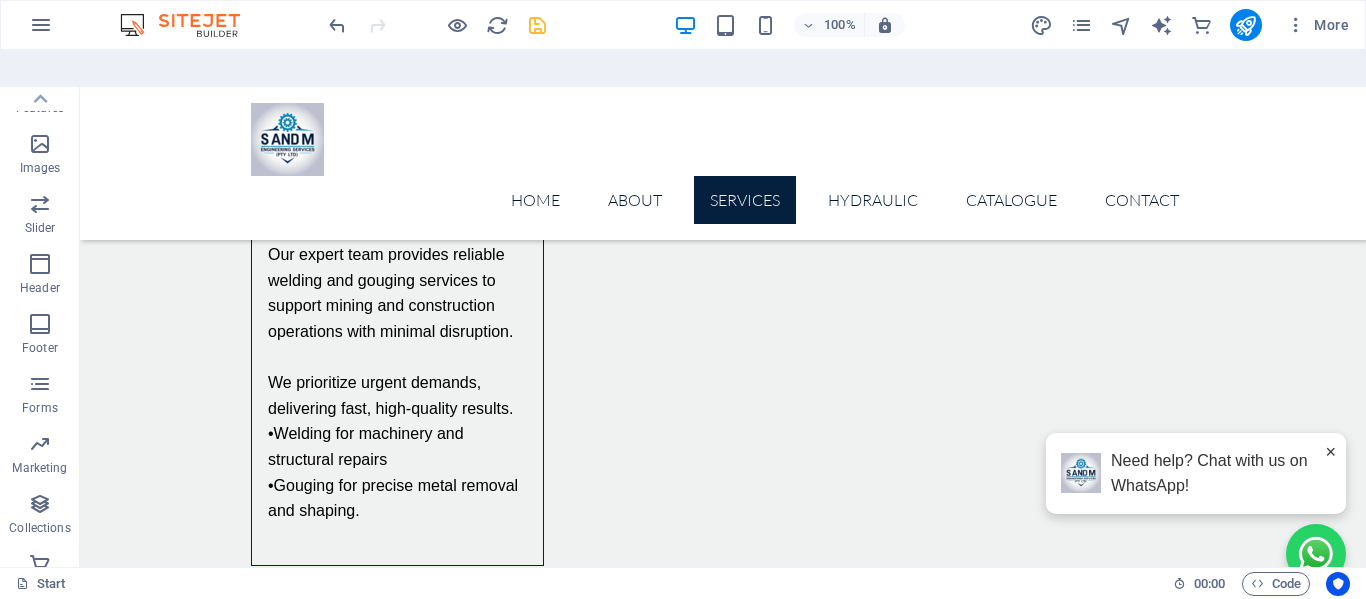 click on "×" at bounding box center [1330, 452] 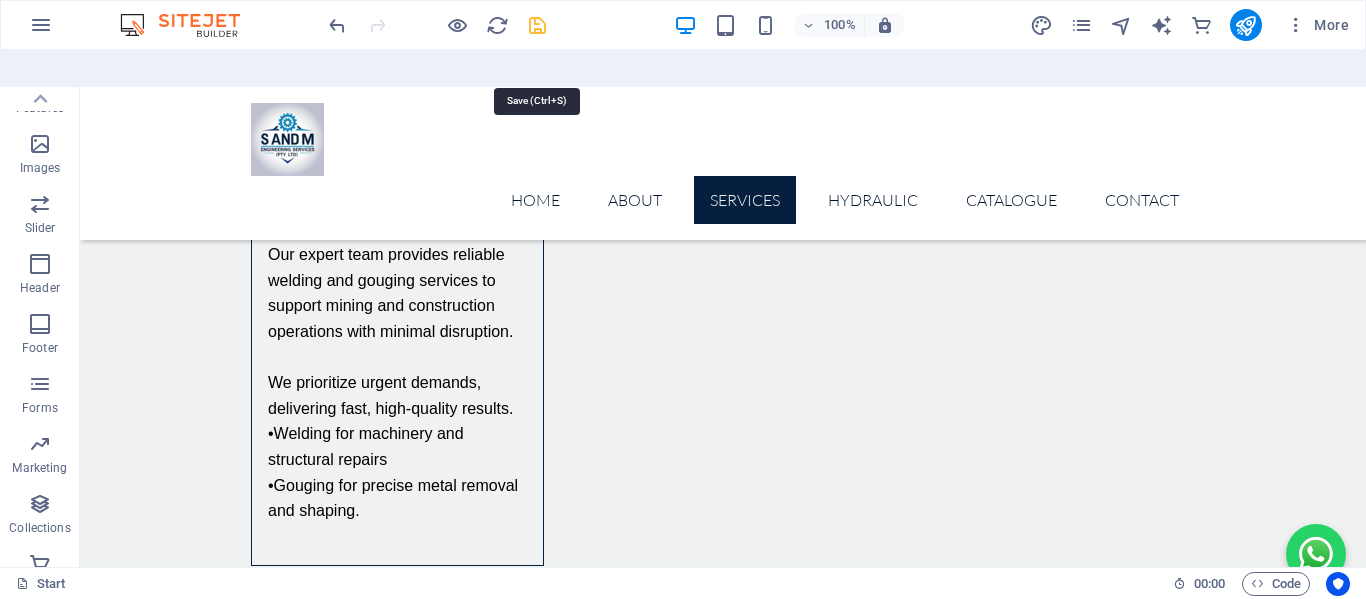 click at bounding box center [537, 25] 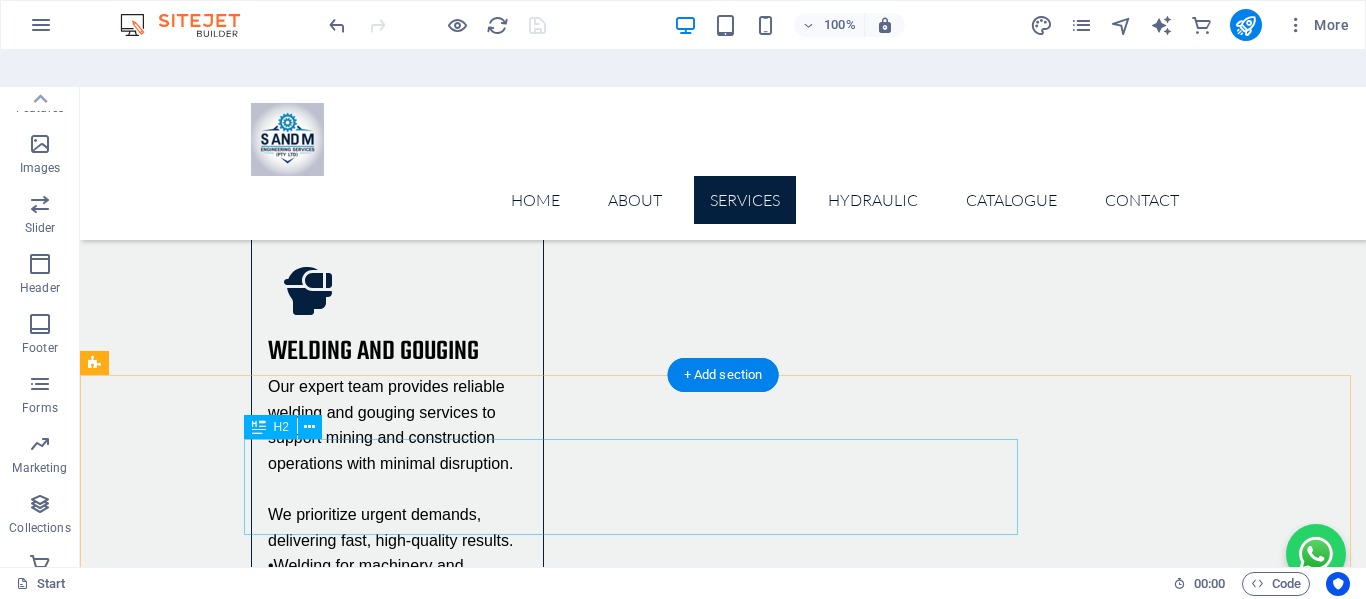 scroll, scrollTop: 4968, scrollLeft: 0, axis: vertical 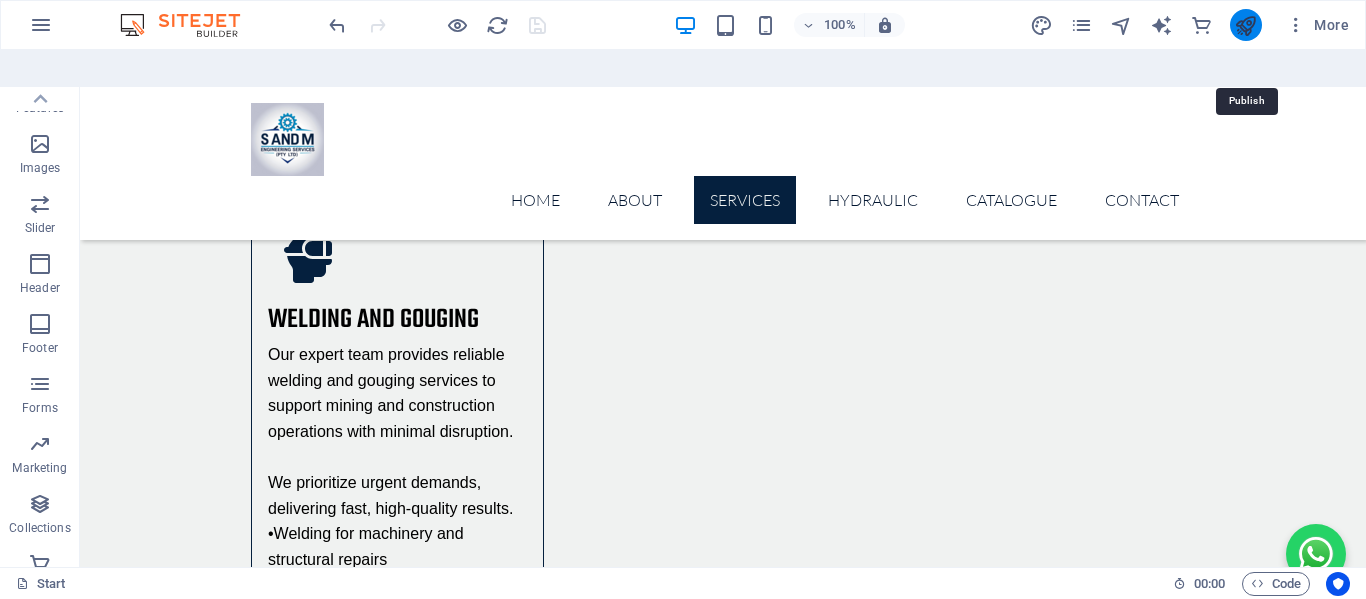 click at bounding box center (1245, 25) 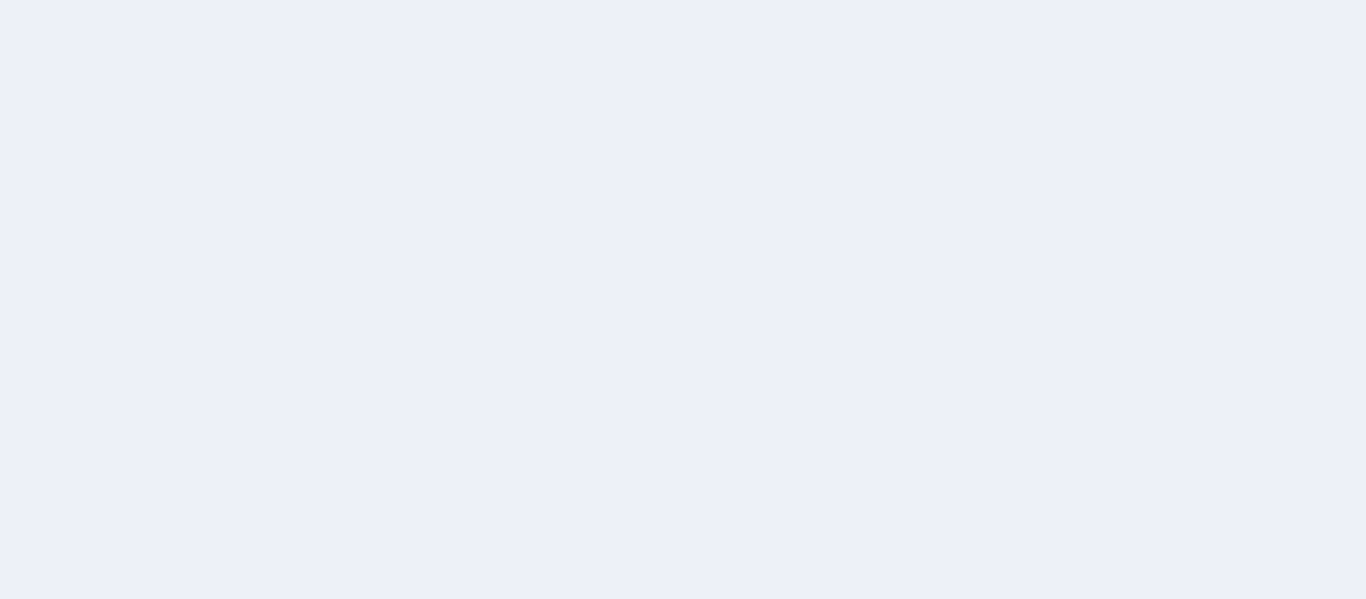 scroll, scrollTop: 0, scrollLeft: 0, axis: both 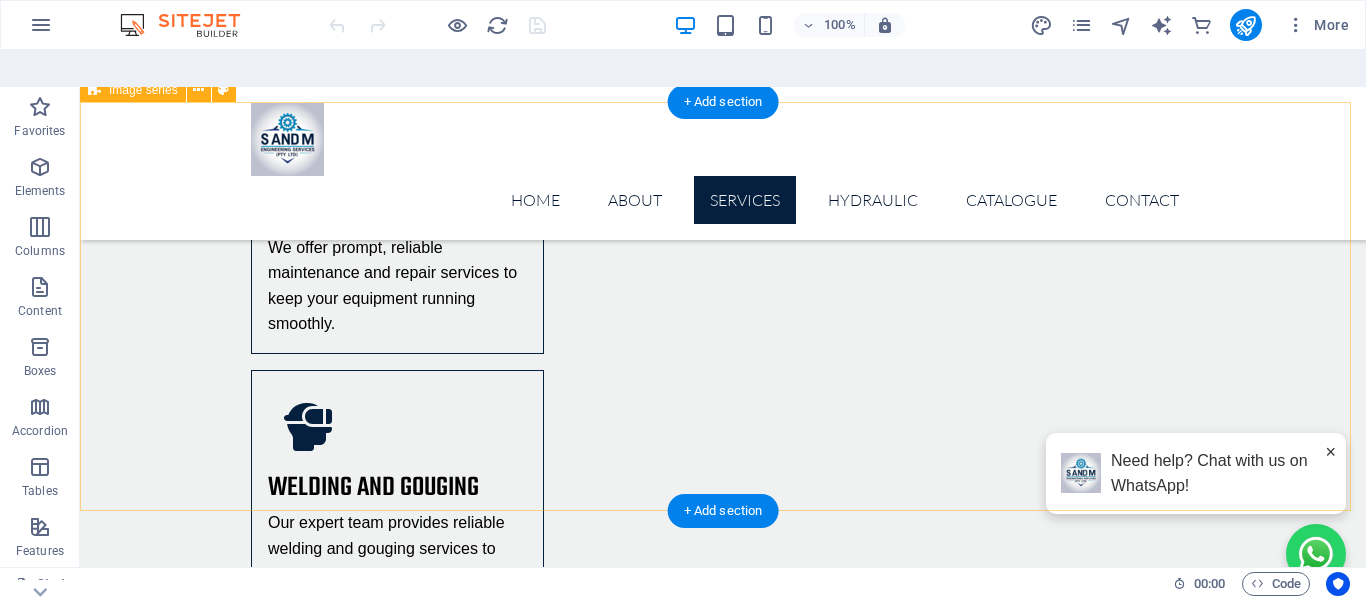 click on "recommended by trusted brands" at bounding box center [723, 6287] 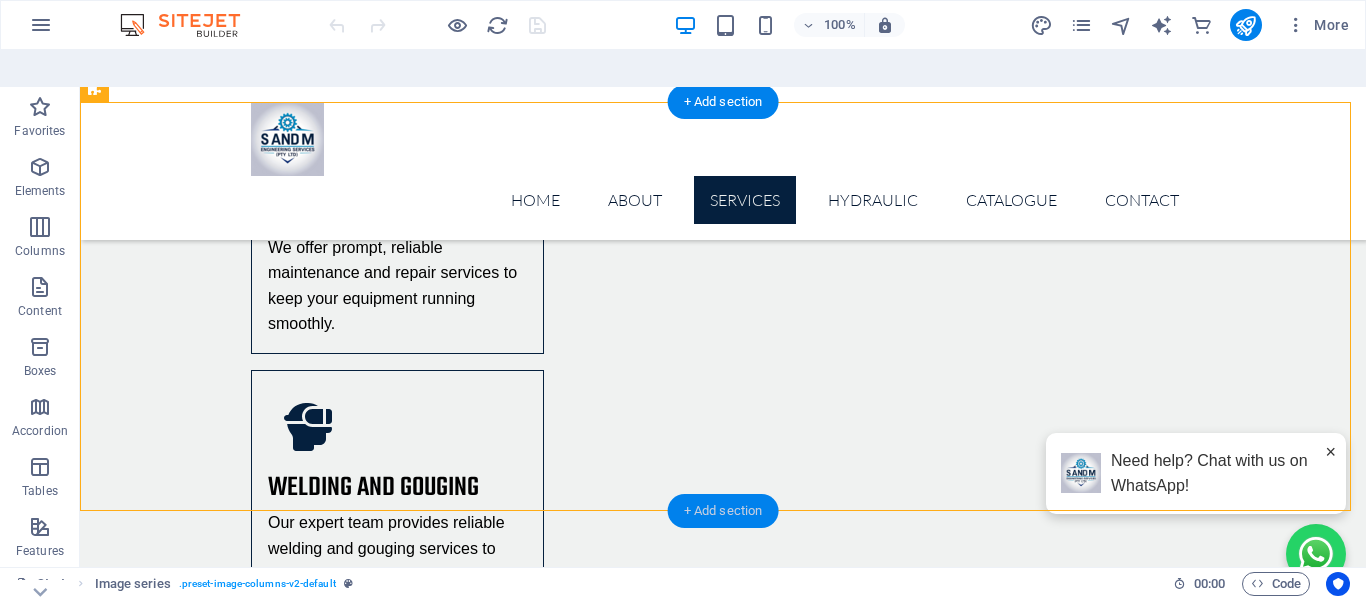 click on "+ Add section" at bounding box center (723, 511) 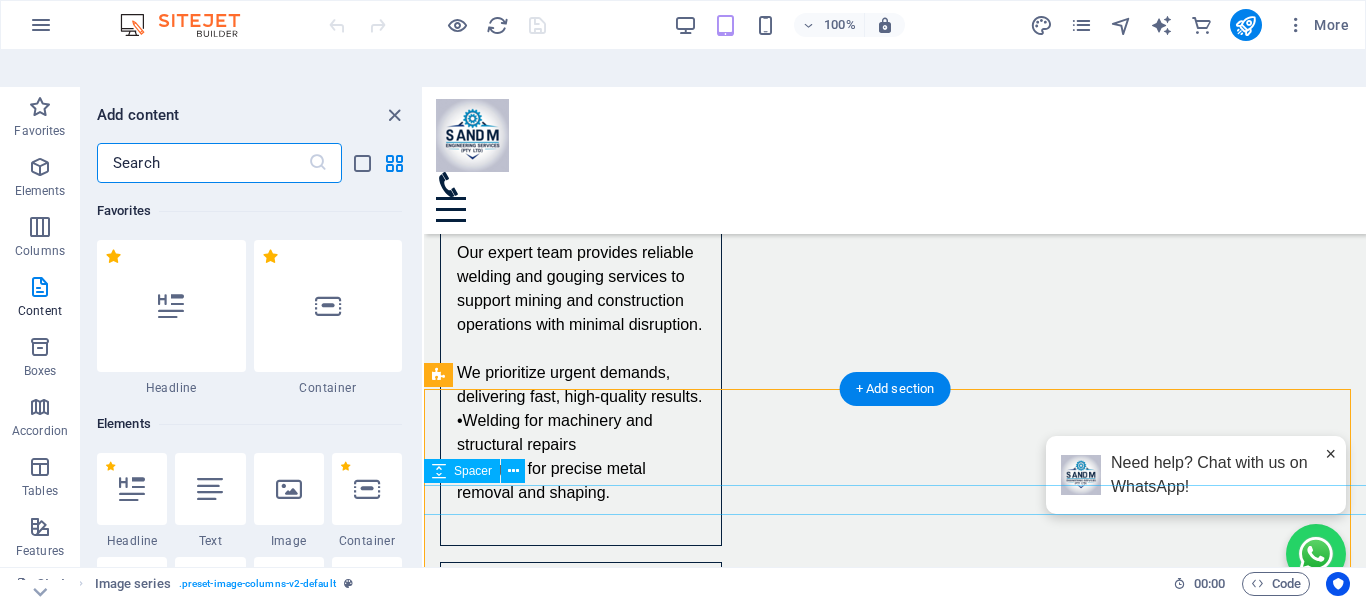 scroll, scrollTop: 4792, scrollLeft: 0, axis: vertical 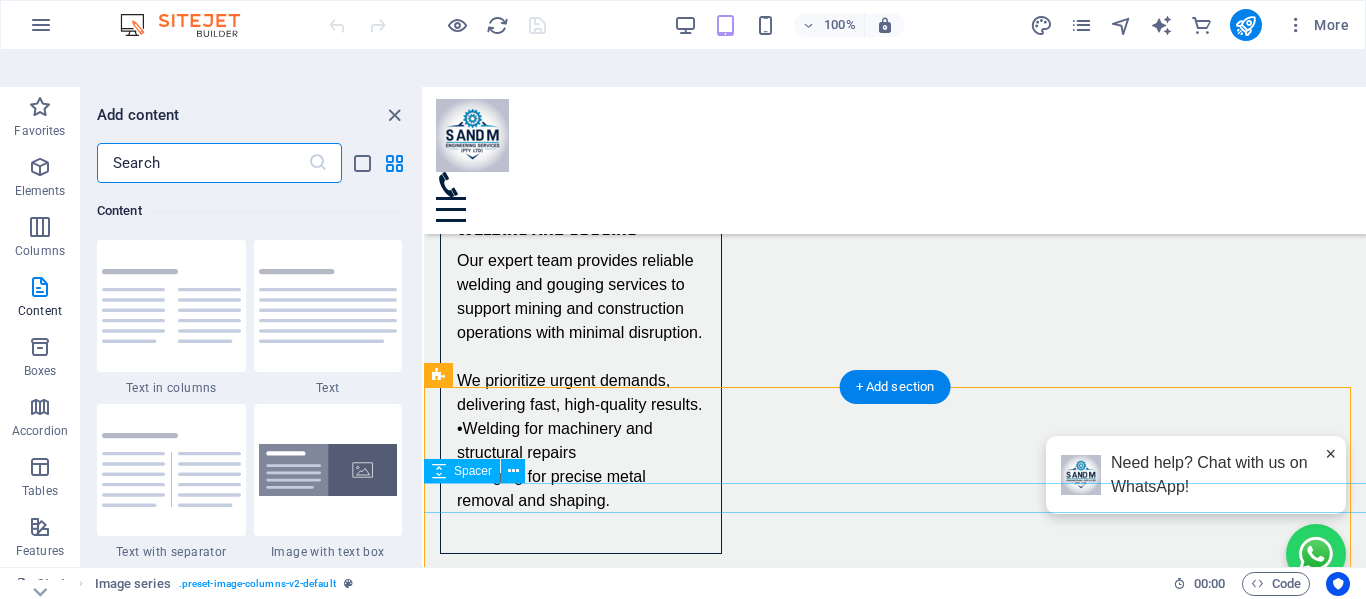 click at bounding box center [895, 5804] 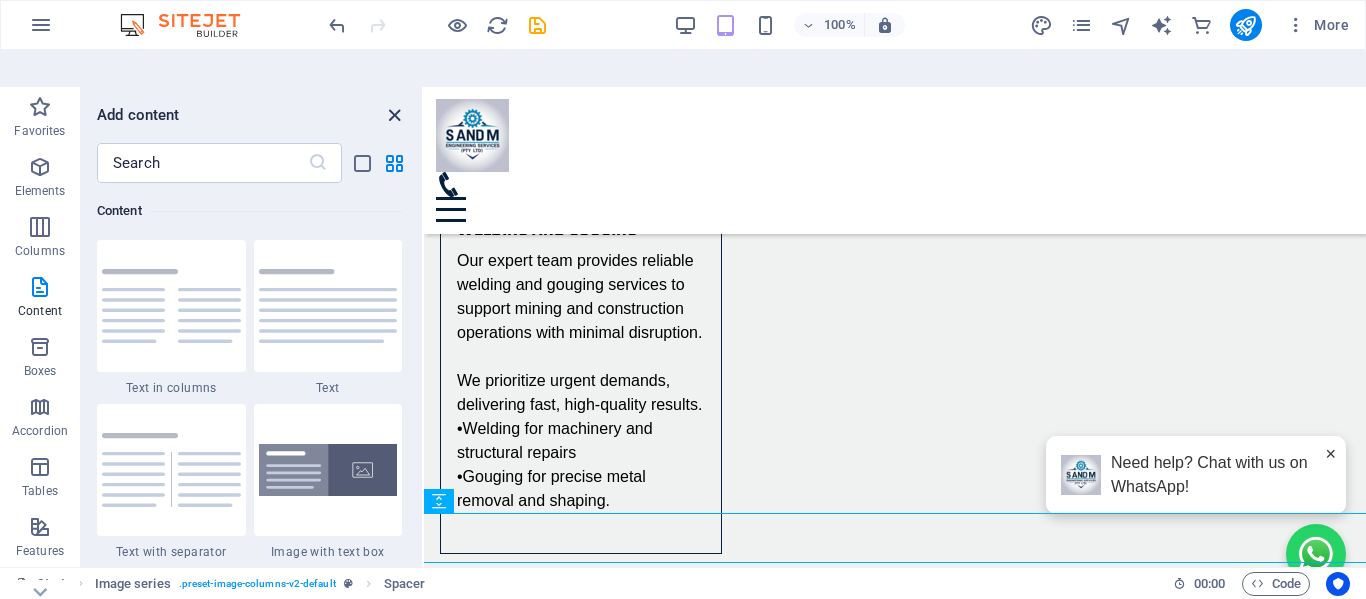 click at bounding box center (394, 115) 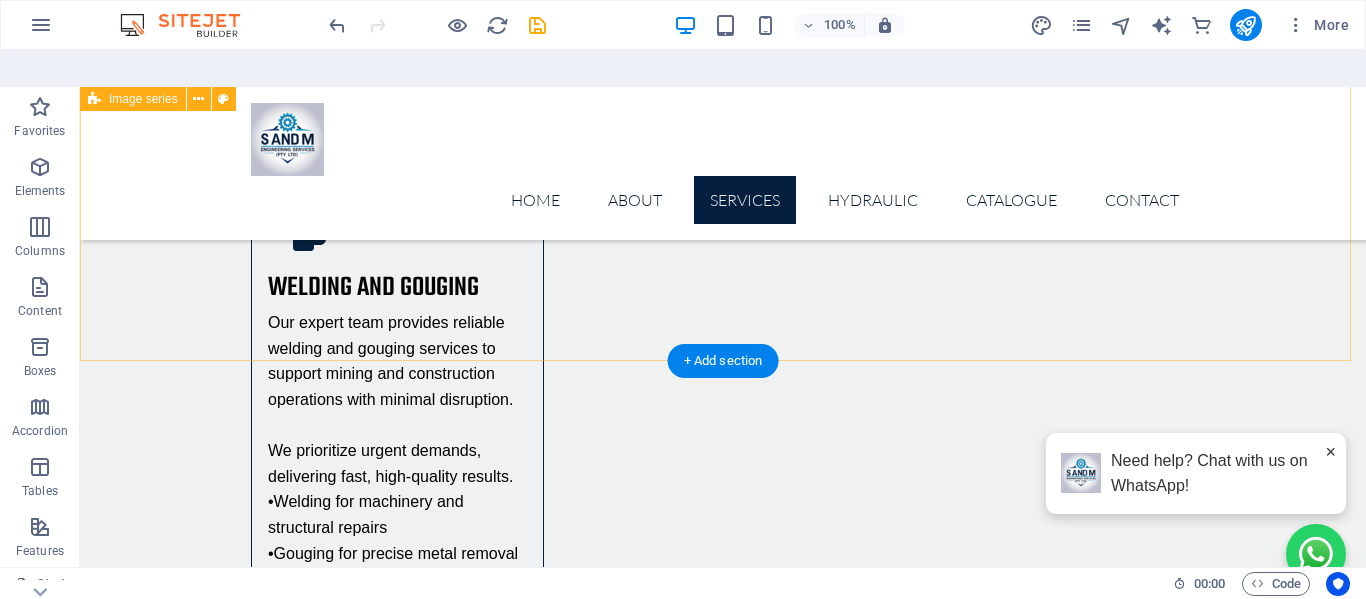 scroll, scrollTop: 4900, scrollLeft: 0, axis: vertical 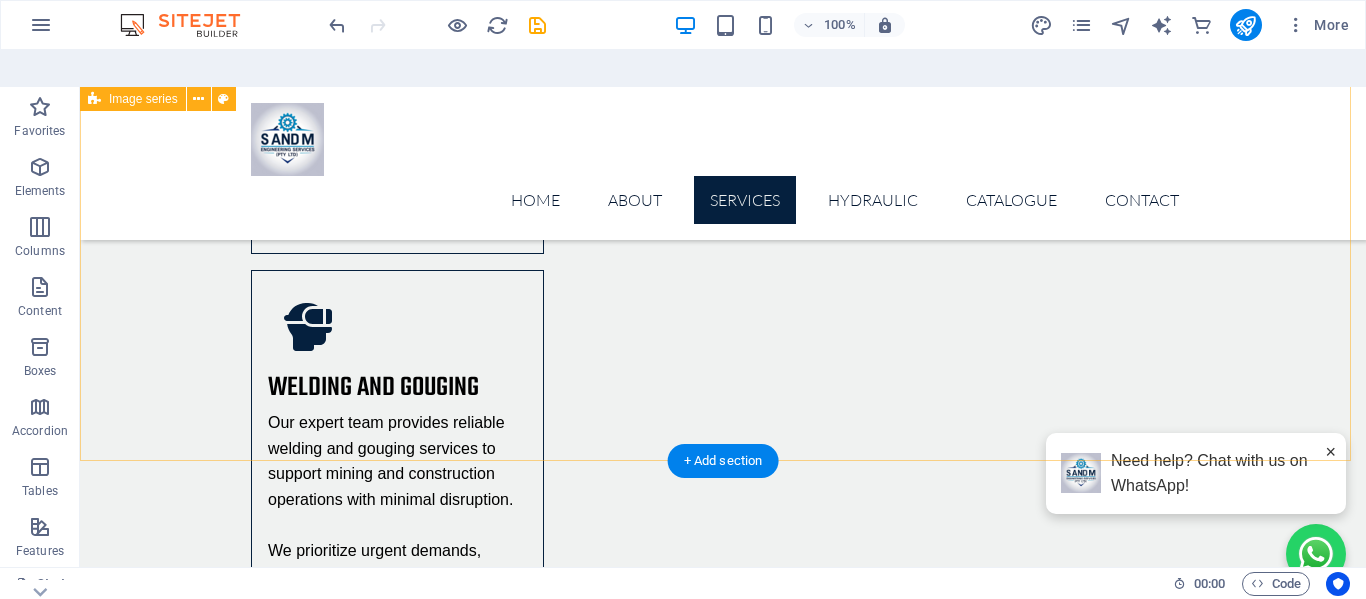 click on "recommended by trusted brands" at bounding box center (723, 6212) 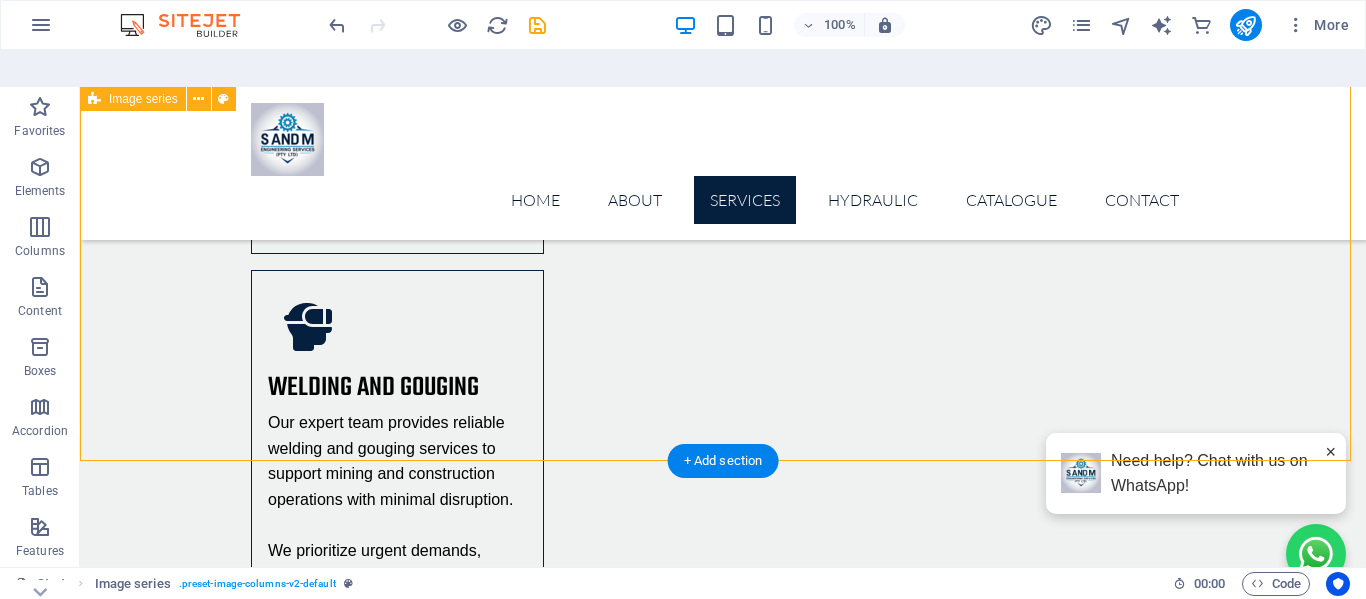 click on "recommended by trusted brands" at bounding box center [723, 6212] 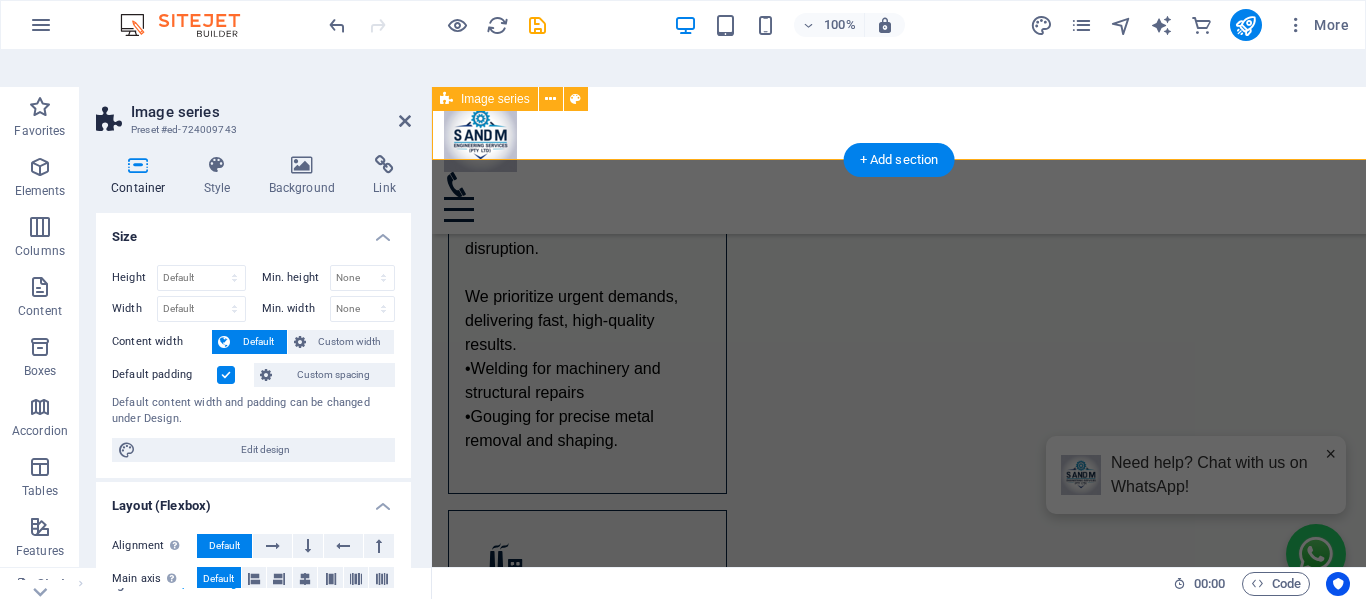 scroll, scrollTop: 5201, scrollLeft: 0, axis: vertical 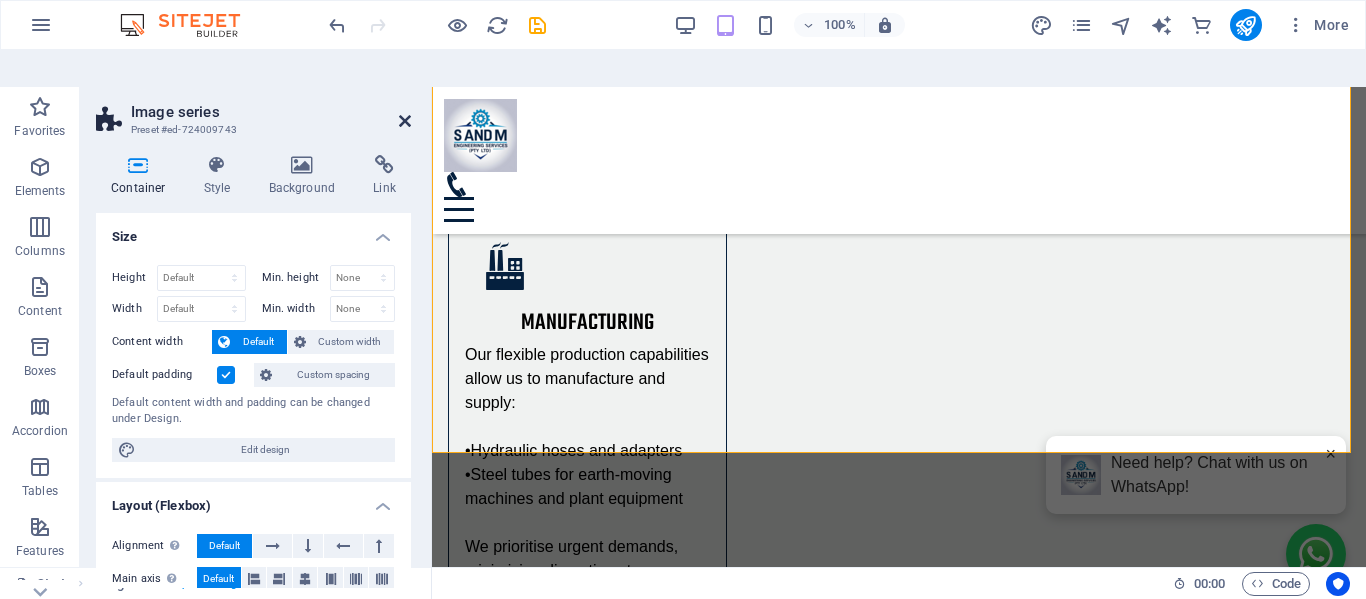 click at bounding box center [405, 121] 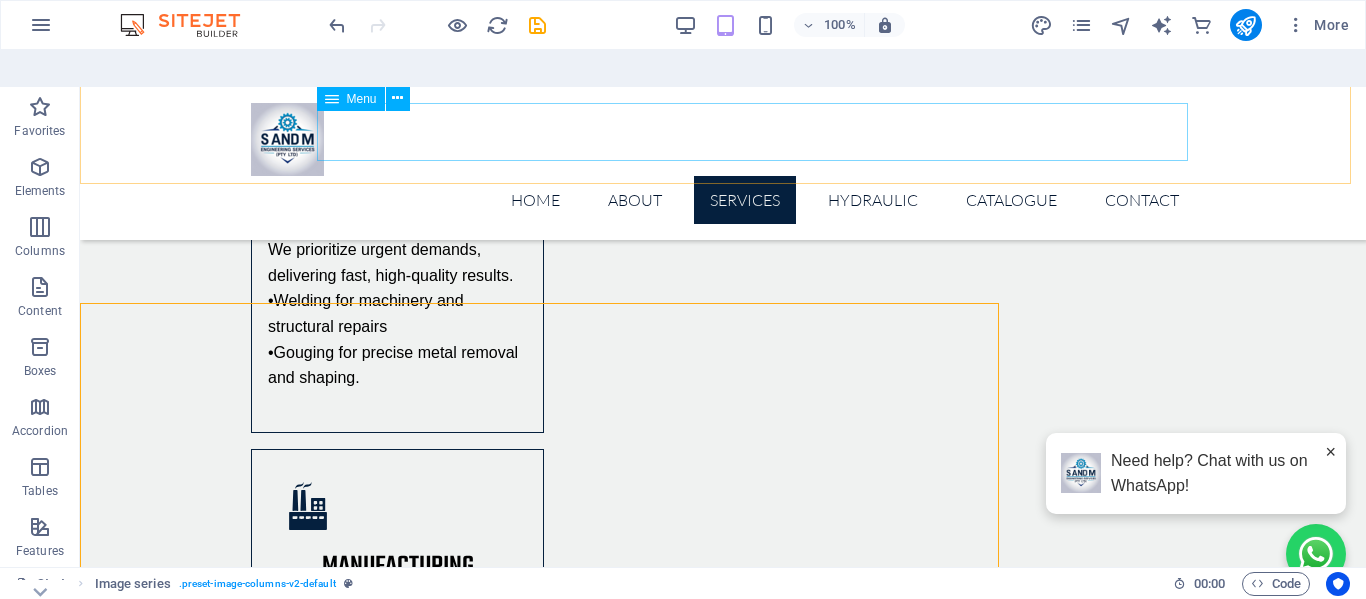 scroll, scrollTop: 4900, scrollLeft: 0, axis: vertical 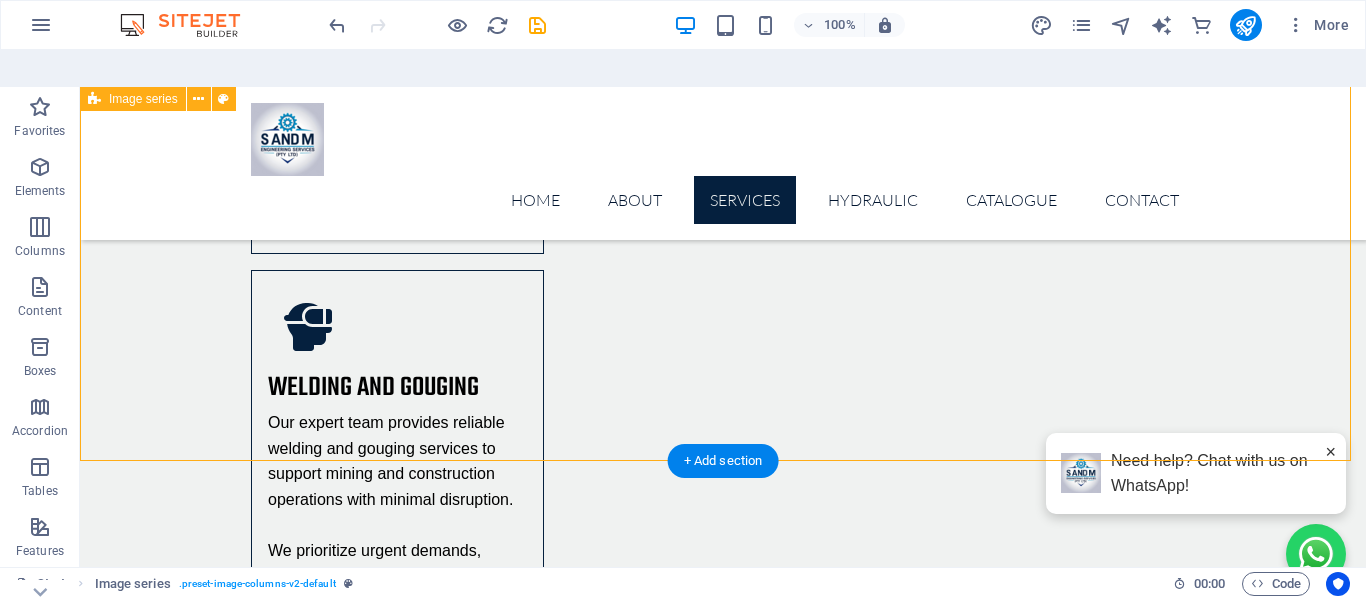 click on "recommended by trusted brands" at bounding box center [723, 6212] 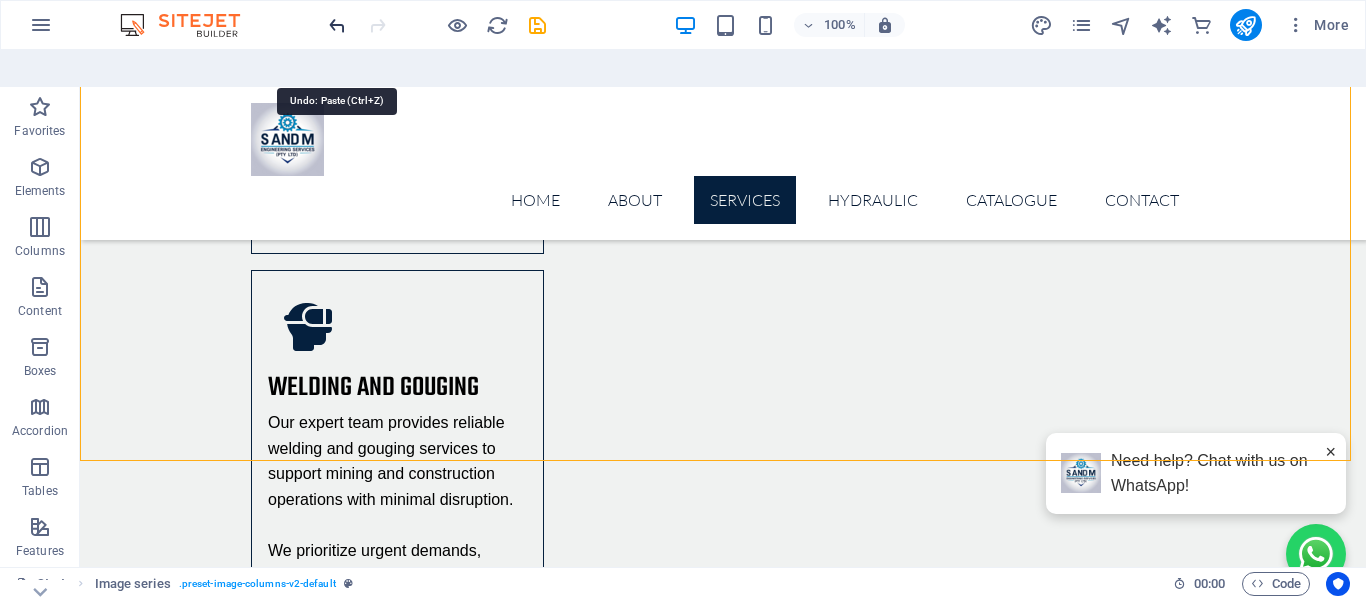 click at bounding box center [337, 25] 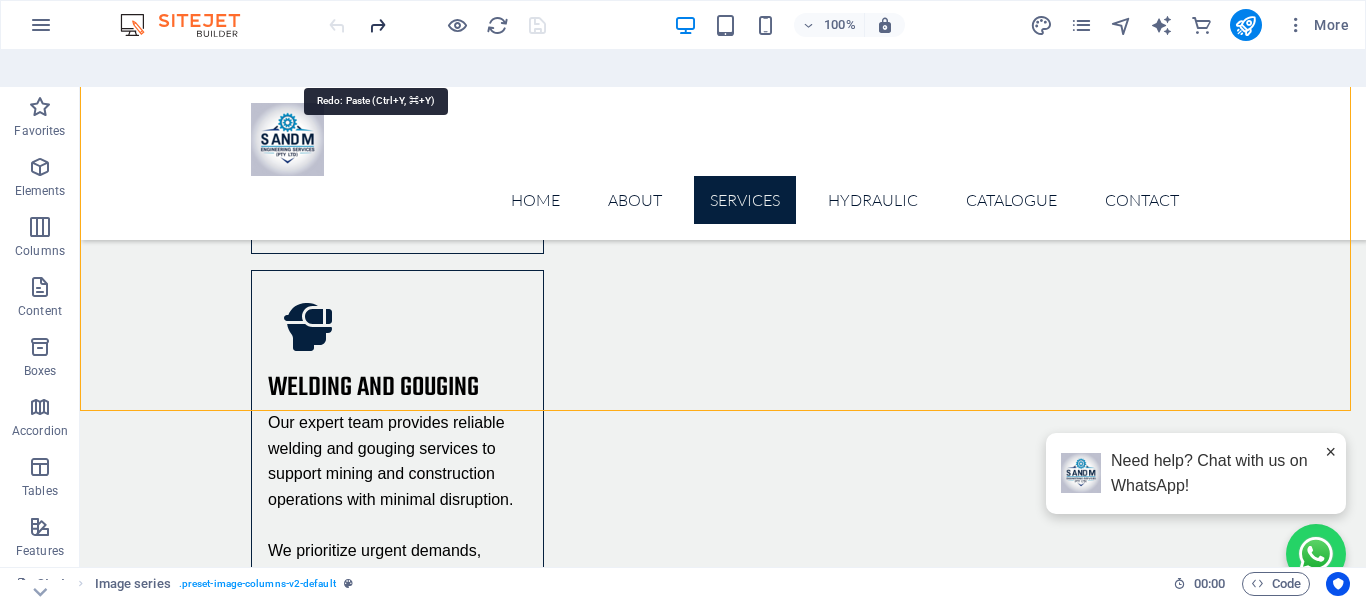 click at bounding box center (377, 25) 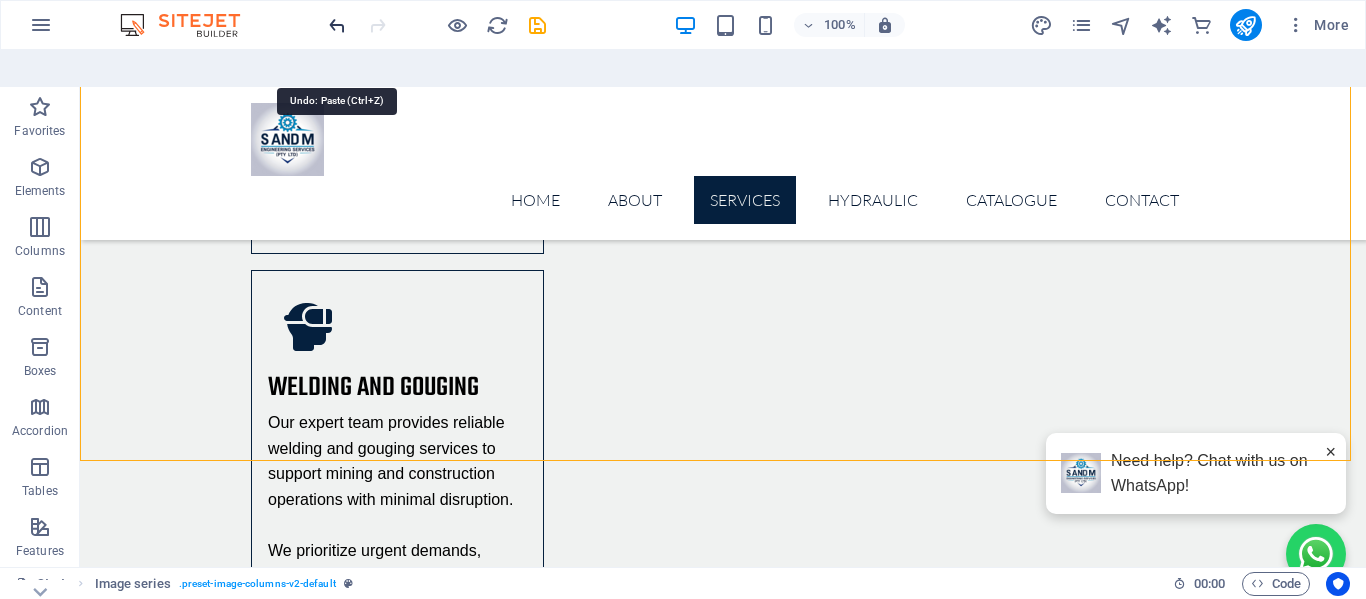 click at bounding box center (337, 25) 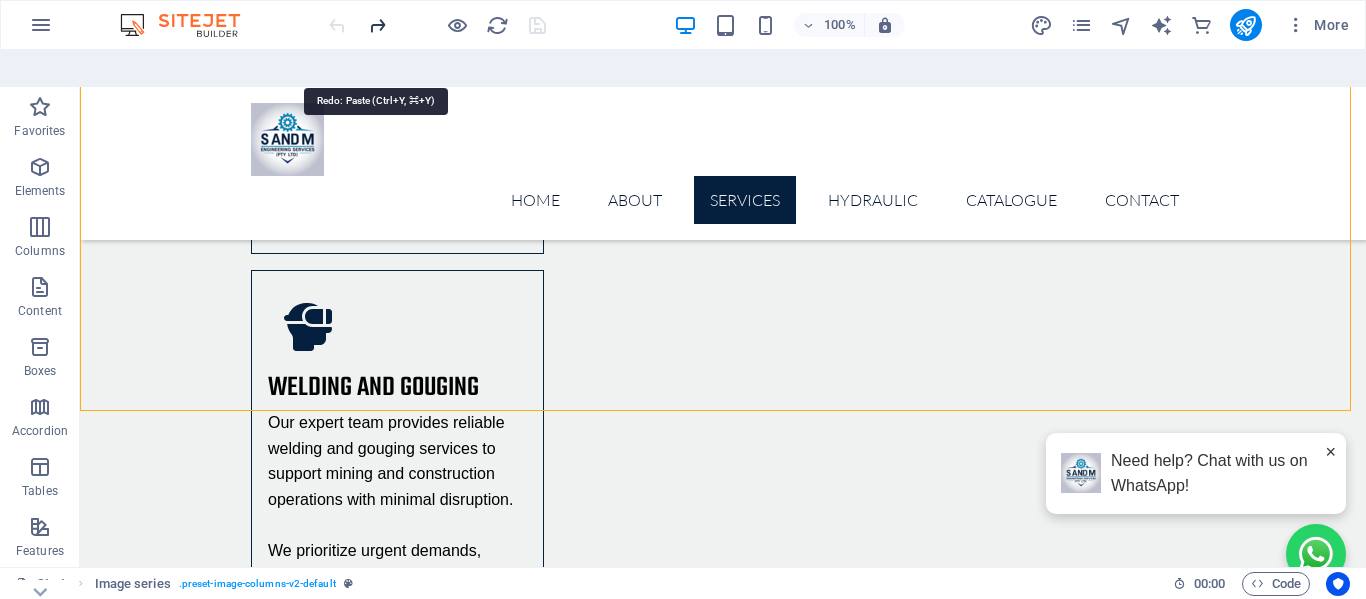 click at bounding box center [377, 25] 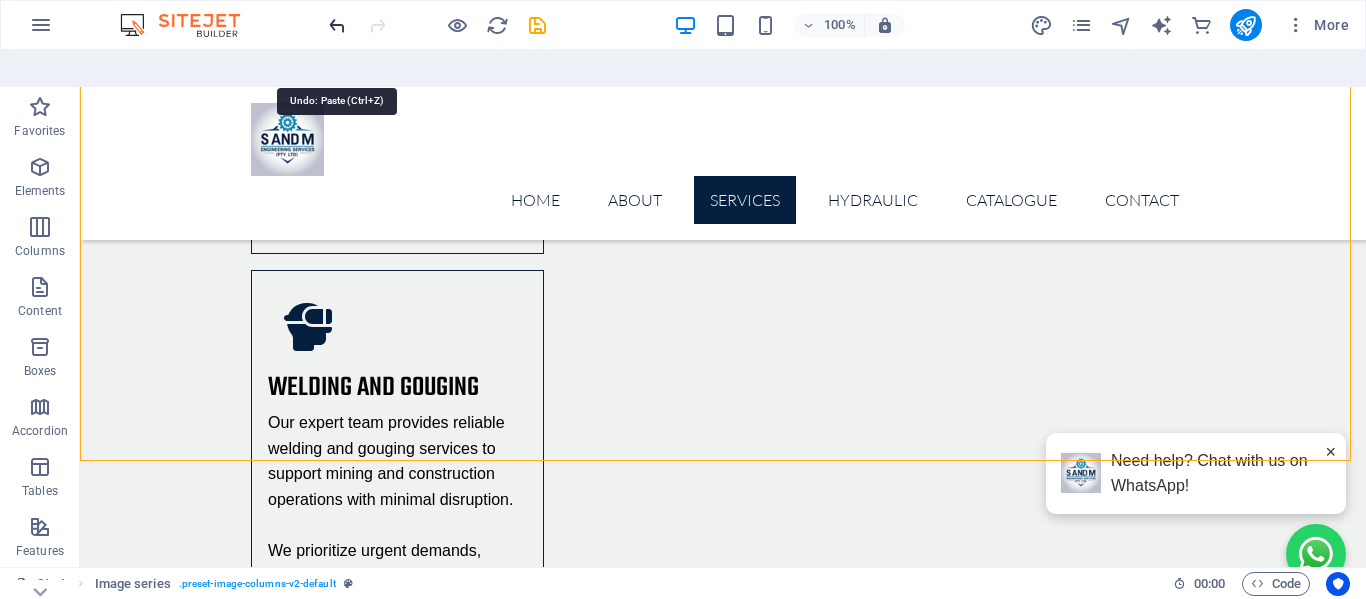 click at bounding box center (337, 25) 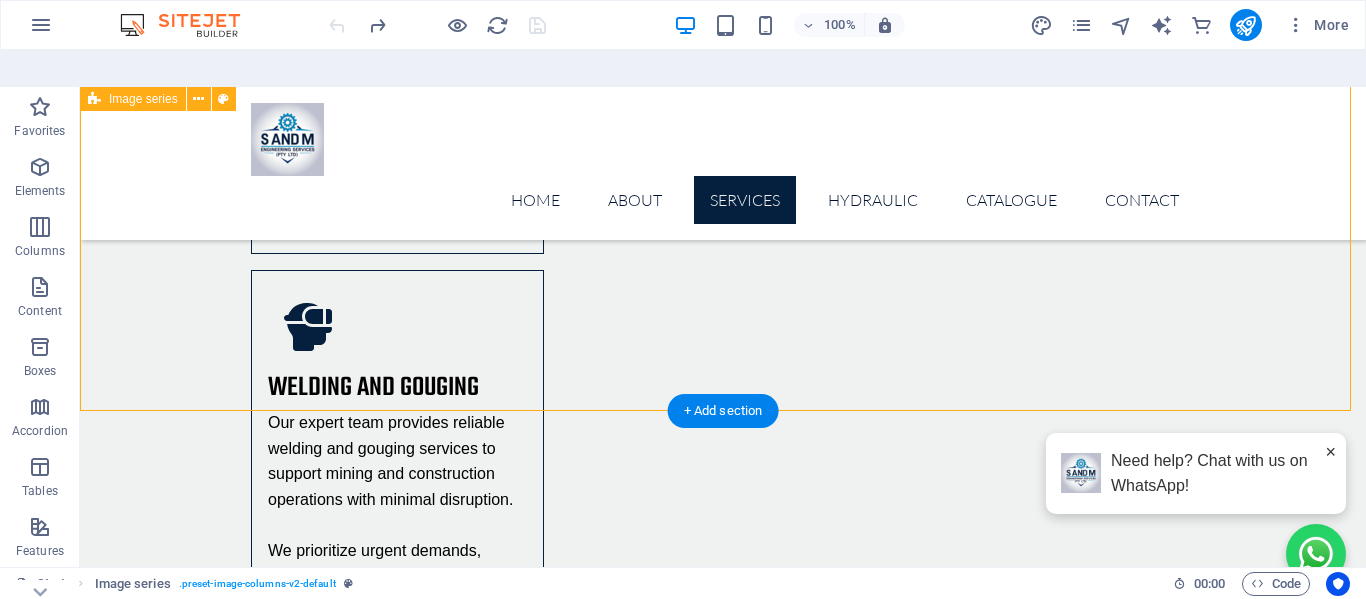 click on "recommended by trusted brands" at bounding box center (723, 6187) 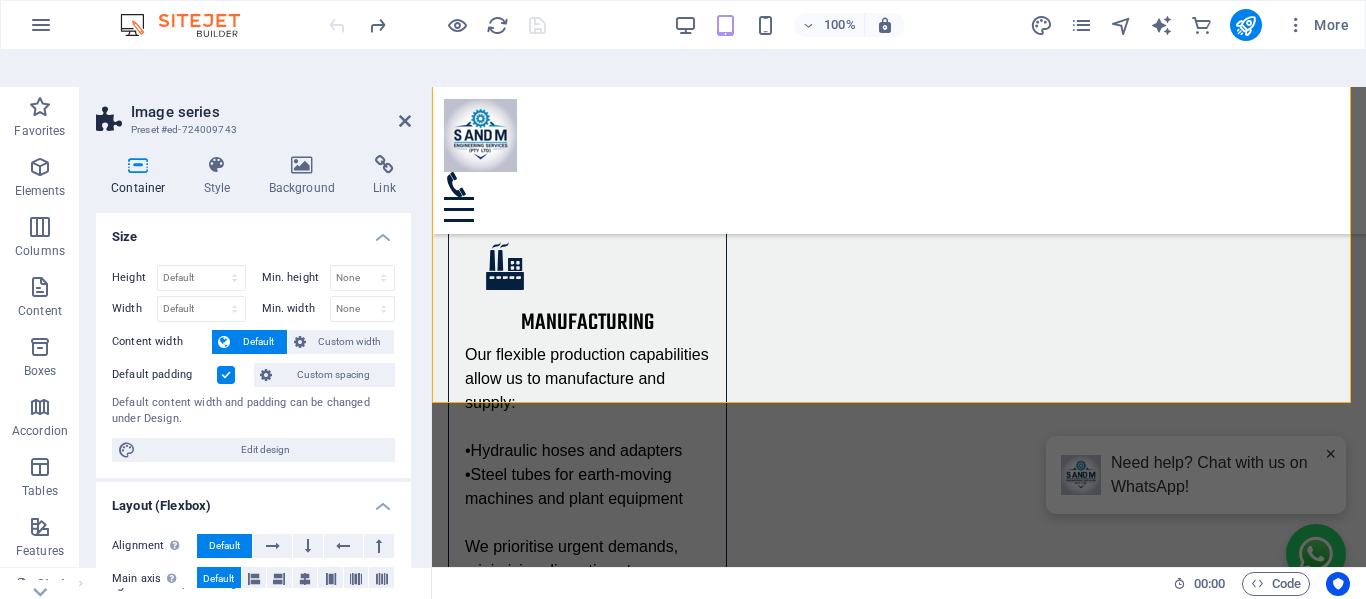 click at bounding box center [899, 6168] 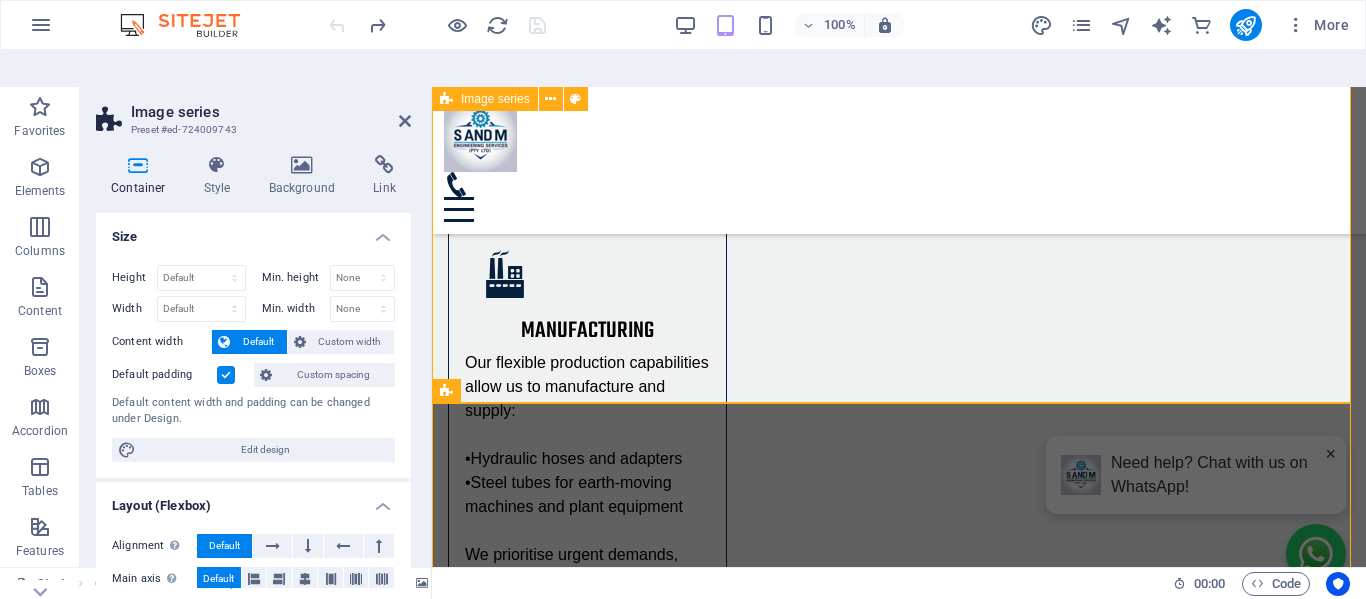 scroll, scrollTop: 4900, scrollLeft: 0, axis: vertical 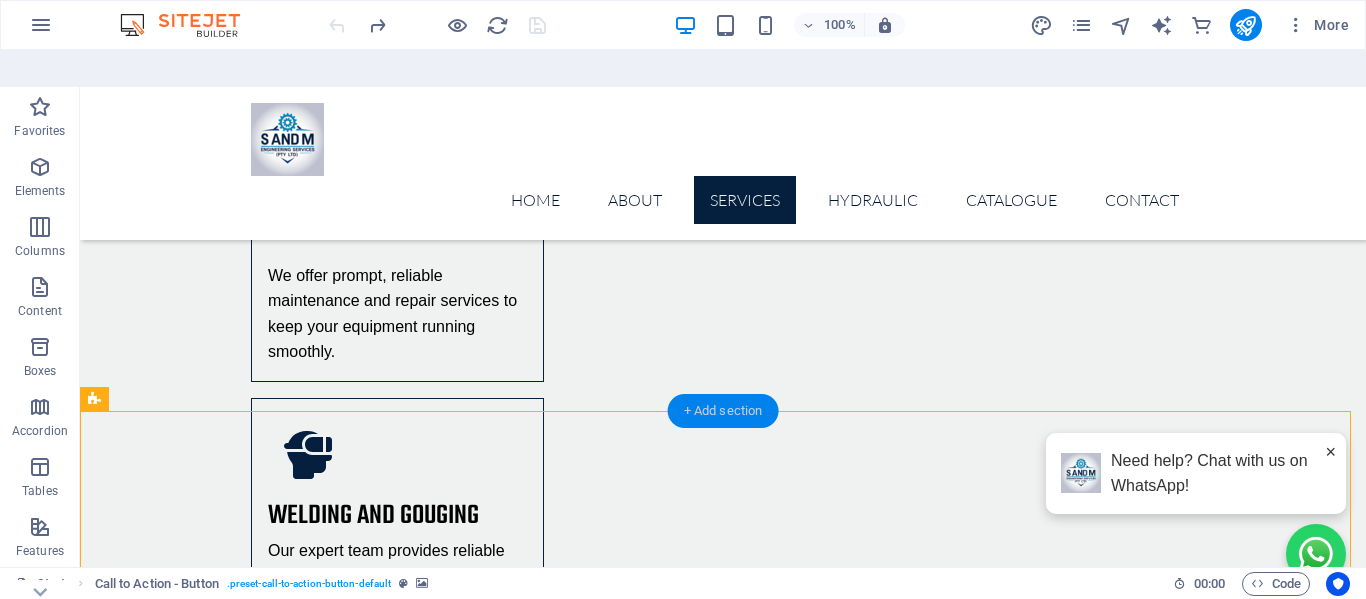 drag, startPoint x: 767, startPoint y: 364, endPoint x: 333, endPoint y: 323, distance: 435.93234 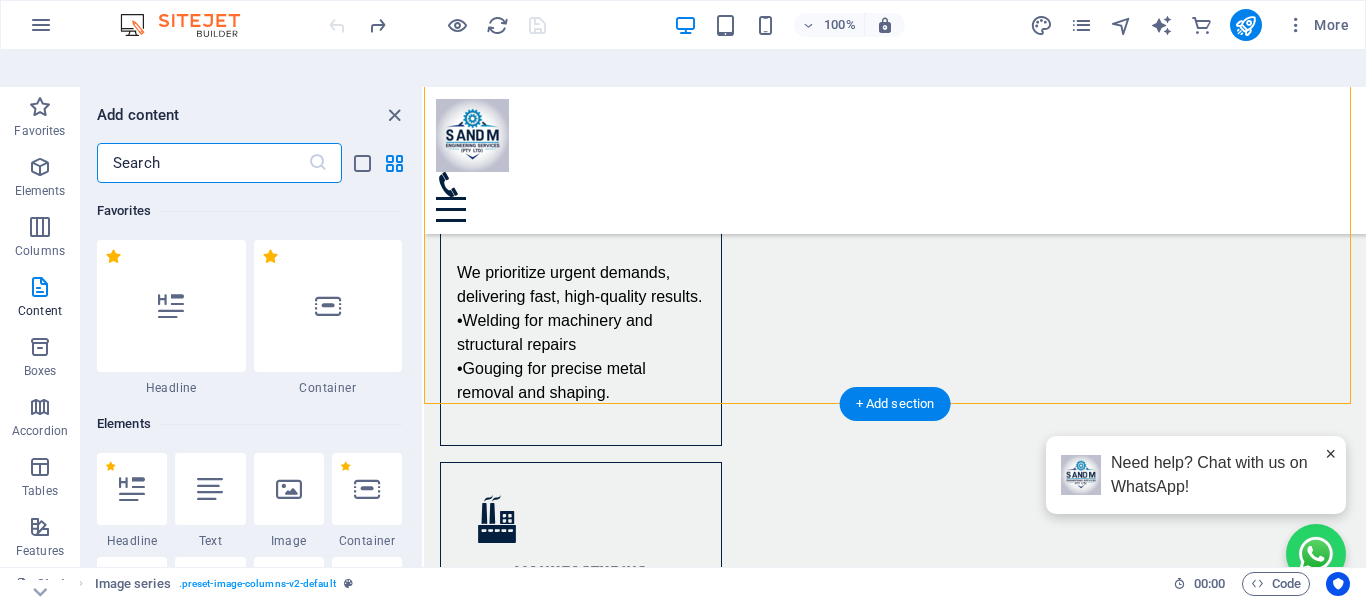scroll, scrollTop: 5177, scrollLeft: 0, axis: vertical 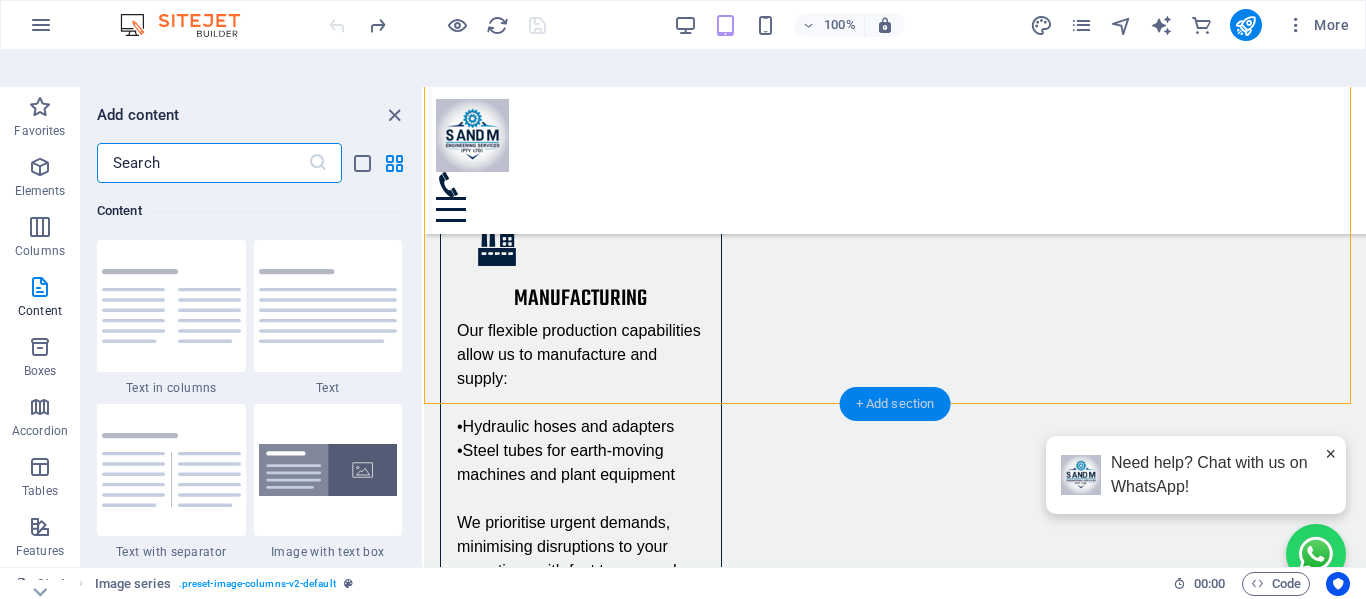 click on "+ Add section" at bounding box center [895, 404] 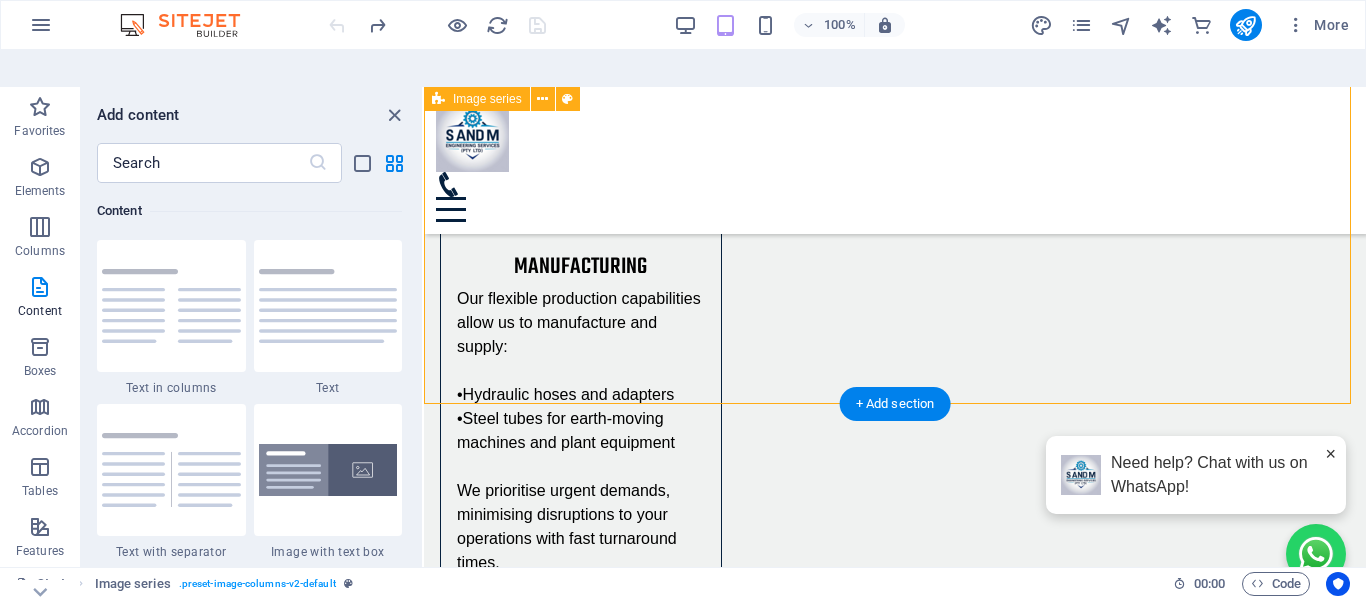 scroll, scrollTop: 5177, scrollLeft: 0, axis: vertical 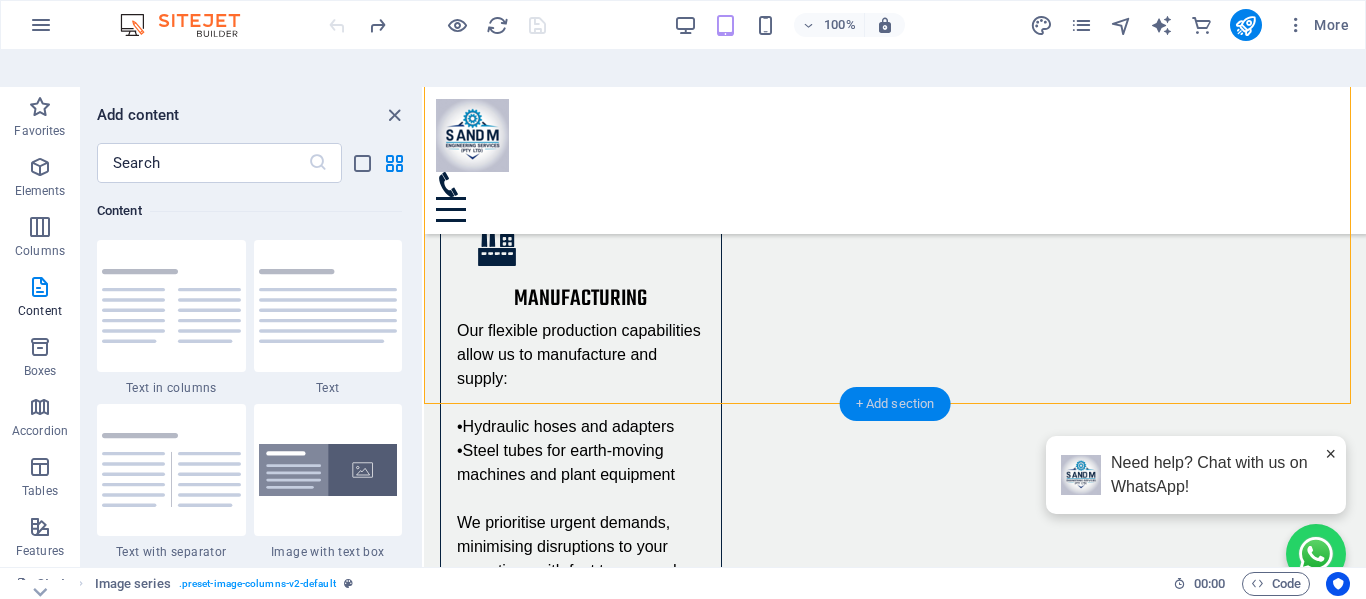 click on "+ Add section" at bounding box center (895, 404) 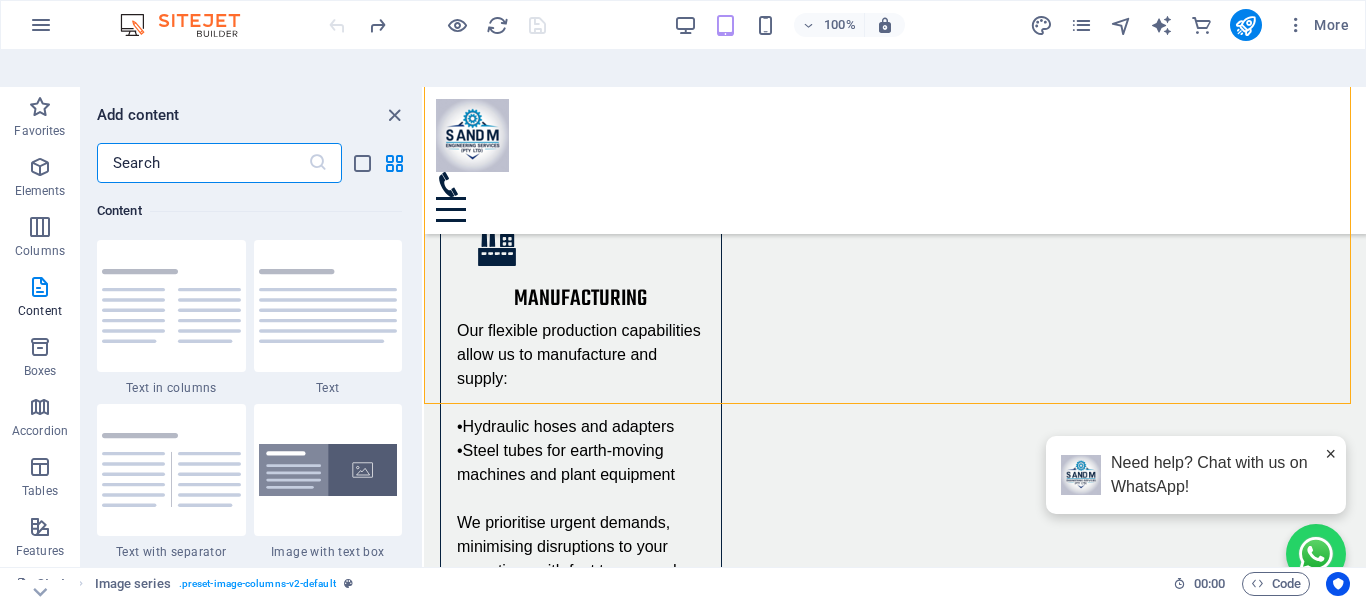 click at bounding box center (202, 163) 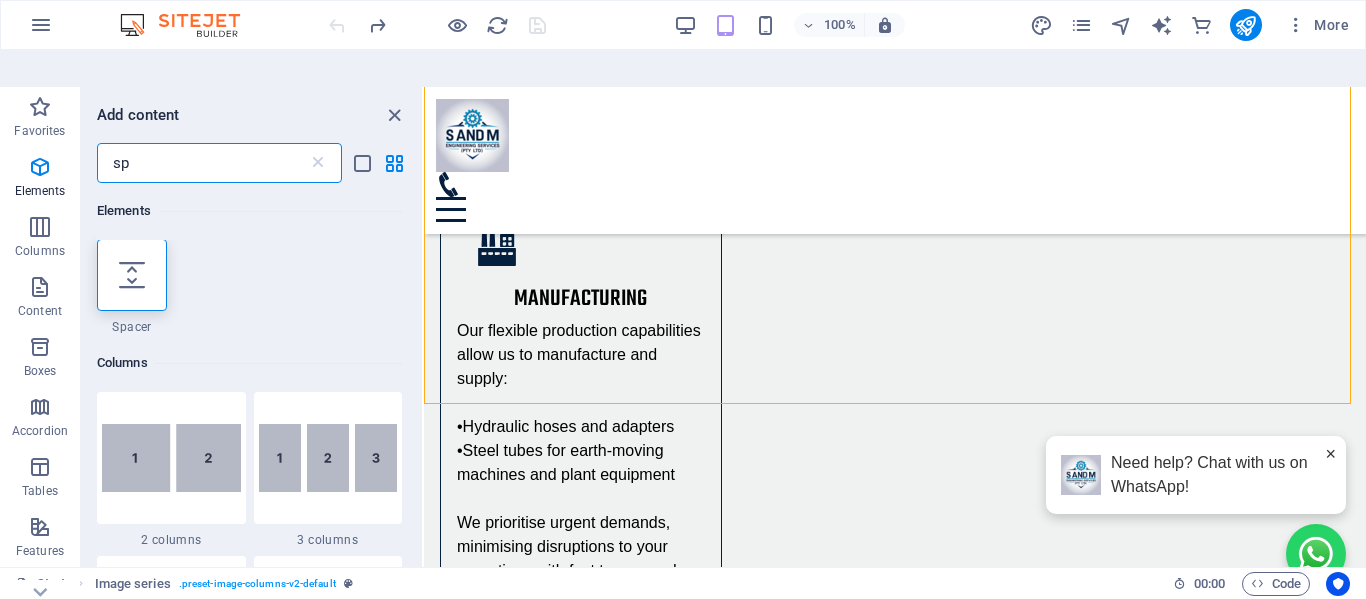scroll, scrollTop: 0, scrollLeft: 0, axis: both 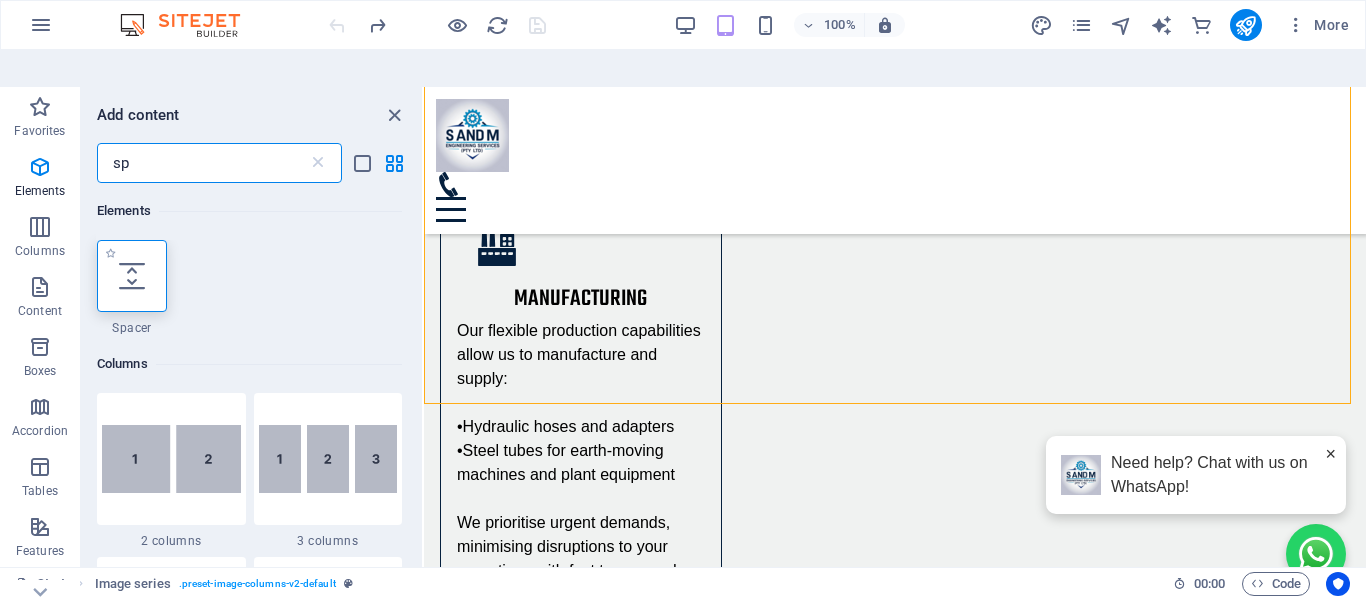 type on "sp" 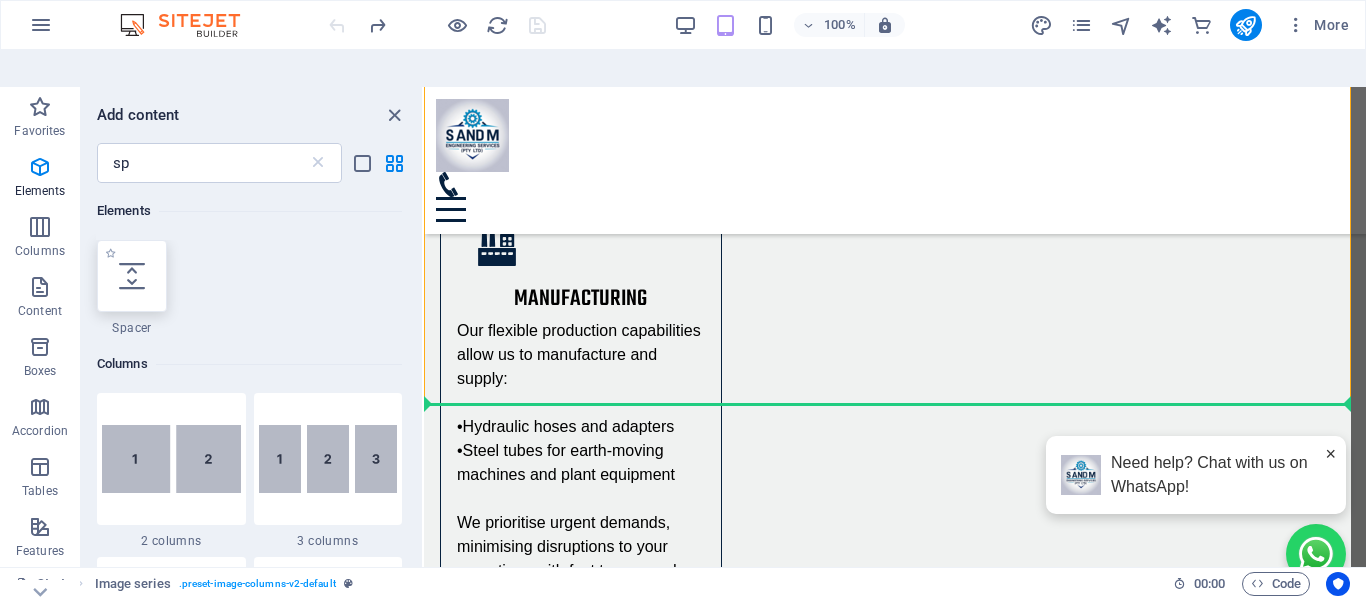 select on "px" 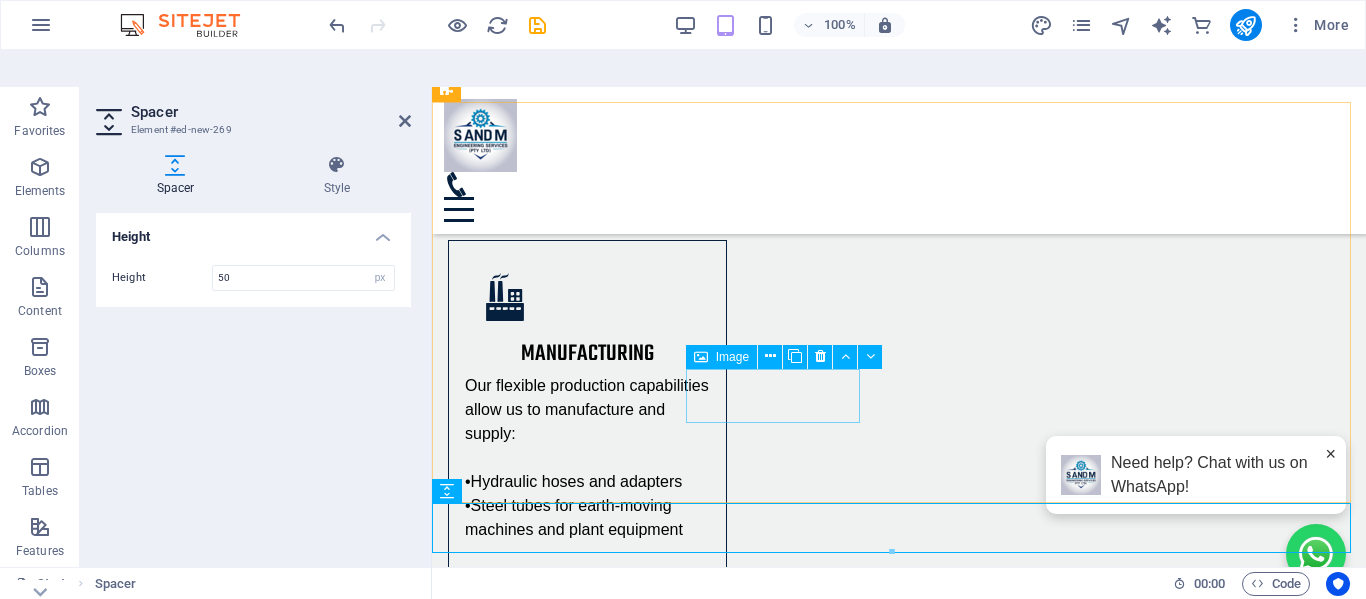 scroll, scrollTop: 5201, scrollLeft: 0, axis: vertical 